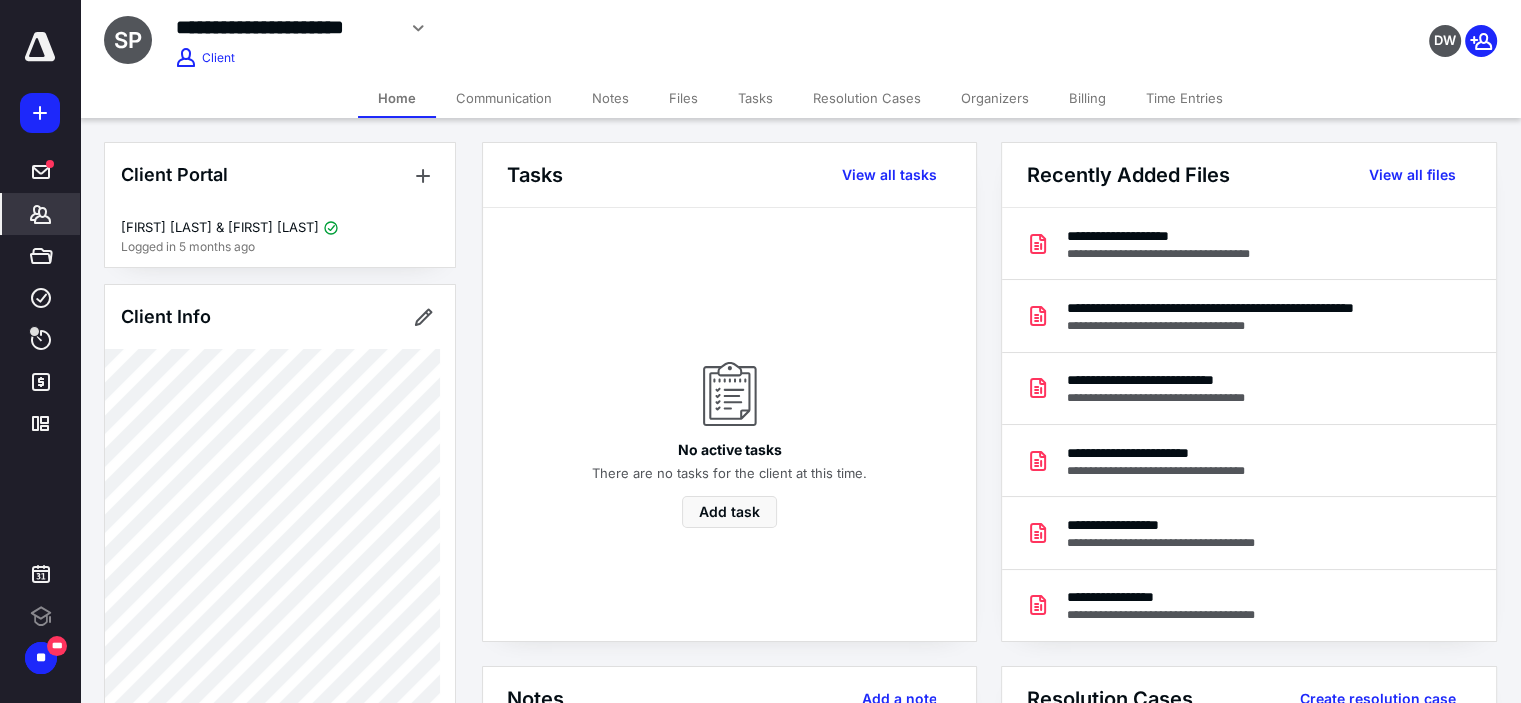 scroll, scrollTop: 0, scrollLeft: 0, axis: both 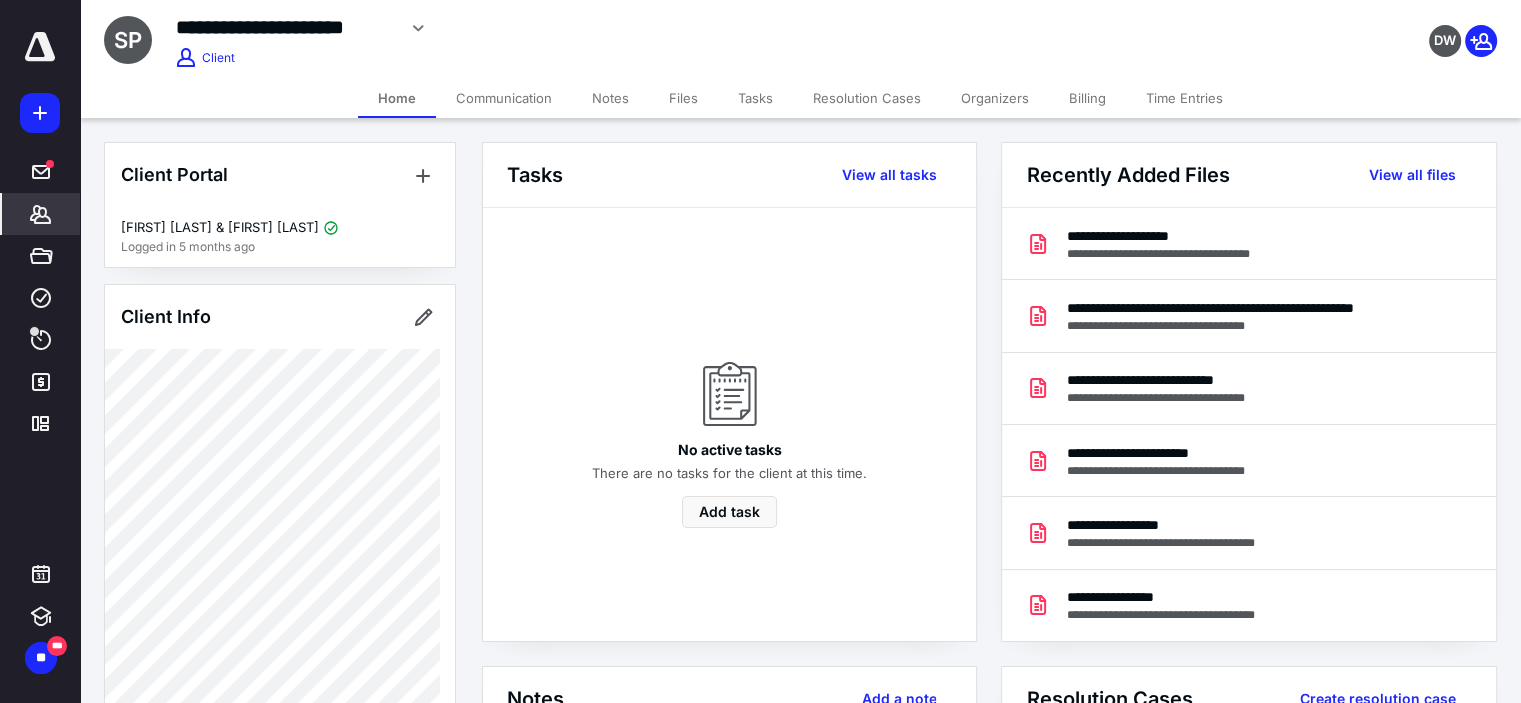 click on "Notes" at bounding box center [610, 98] 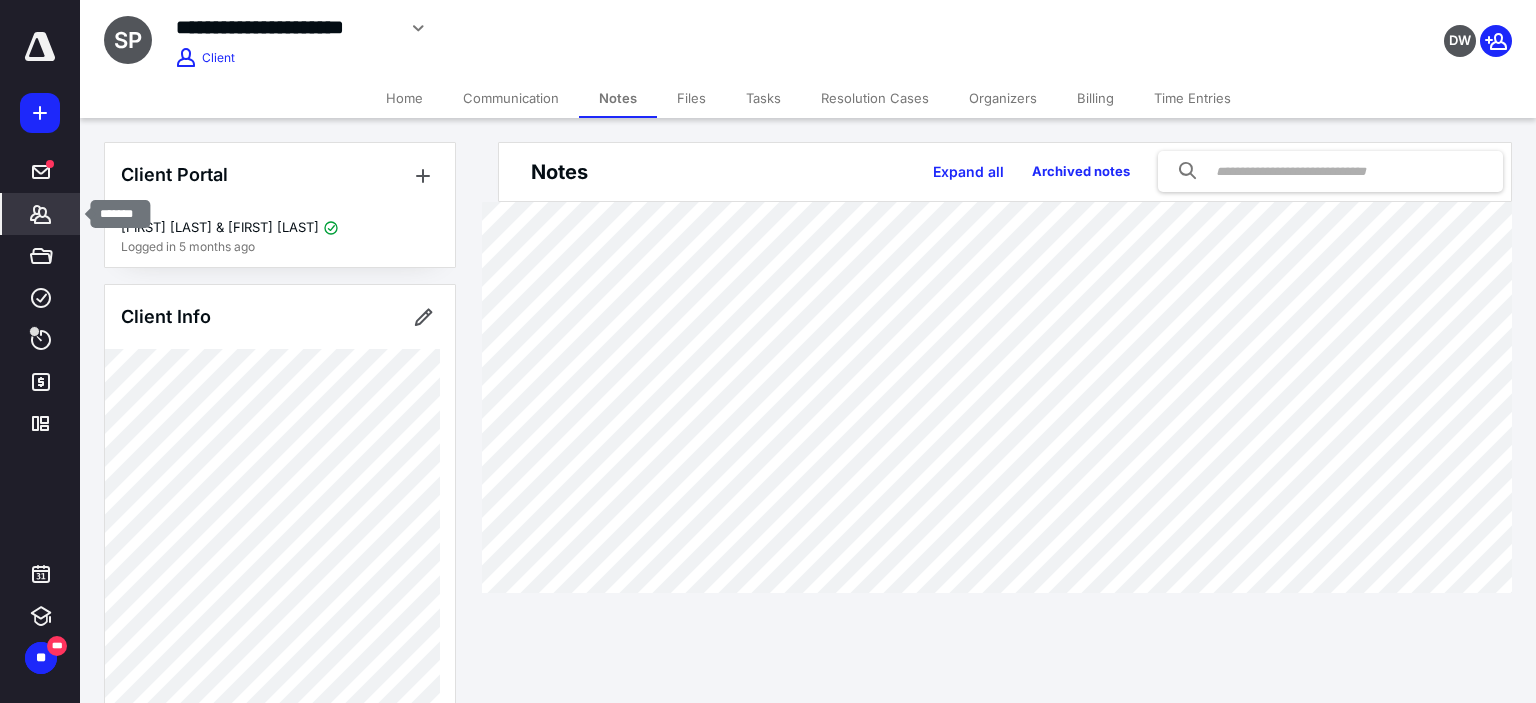 click 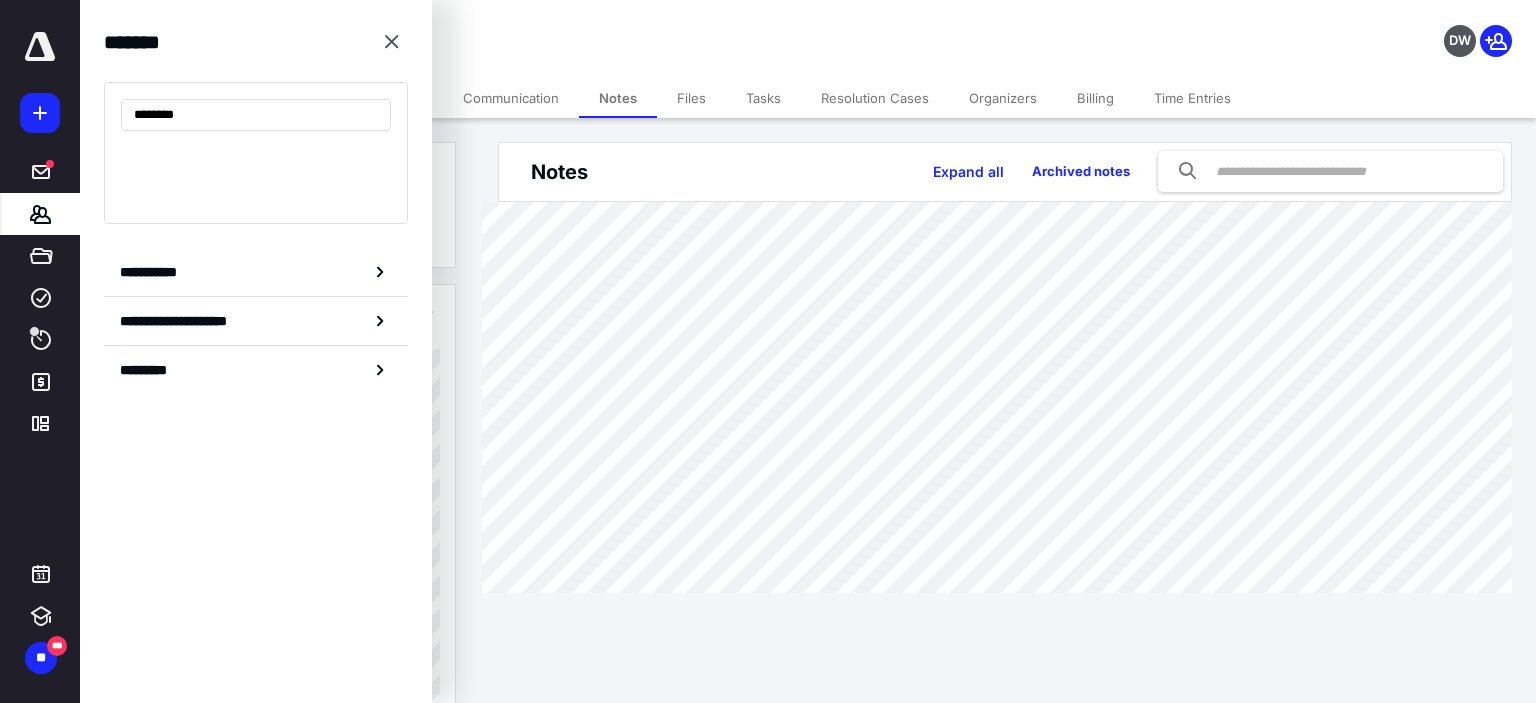 type on "********" 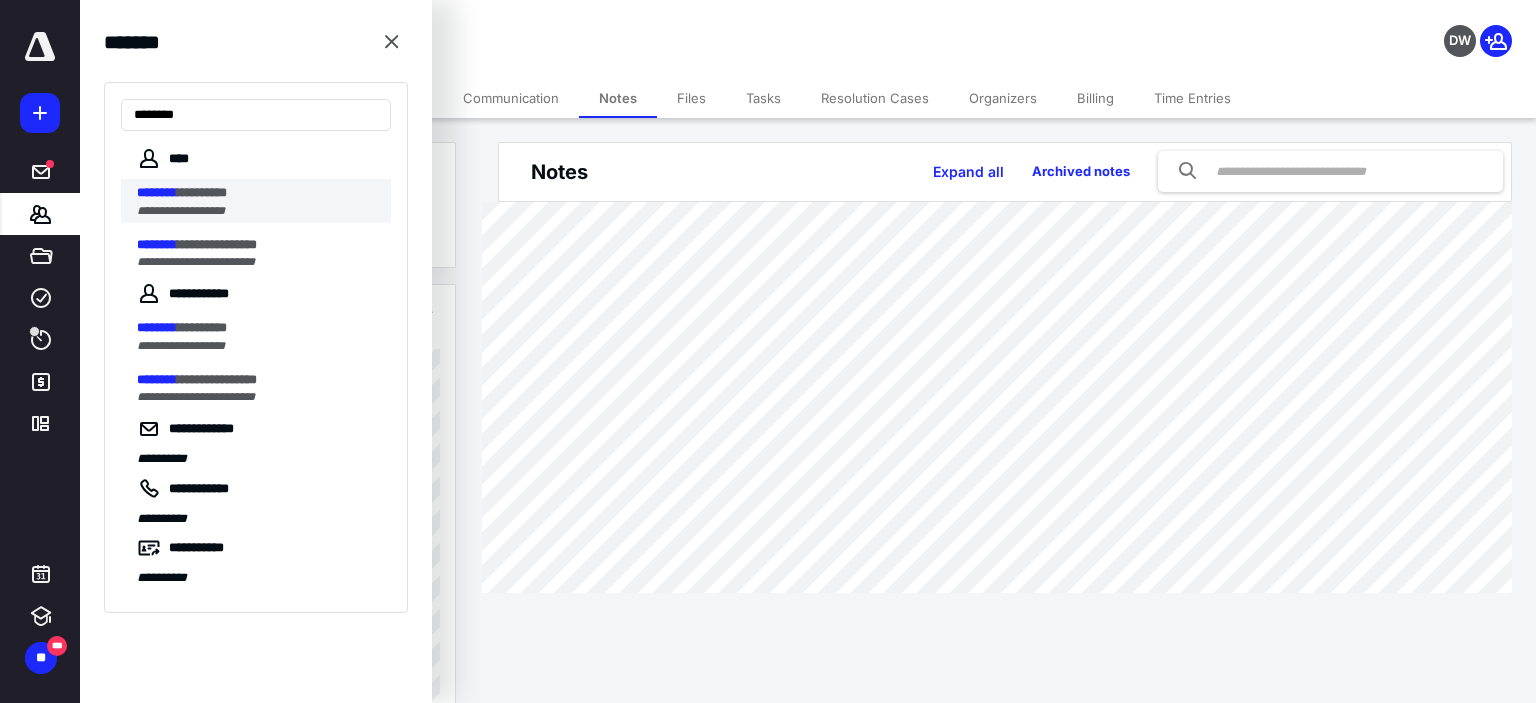 click on "**********" at bounding box center (181, 211) 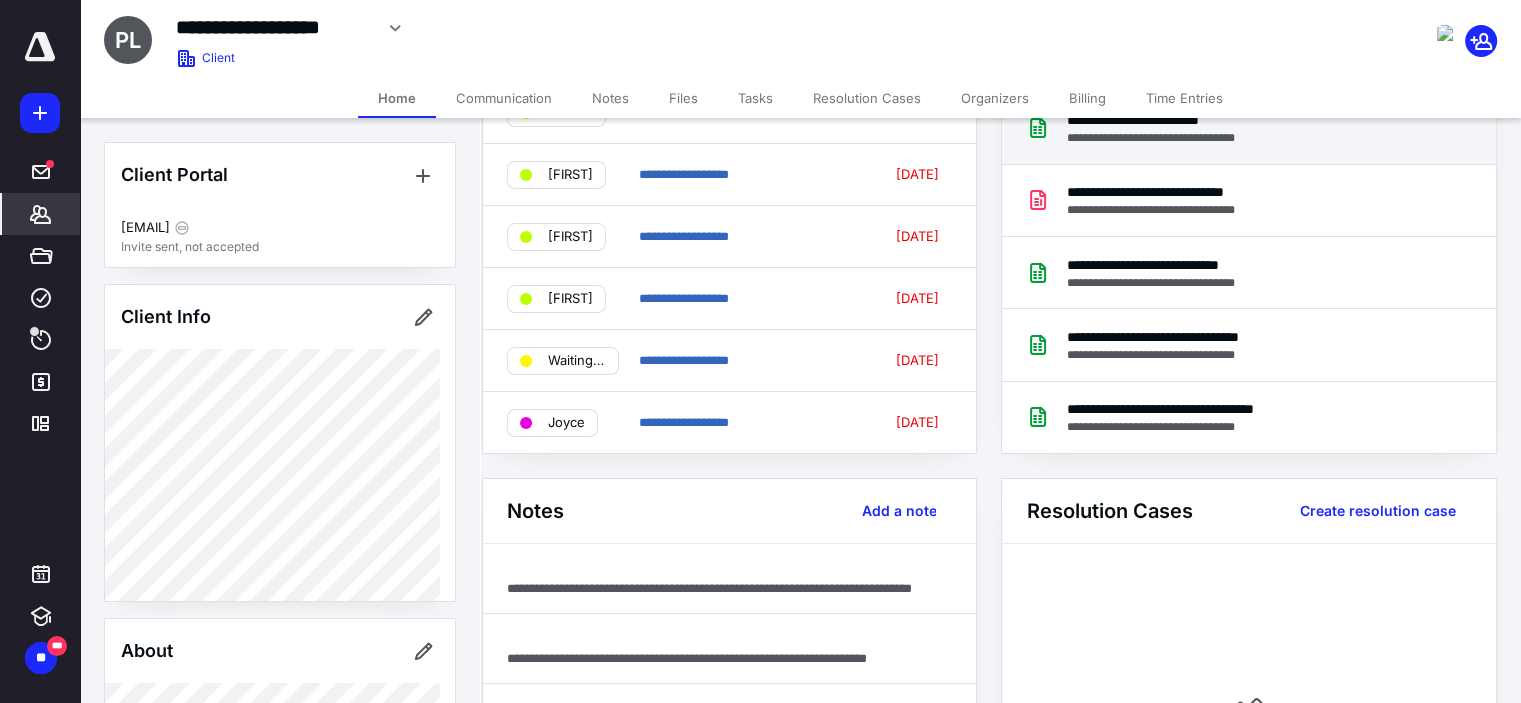 scroll, scrollTop: 200, scrollLeft: 0, axis: vertical 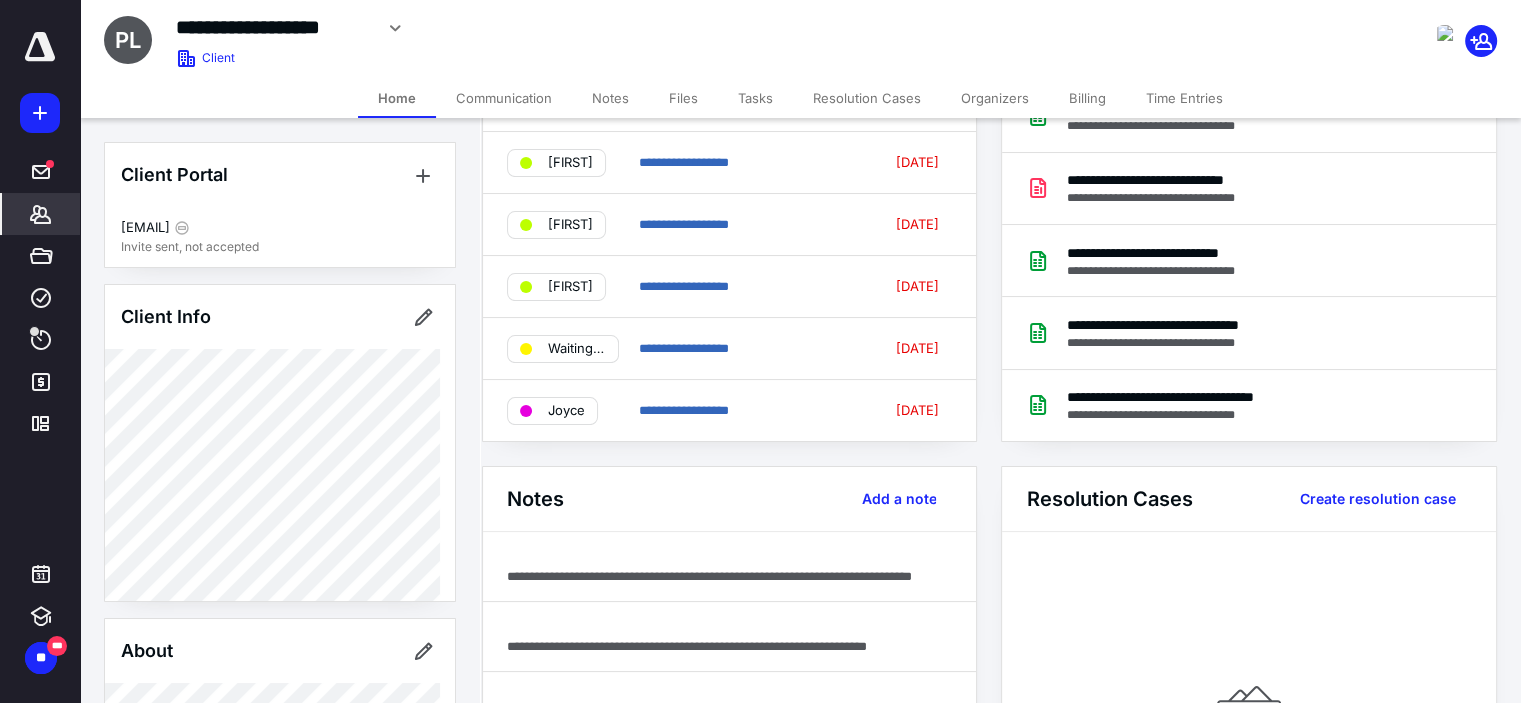 click 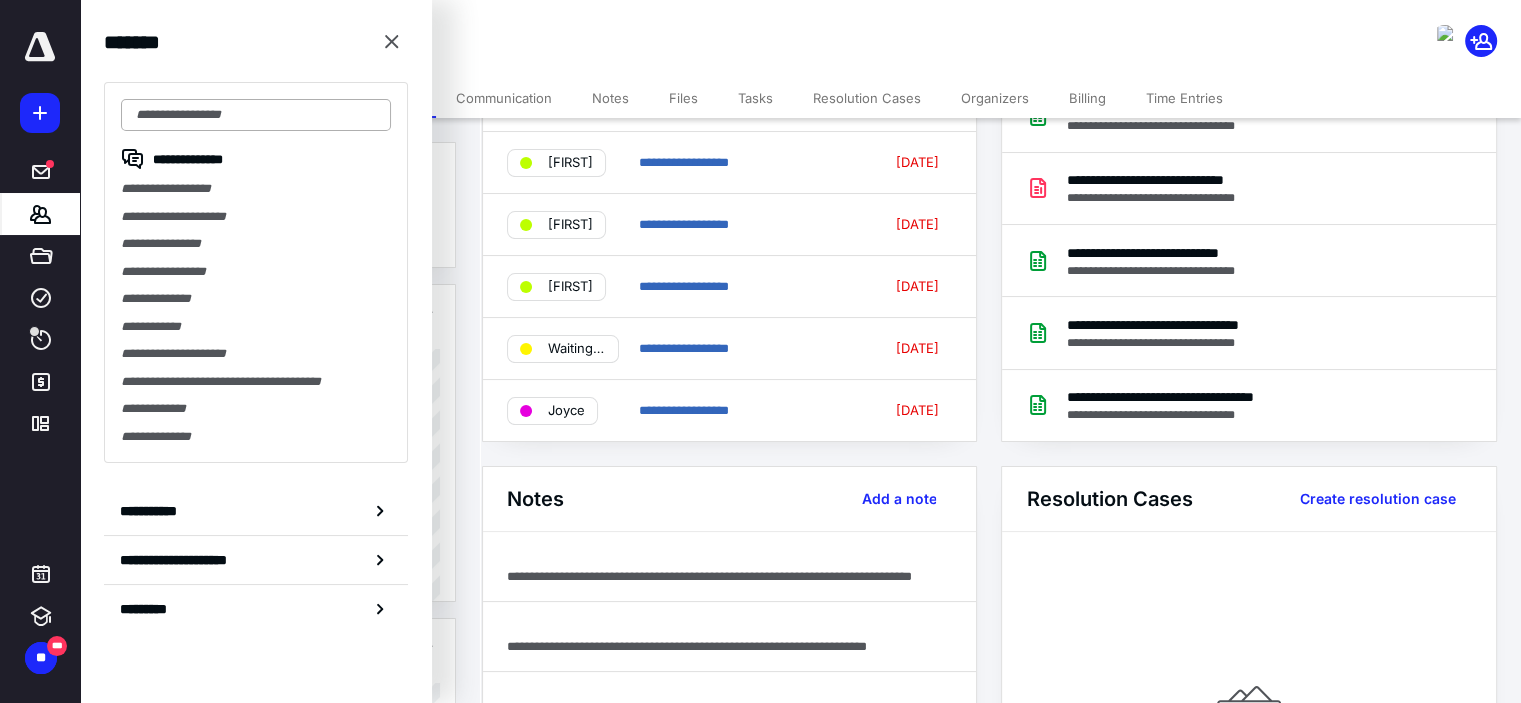 click at bounding box center [256, 115] 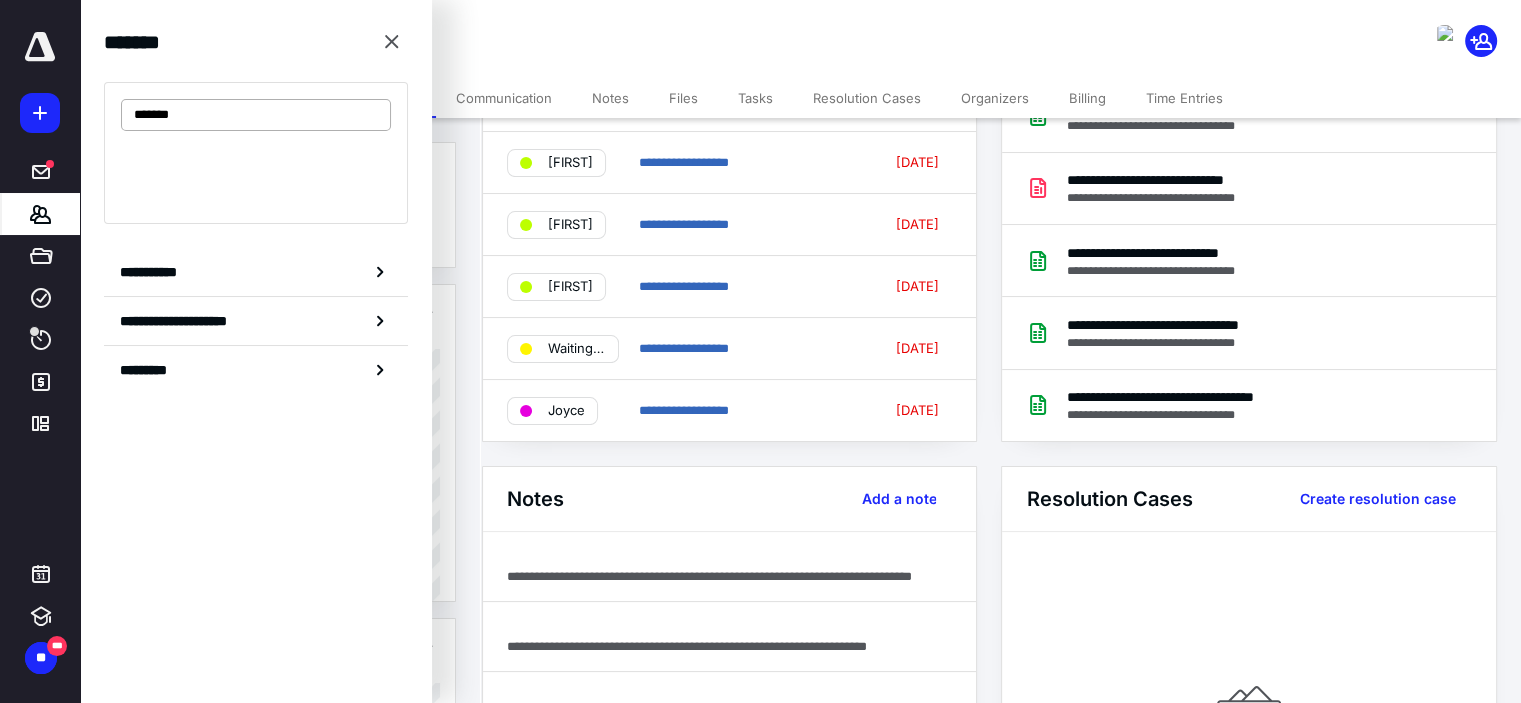 type on "*******" 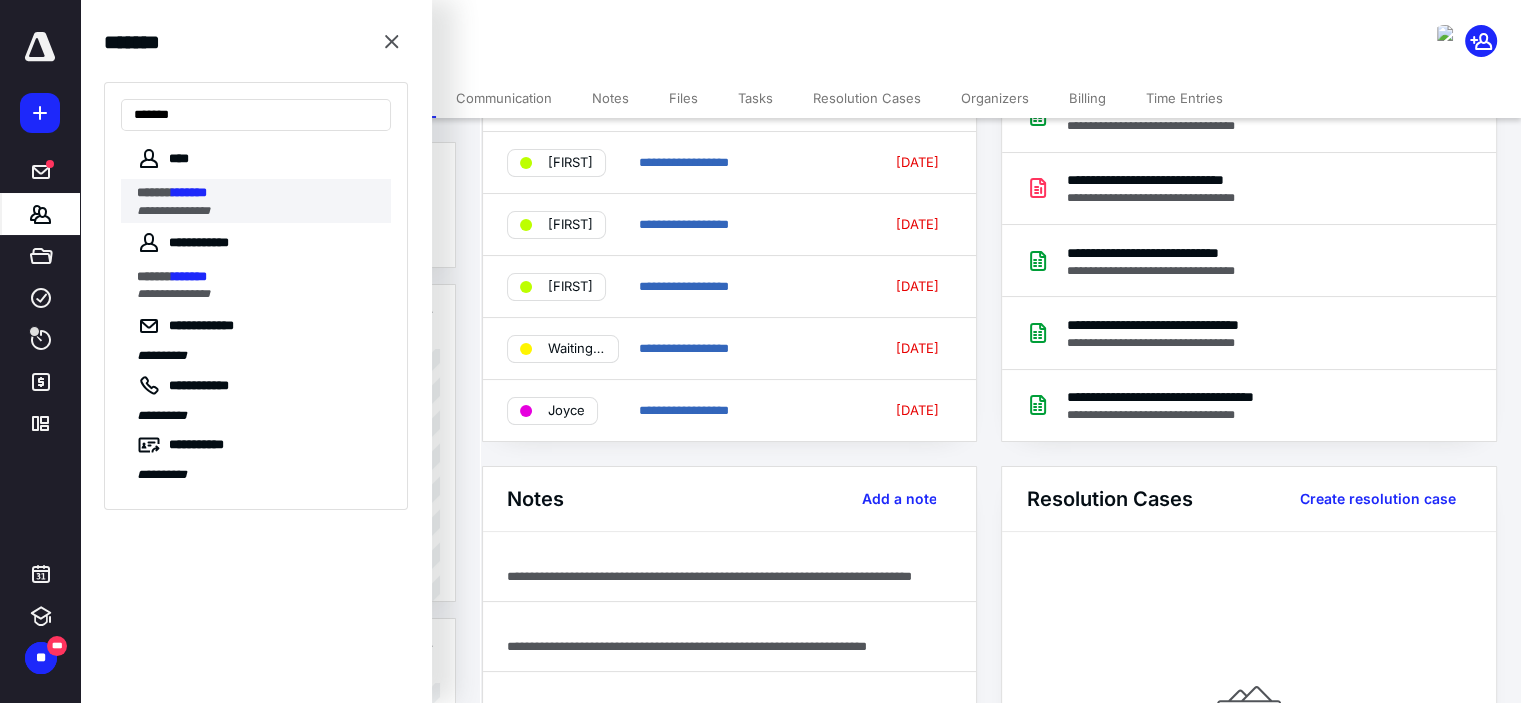 click on "*******" at bounding box center (189, 192) 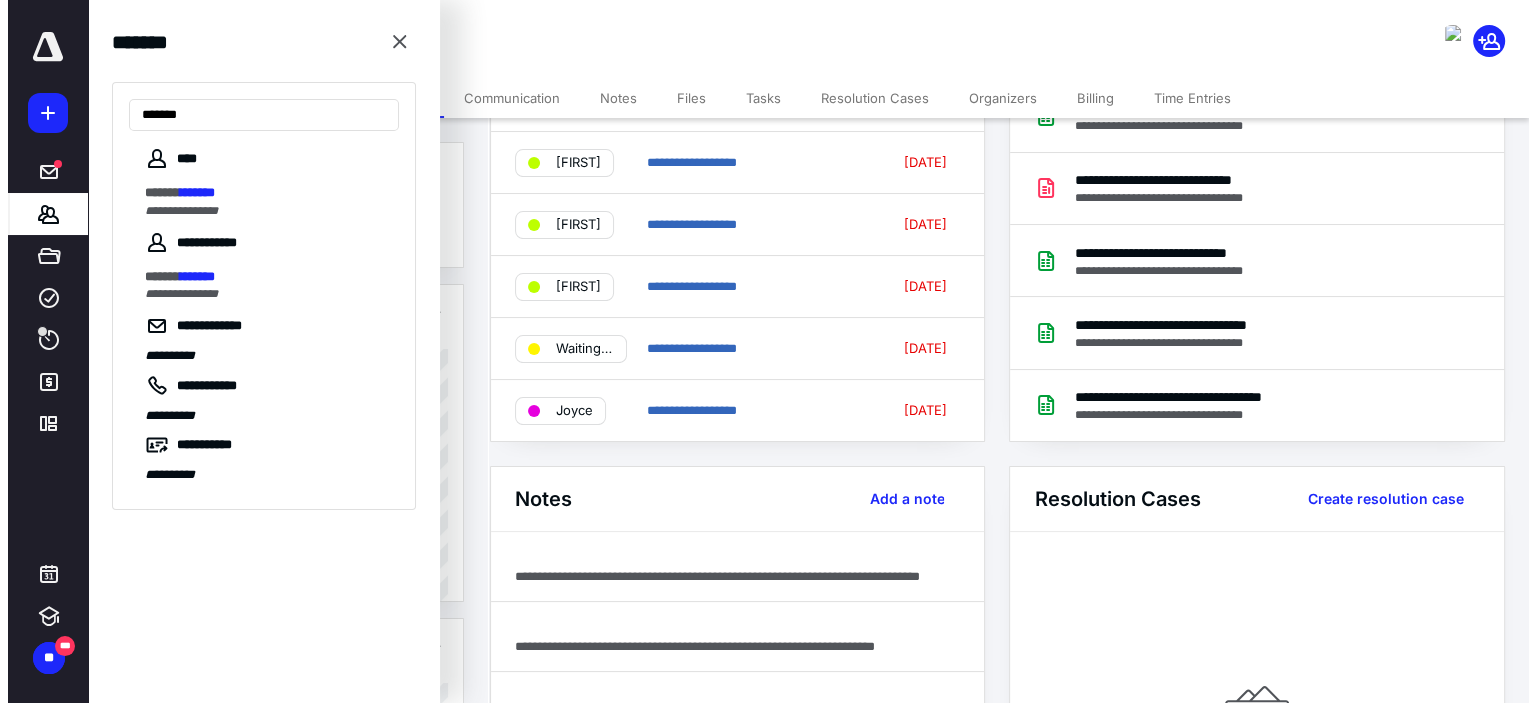 scroll, scrollTop: 0, scrollLeft: 0, axis: both 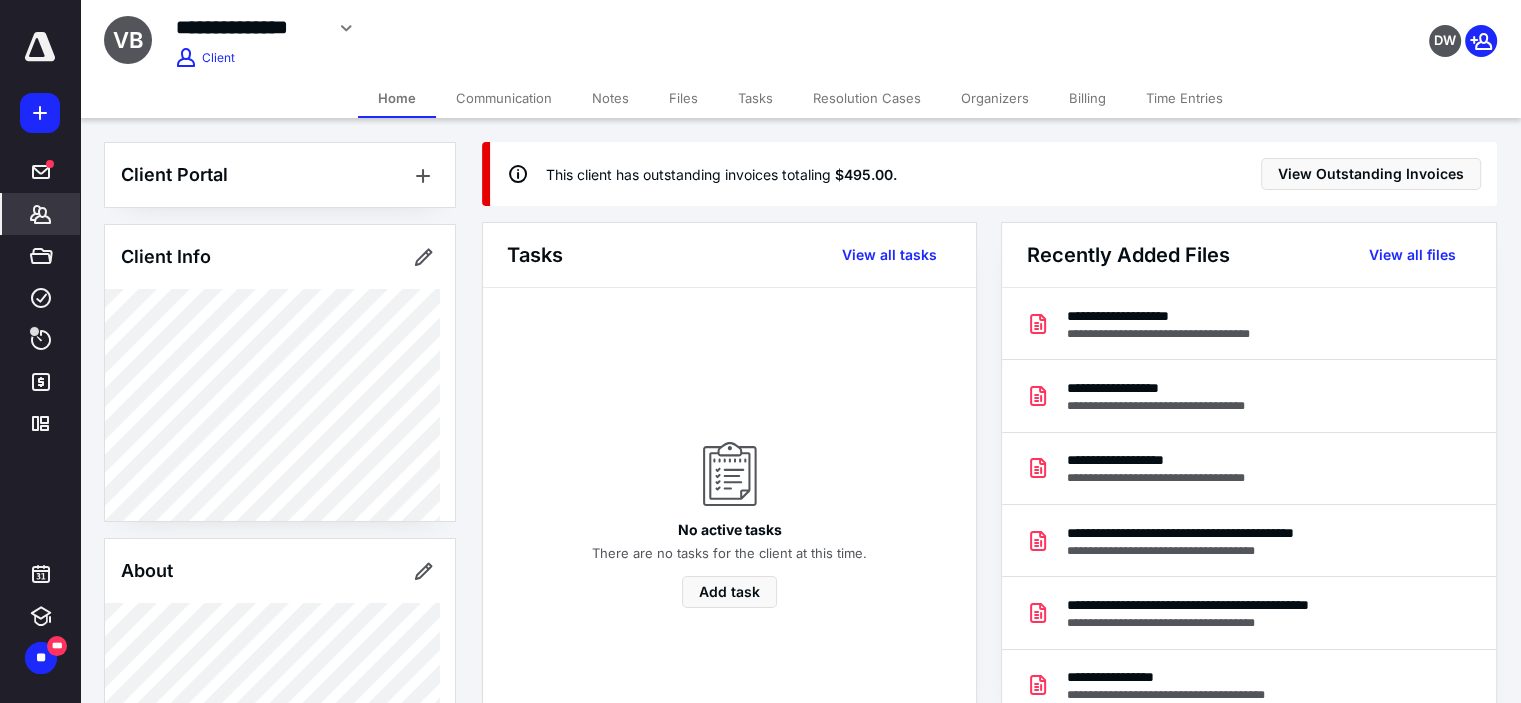 click on "Billing" at bounding box center (1087, 98) 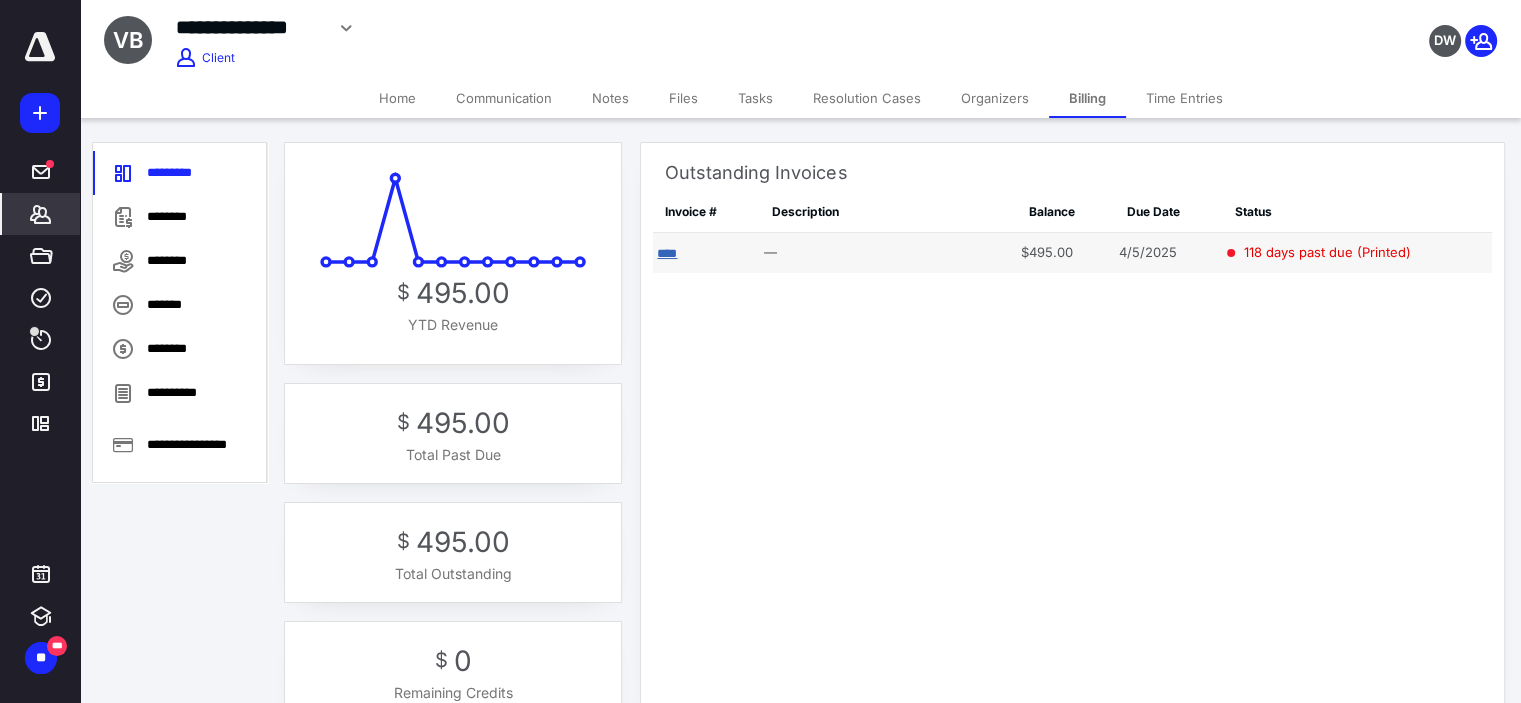 click on "****" at bounding box center (667, 253) 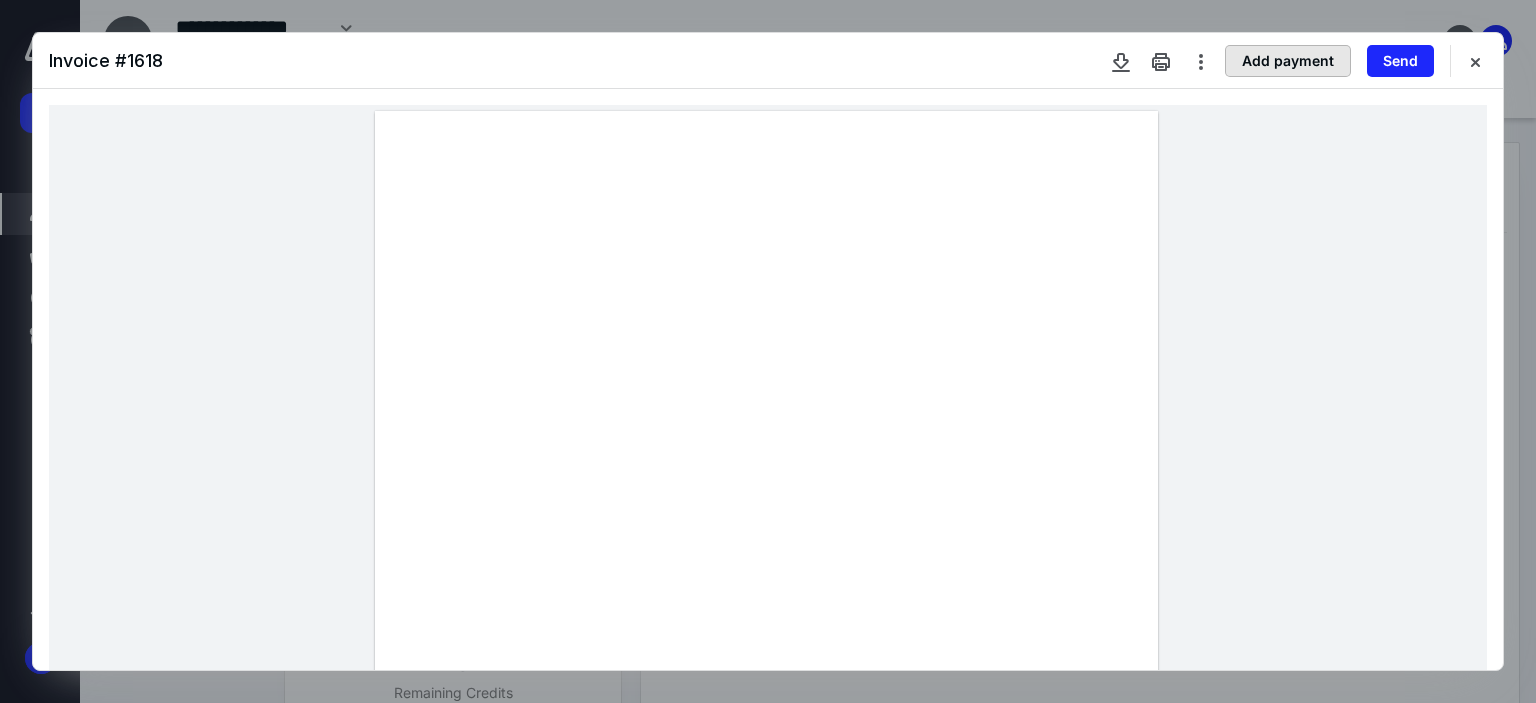 click on "Add payment" at bounding box center (1288, 61) 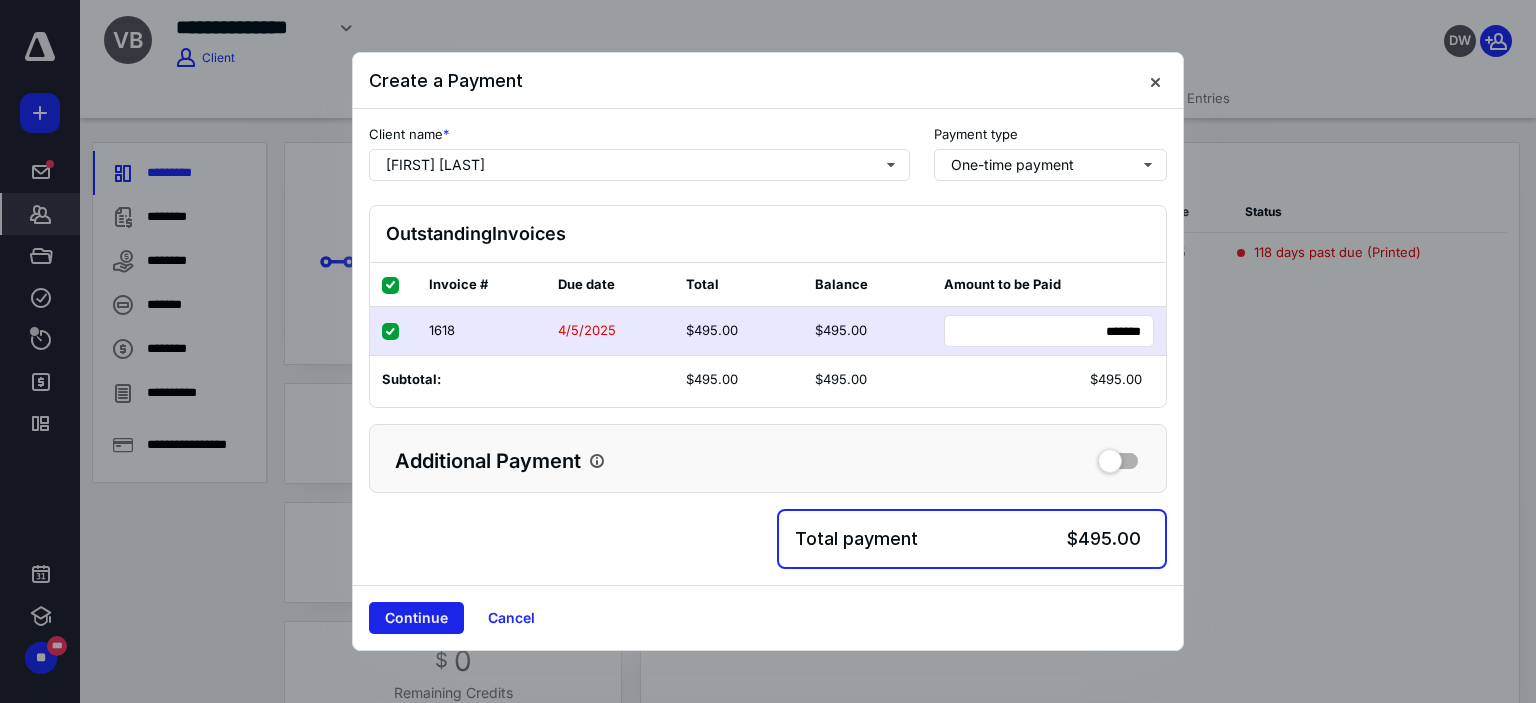 click on "Continue" at bounding box center (416, 618) 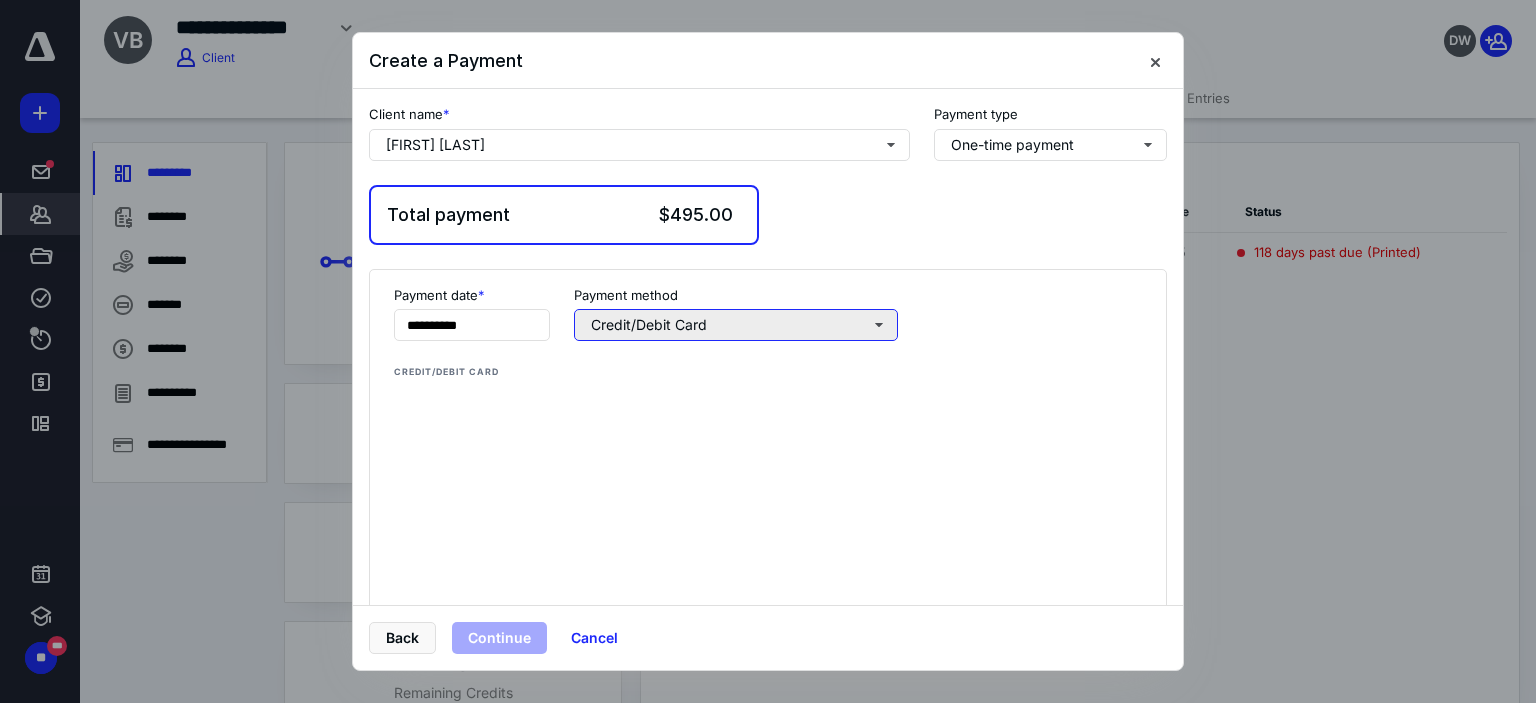 click on "Credit/Debit Card" at bounding box center [736, 325] 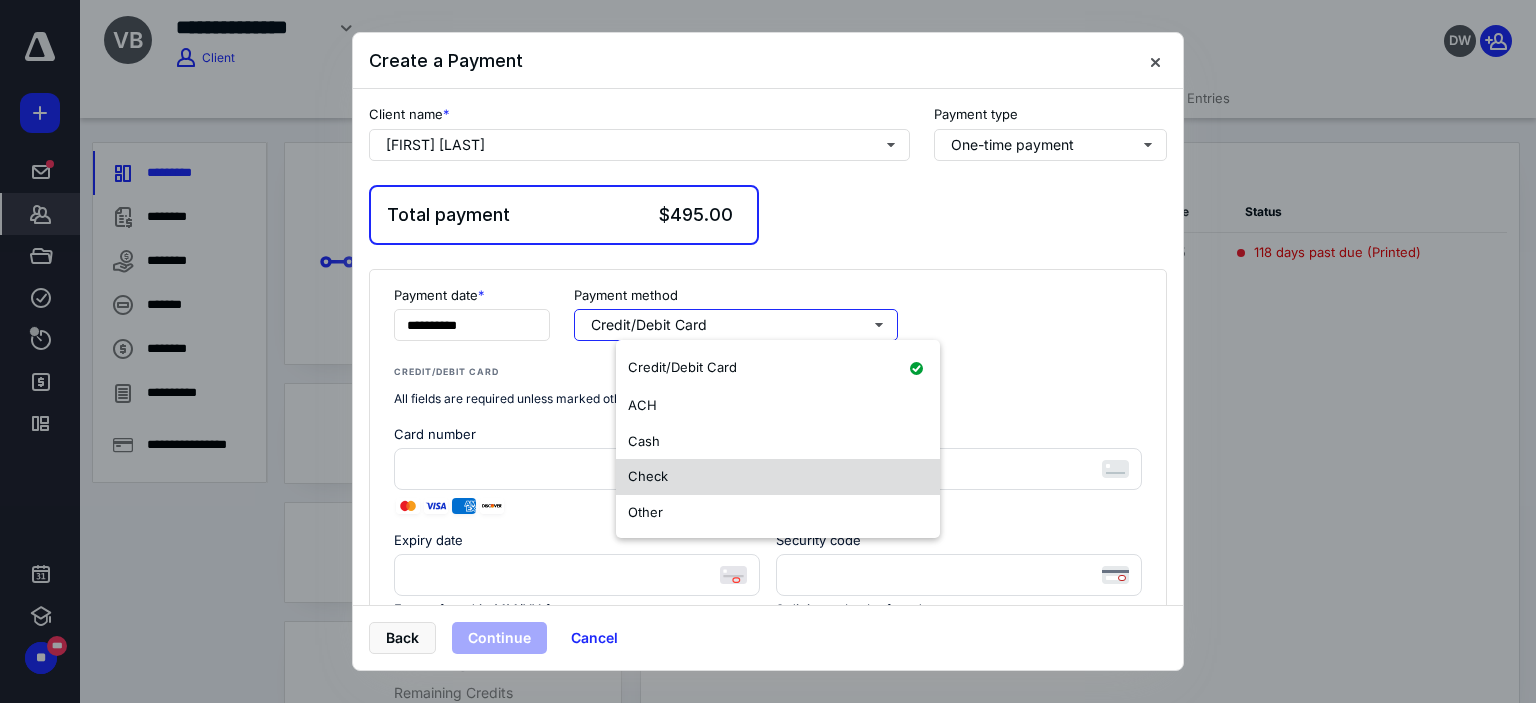 click on "Check" at bounding box center [778, 477] 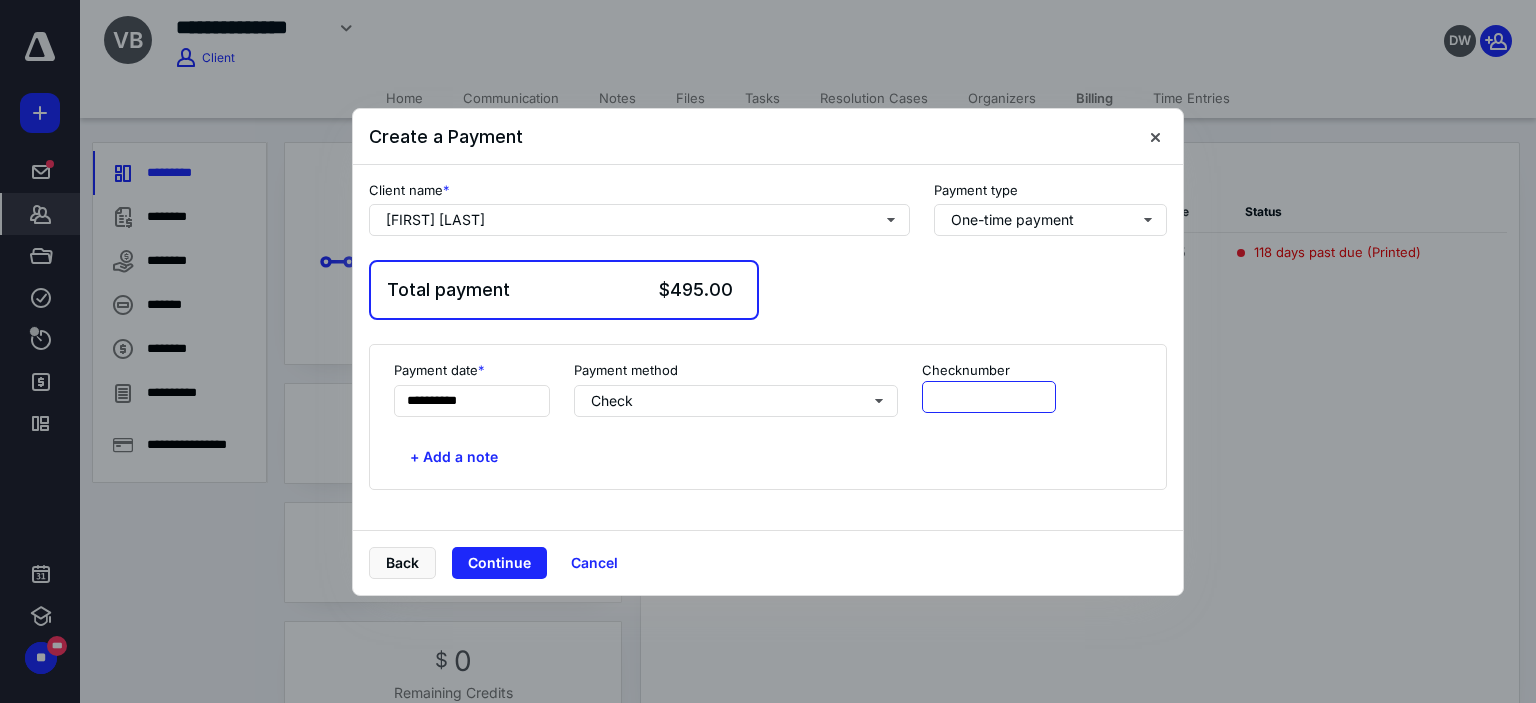 click at bounding box center (989, 397) 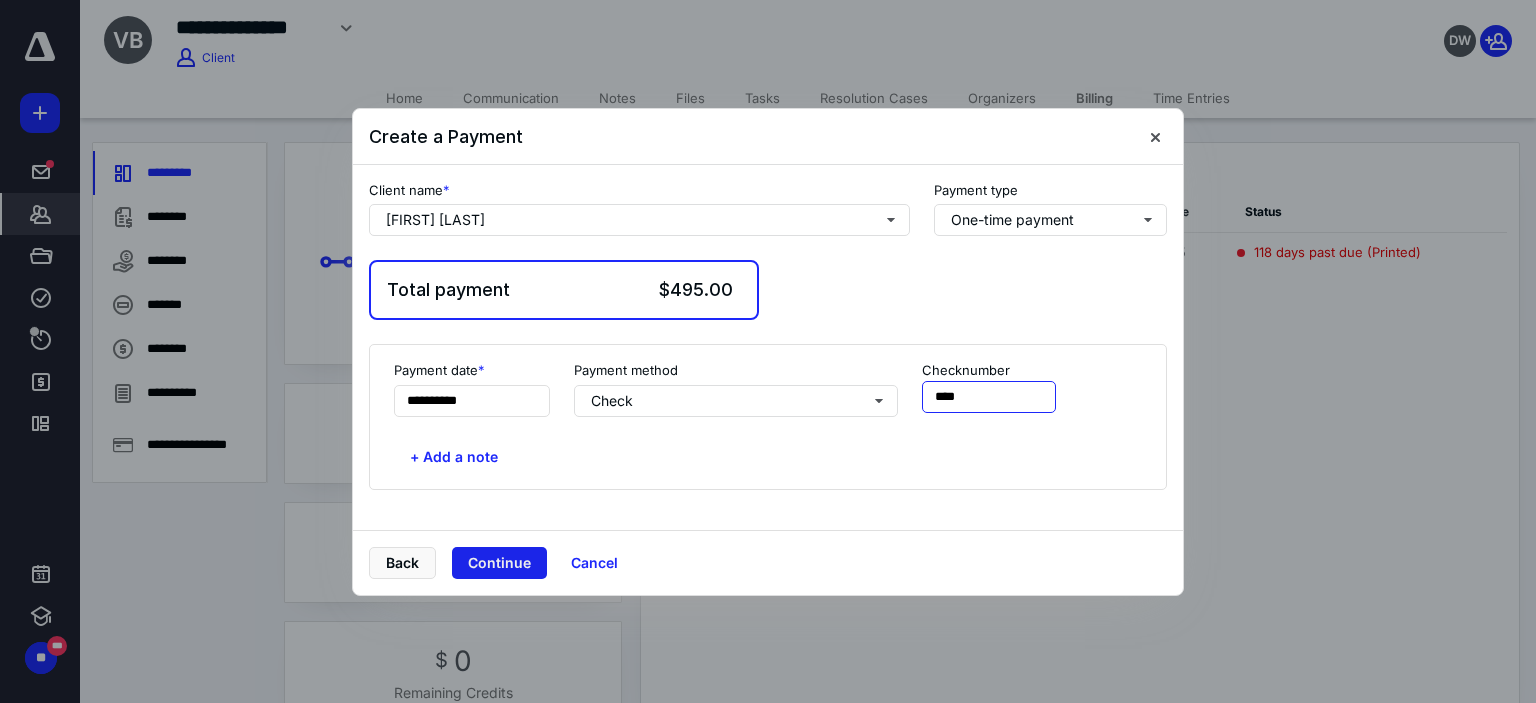 type on "****" 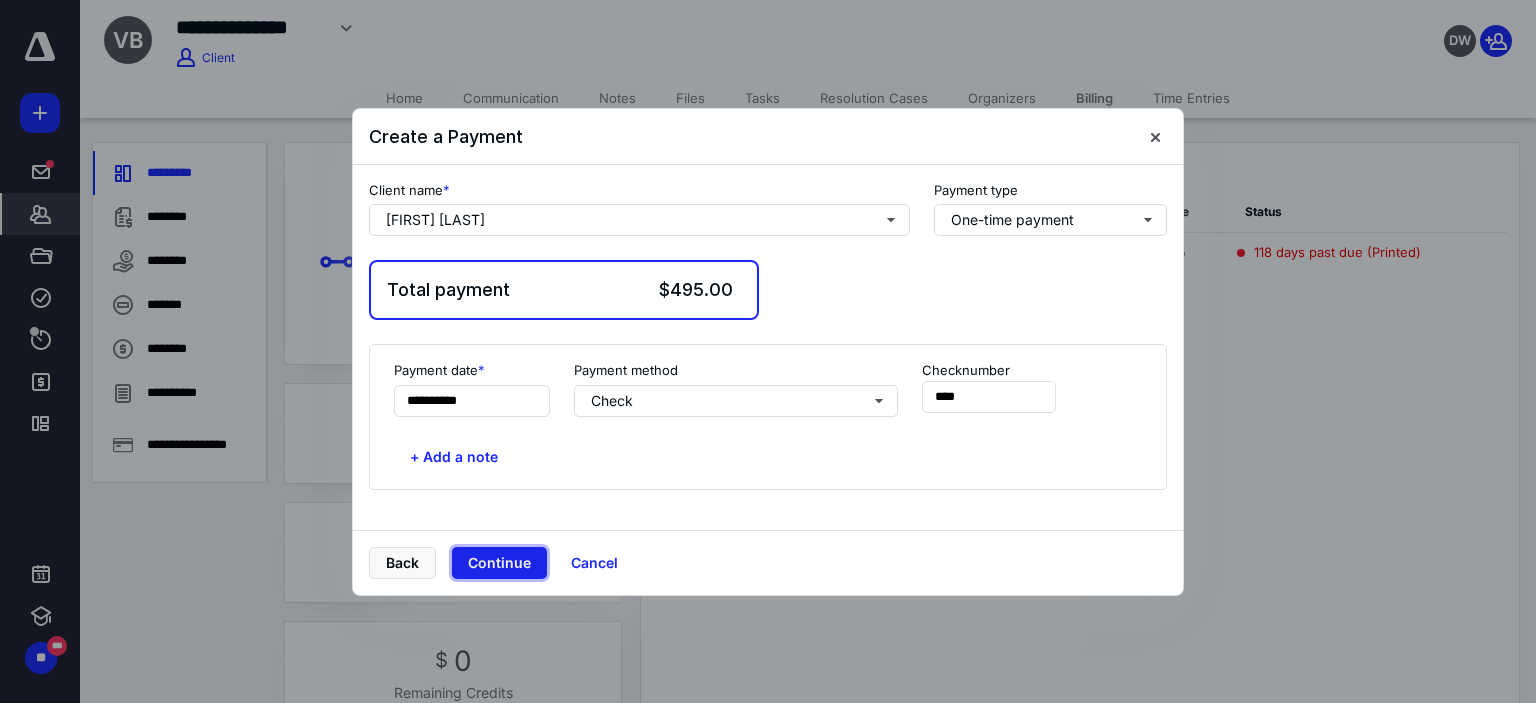 click on "Continue" at bounding box center [499, 563] 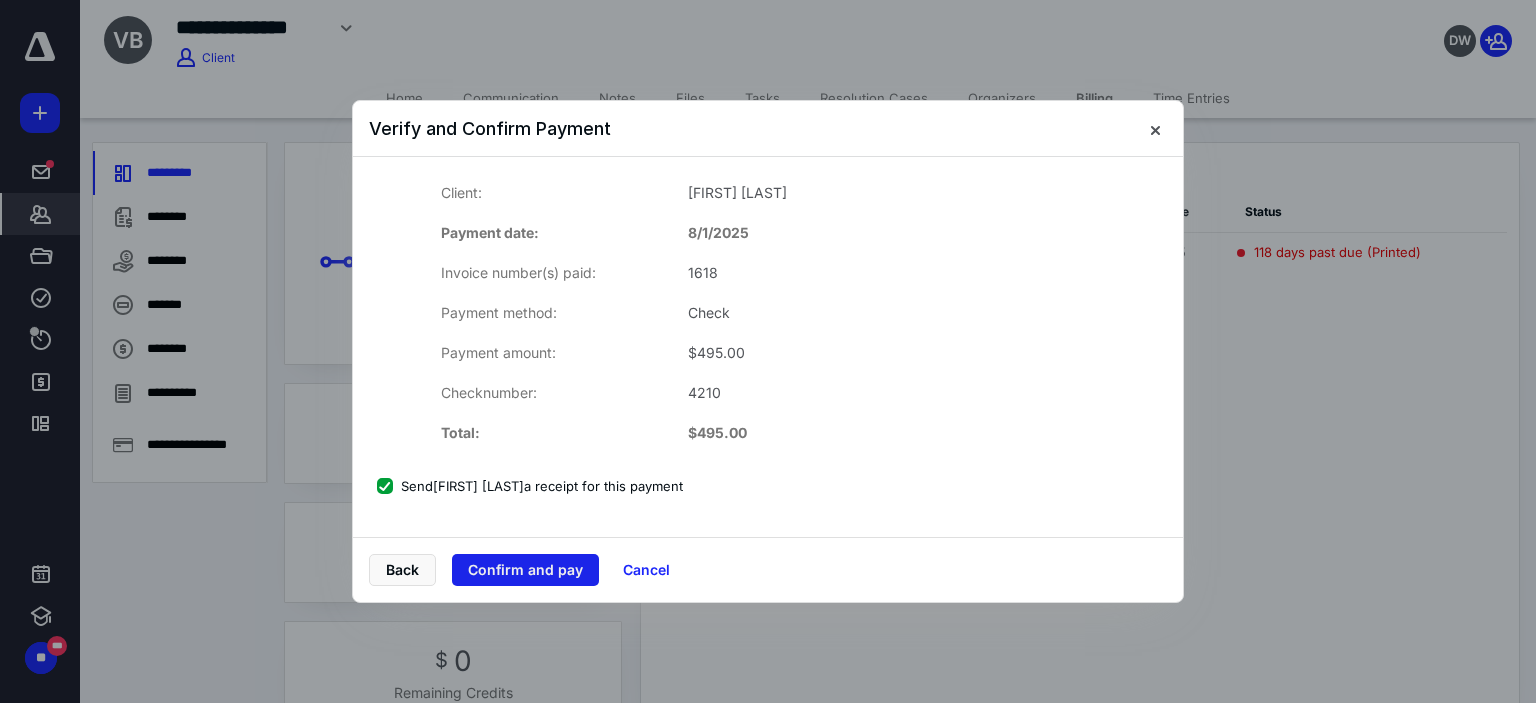 click on "Confirm and pay" at bounding box center (525, 570) 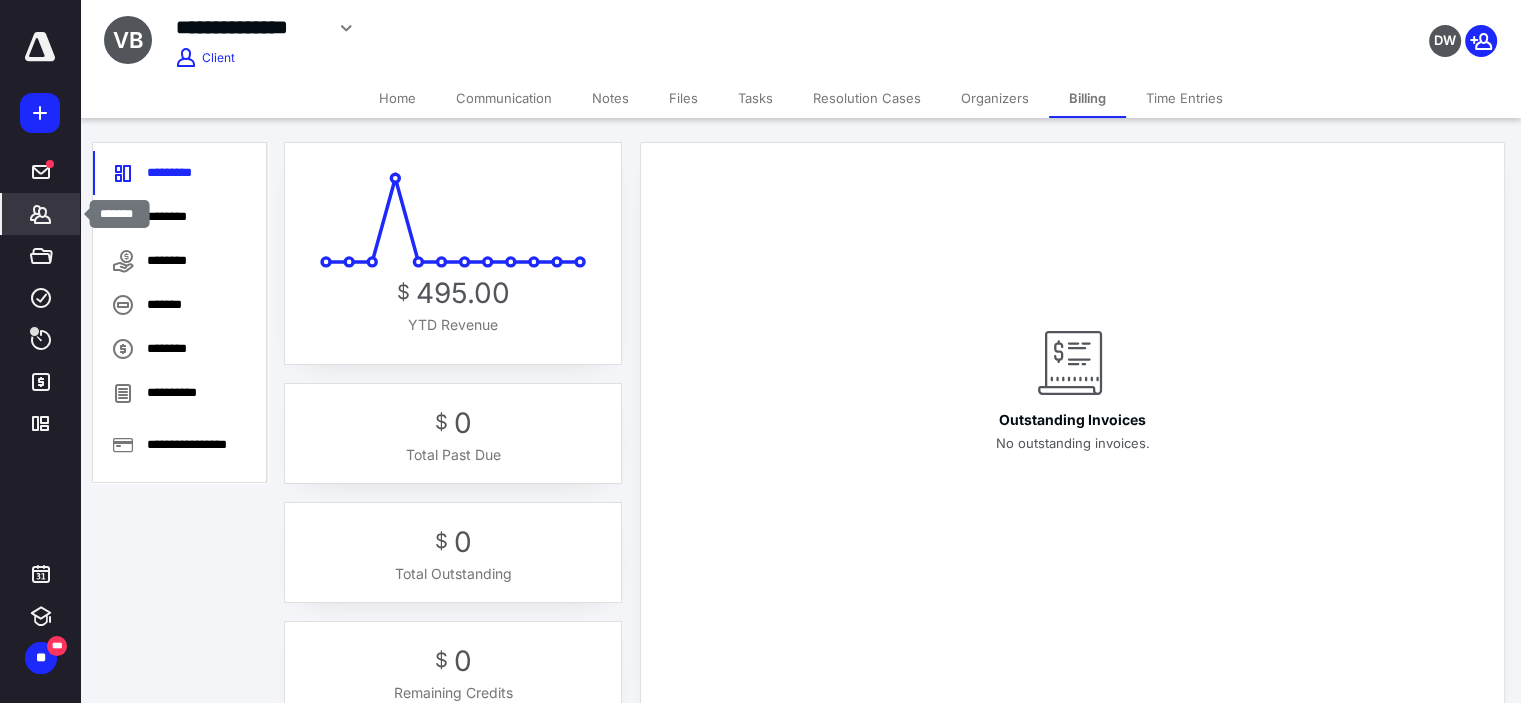 click 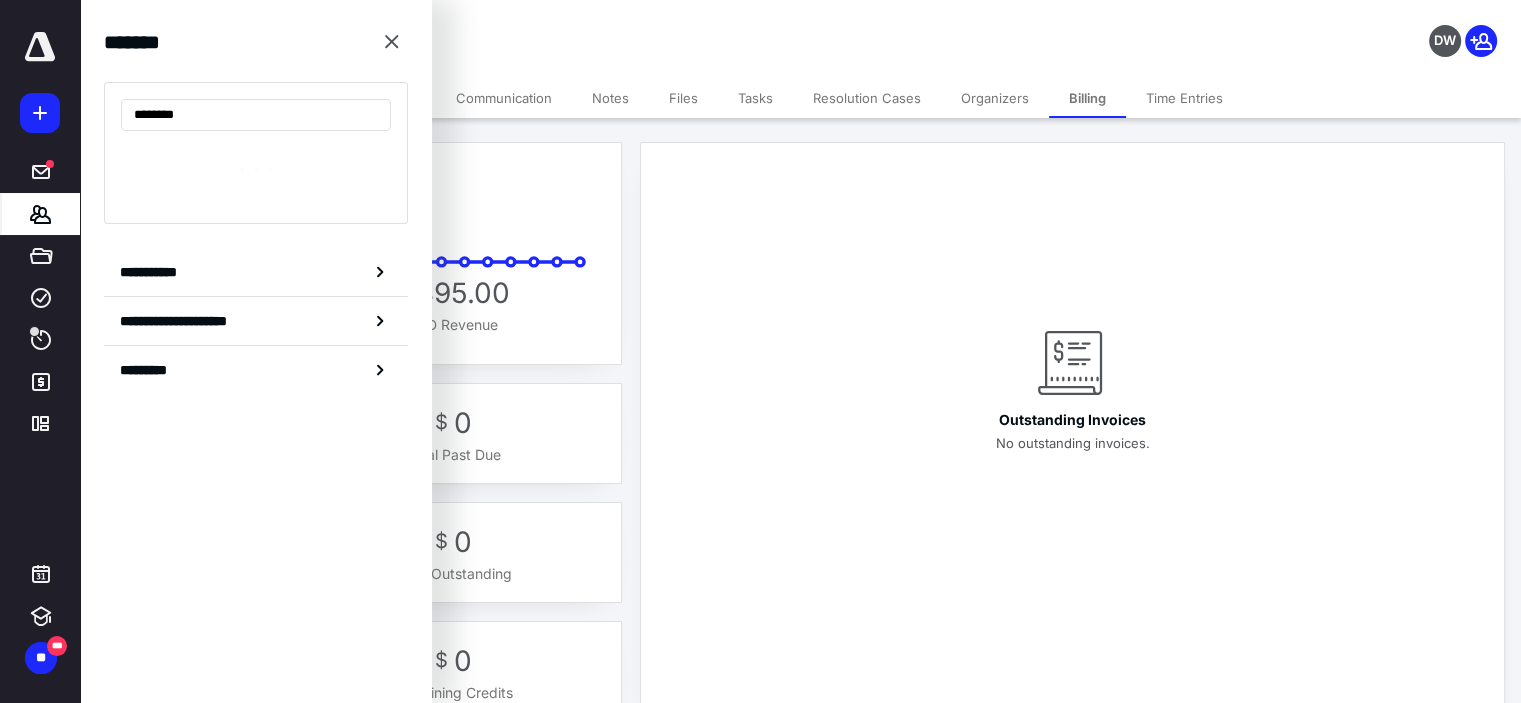 type on "********" 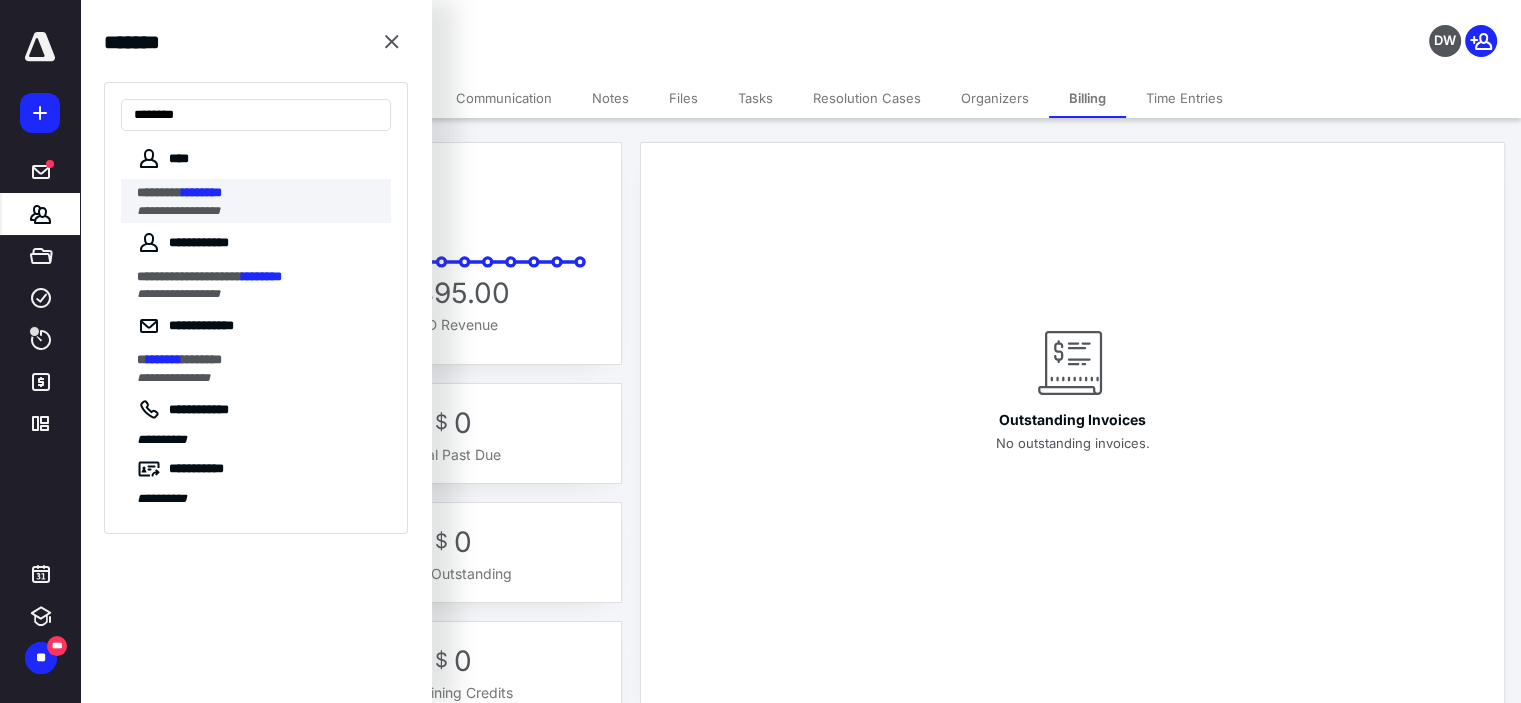 click on "********" at bounding box center [202, 192] 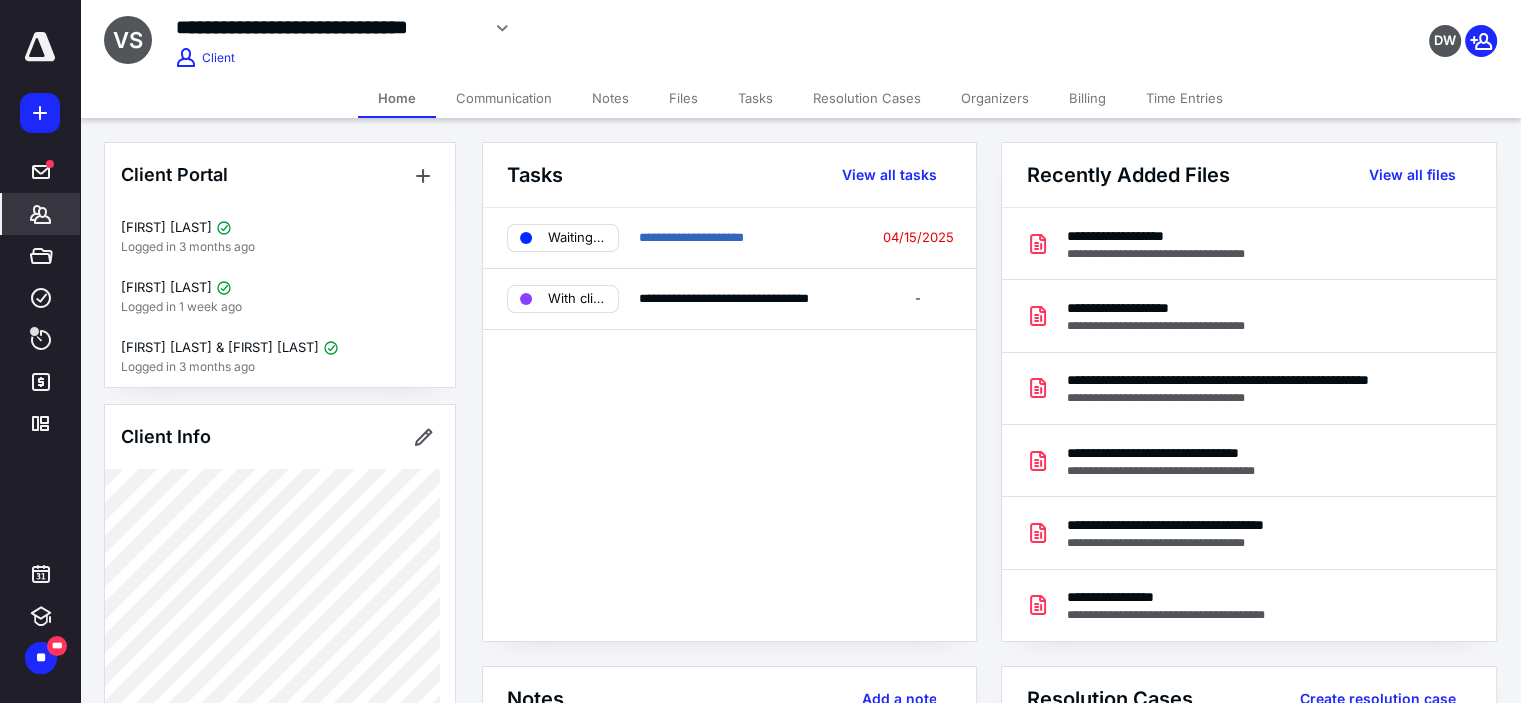 click on "Files" at bounding box center [683, 98] 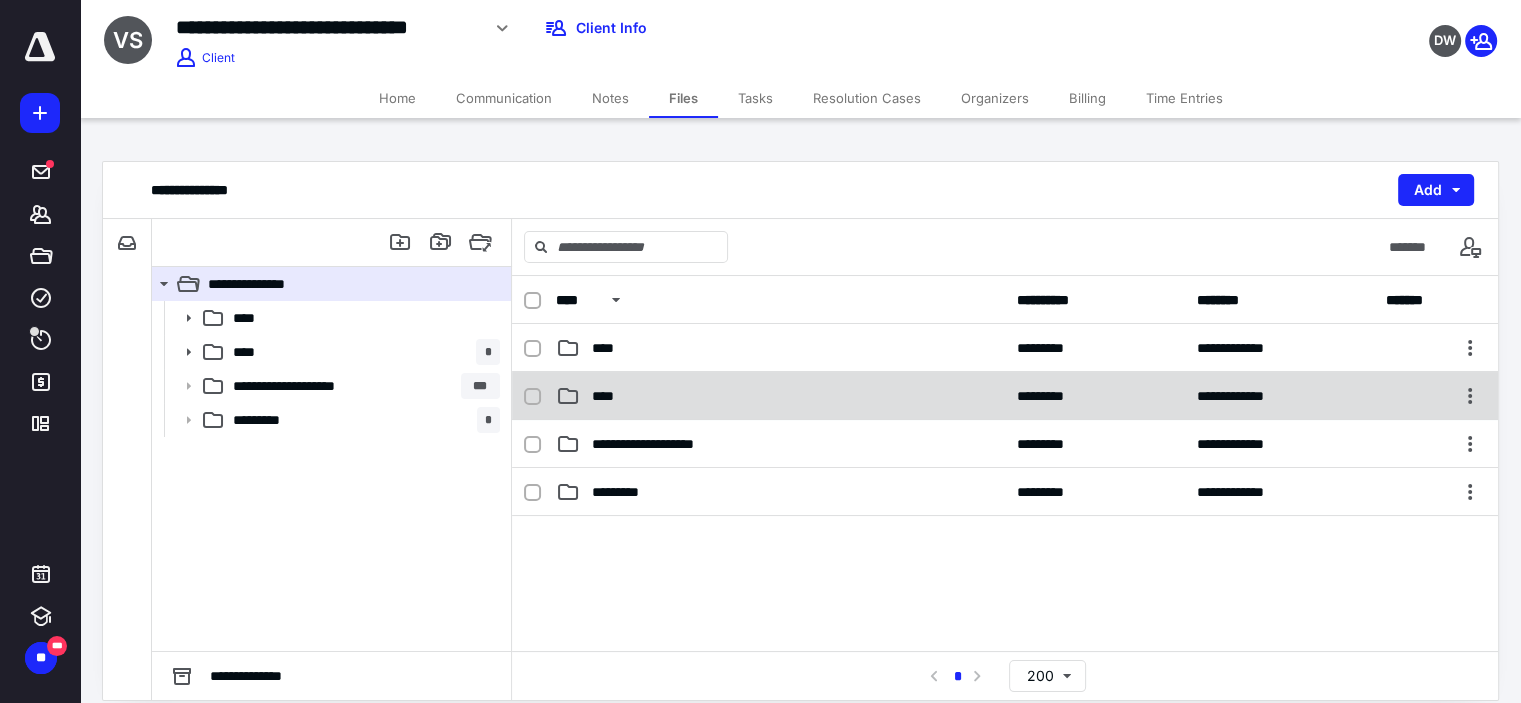 click on "****" at bounding box center (780, 396) 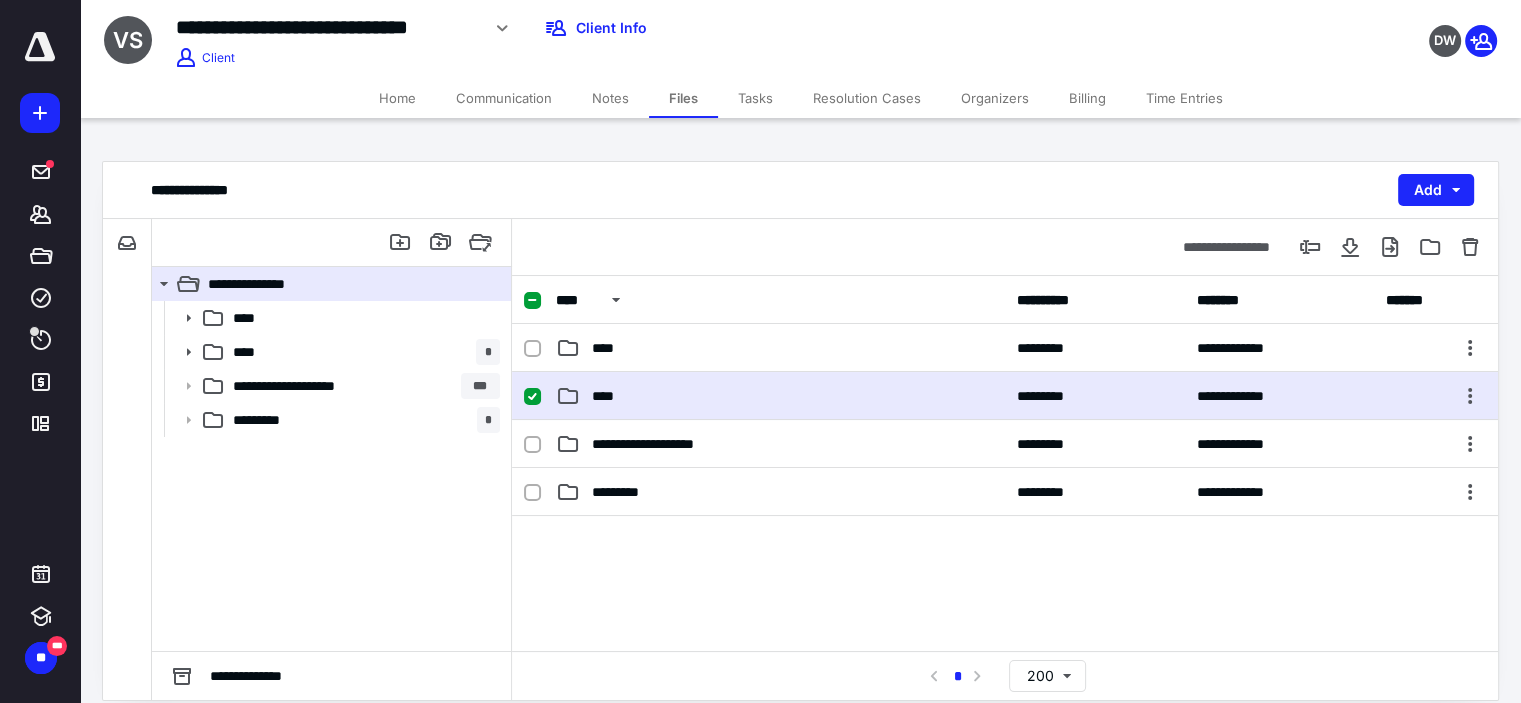 click on "****" at bounding box center (780, 396) 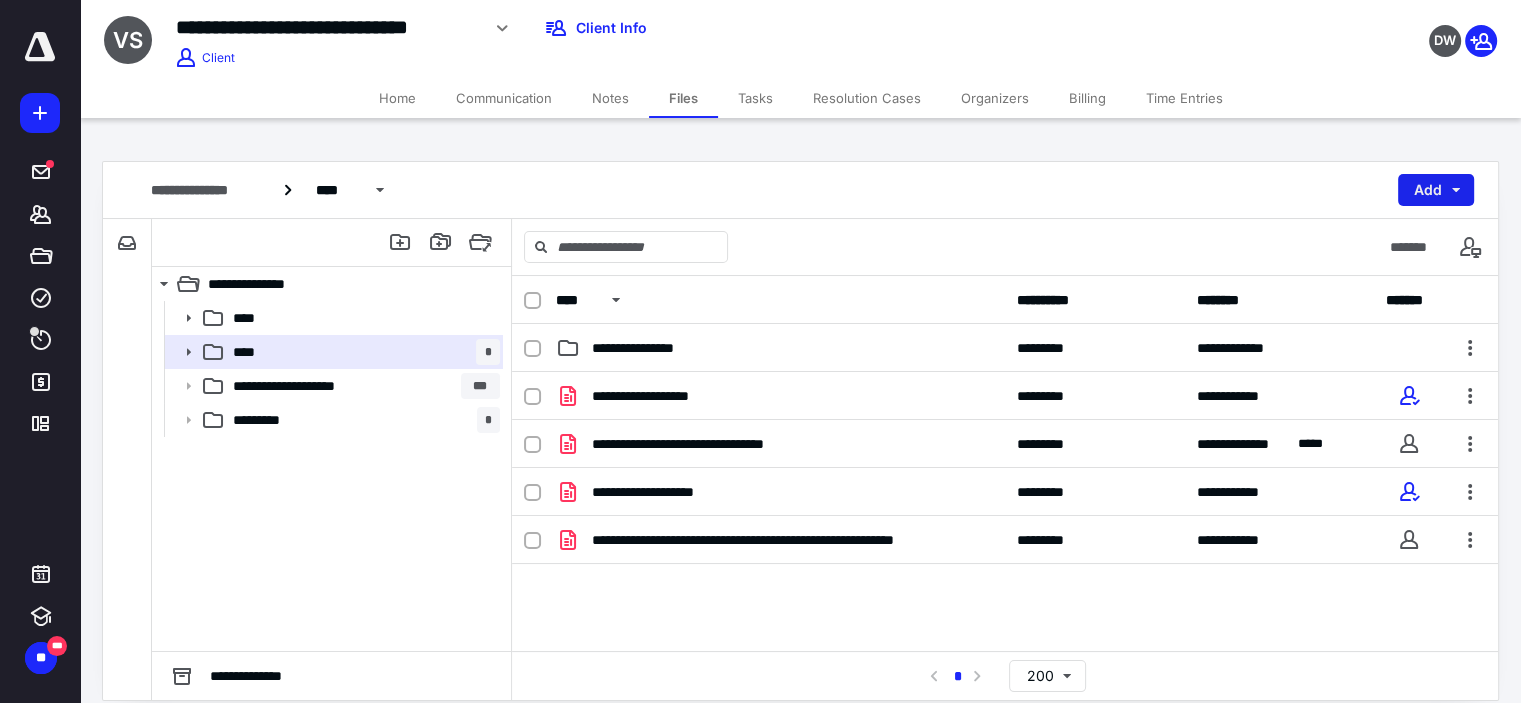 click on "Add" at bounding box center (1436, 190) 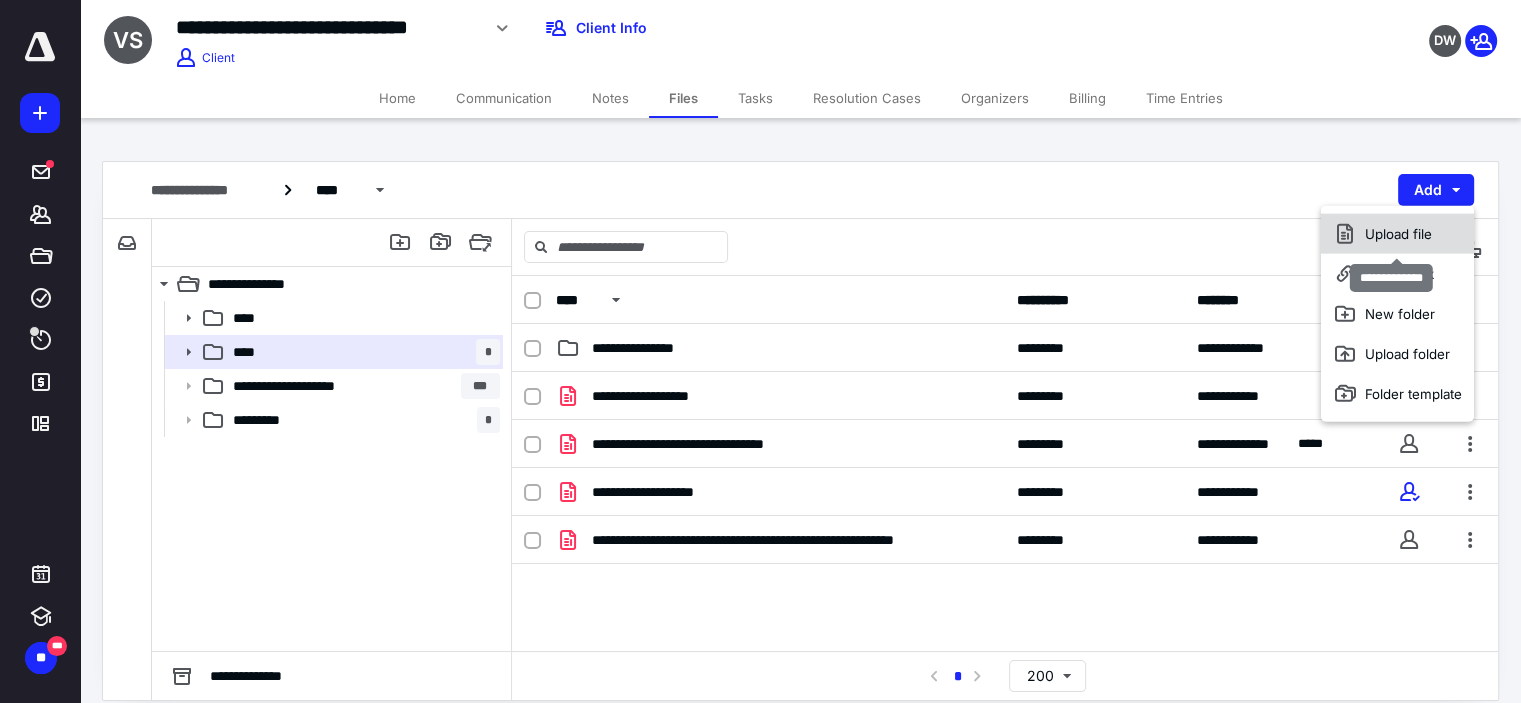 click on "Upload file" at bounding box center [1397, 234] 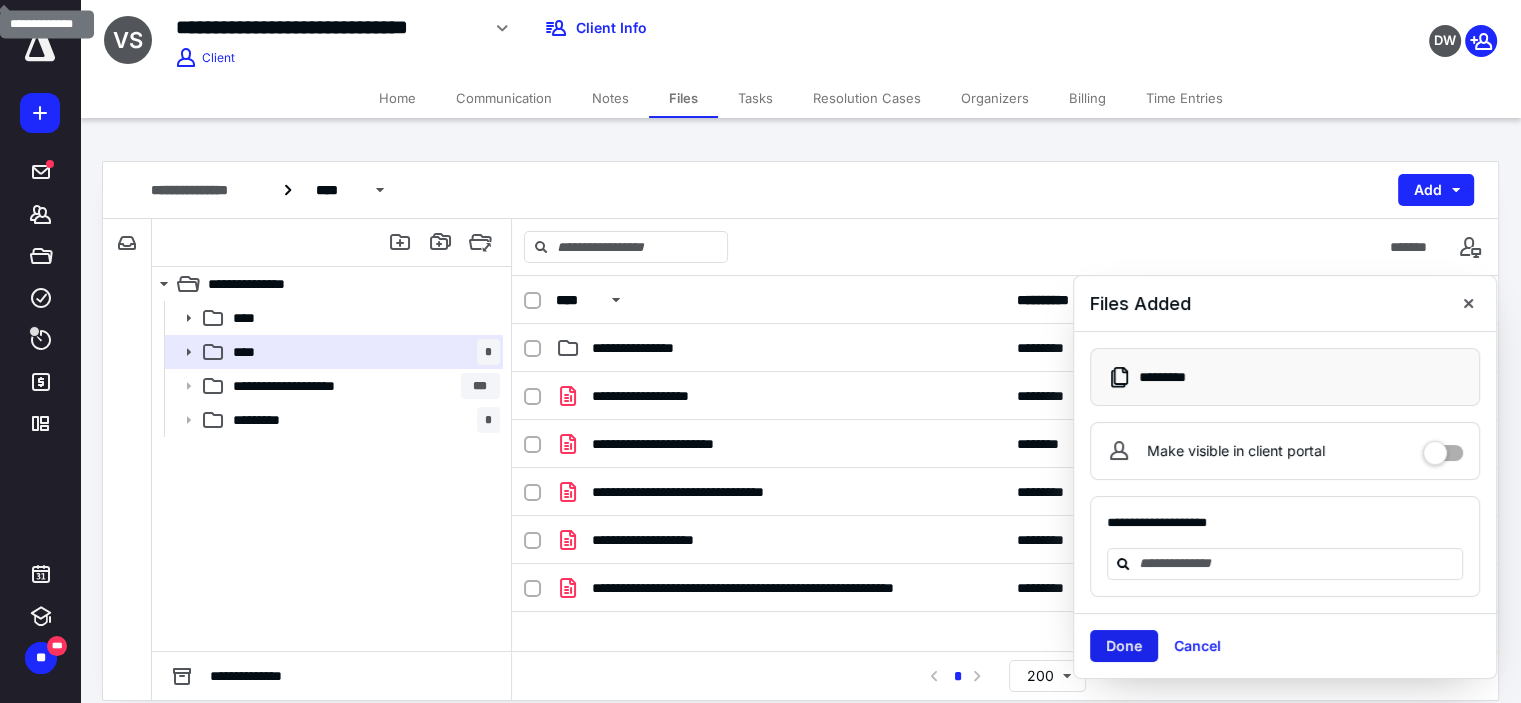 click on "Done" at bounding box center (1124, 646) 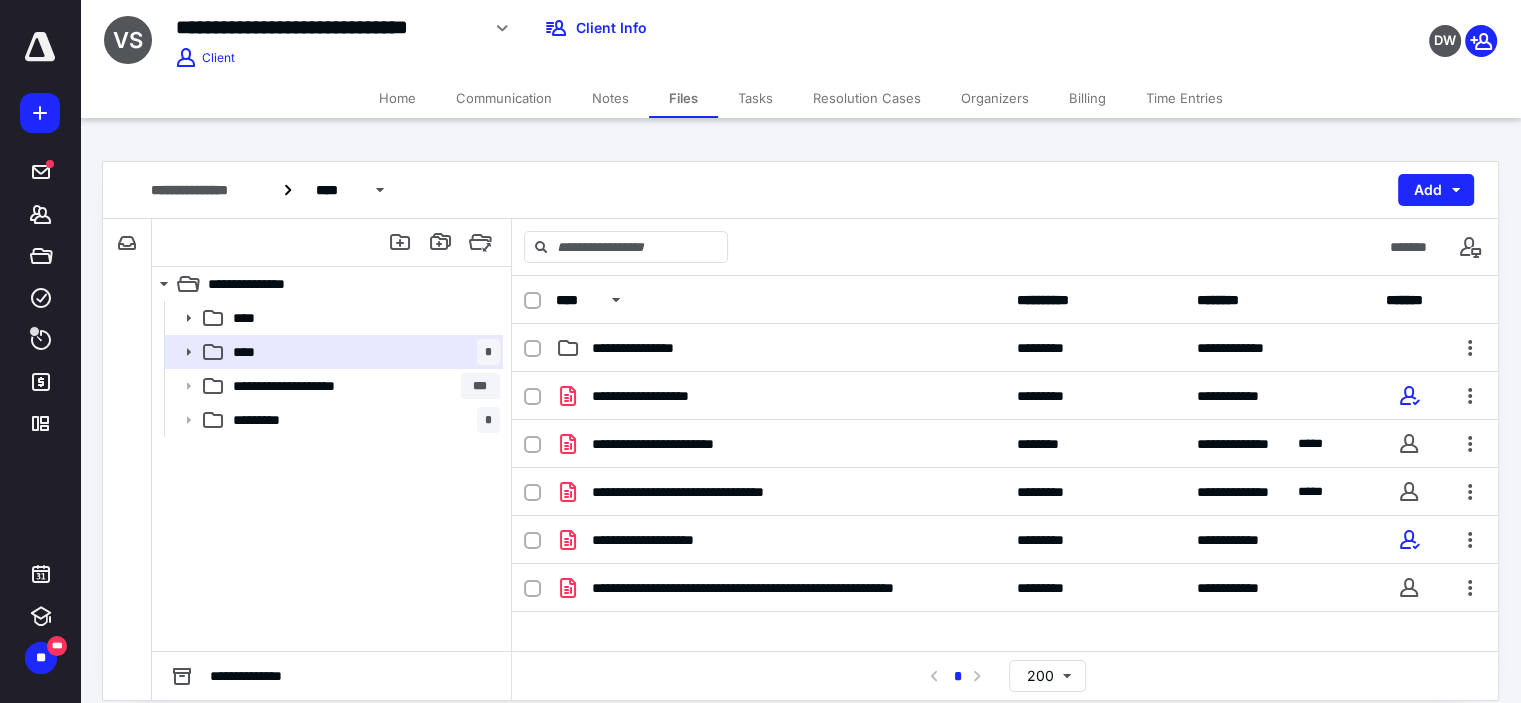 click on "Tasks" at bounding box center [755, 98] 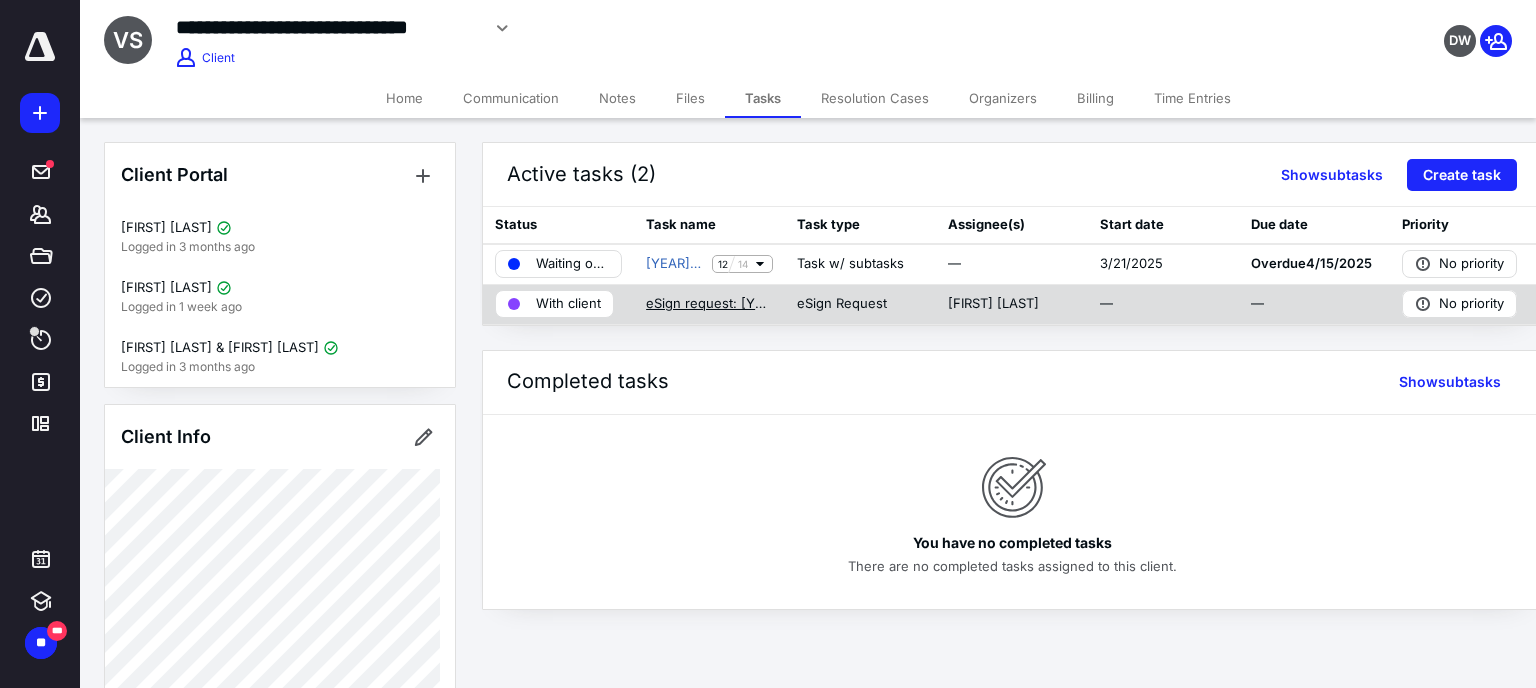 click on "eSign request: [YEAR] Forms 8879.pdf" at bounding box center (709, 304) 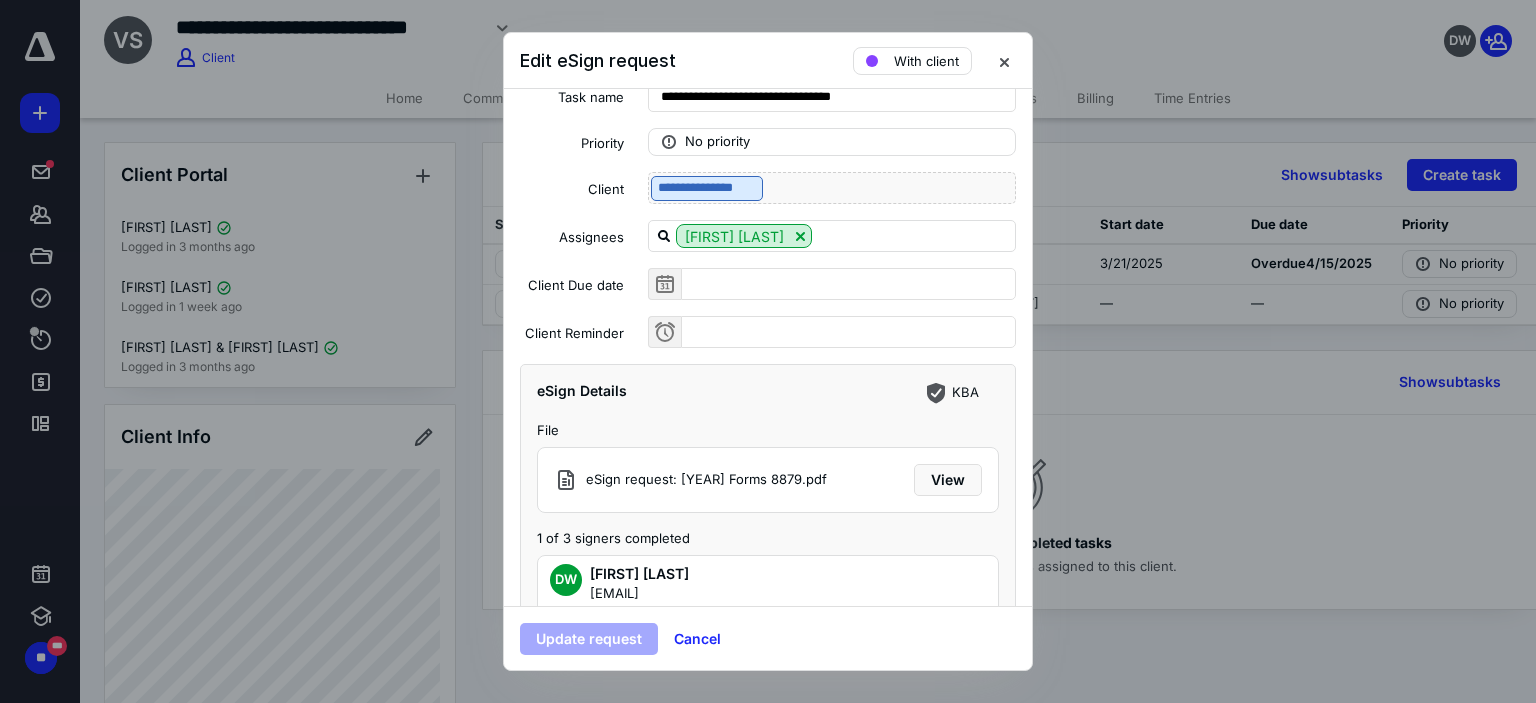 scroll, scrollTop: 100, scrollLeft: 0, axis: vertical 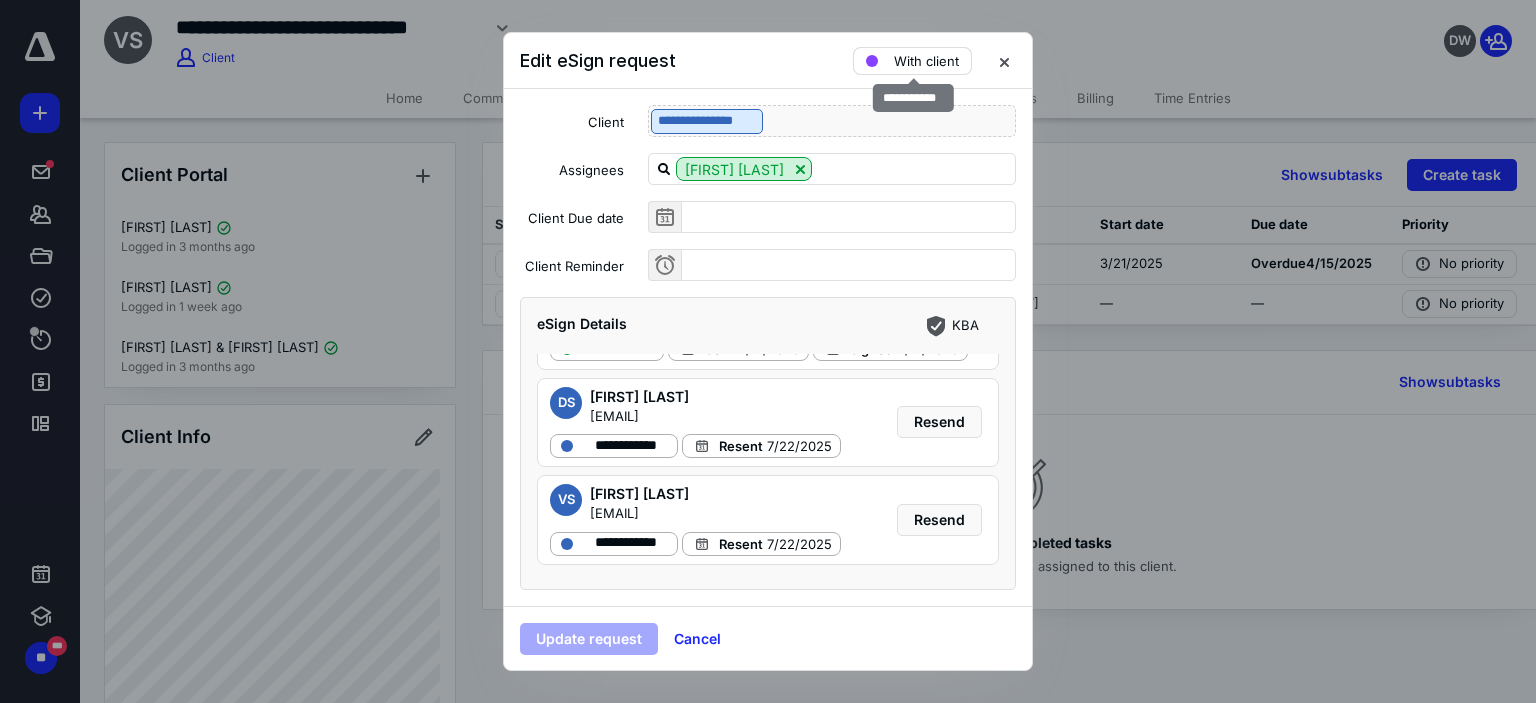 click on "With client" at bounding box center [926, 61] 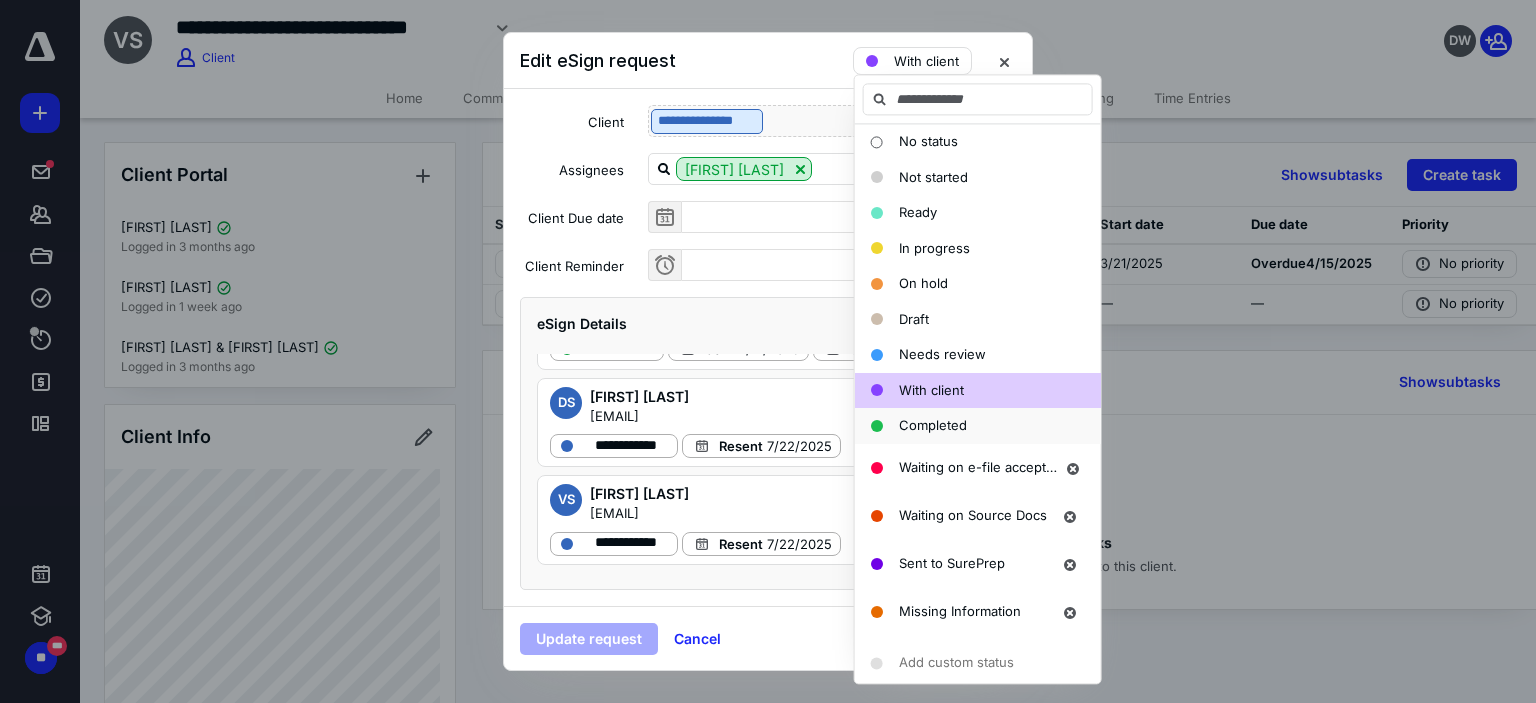 click on "Completed" at bounding box center (933, 425) 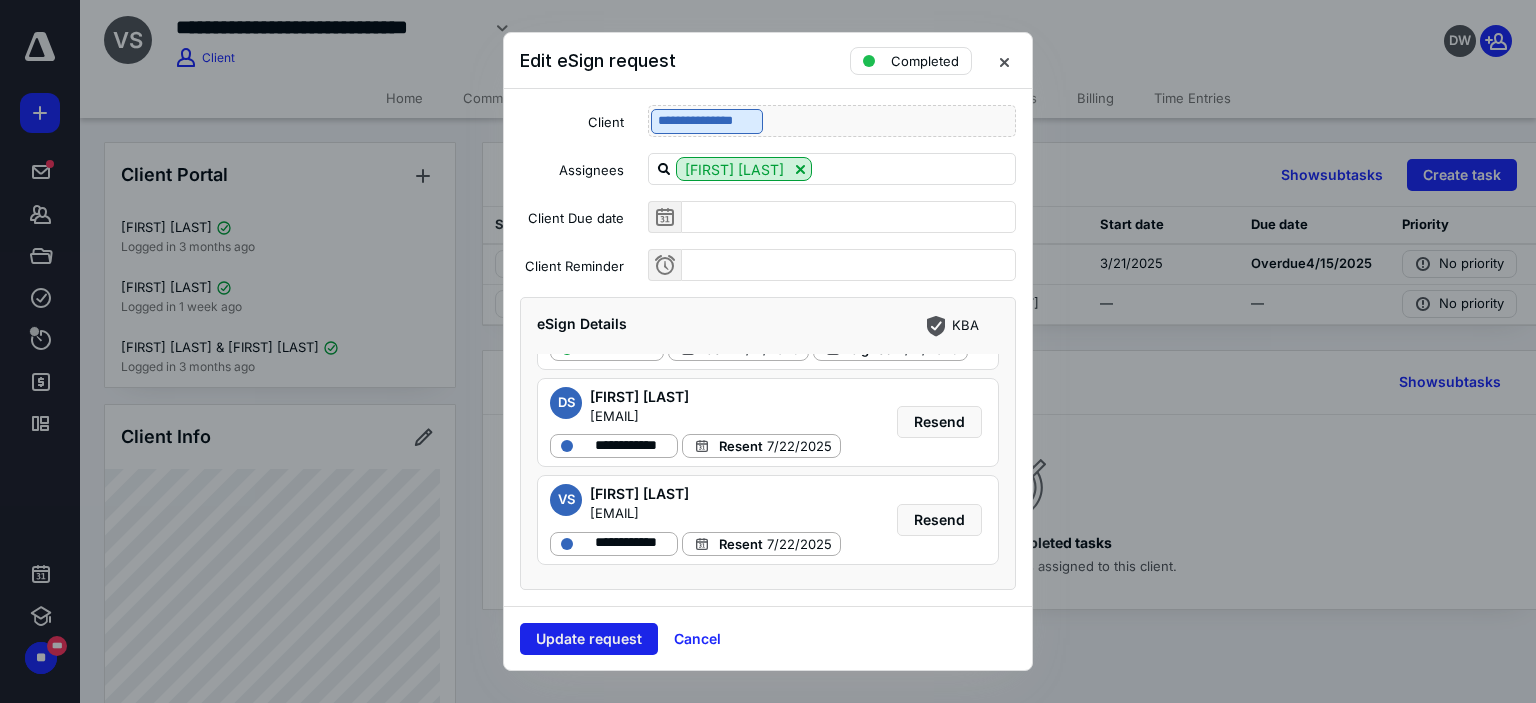 click on "Update request" at bounding box center [589, 639] 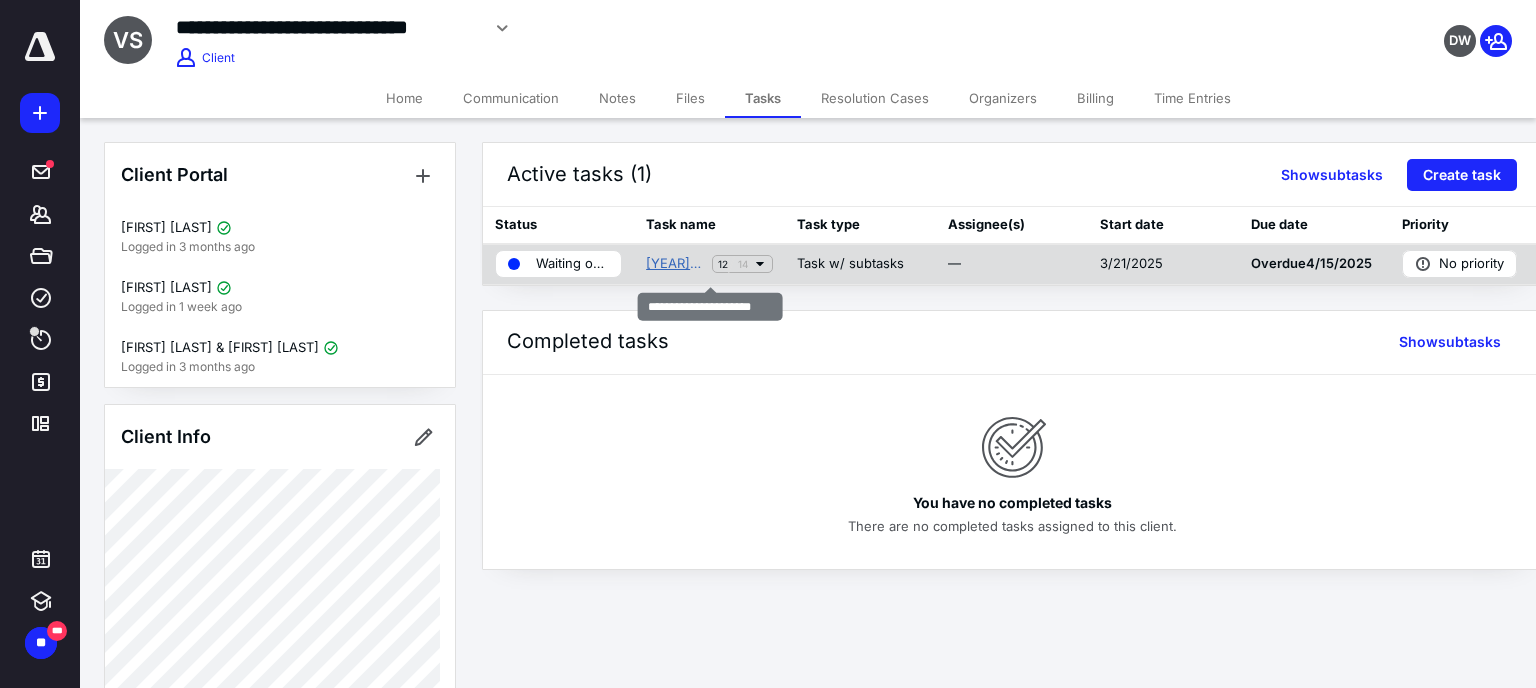 click on "[YEAR]  1040 Return ITA" at bounding box center (675, 264) 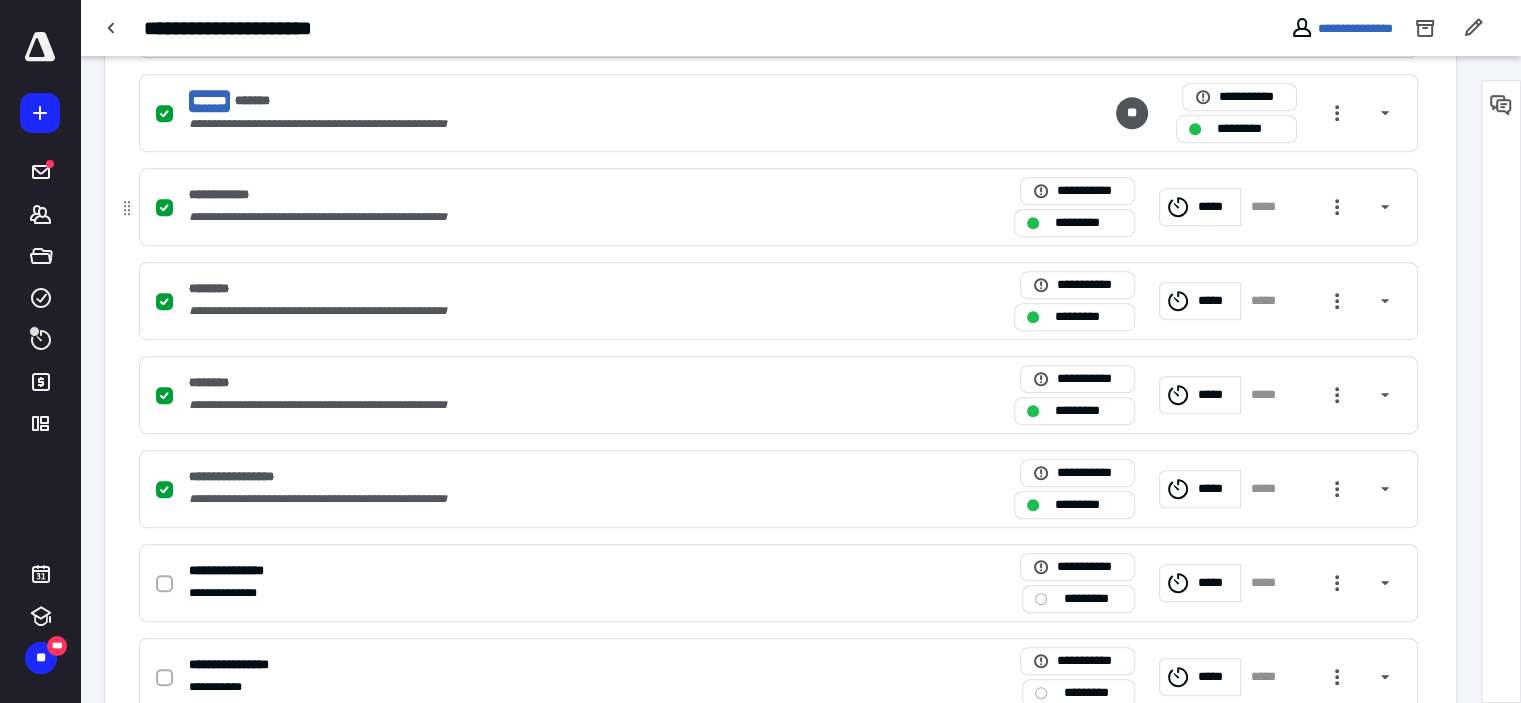 scroll, scrollTop: 1200, scrollLeft: 0, axis: vertical 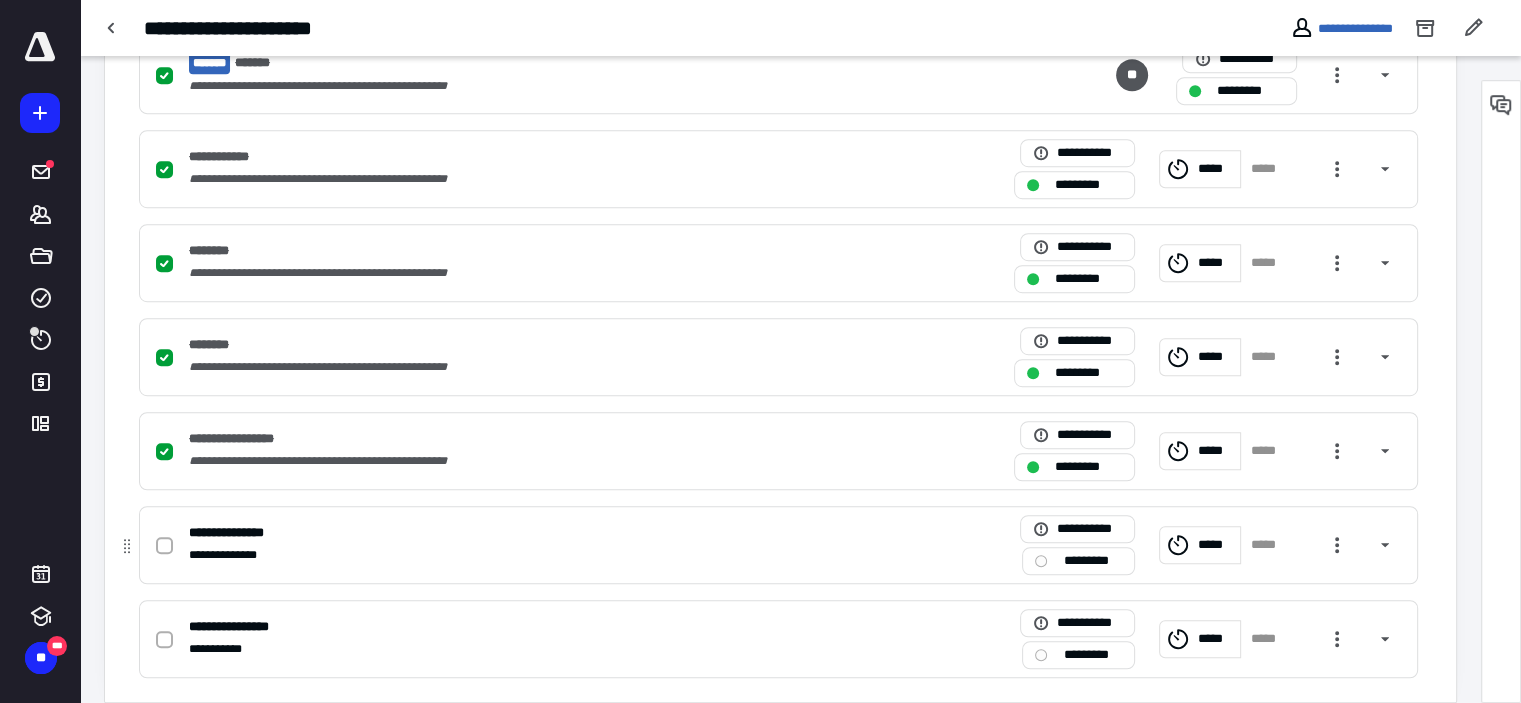 drag, startPoint x: 163, startPoint y: 545, endPoint x: 452, endPoint y: 538, distance: 289.08478 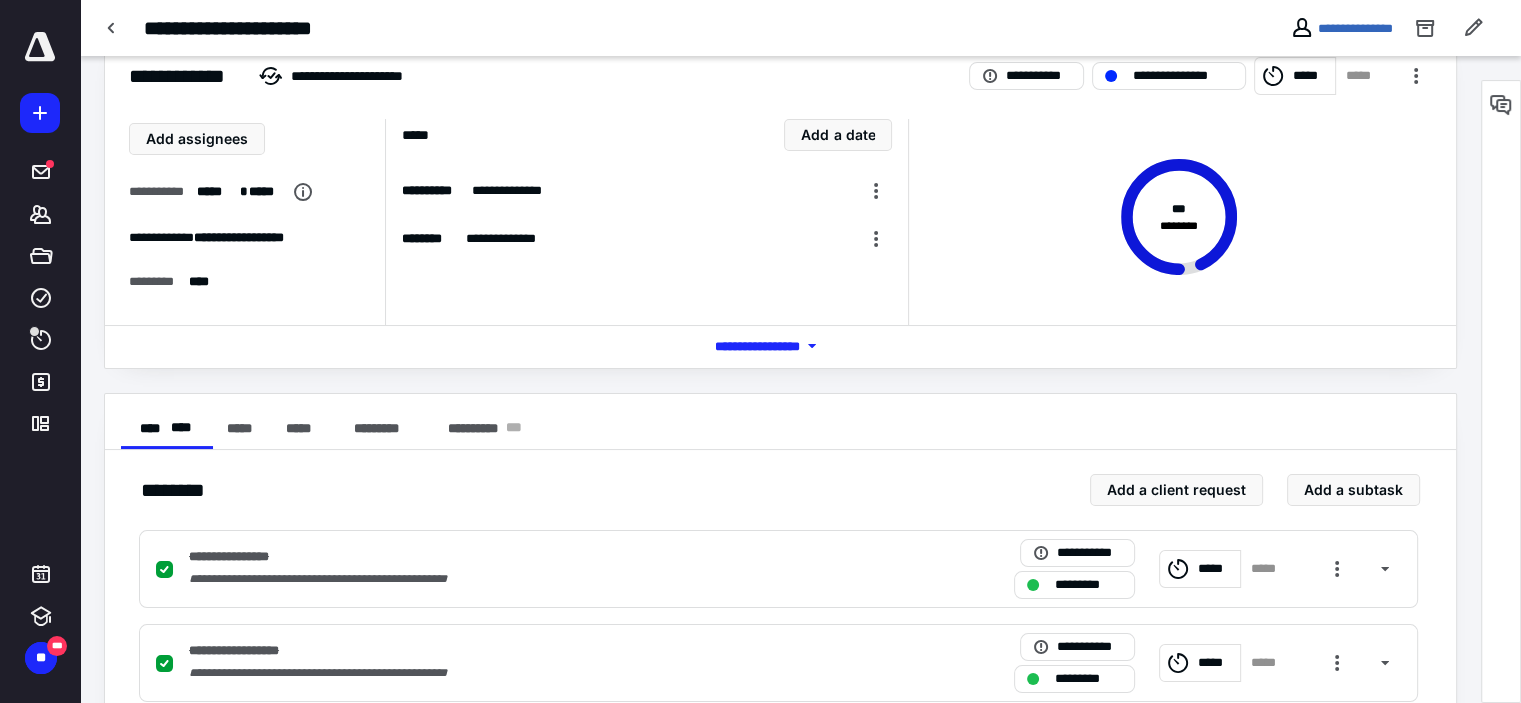 scroll, scrollTop: 0, scrollLeft: 0, axis: both 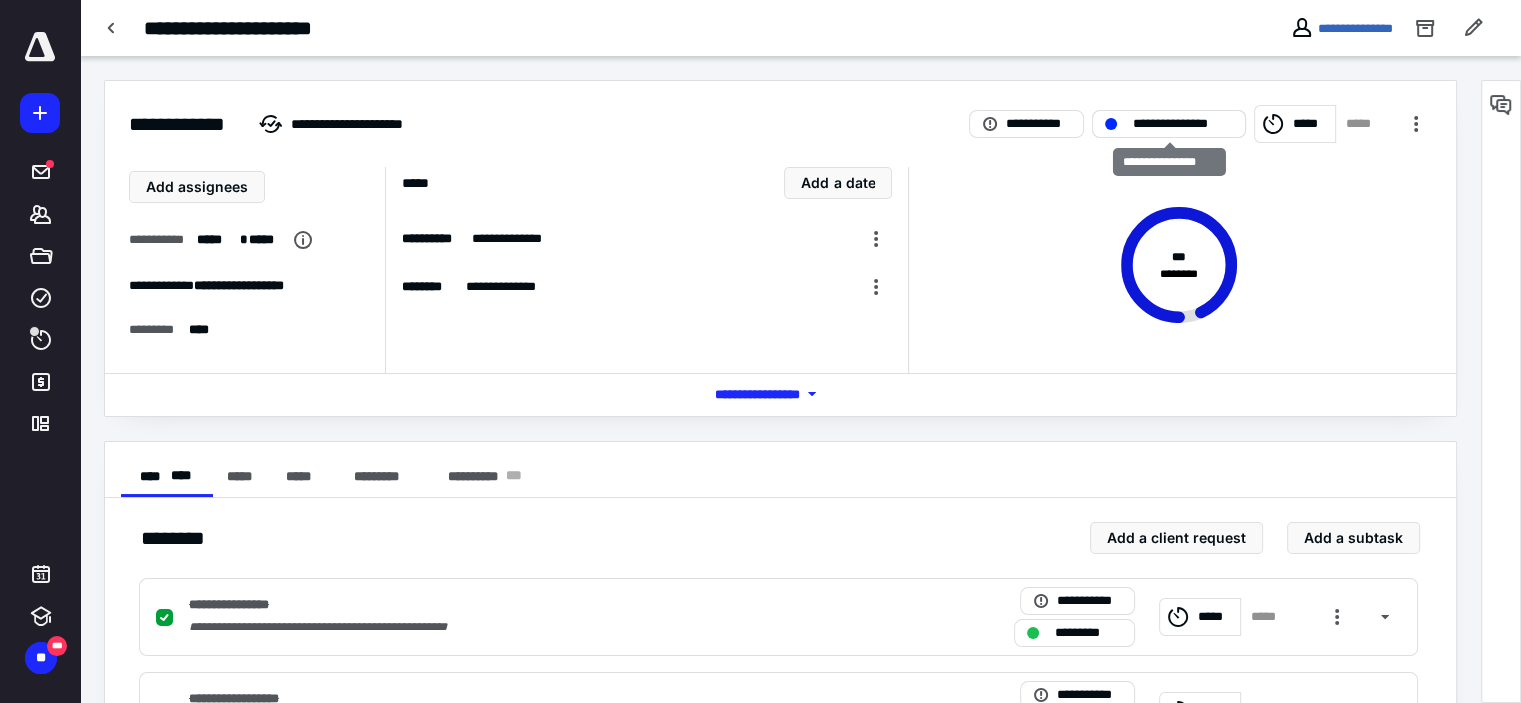 click on "**********" at bounding box center (1183, 124) 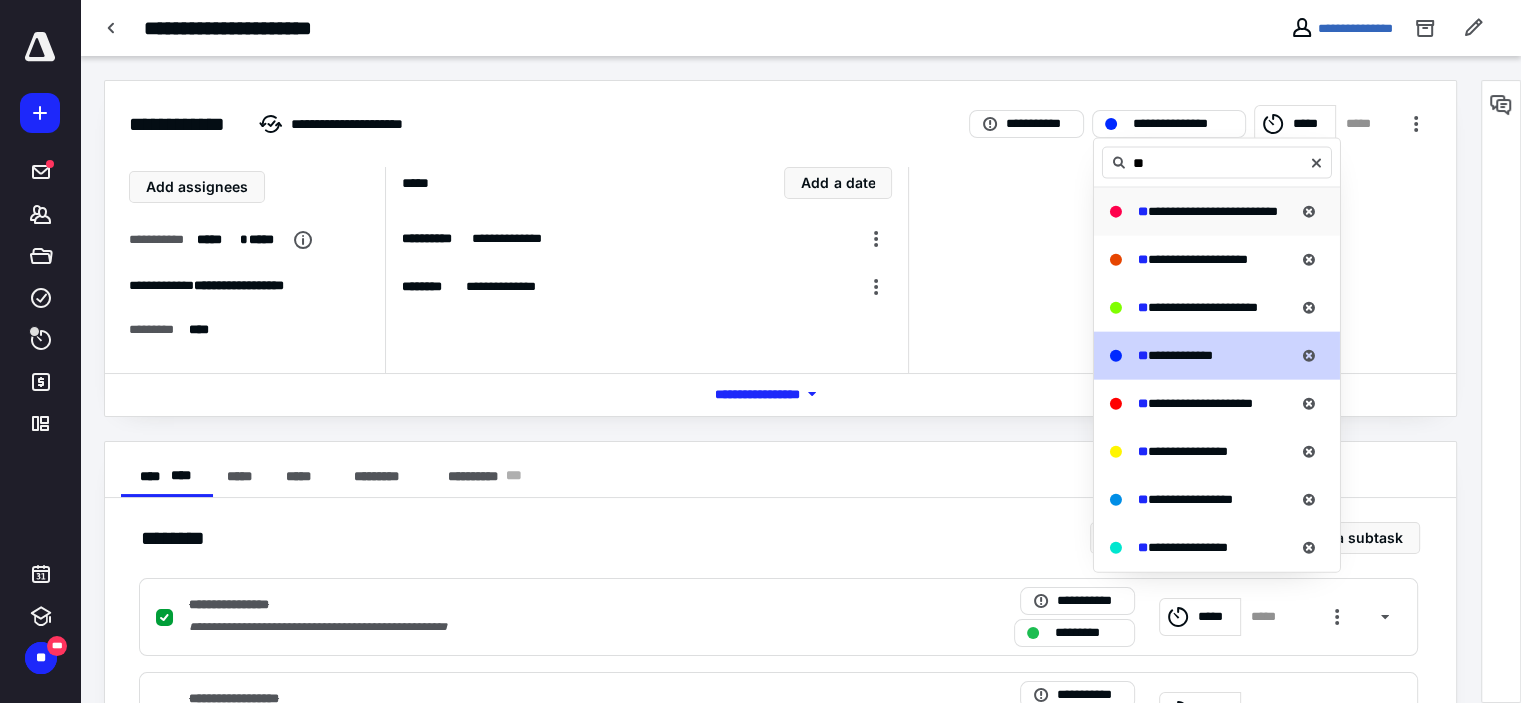 type on "**" 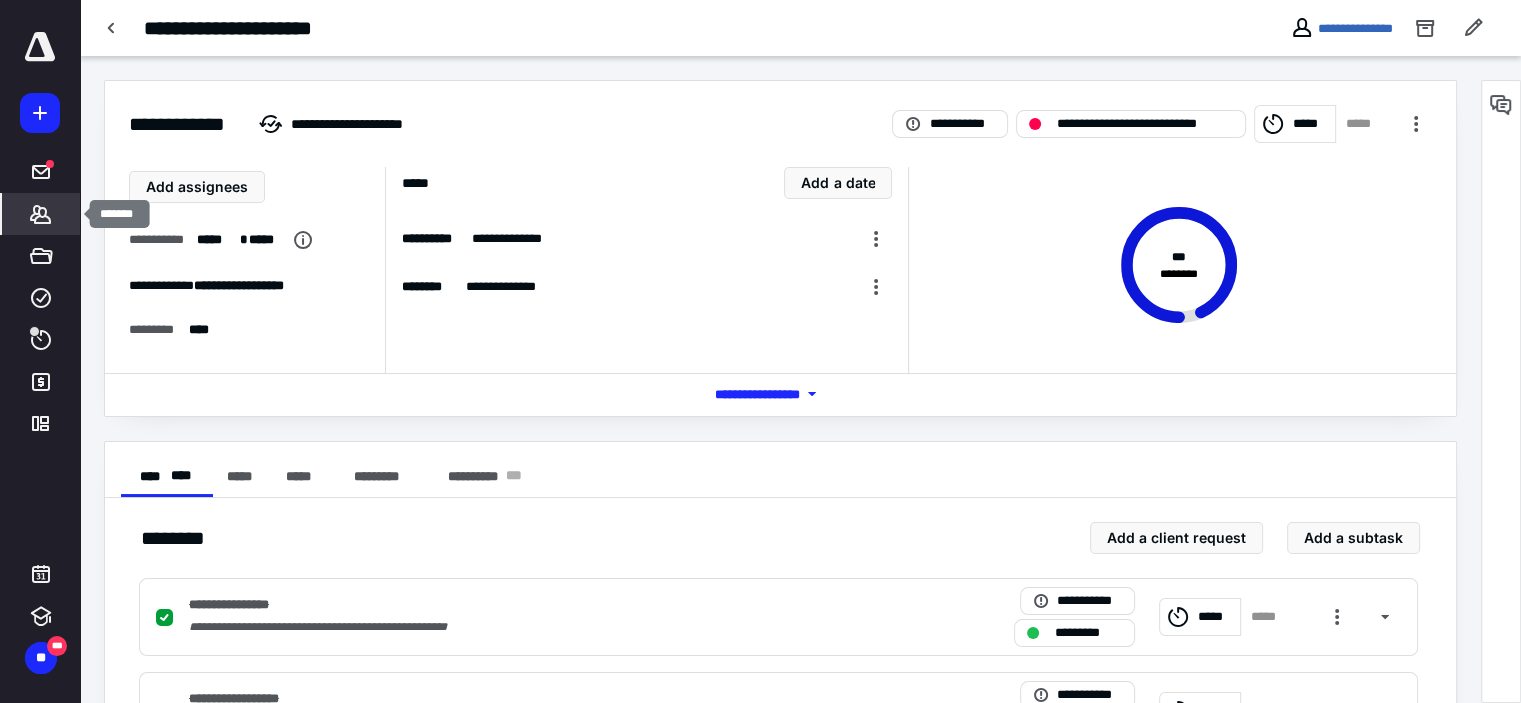 click 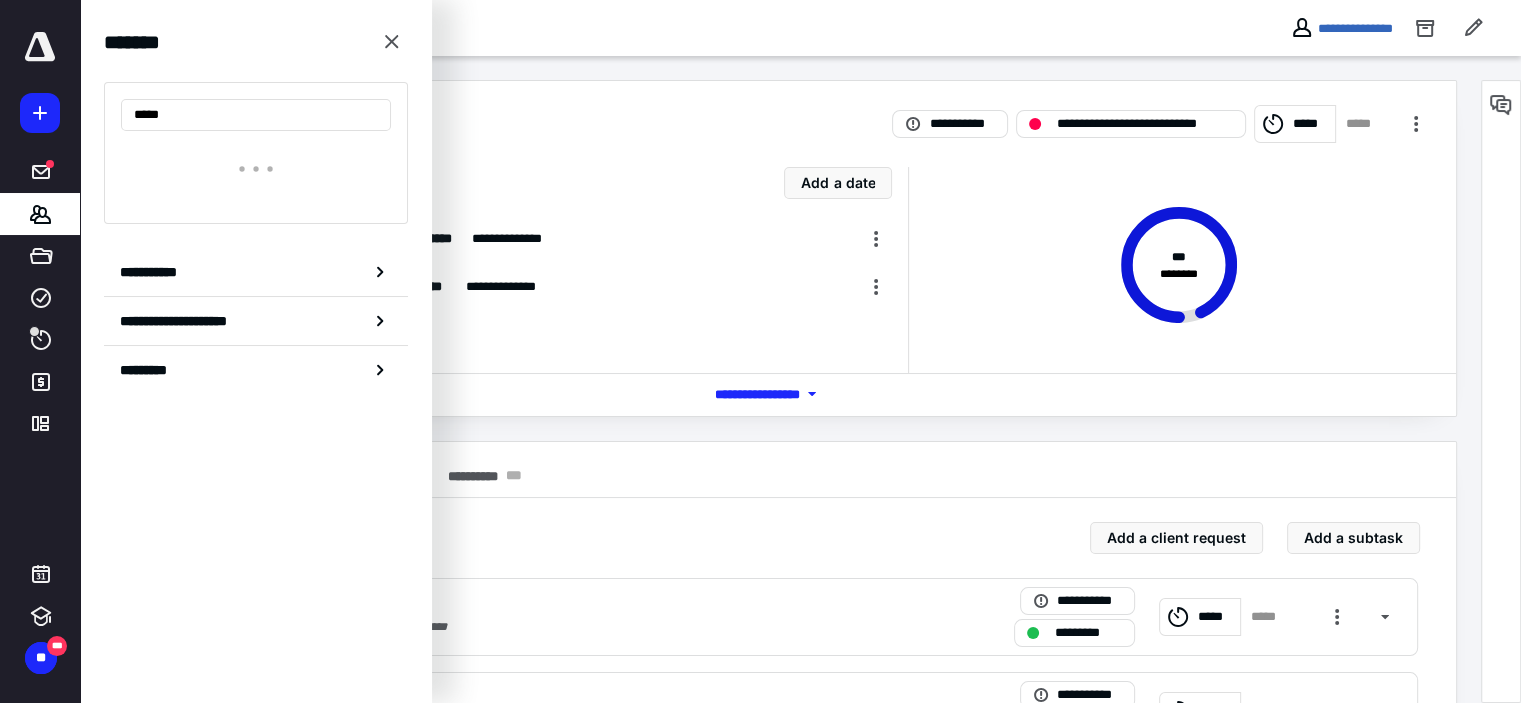 type on "*****" 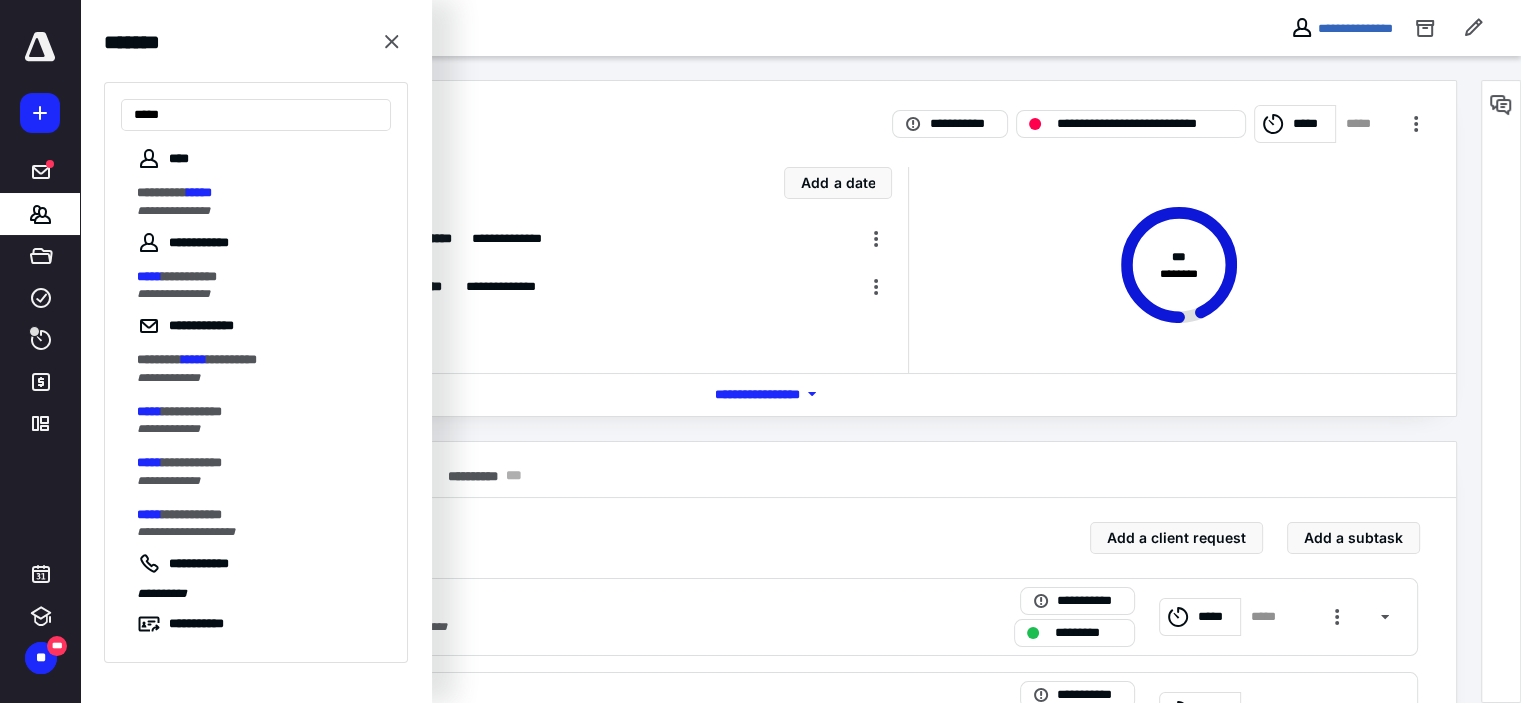 click on "********* *****" at bounding box center [258, 193] 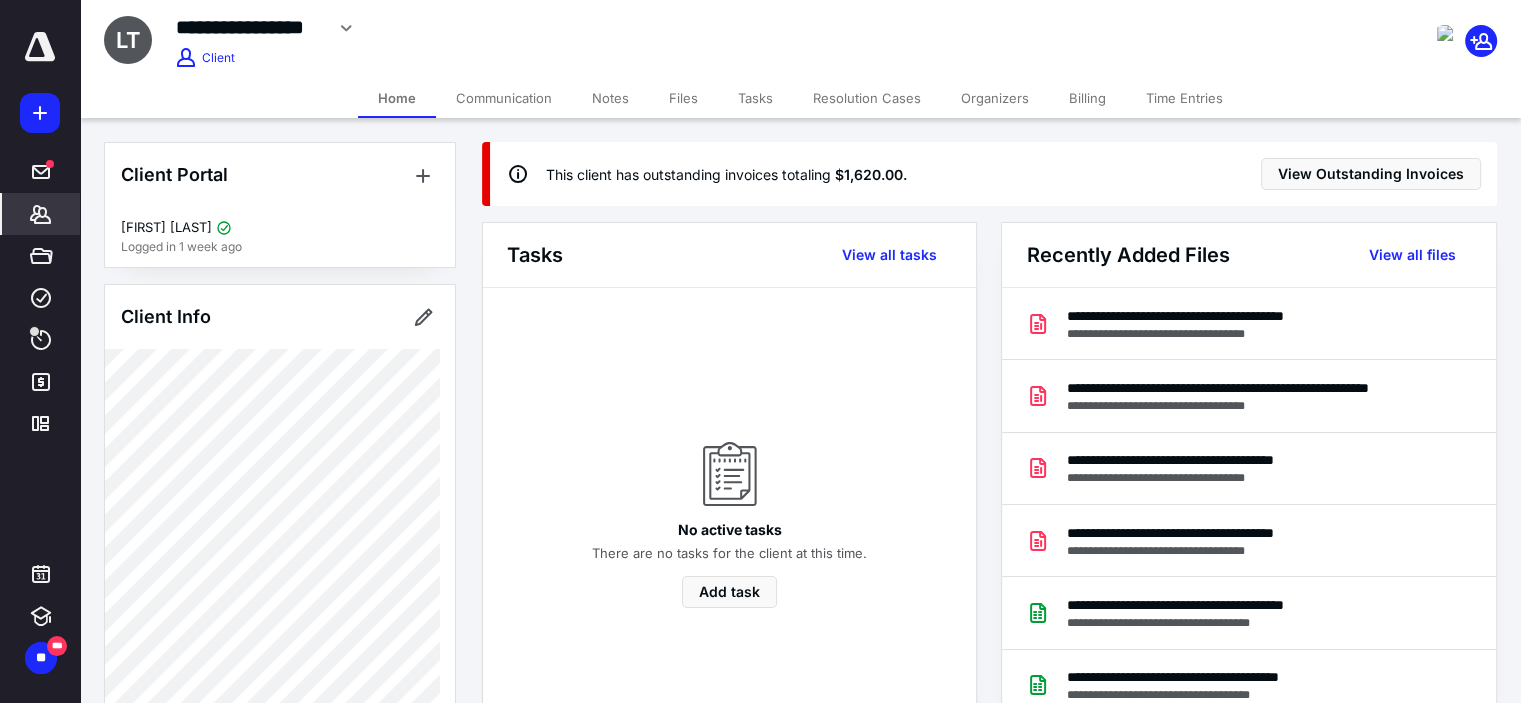 click on "Billing" at bounding box center [1087, 98] 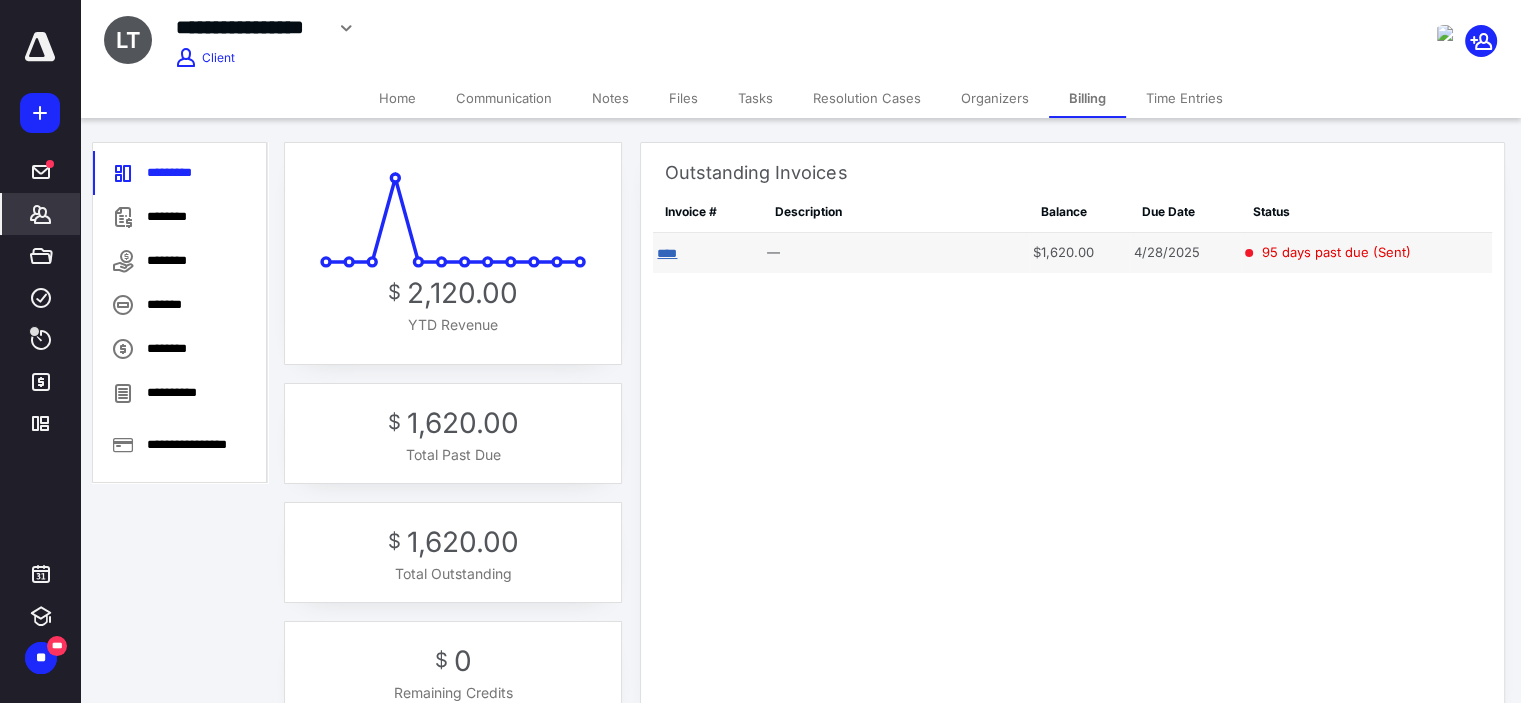 click on "****" at bounding box center [667, 253] 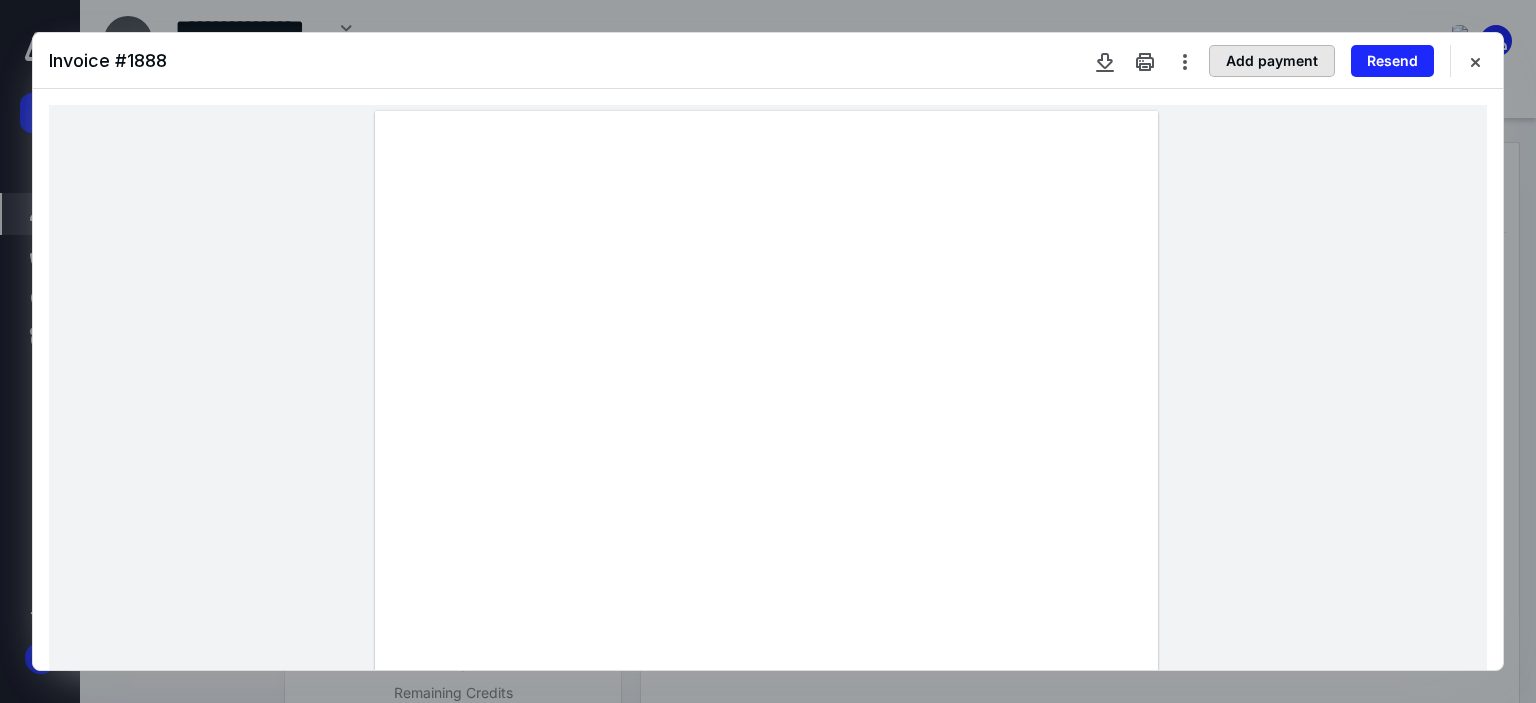 click on "Add payment" at bounding box center [1272, 61] 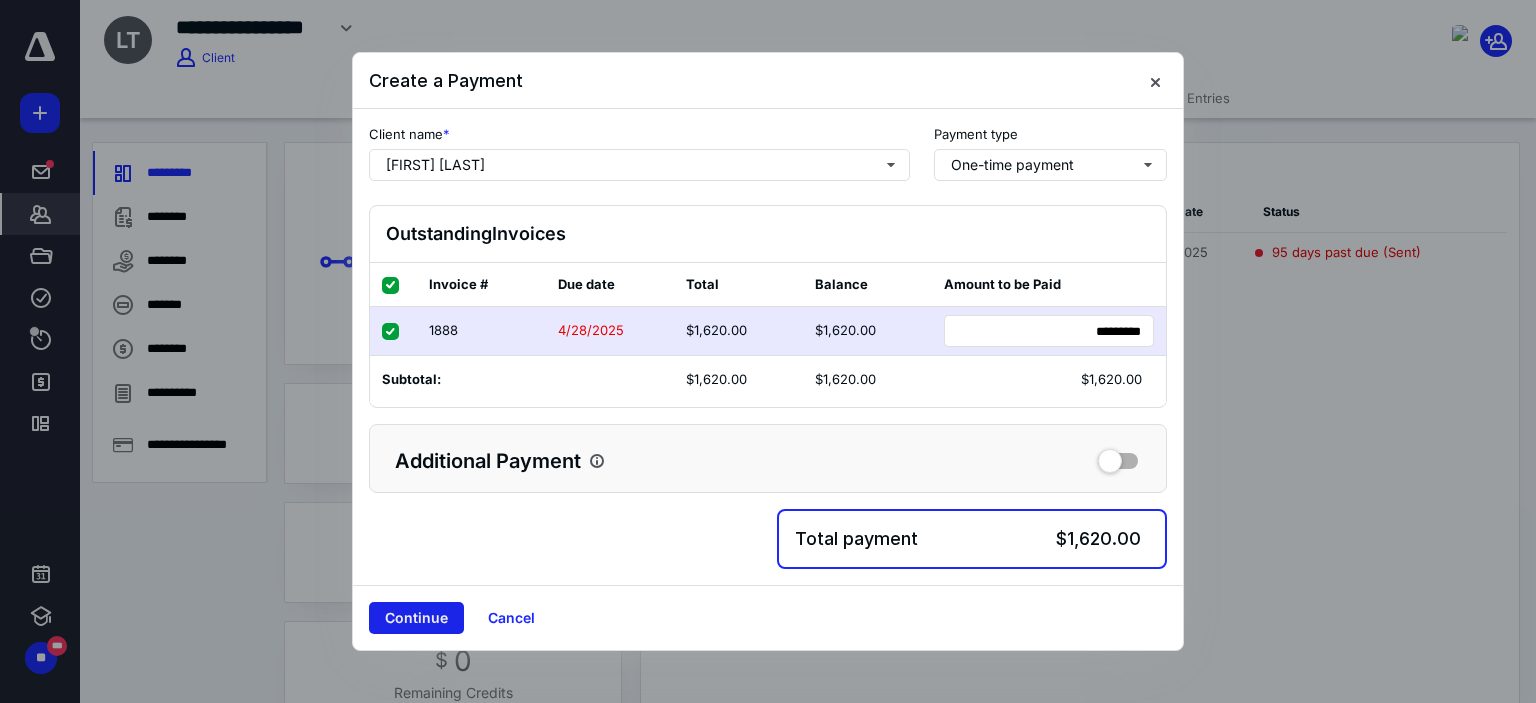 click on "Continue" at bounding box center [416, 618] 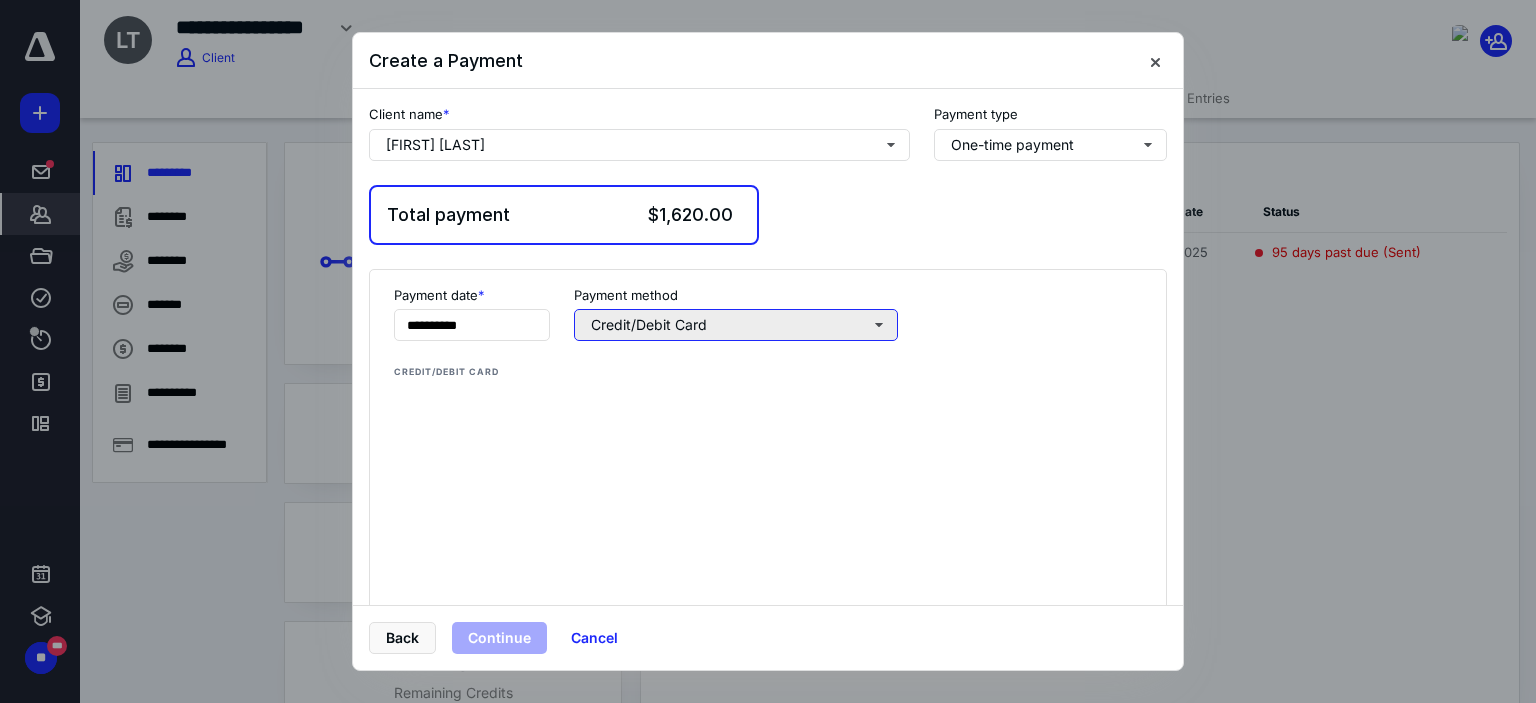 click on "Credit/Debit Card" at bounding box center [736, 325] 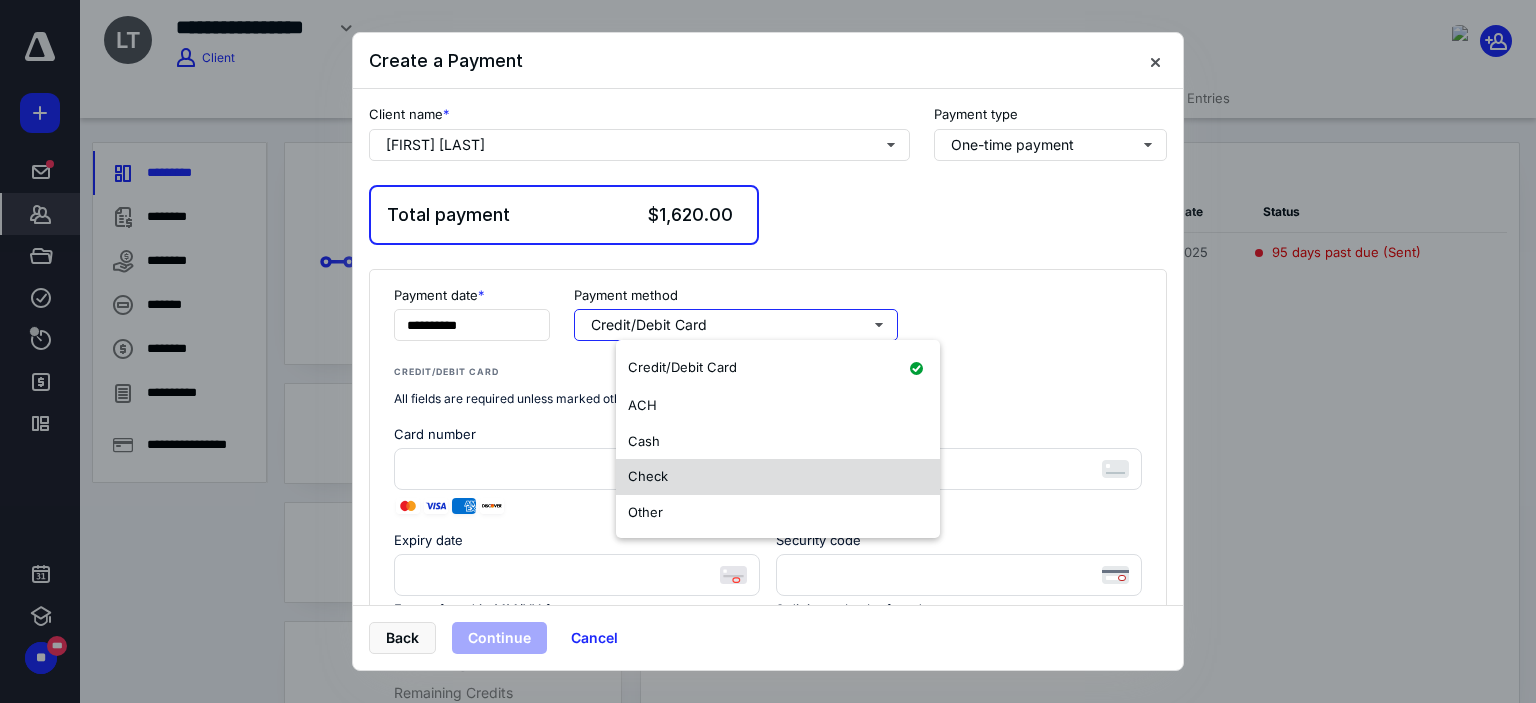 click on "Check" at bounding box center [778, 477] 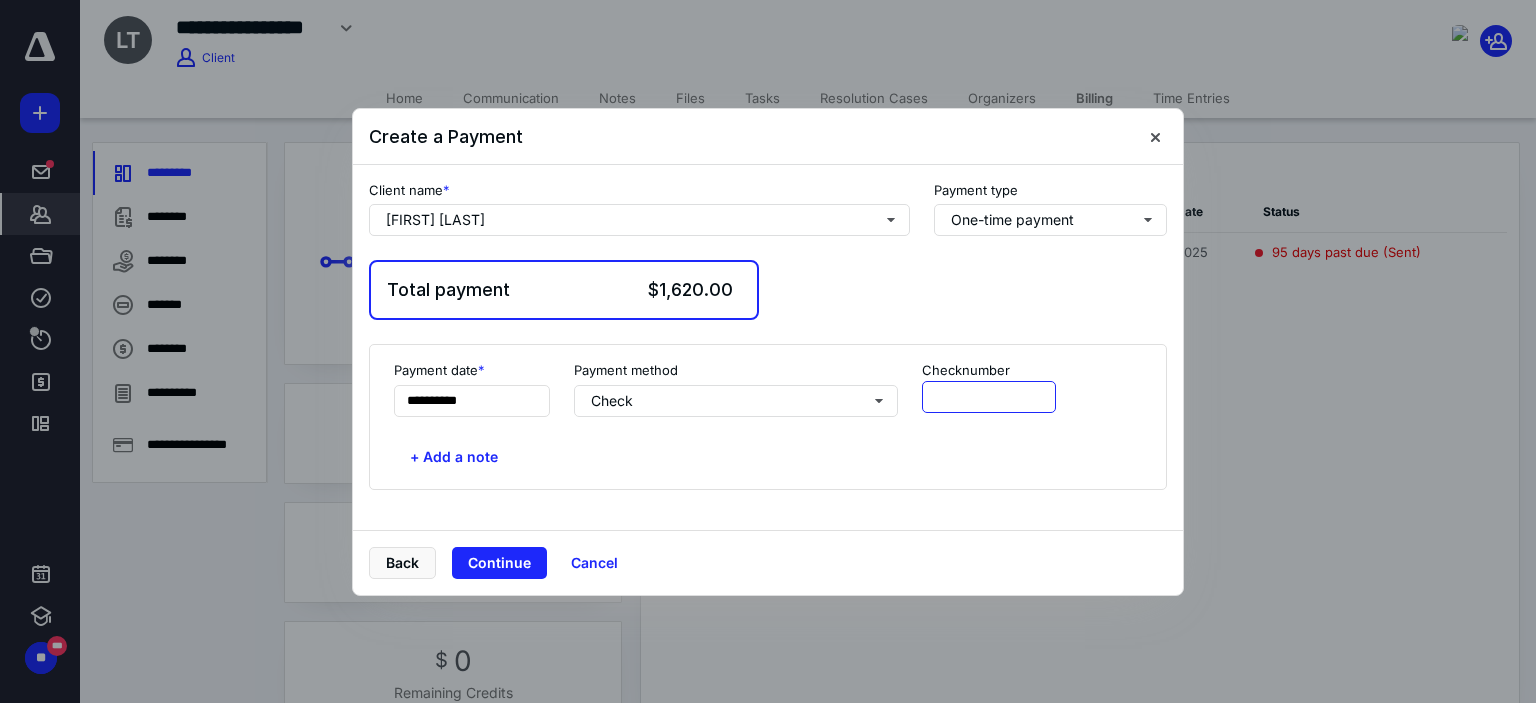 click at bounding box center (989, 397) 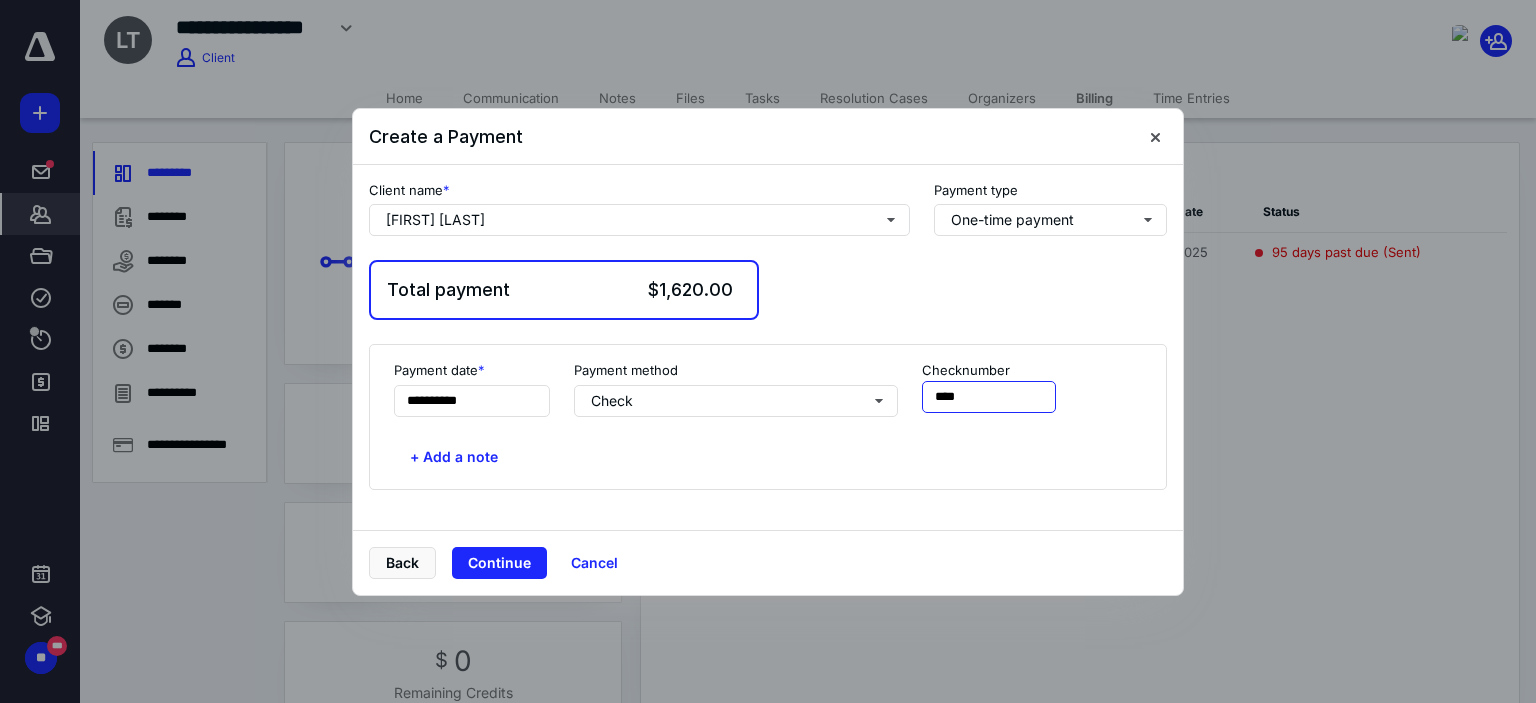 type on "****" 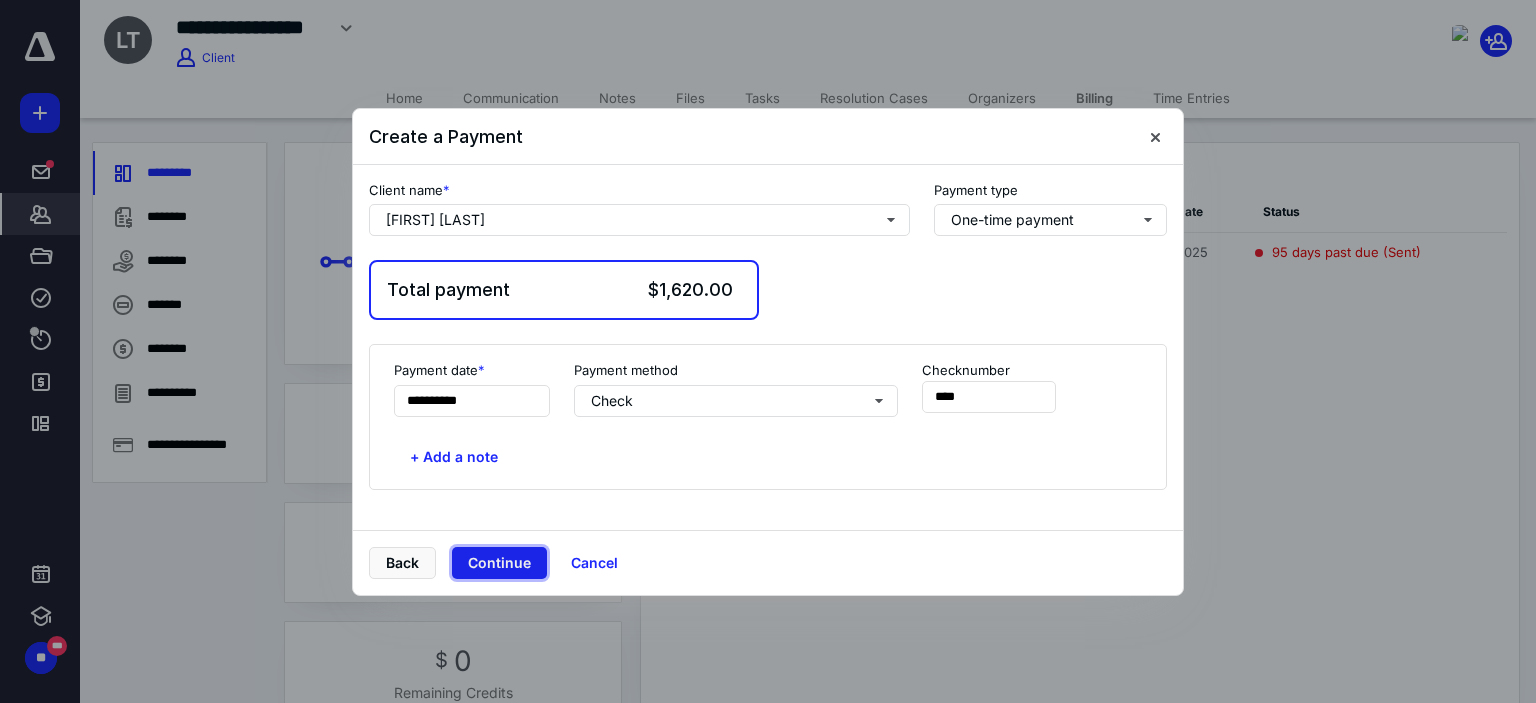 click on "Continue" at bounding box center (499, 563) 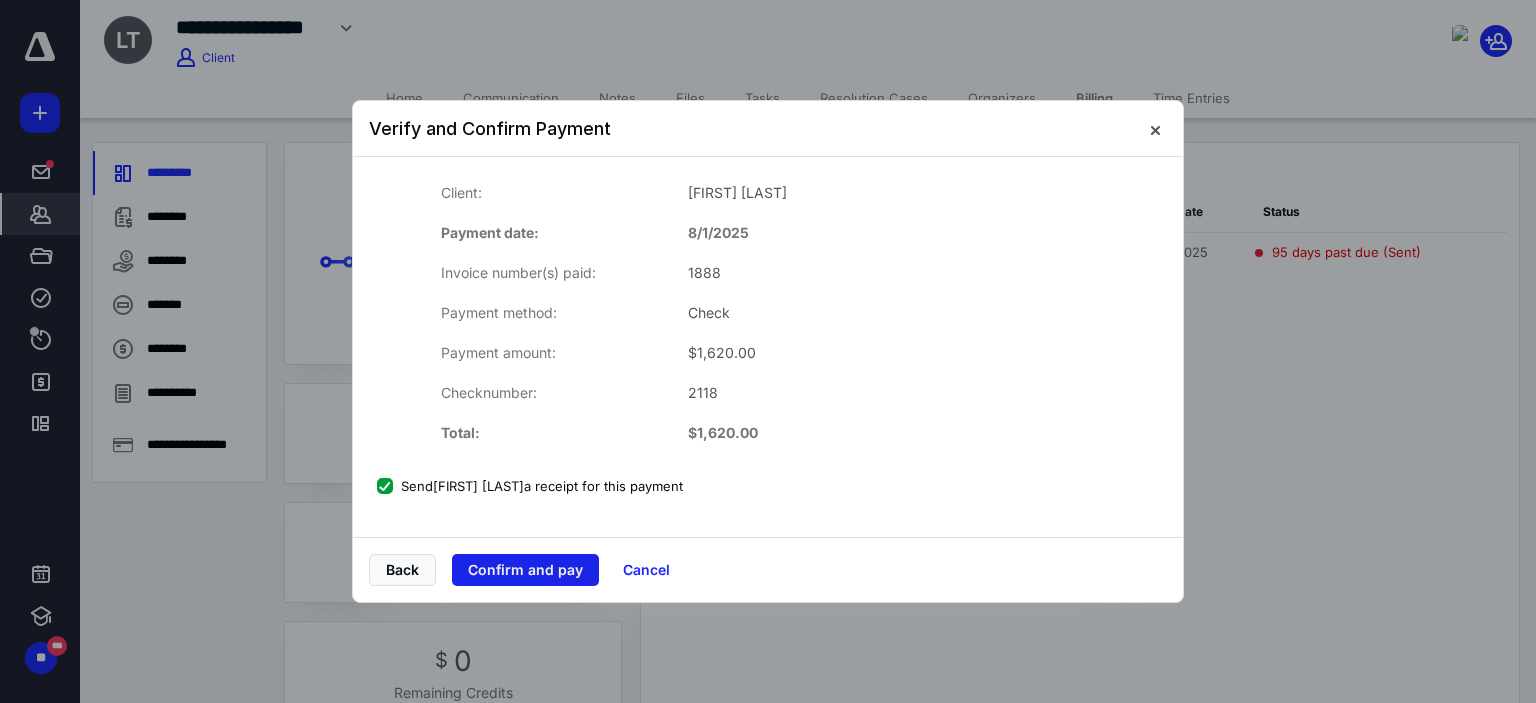 click on "Confirm and pay" at bounding box center (525, 570) 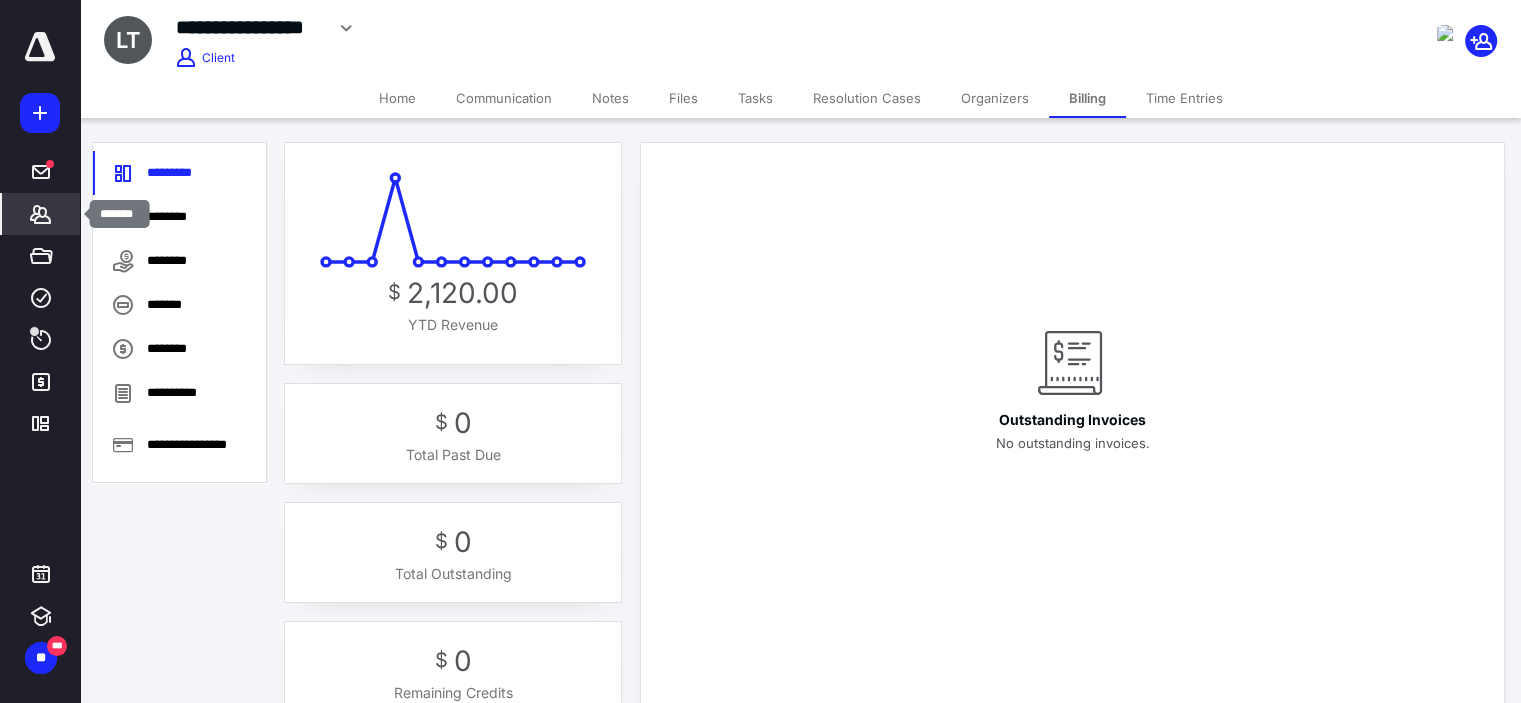click 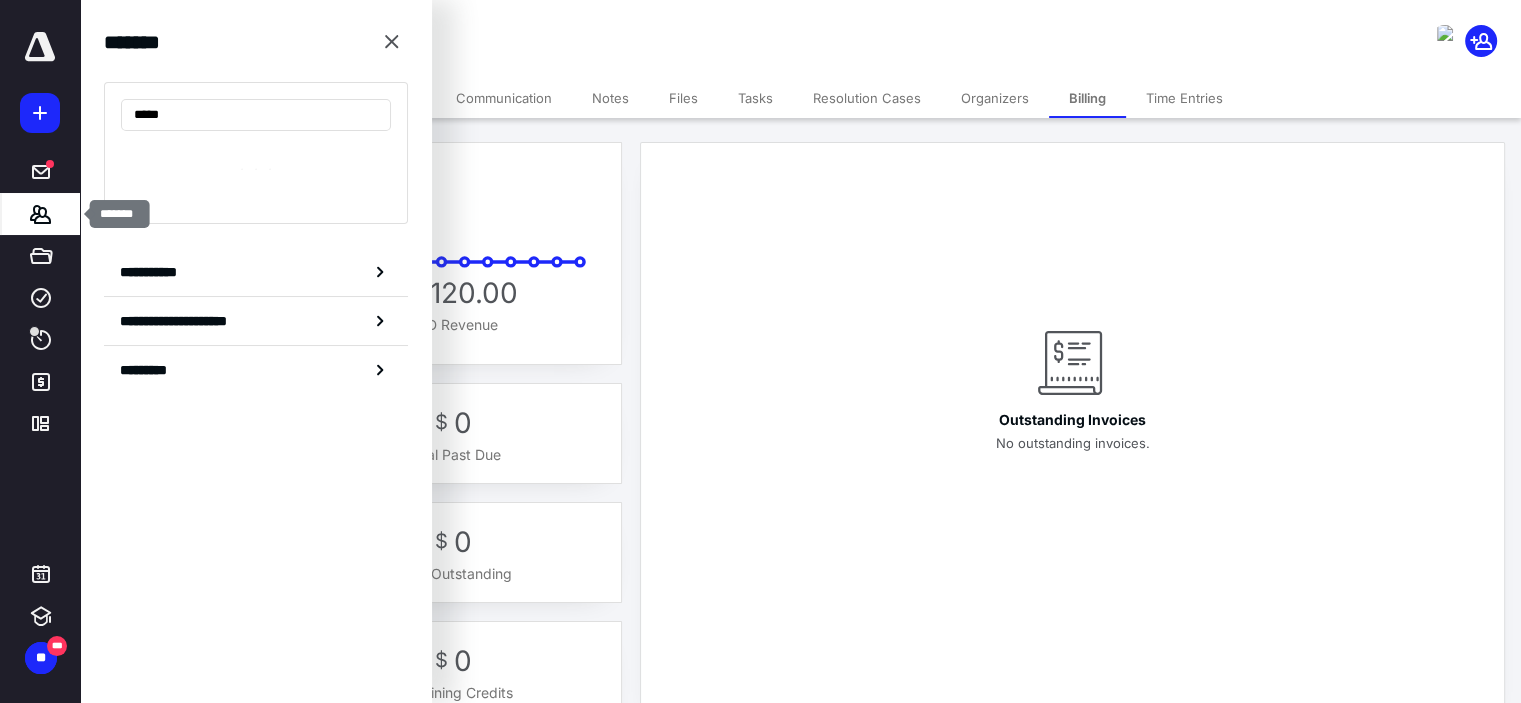 type on "*****" 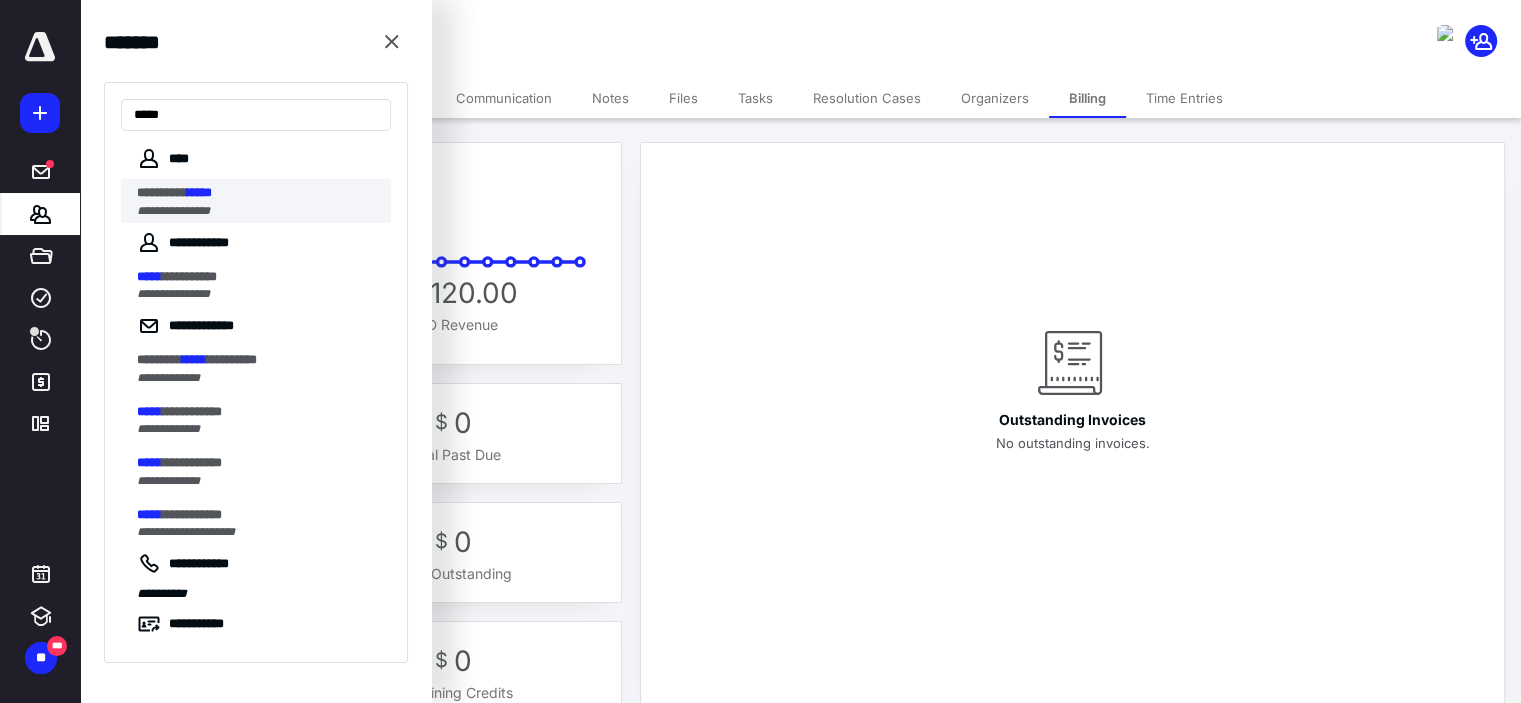 click on "**********" at bounding box center [173, 211] 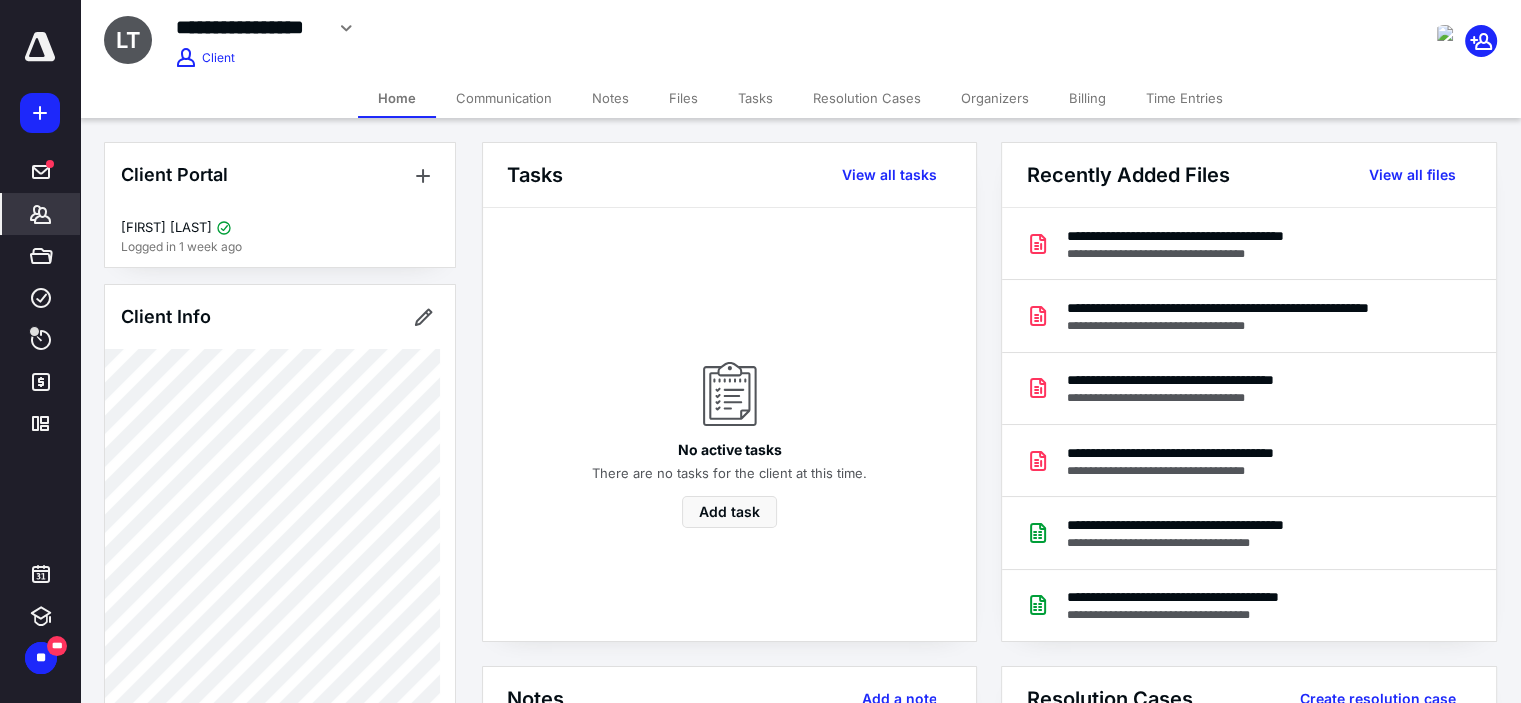 click on "Billing" at bounding box center [1087, 98] 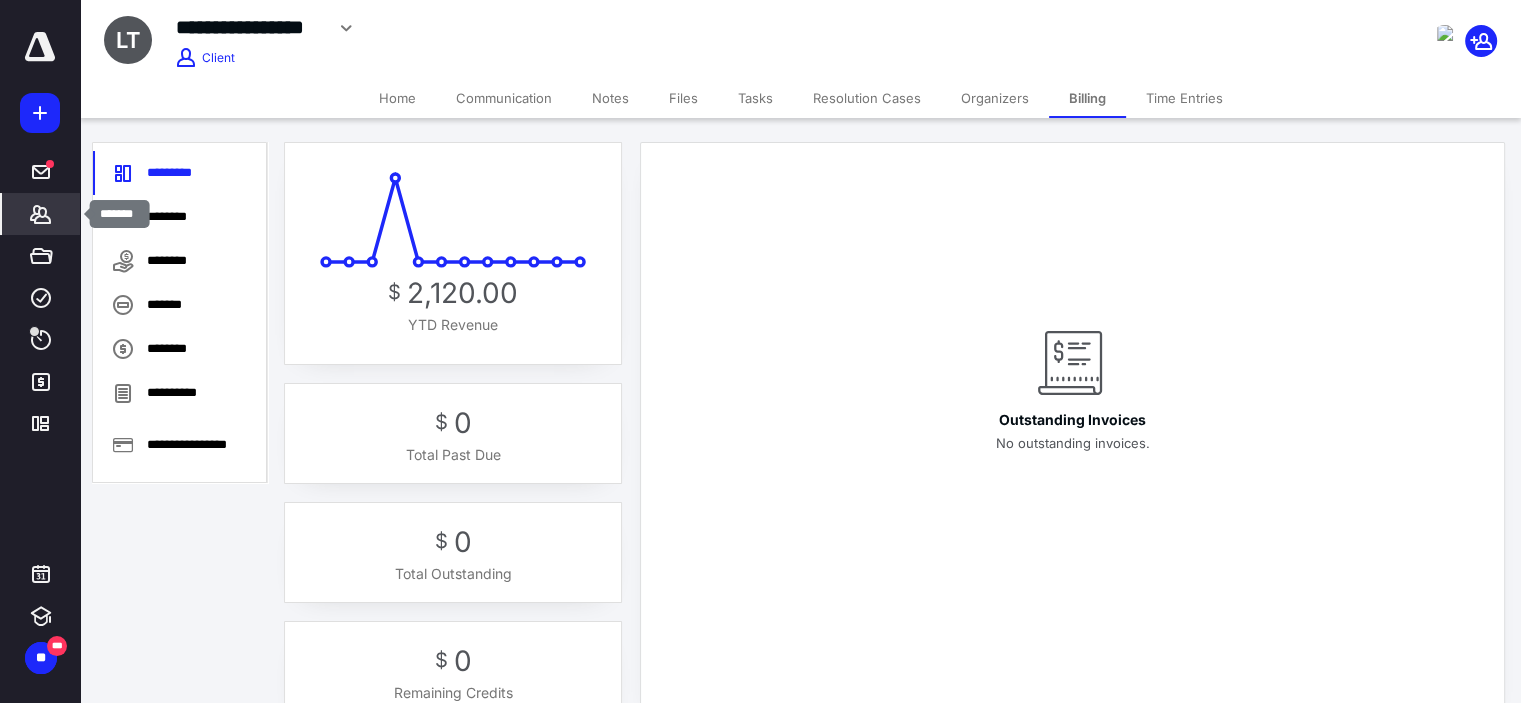 click 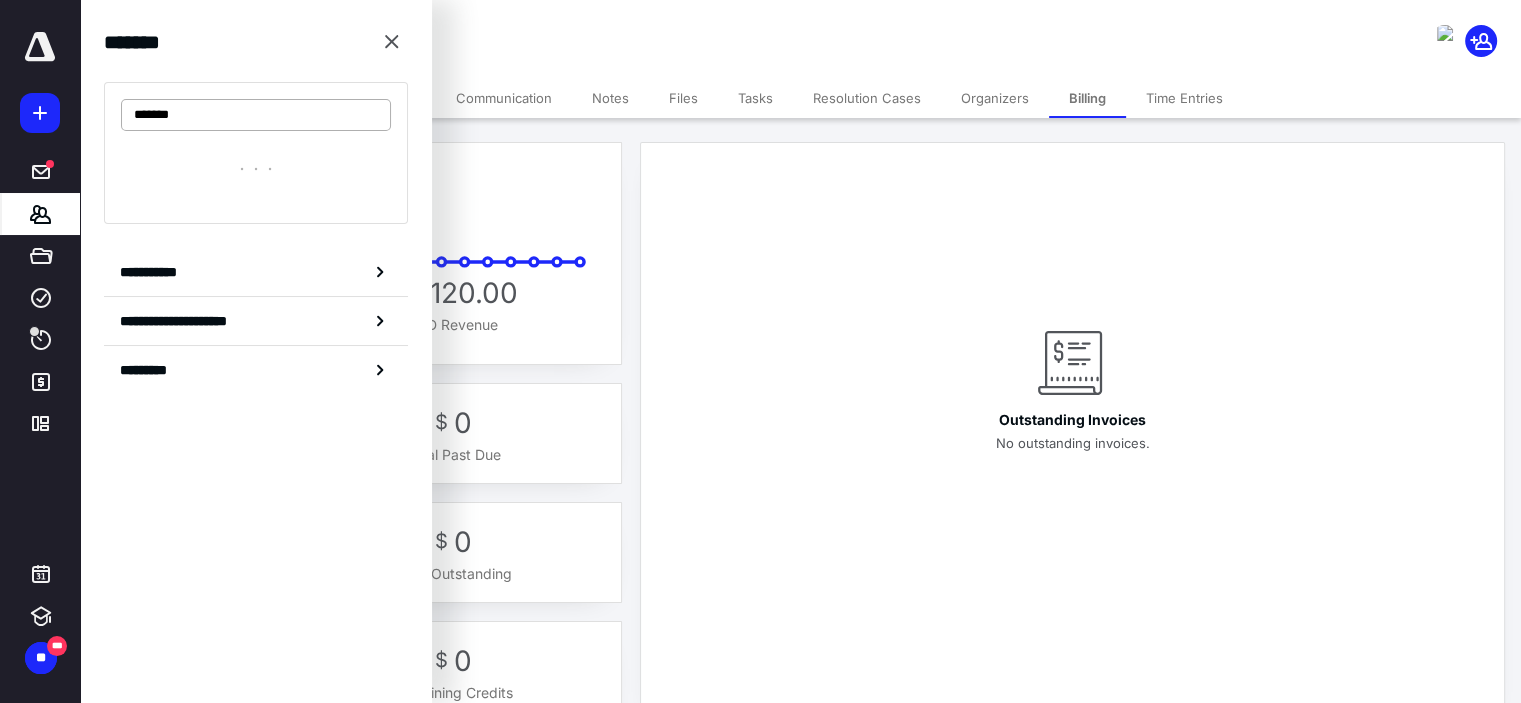type on "*******" 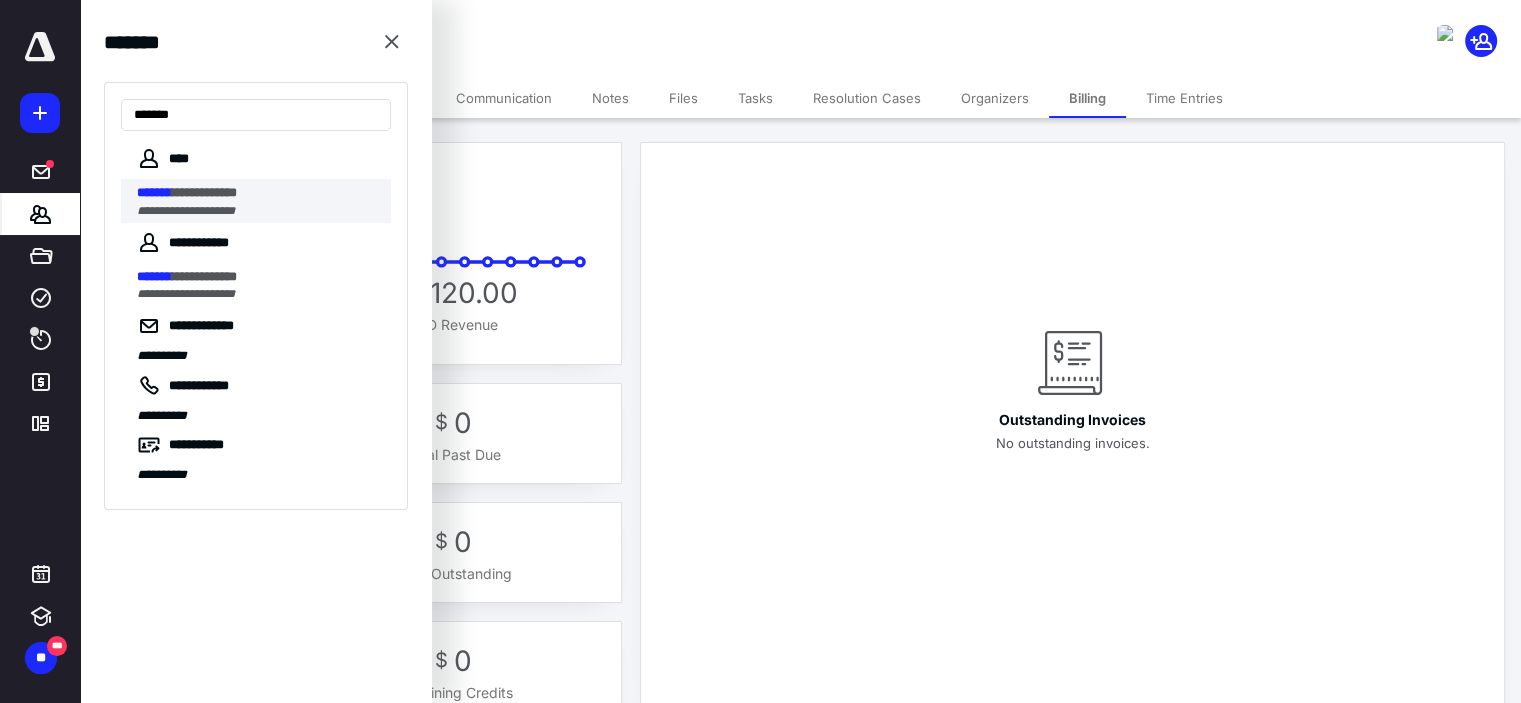 click on "**********" at bounding box center [186, 211] 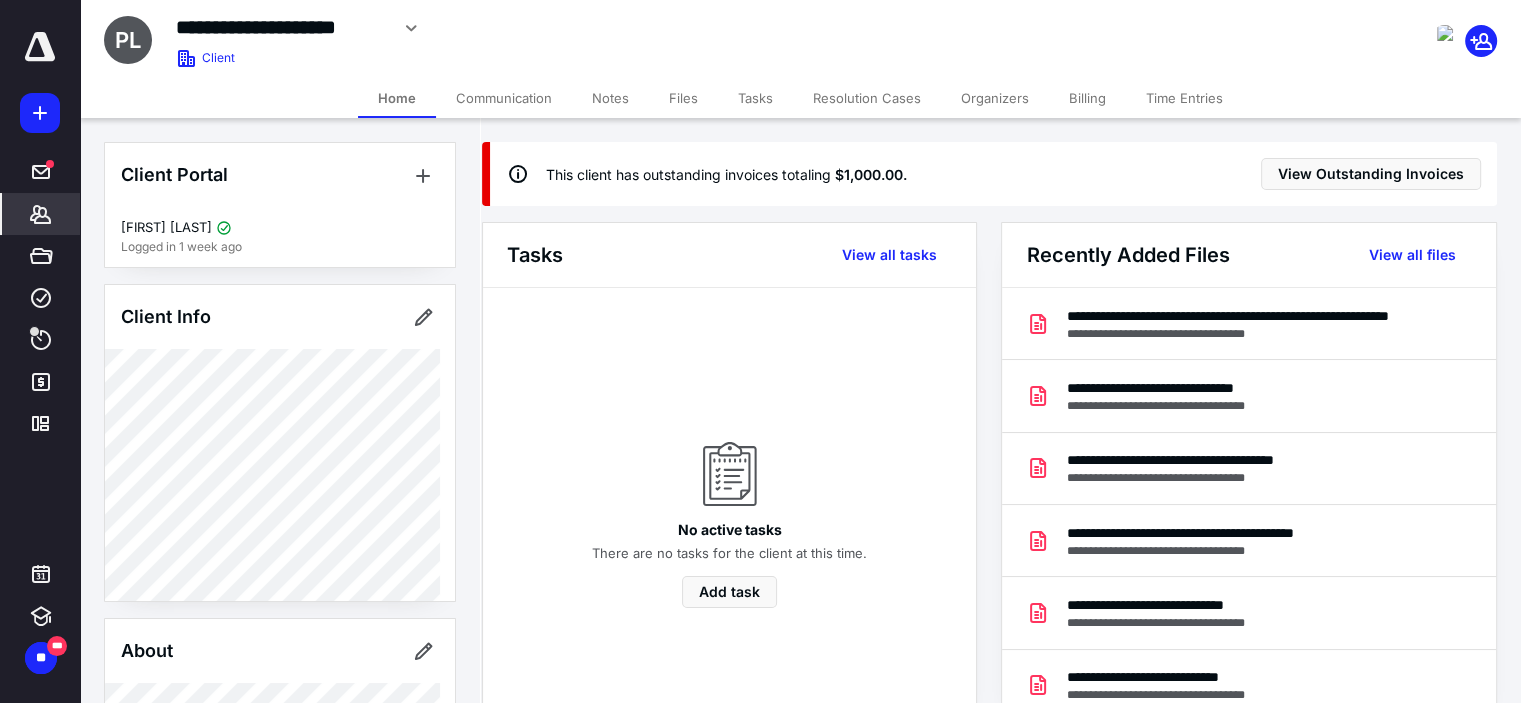 click on "Billing" at bounding box center [1087, 98] 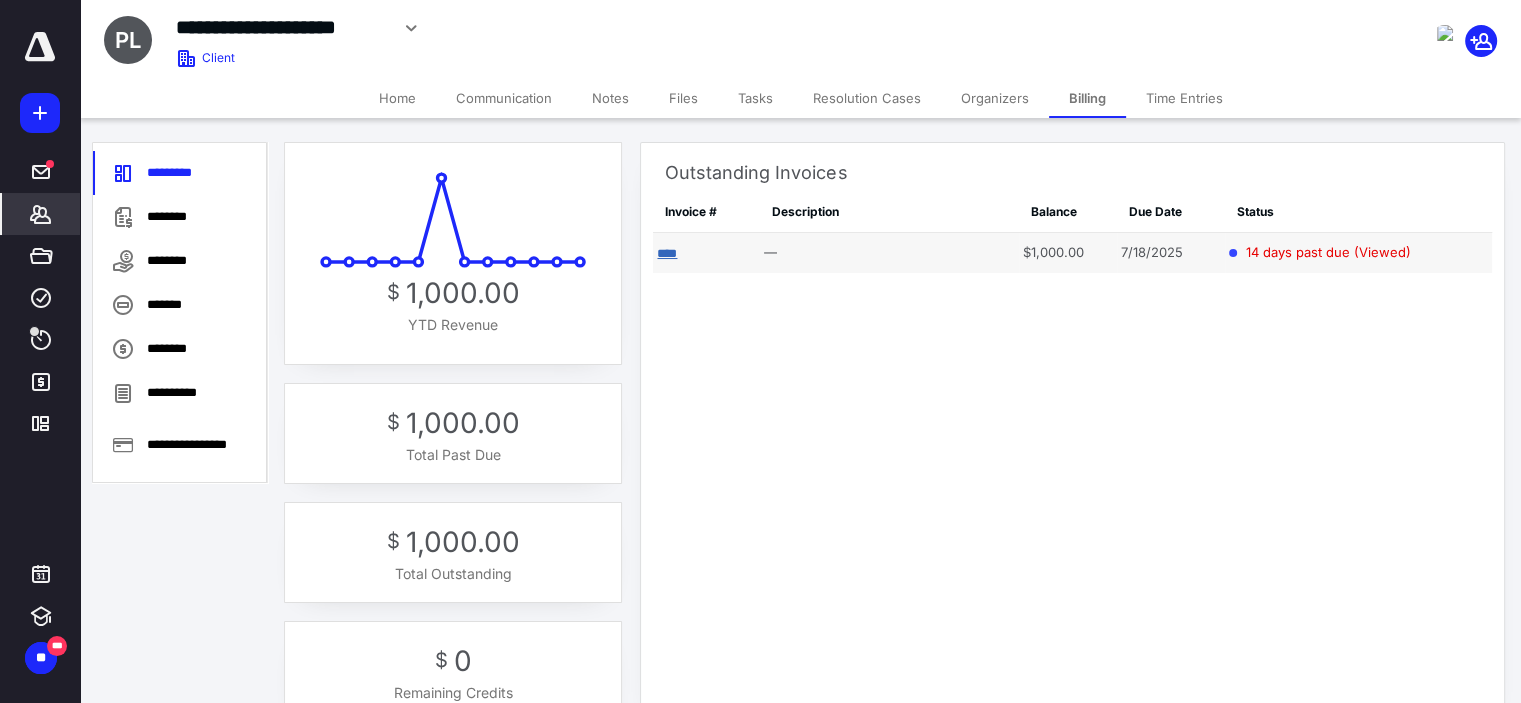 click on "****" at bounding box center [667, 253] 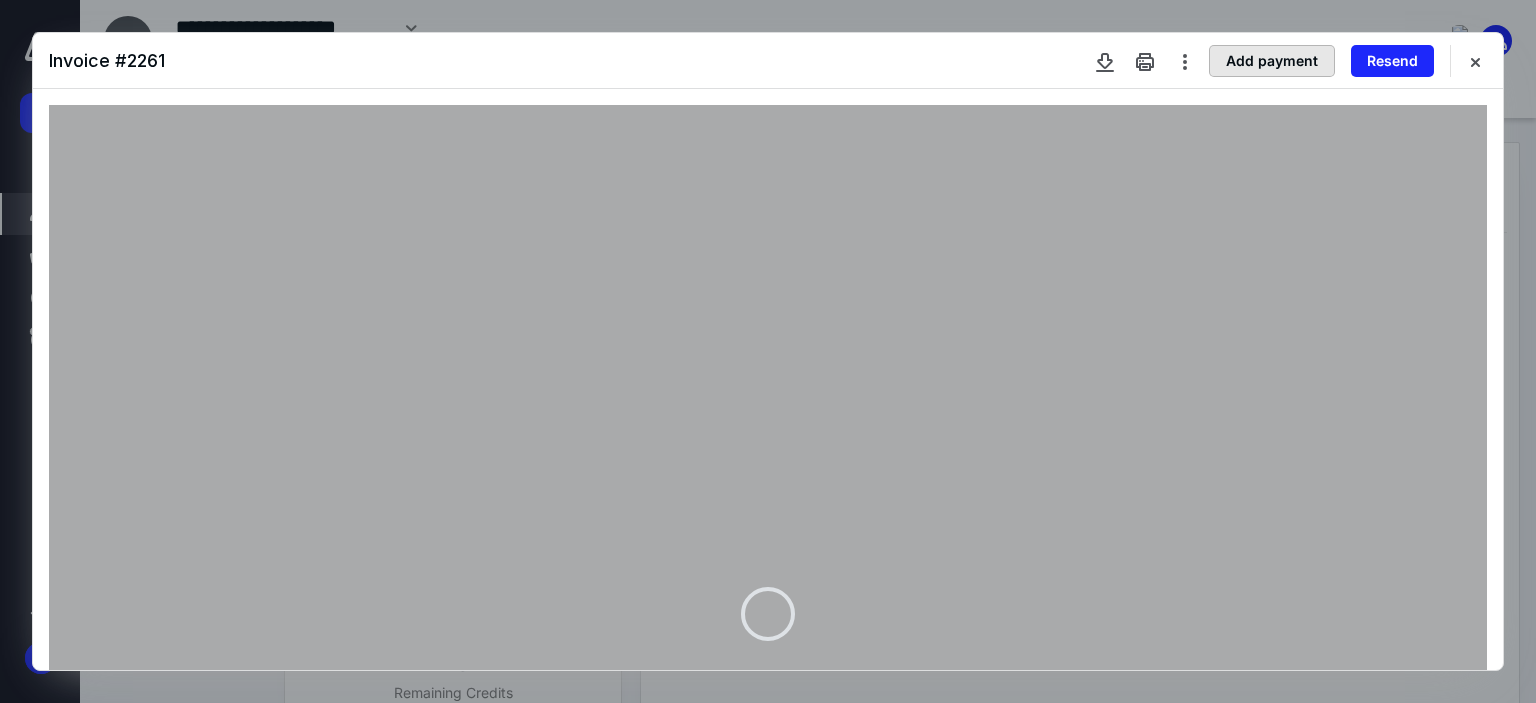 click on "Add payment" at bounding box center (1272, 61) 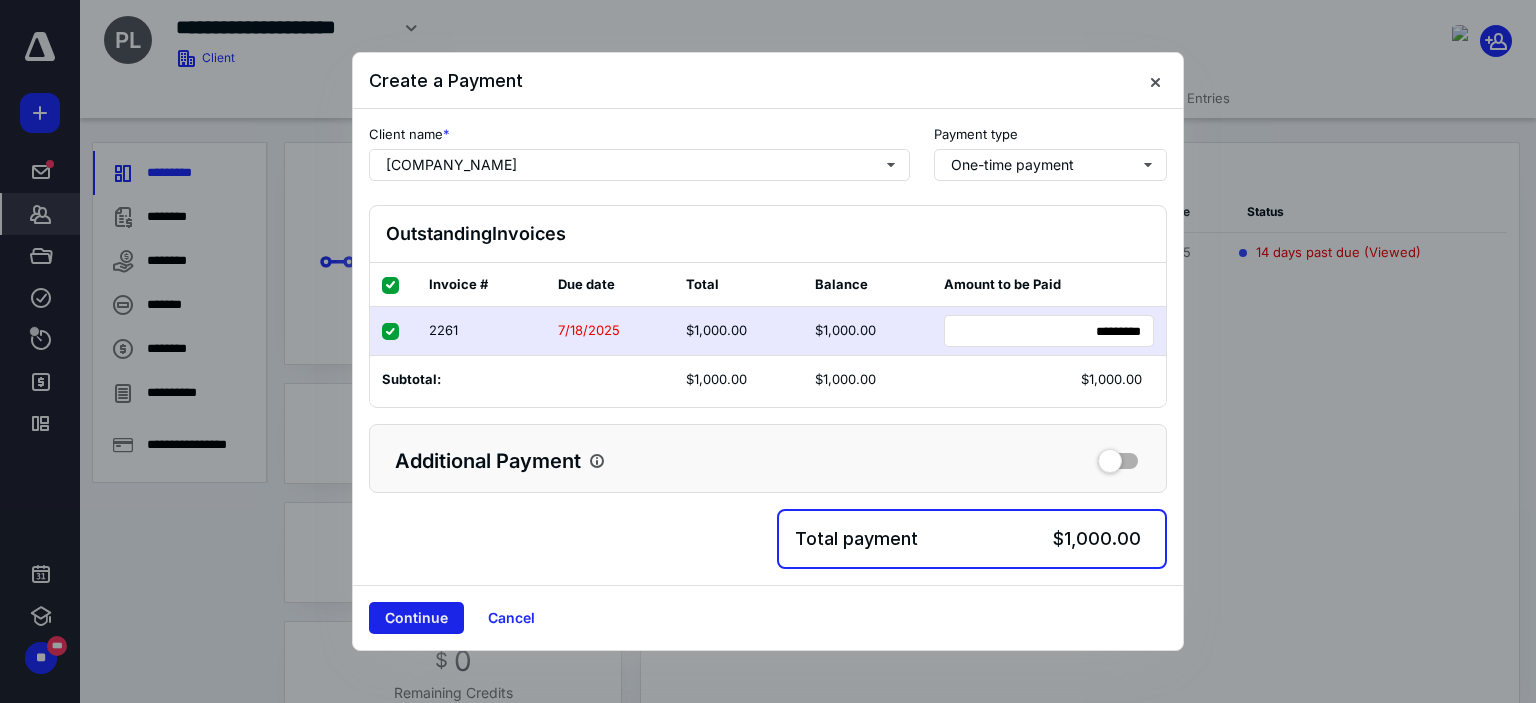 click on "Continue" at bounding box center (416, 618) 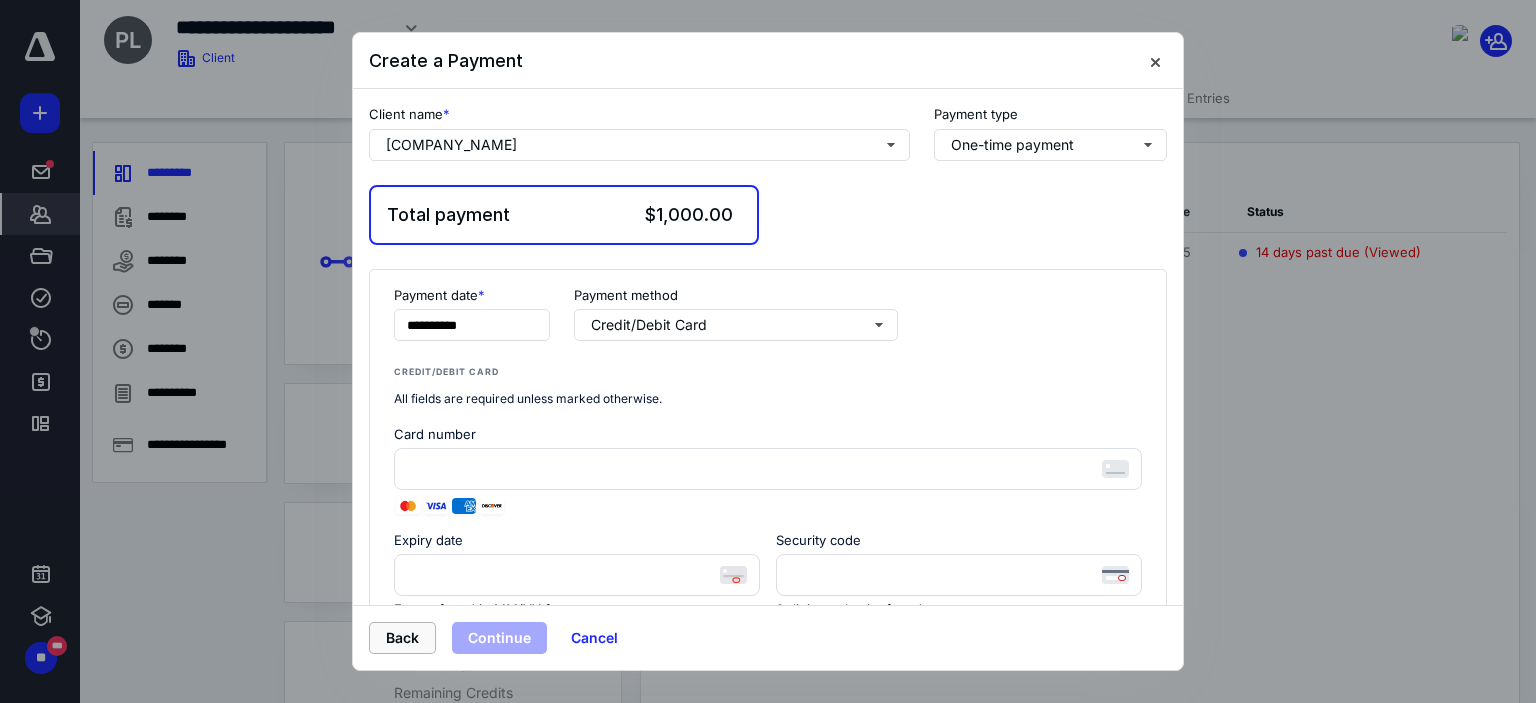 click on "Back" at bounding box center (402, 638) 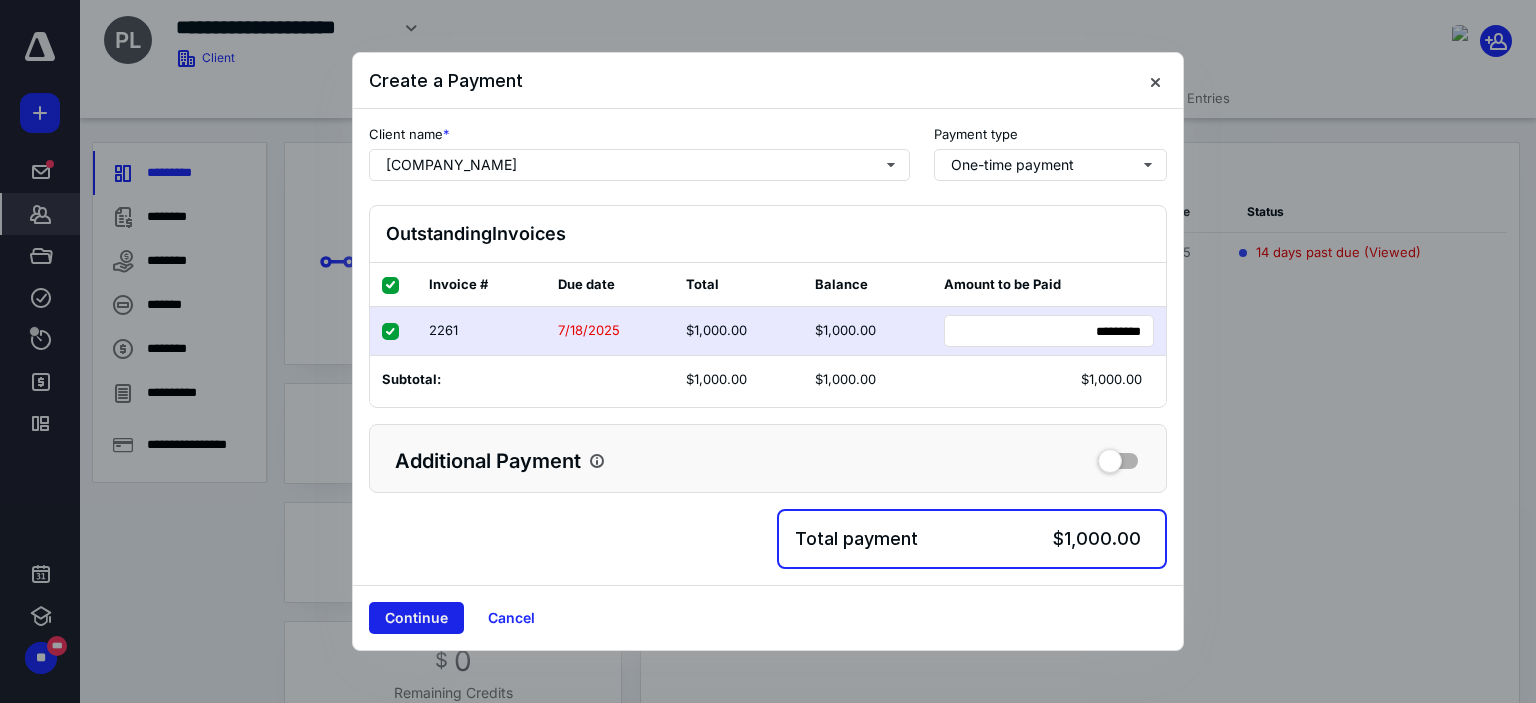 click on "Continue" at bounding box center [416, 618] 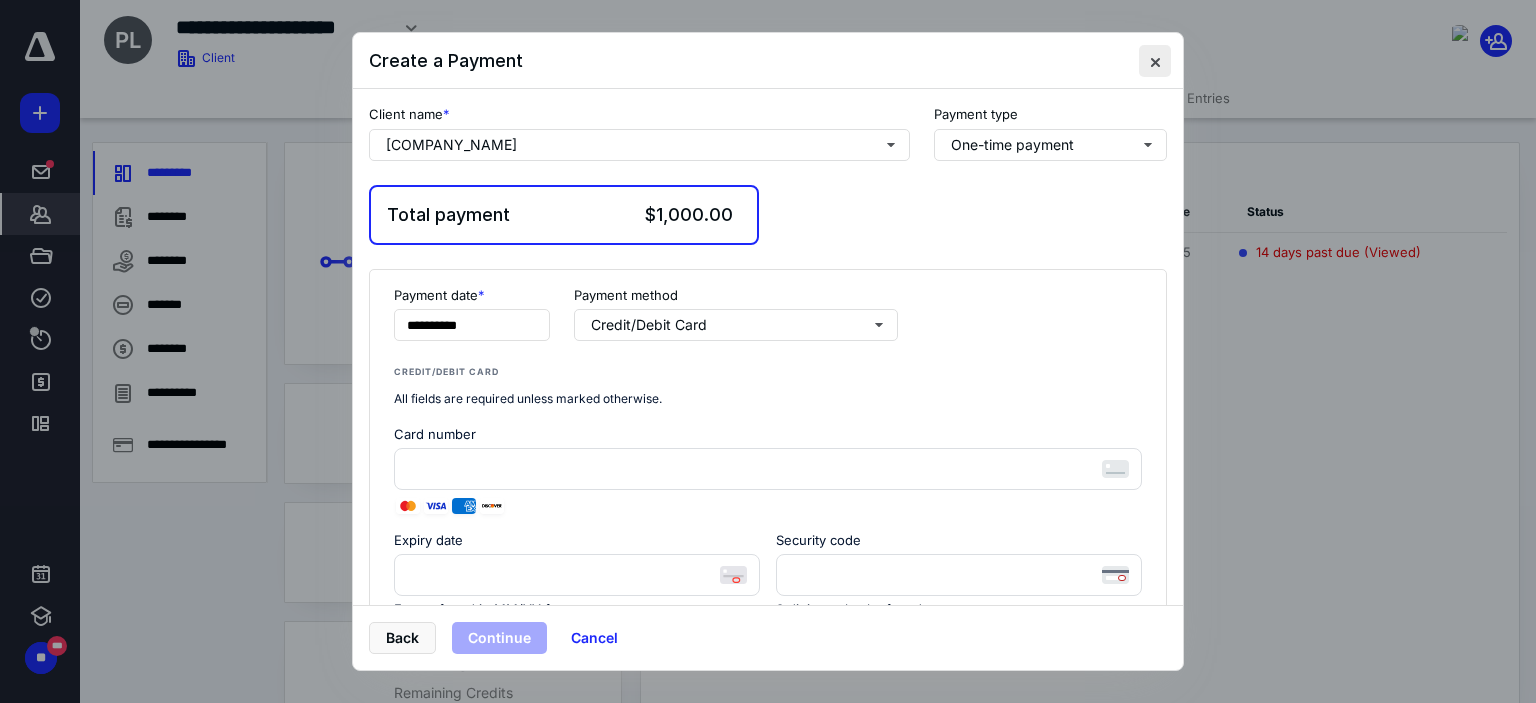 click at bounding box center (1155, 61) 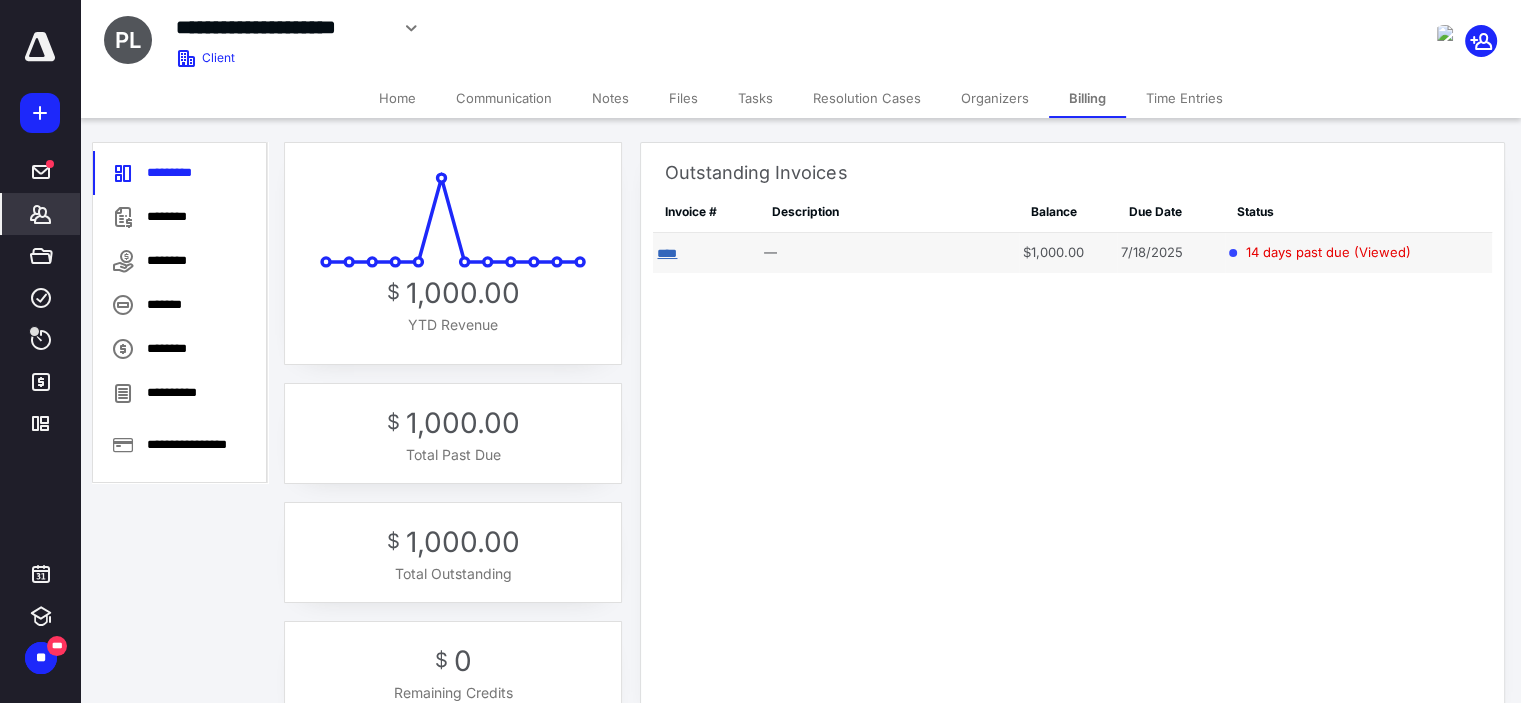 click on "****" at bounding box center [667, 253] 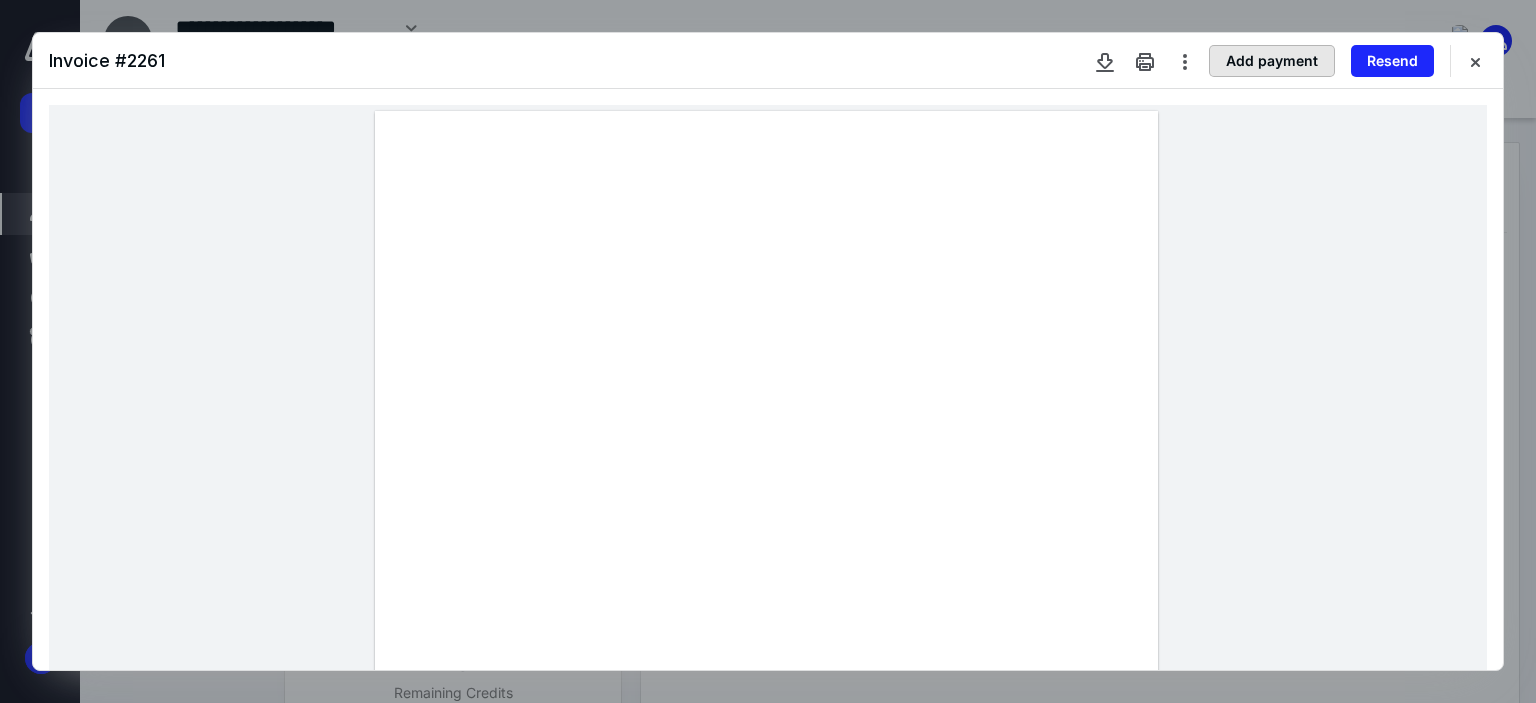 click on "Add payment" at bounding box center [1272, 61] 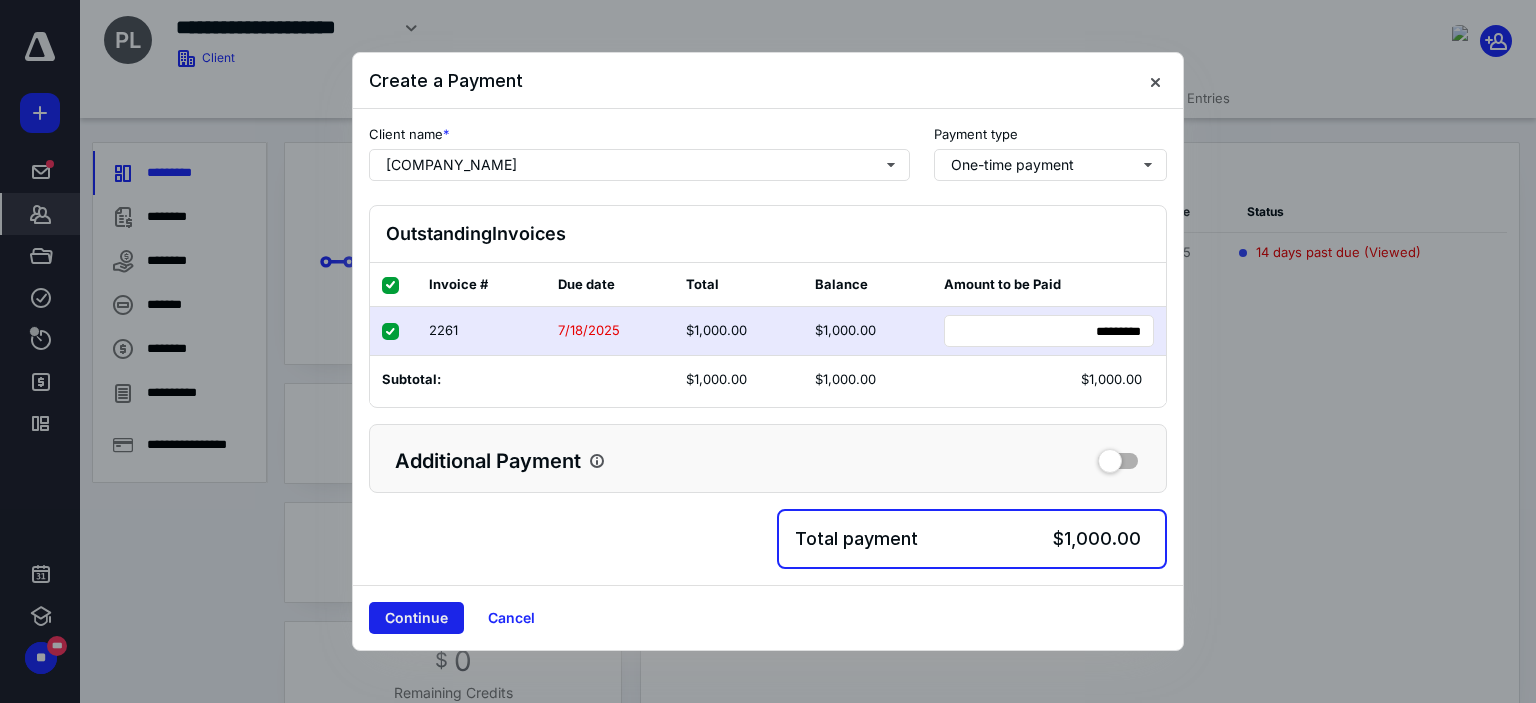 click on "Continue" at bounding box center (416, 618) 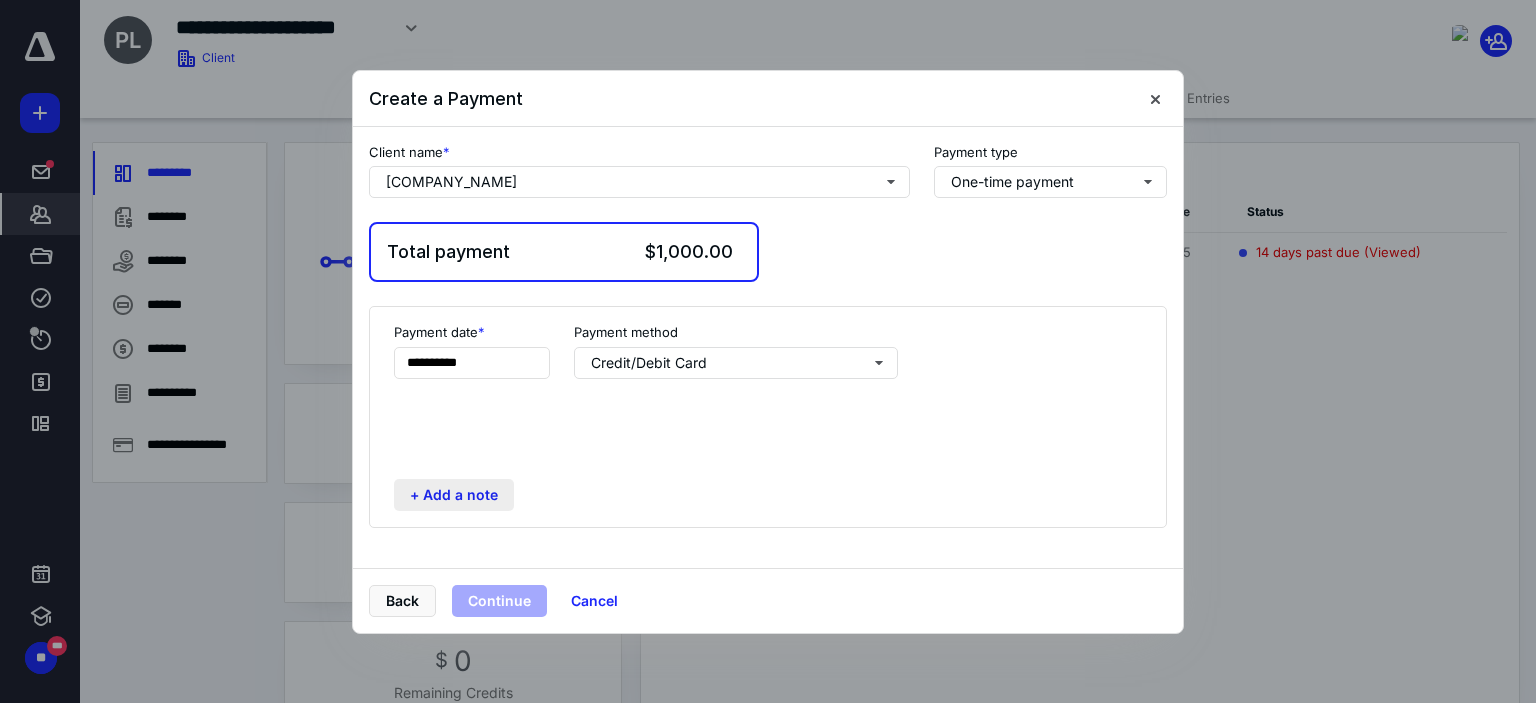 click on "**********" at bounding box center (768, 417) 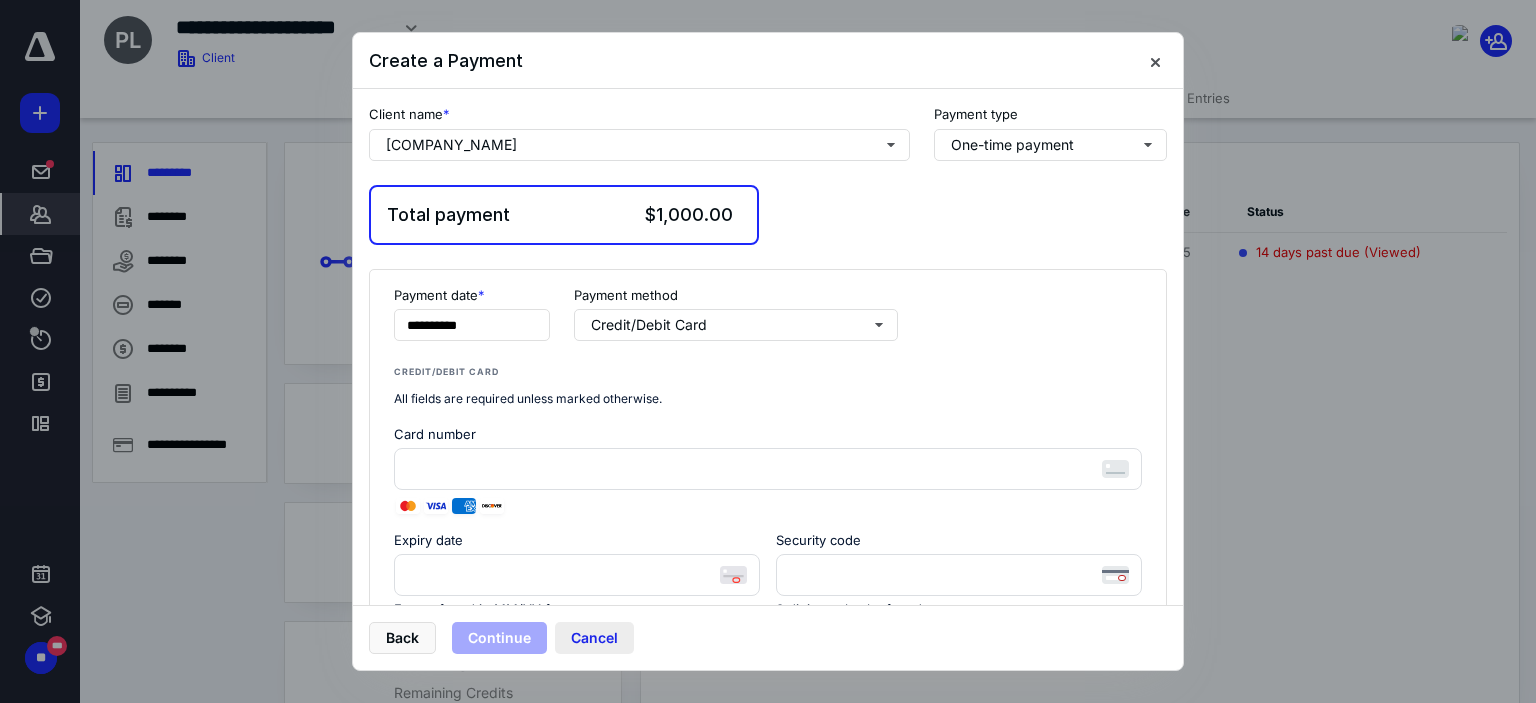 click on "Cancel" at bounding box center [594, 638] 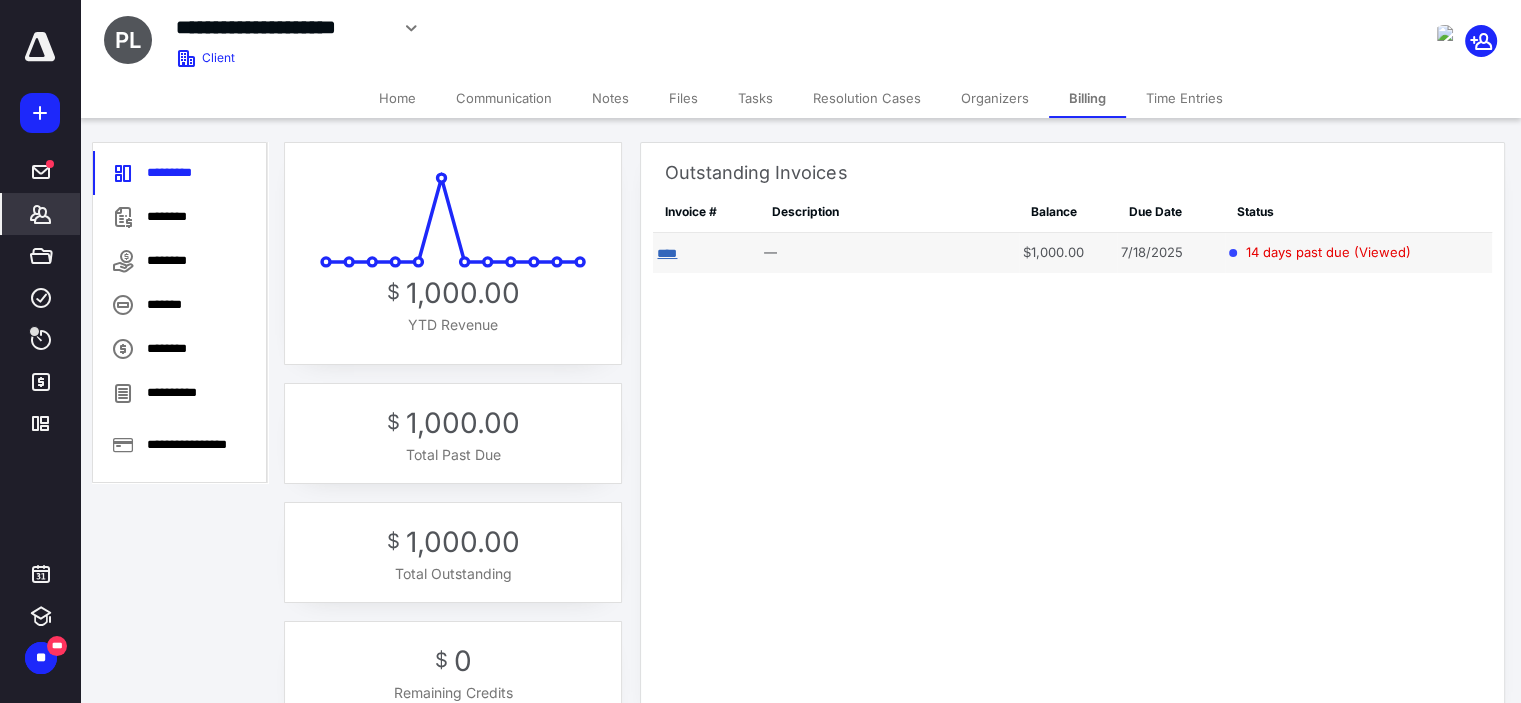click on "****" at bounding box center (667, 253) 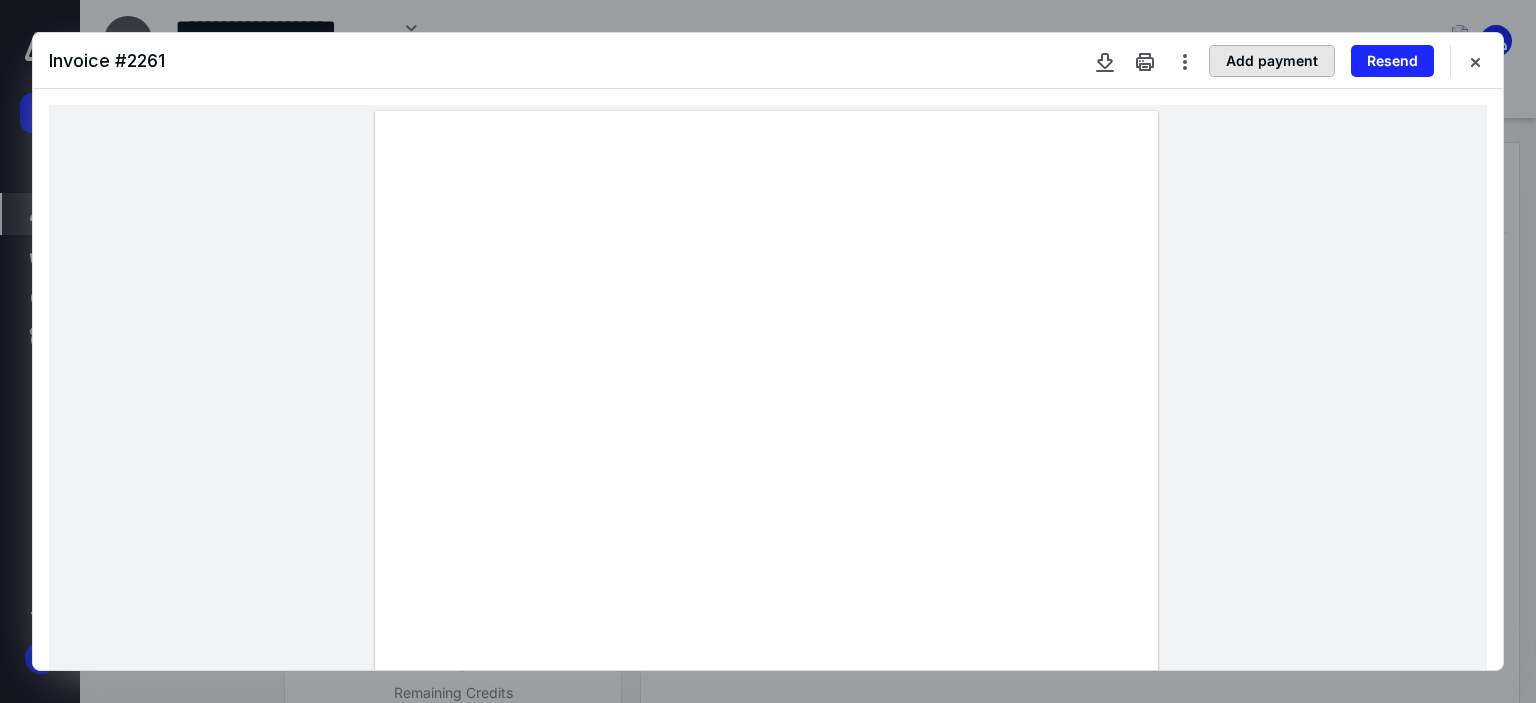 click on "Add payment" at bounding box center (1272, 61) 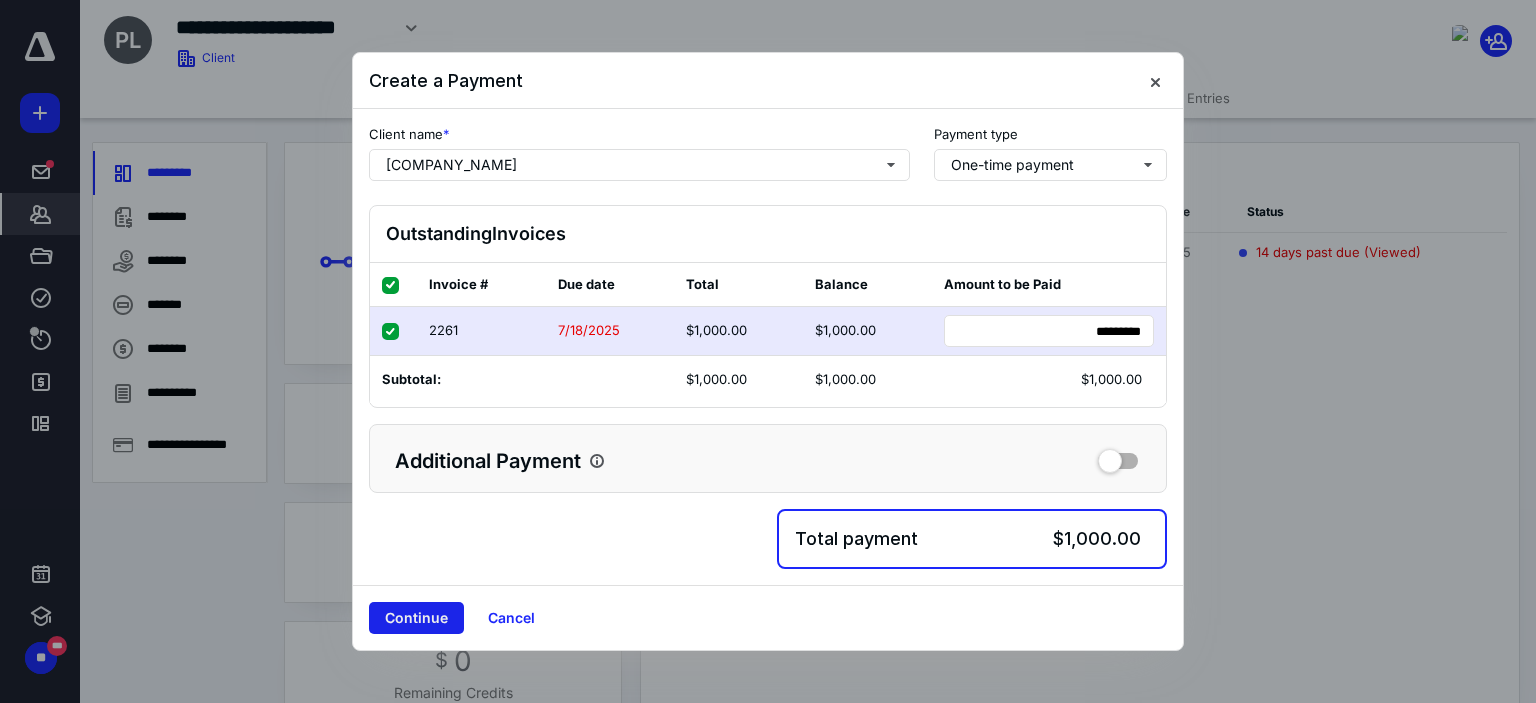 click on "Continue" at bounding box center [416, 618] 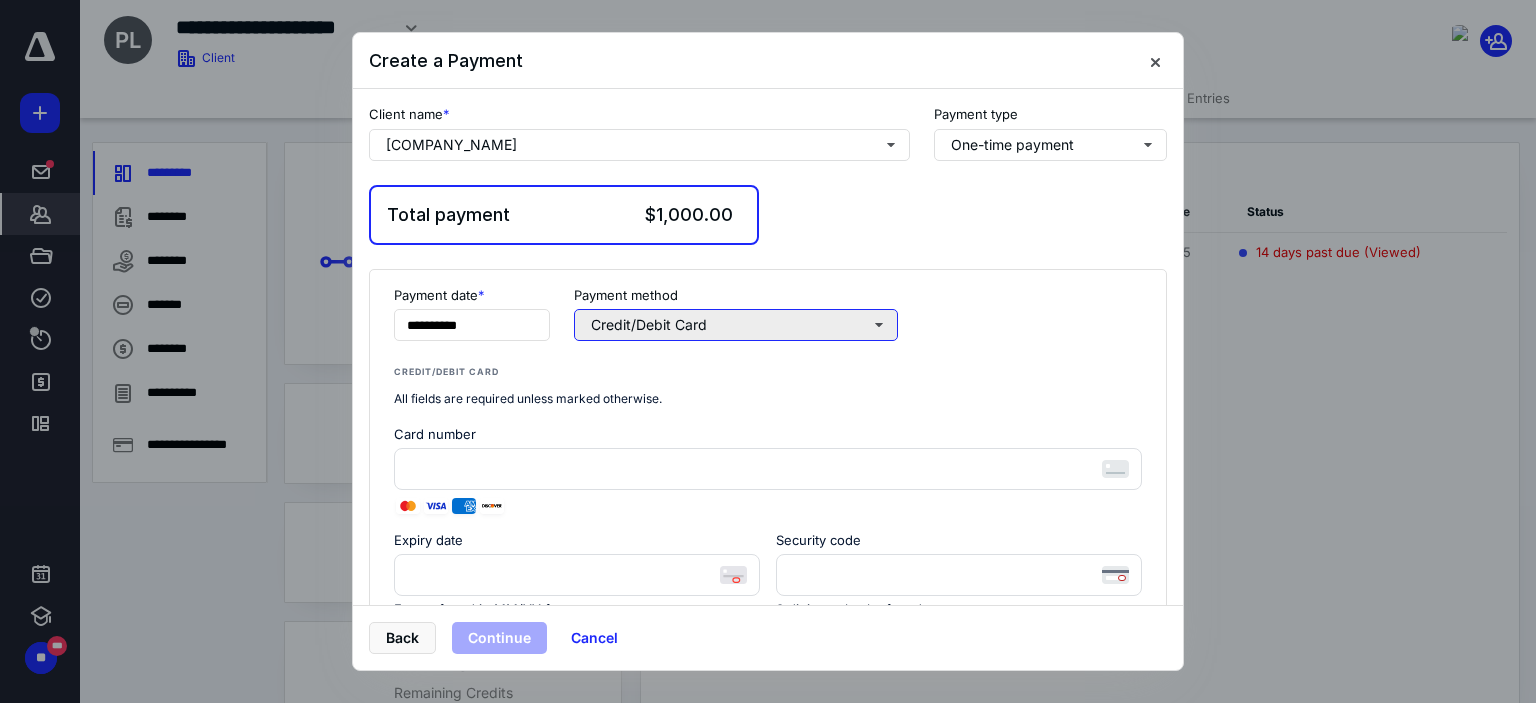 click on "Credit/Debit Card" at bounding box center [736, 325] 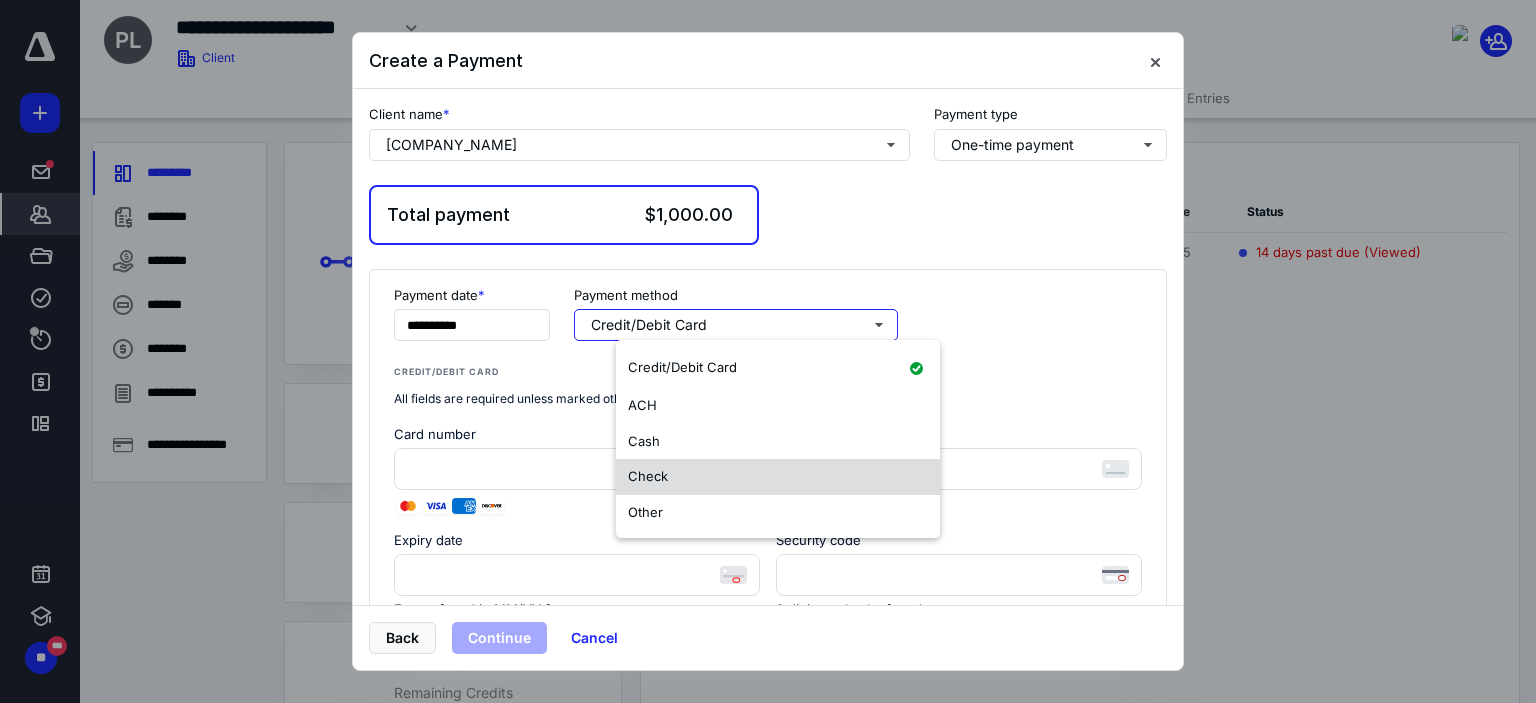 click on "Check" at bounding box center [778, 477] 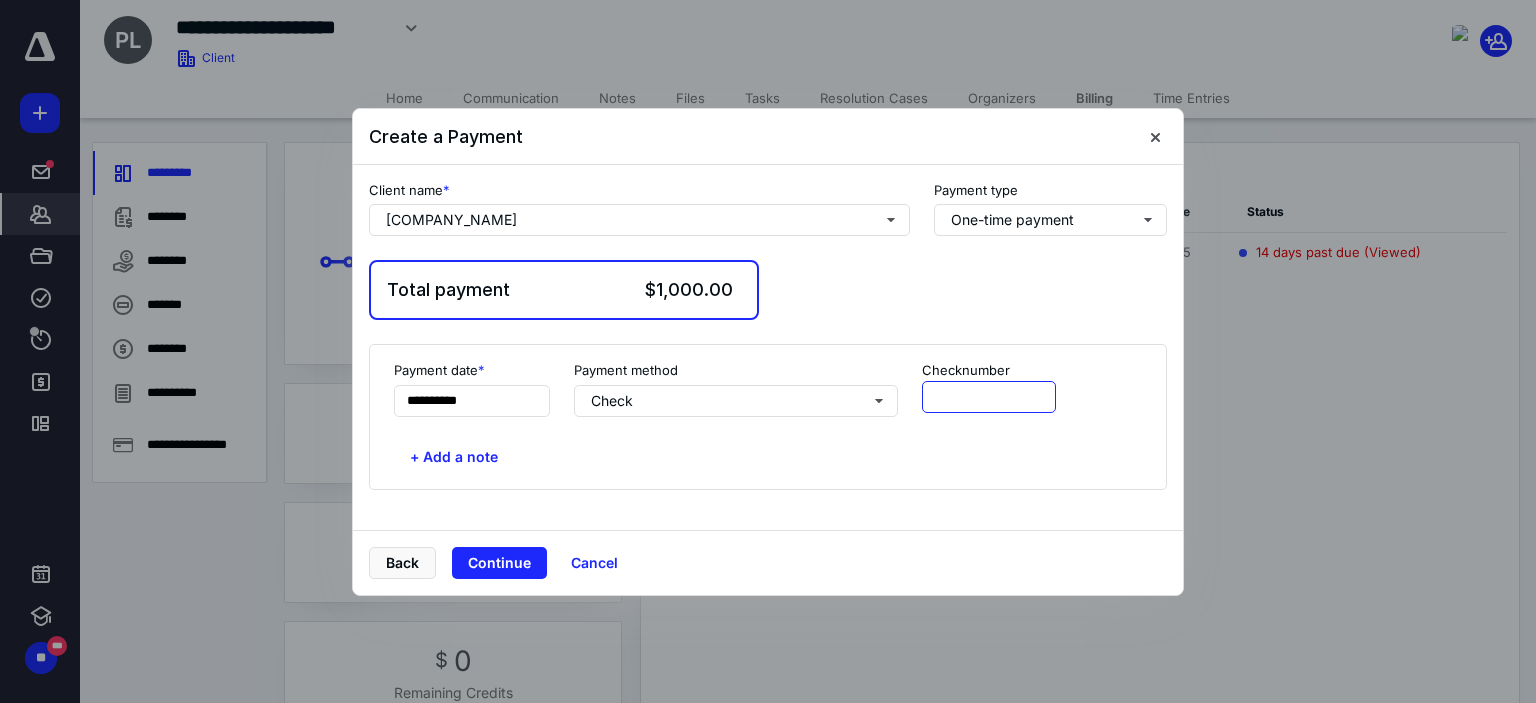 click at bounding box center (989, 397) 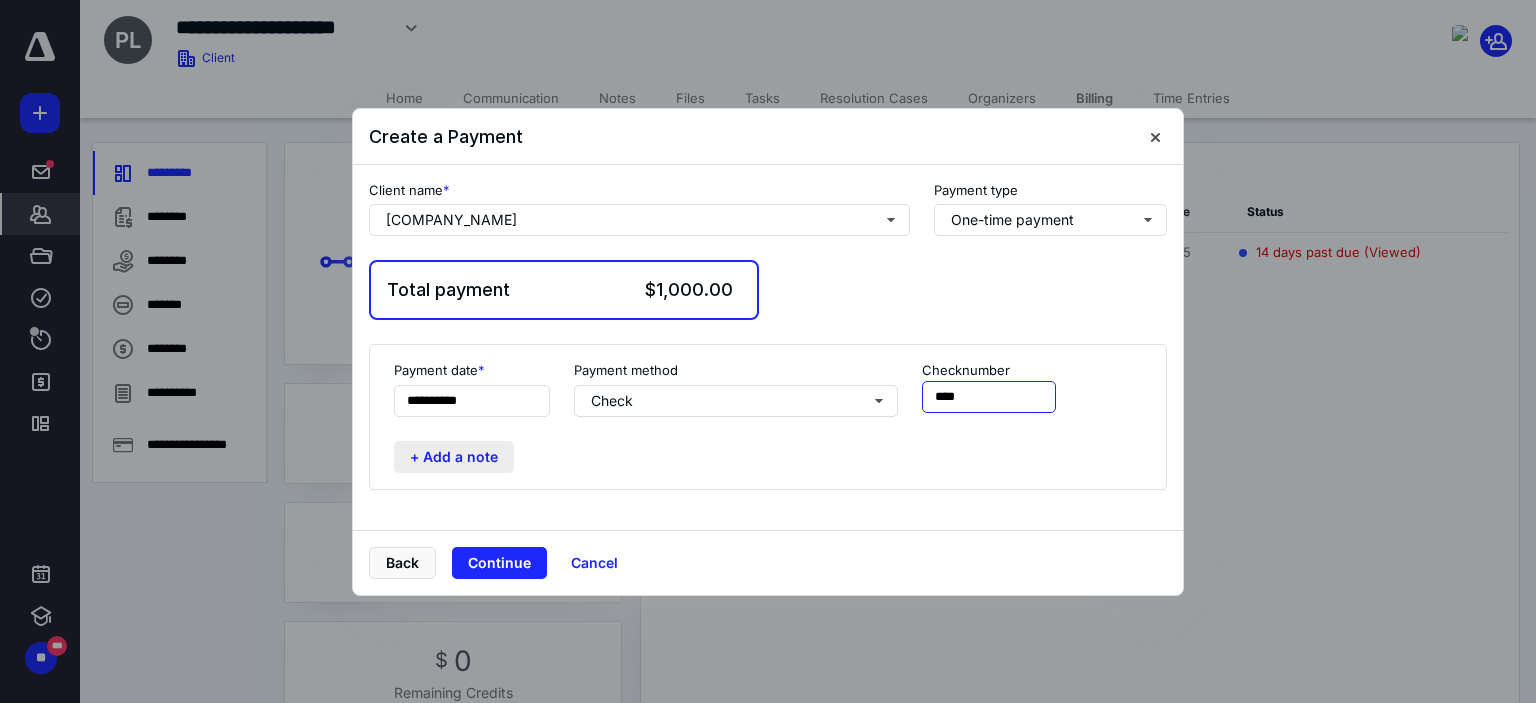 type on "****" 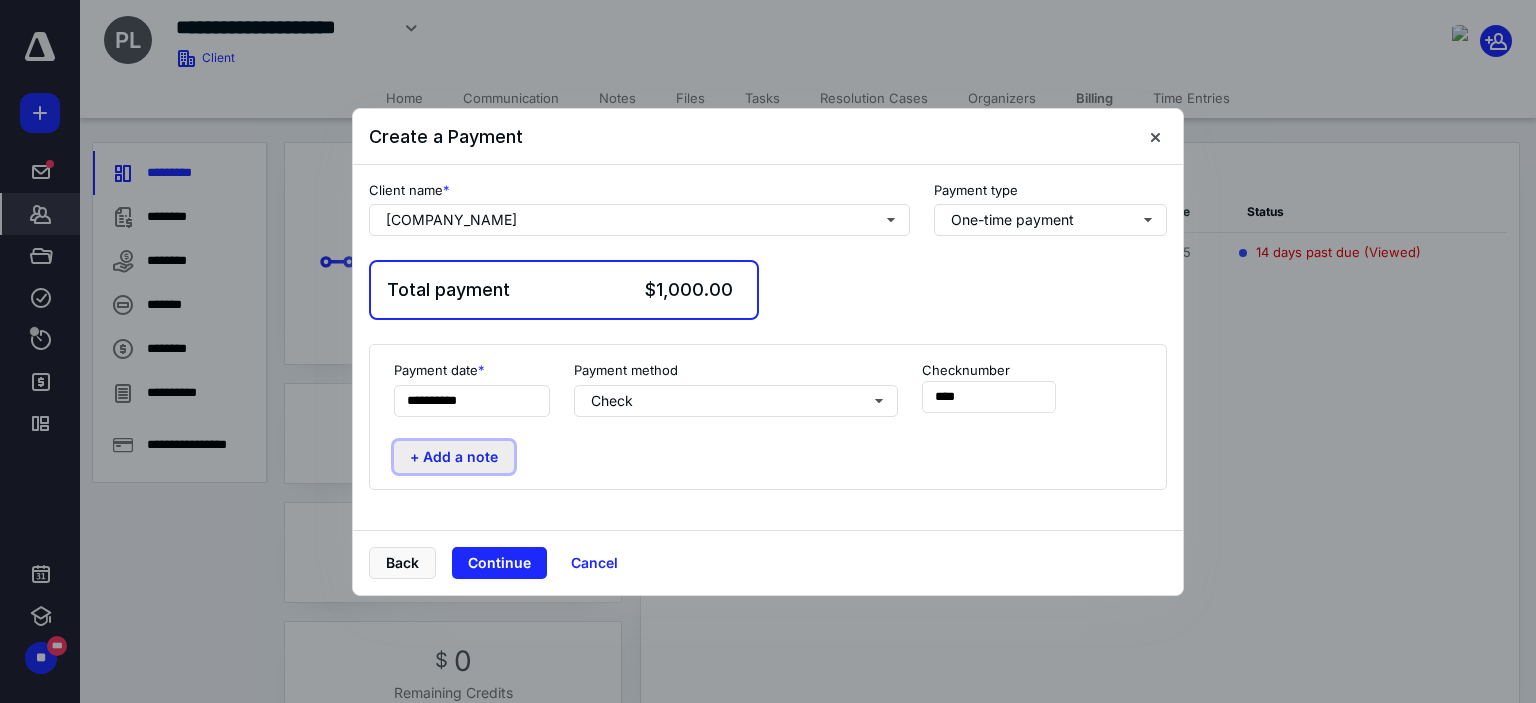 click on "+ Add a note" at bounding box center (454, 457) 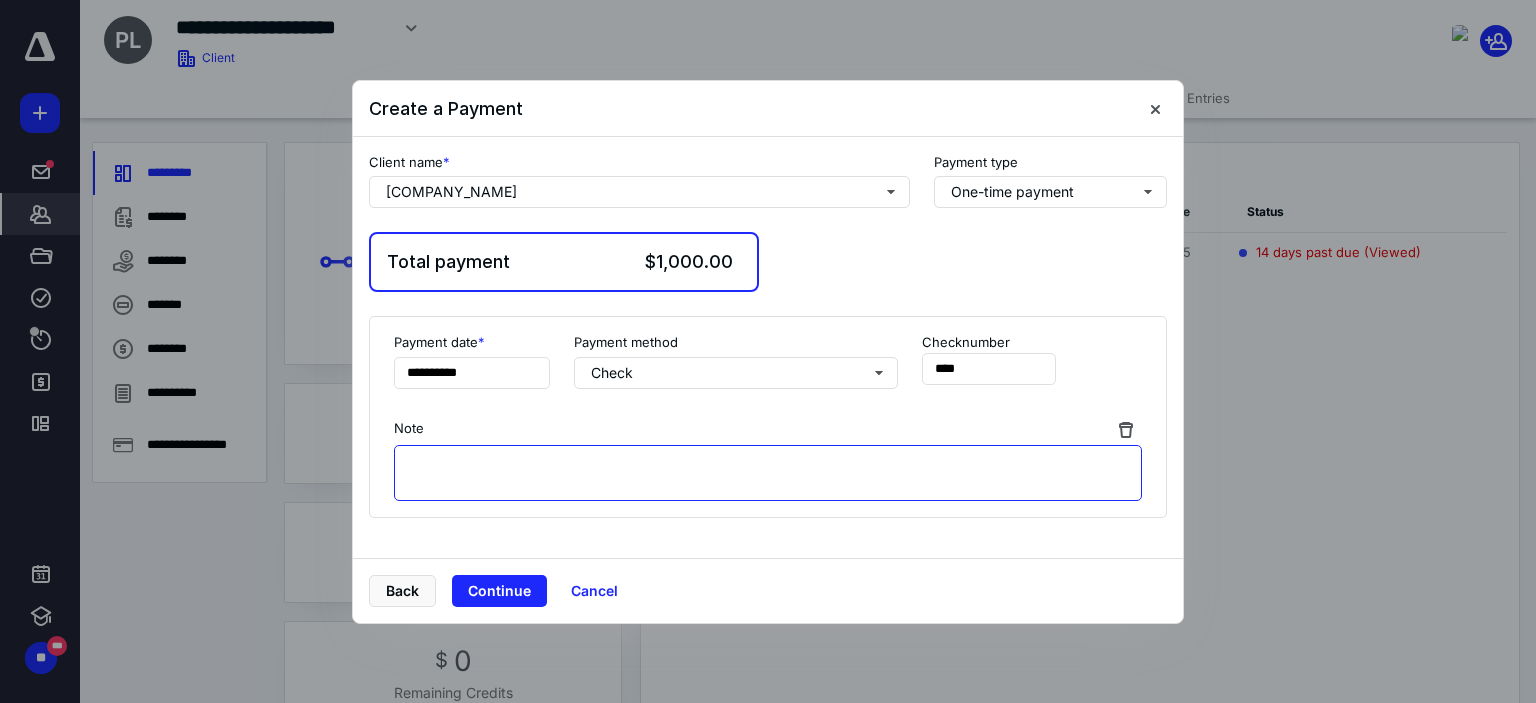 click at bounding box center [768, 473] 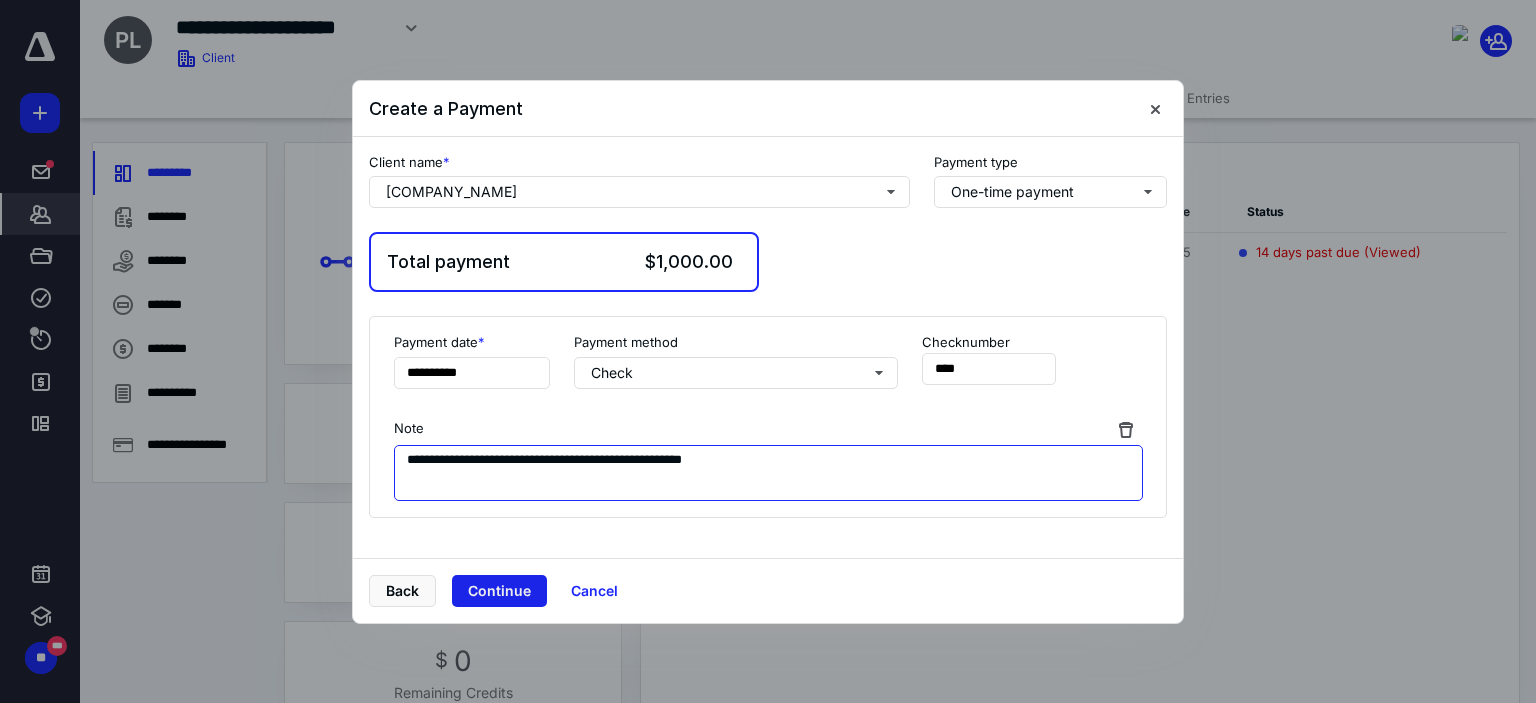 type on "**********" 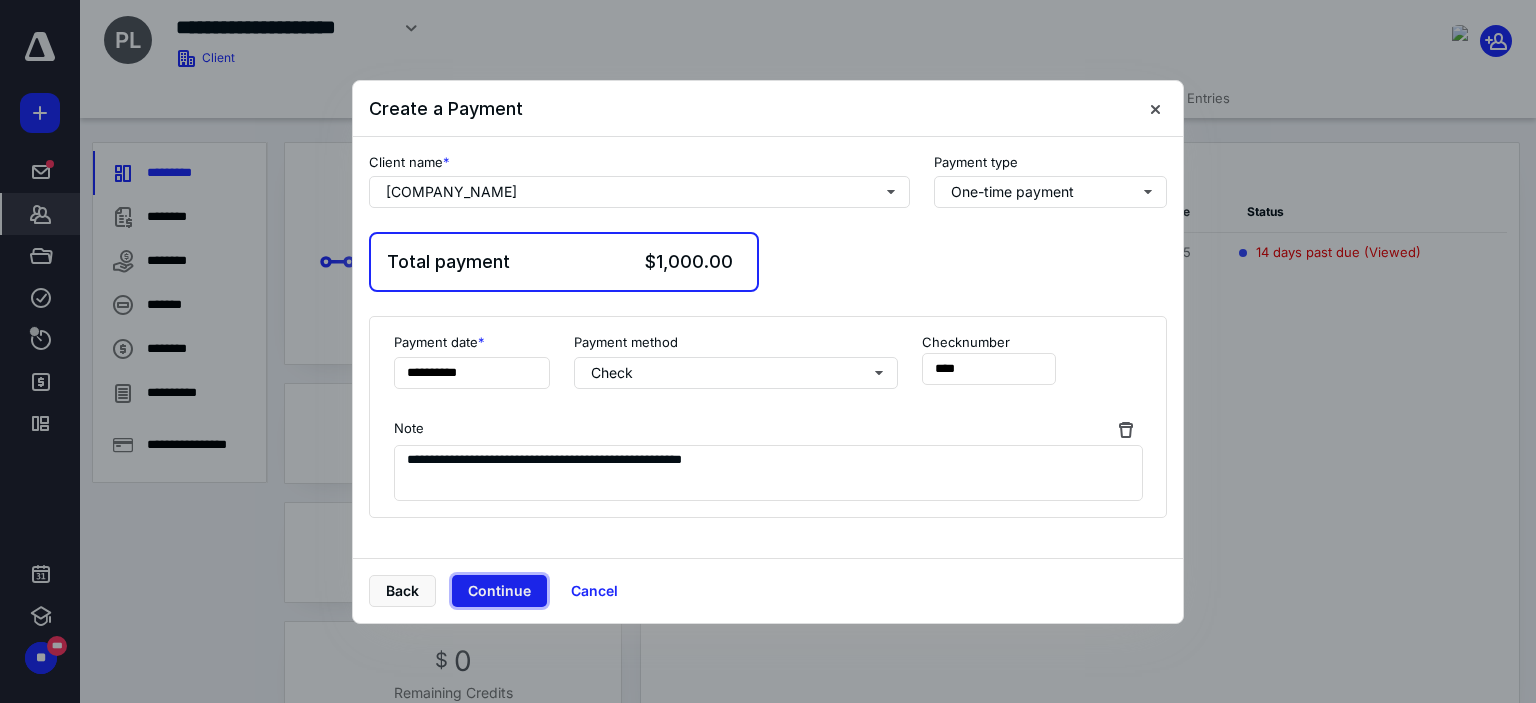 click on "Continue" at bounding box center (499, 591) 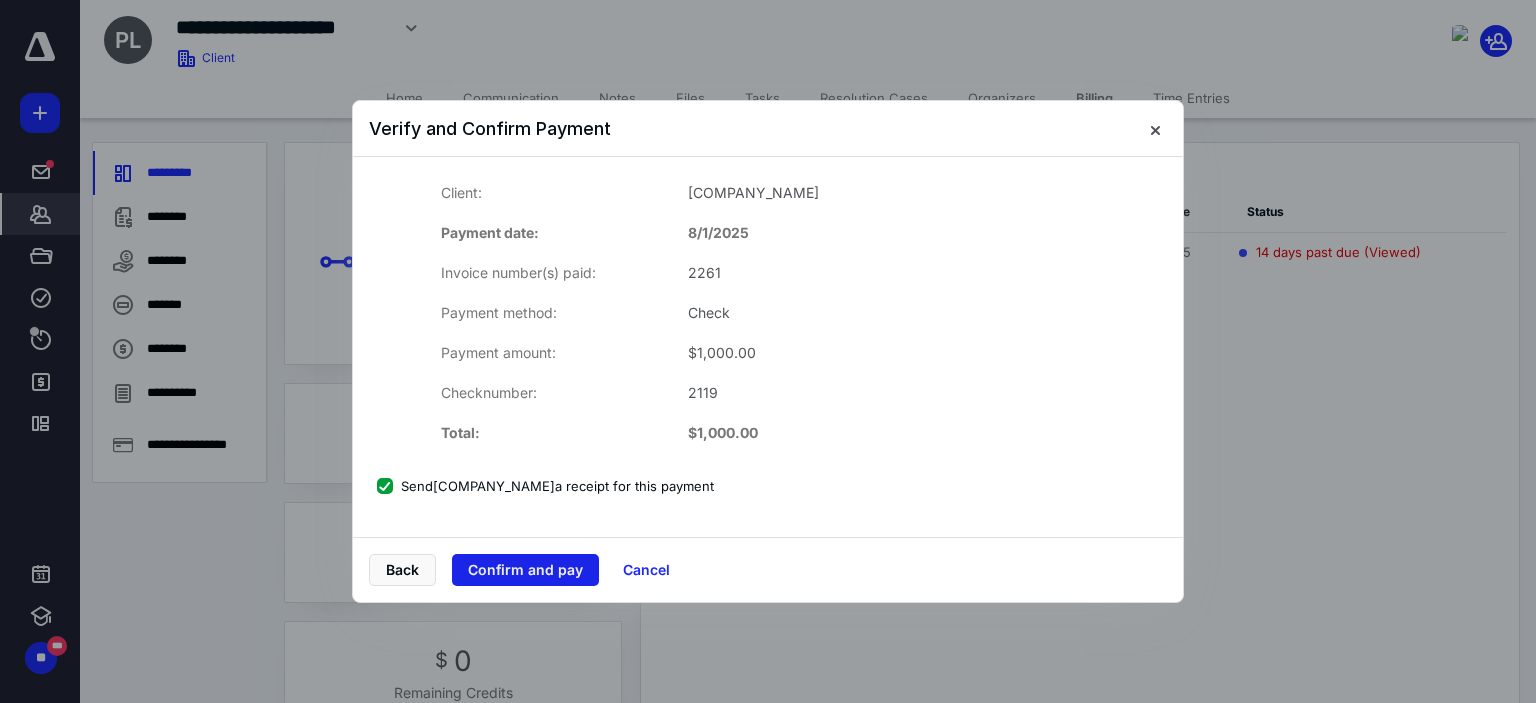 click on "Confirm and pay" at bounding box center (525, 570) 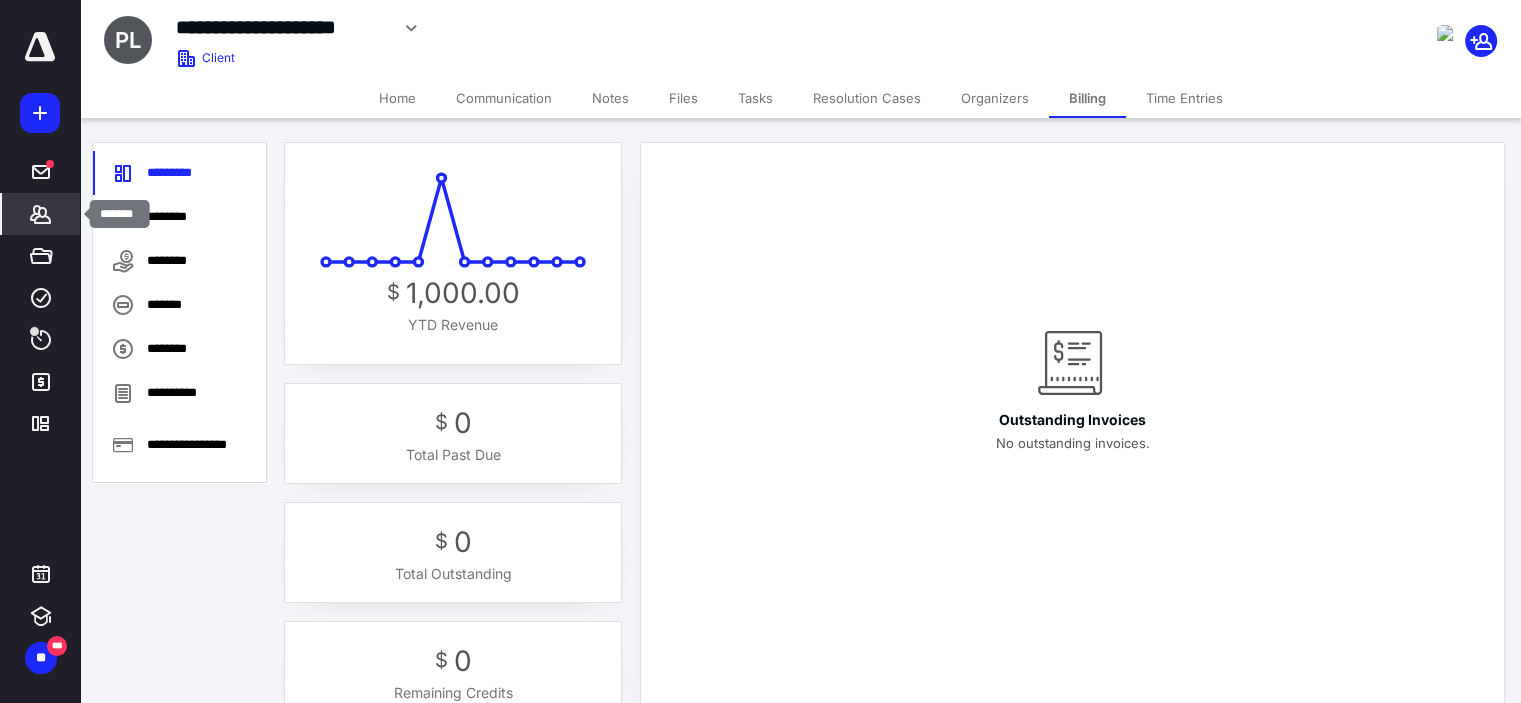 click 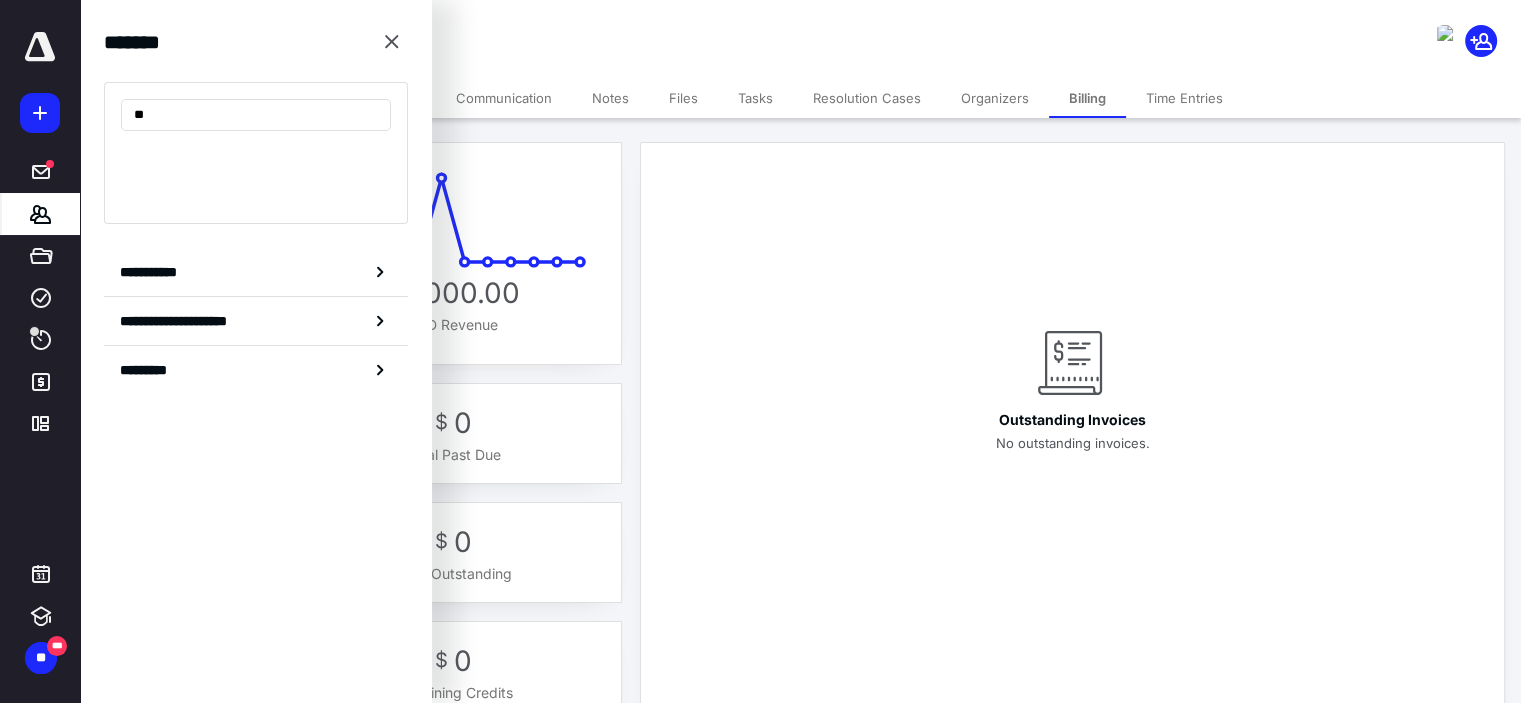 type on "*" 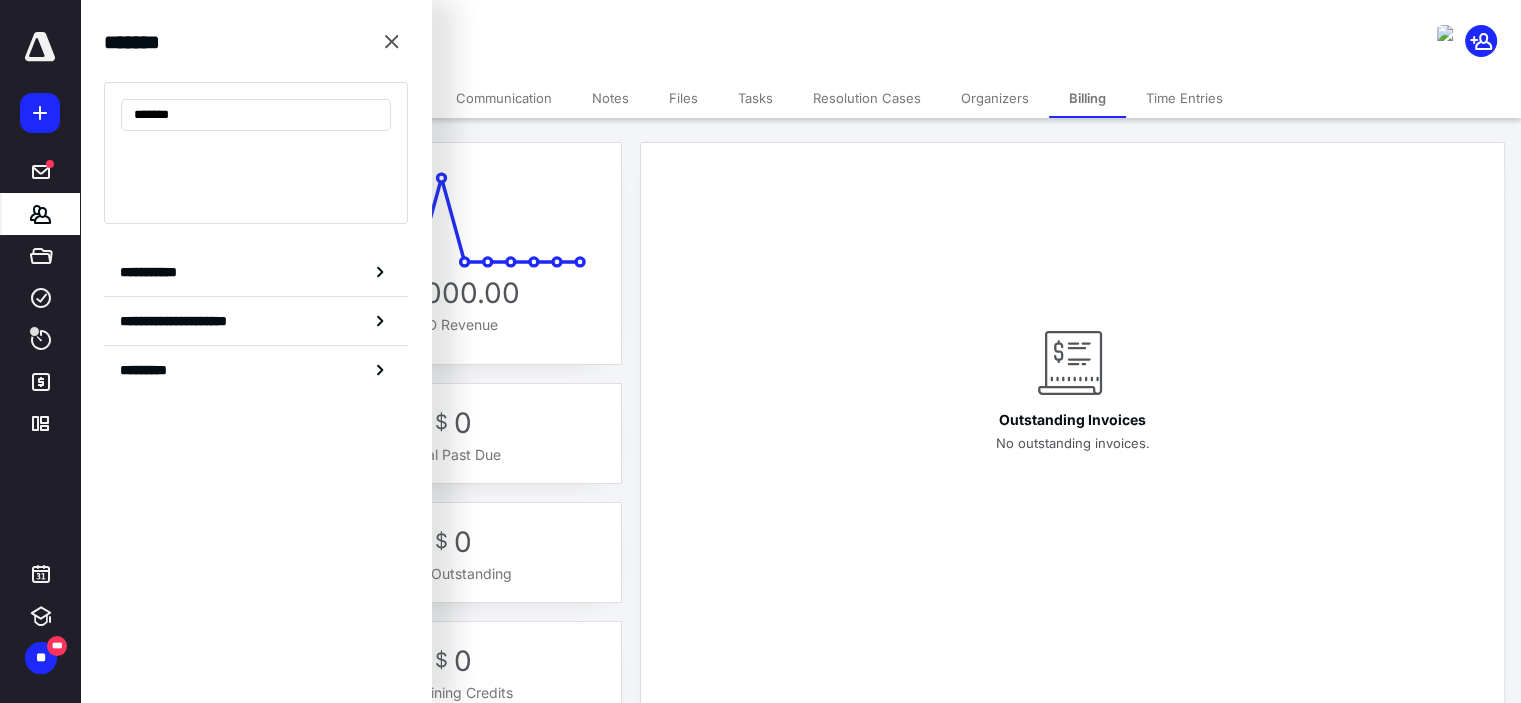 type on "*******" 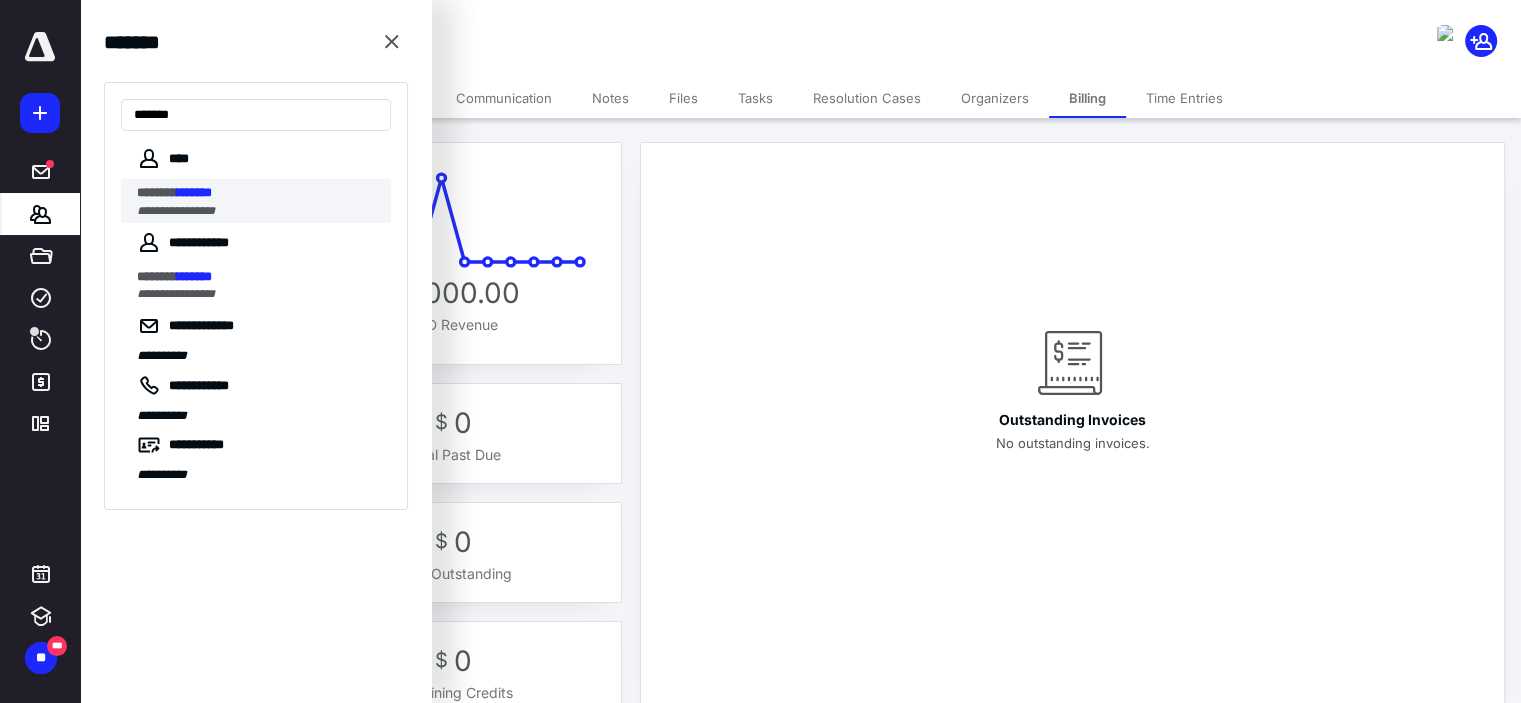 click on "**********" at bounding box center (176, 211) 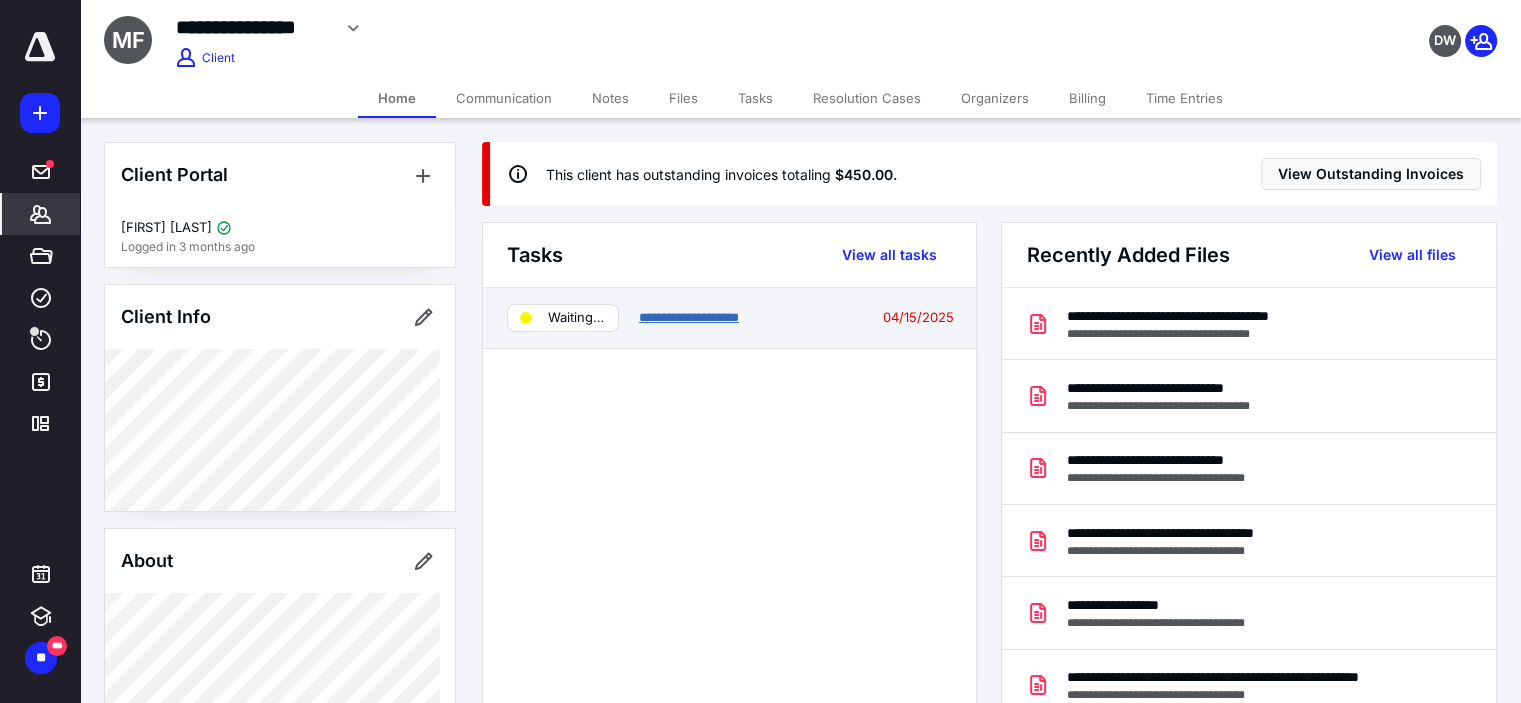 click on "**********" at bounding box center [689, 317] 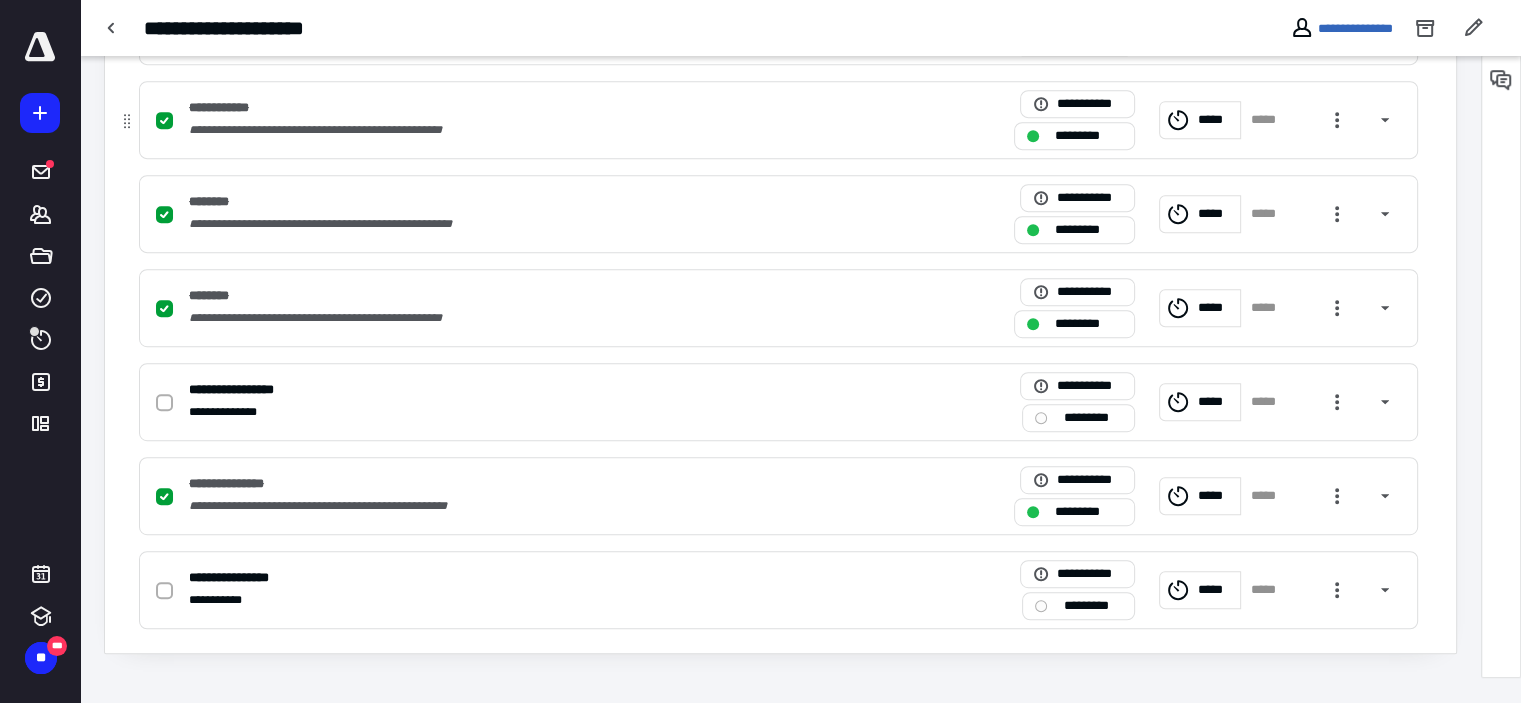 scroll, scrollTop: 1074, scrollLeft: 0, axis: vertical 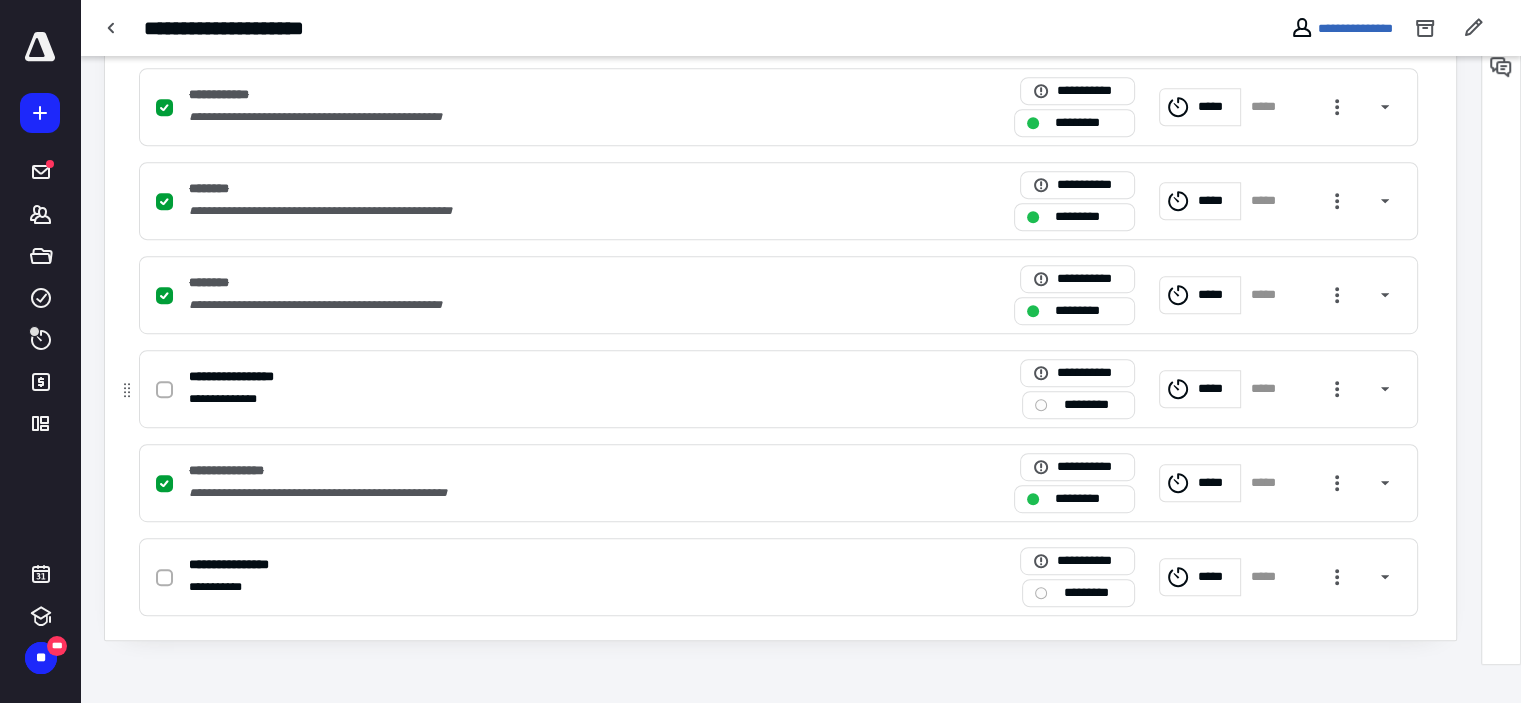 click 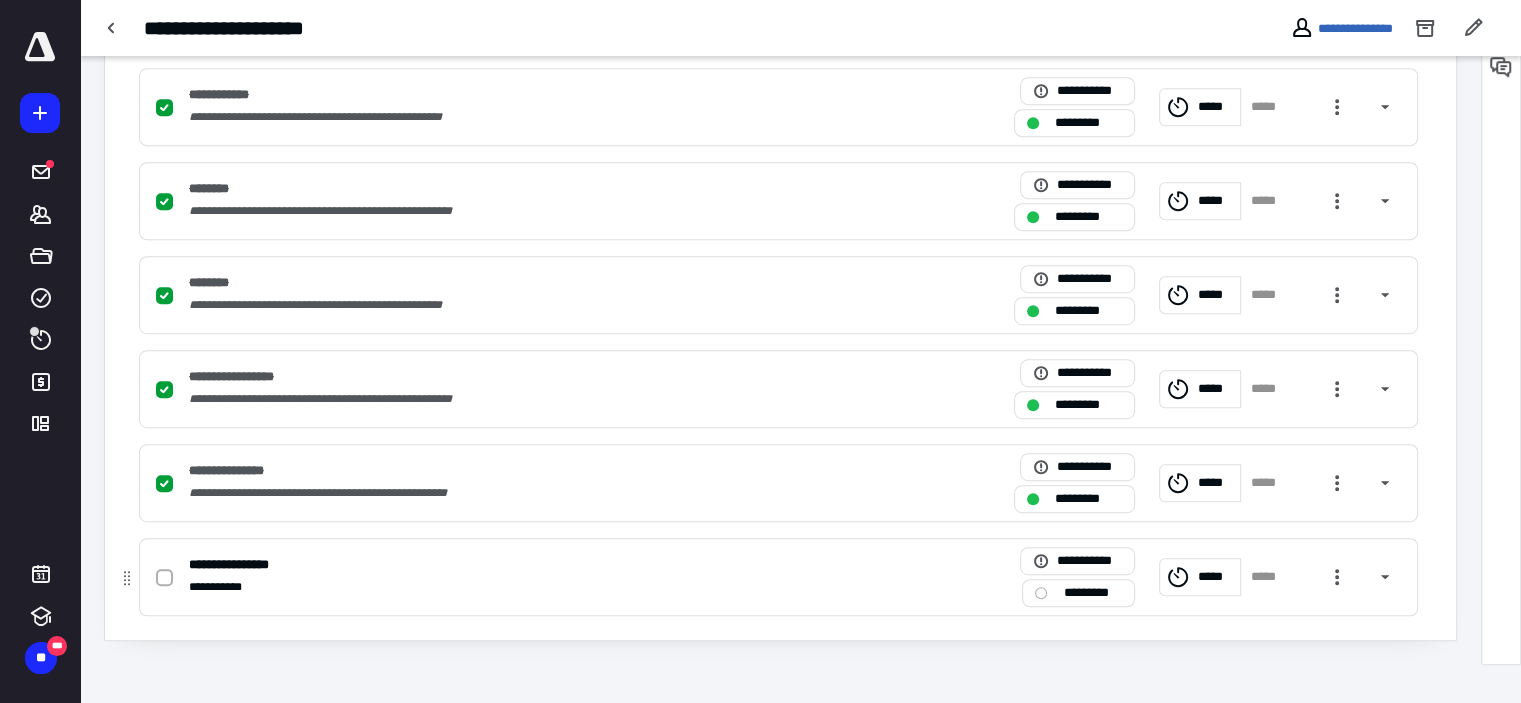 click 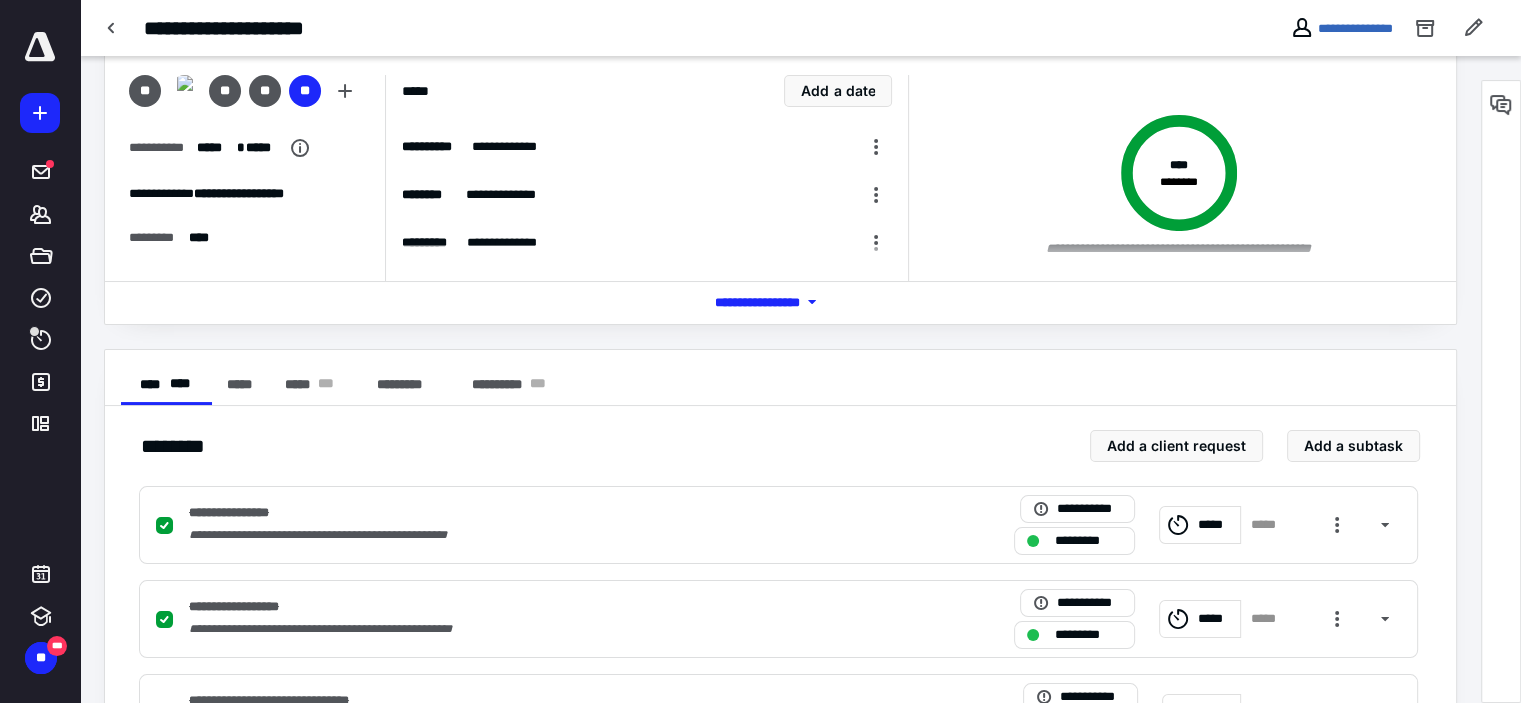 scroll, scrollTop: 0, scrollLeft: 0, axis: both 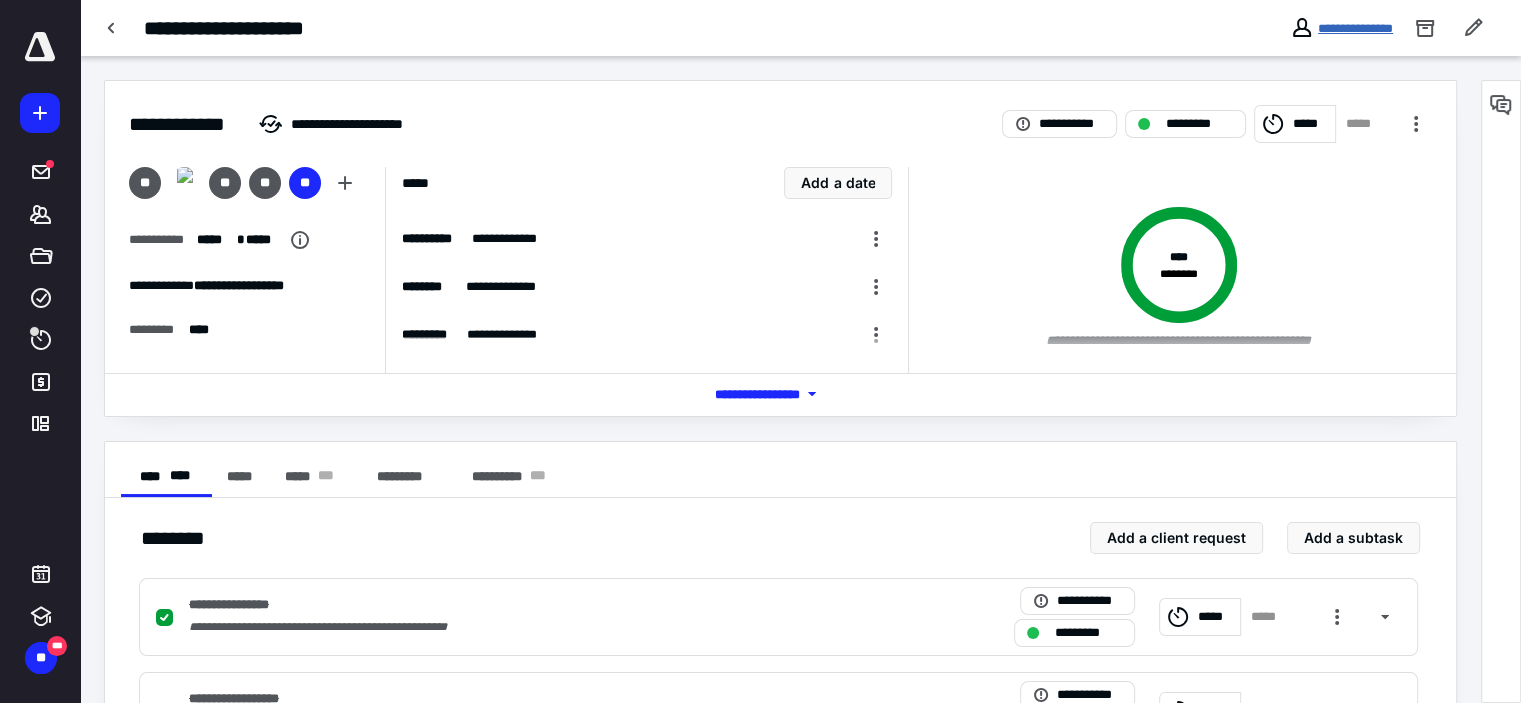 click on "**********" at bounding box center [1355, 28] 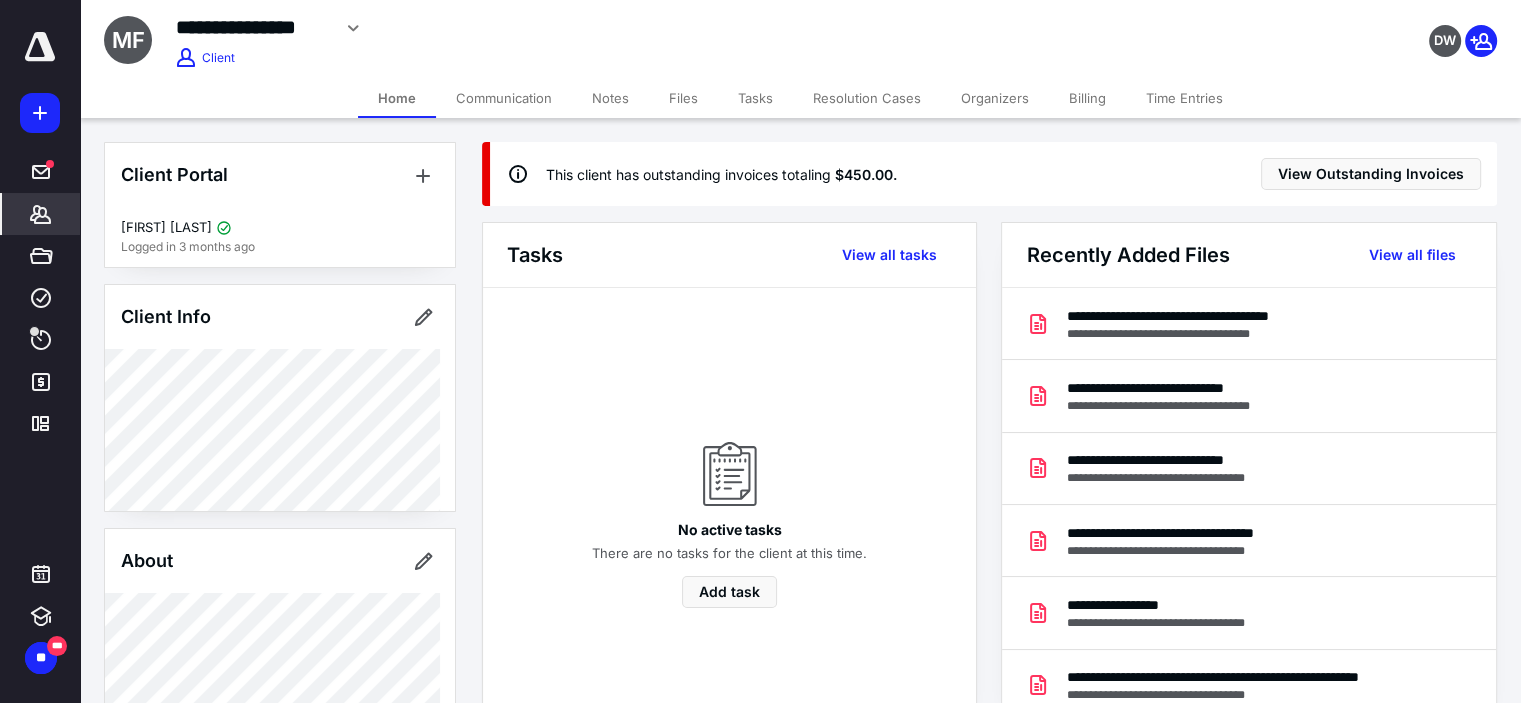 click on "Billing" at bounding box center [1087, 98] 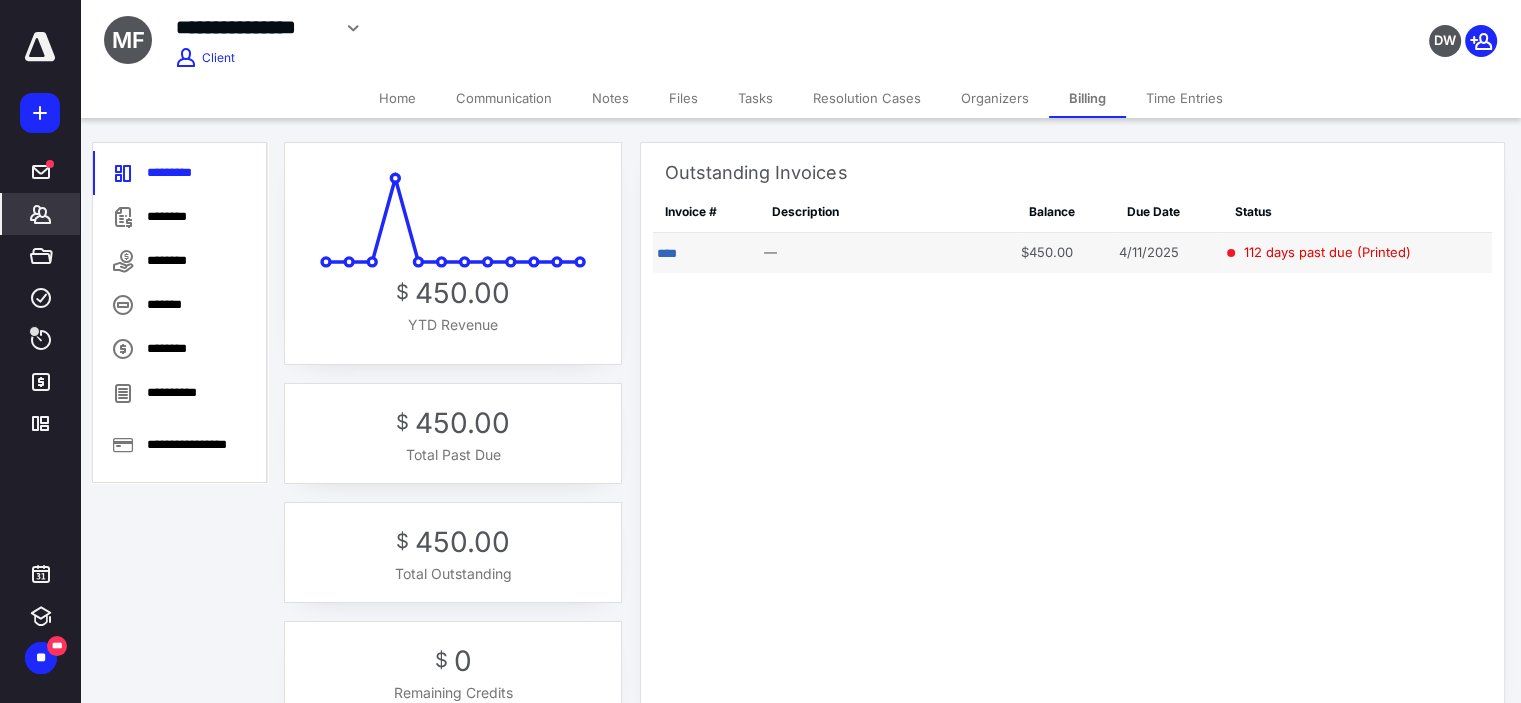 drag, startPoint x: 669, startPoint y: 253, endPoint x: 704, endPoint y: 252, distance: 35.014282 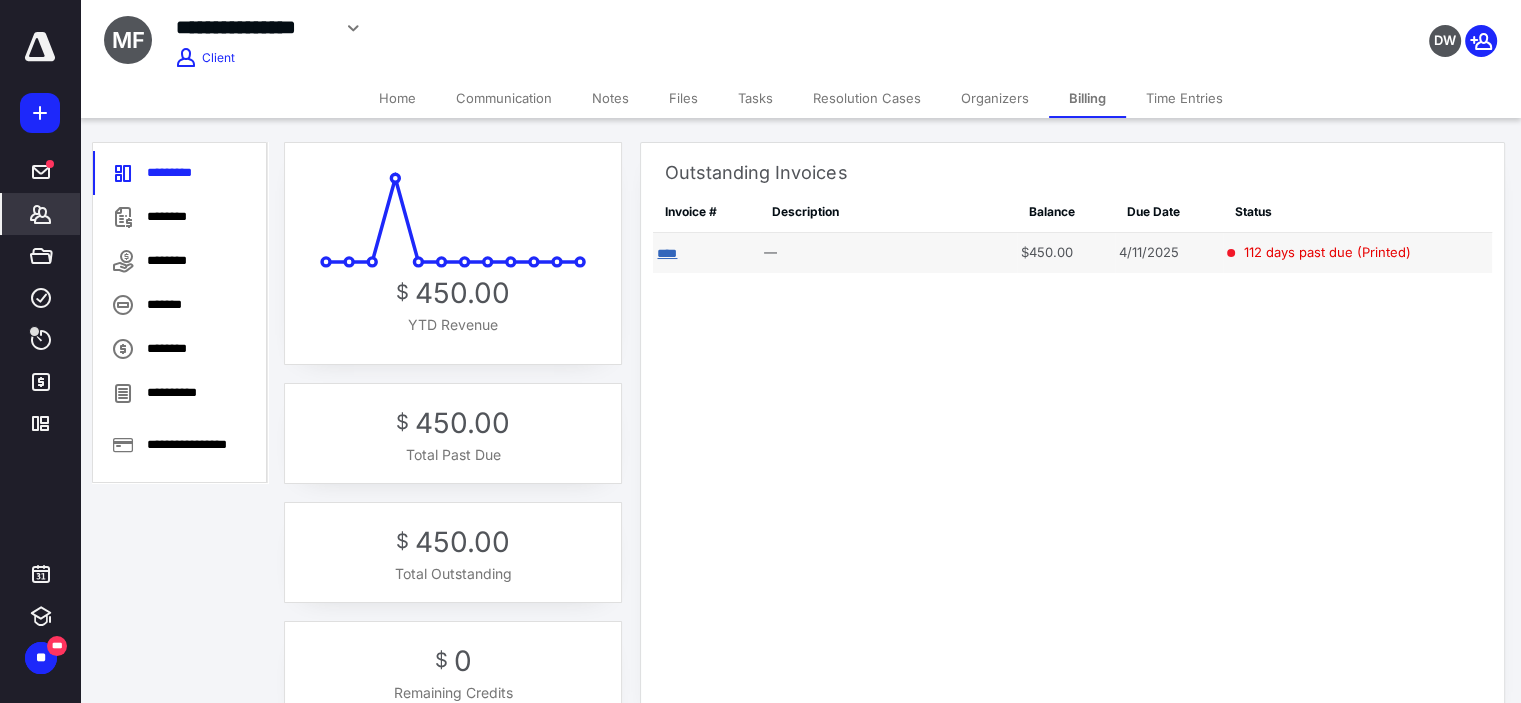click on "****" at bounding box center [667, 253] 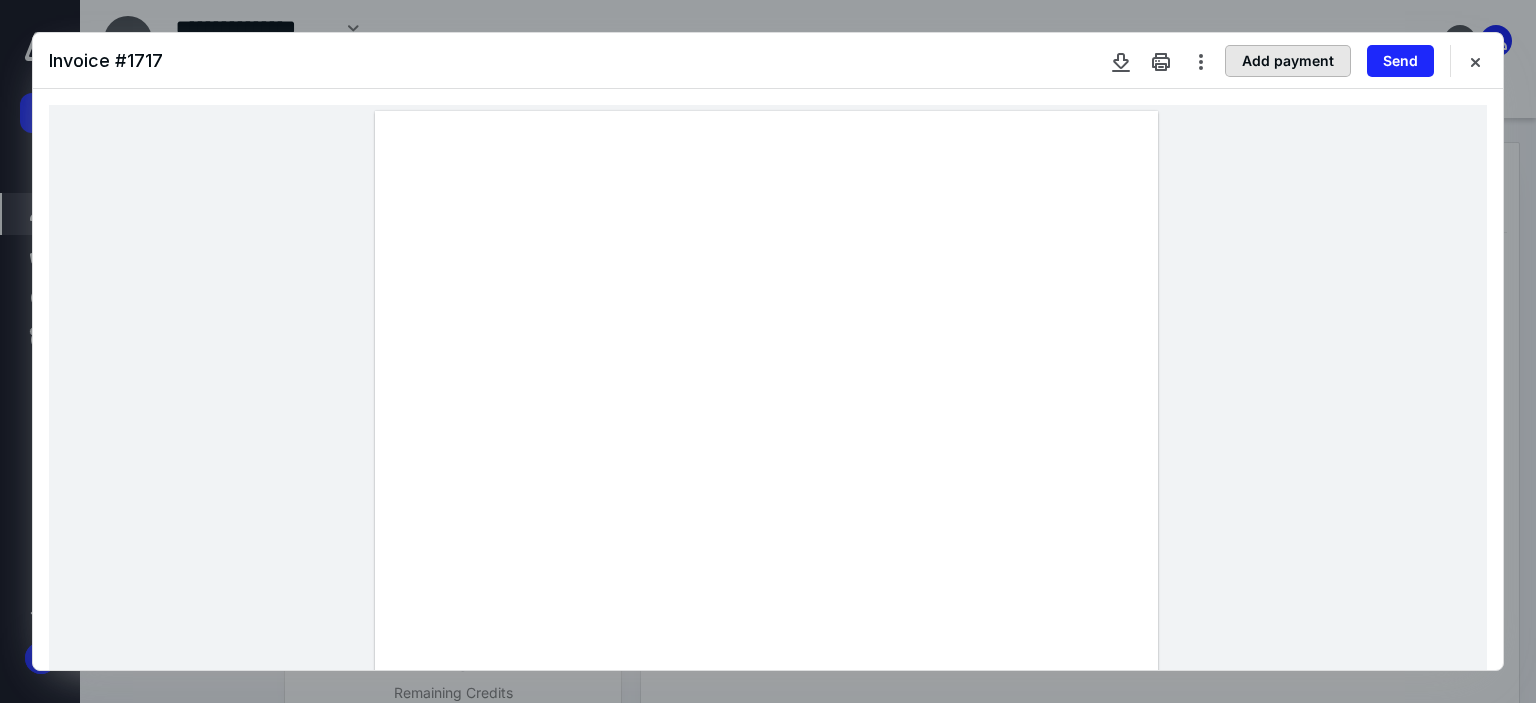 click on "Add payment" at bounding box center [1288, 61] 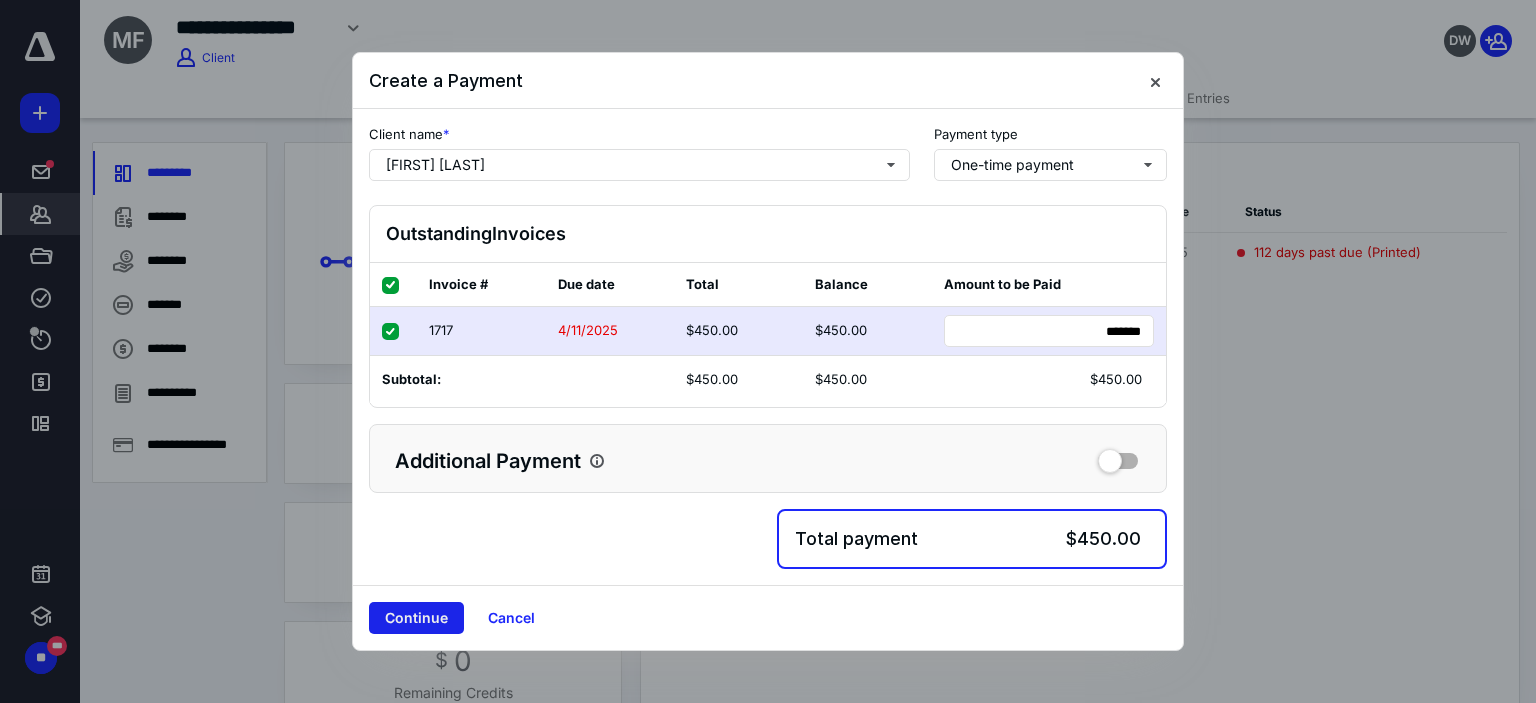 click on "Continue" at bounding box center (416, 618) 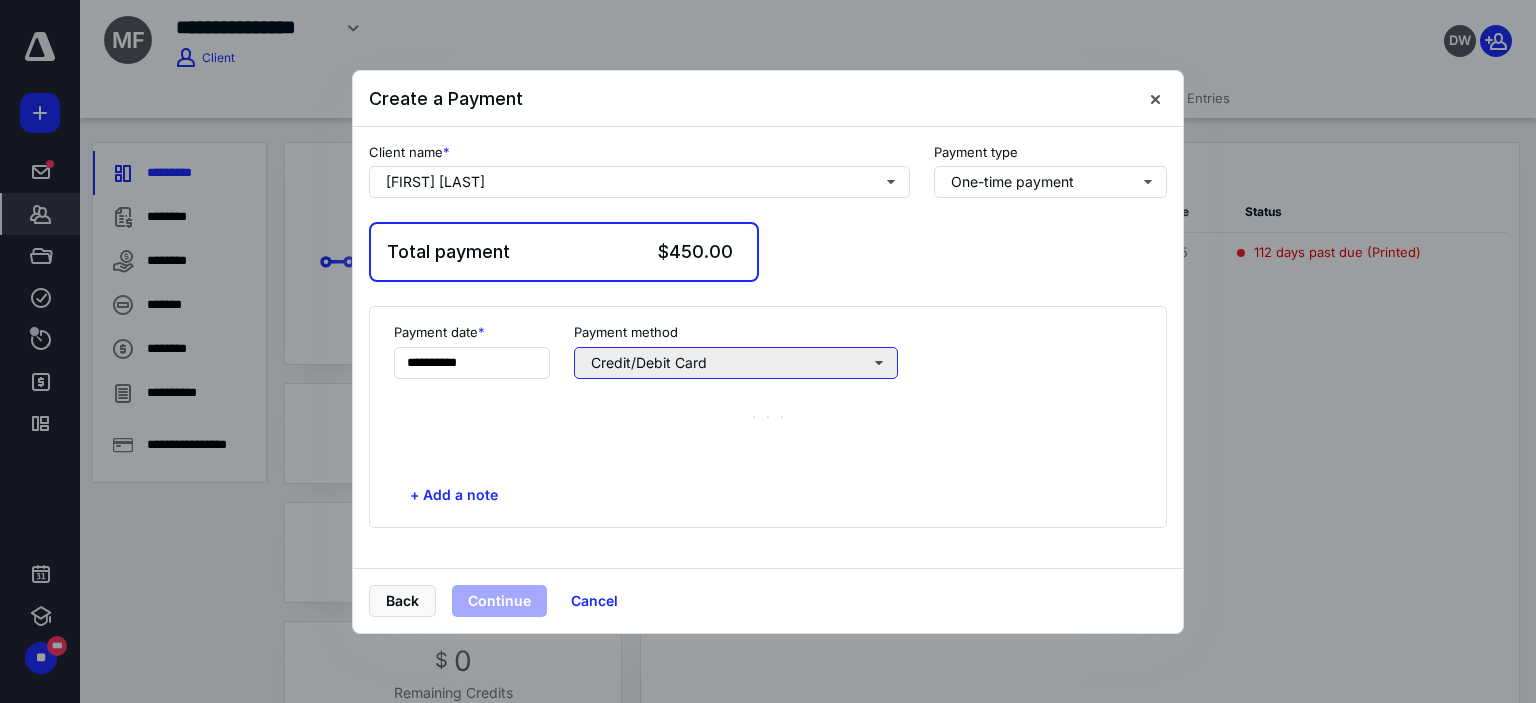 click on "Credit/Debit Card" at bounding box center (736, 363) 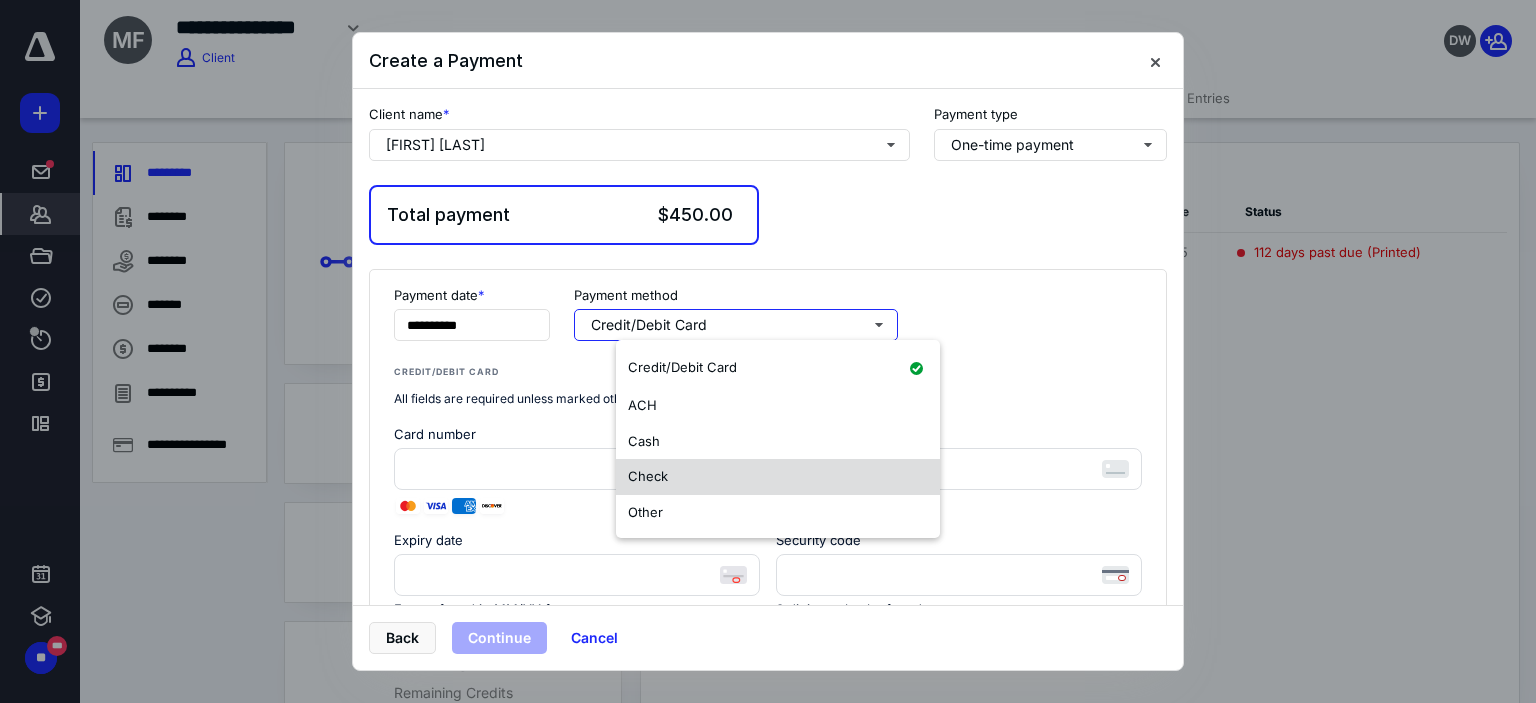 click on "Check" at bounding box center (778, 477) 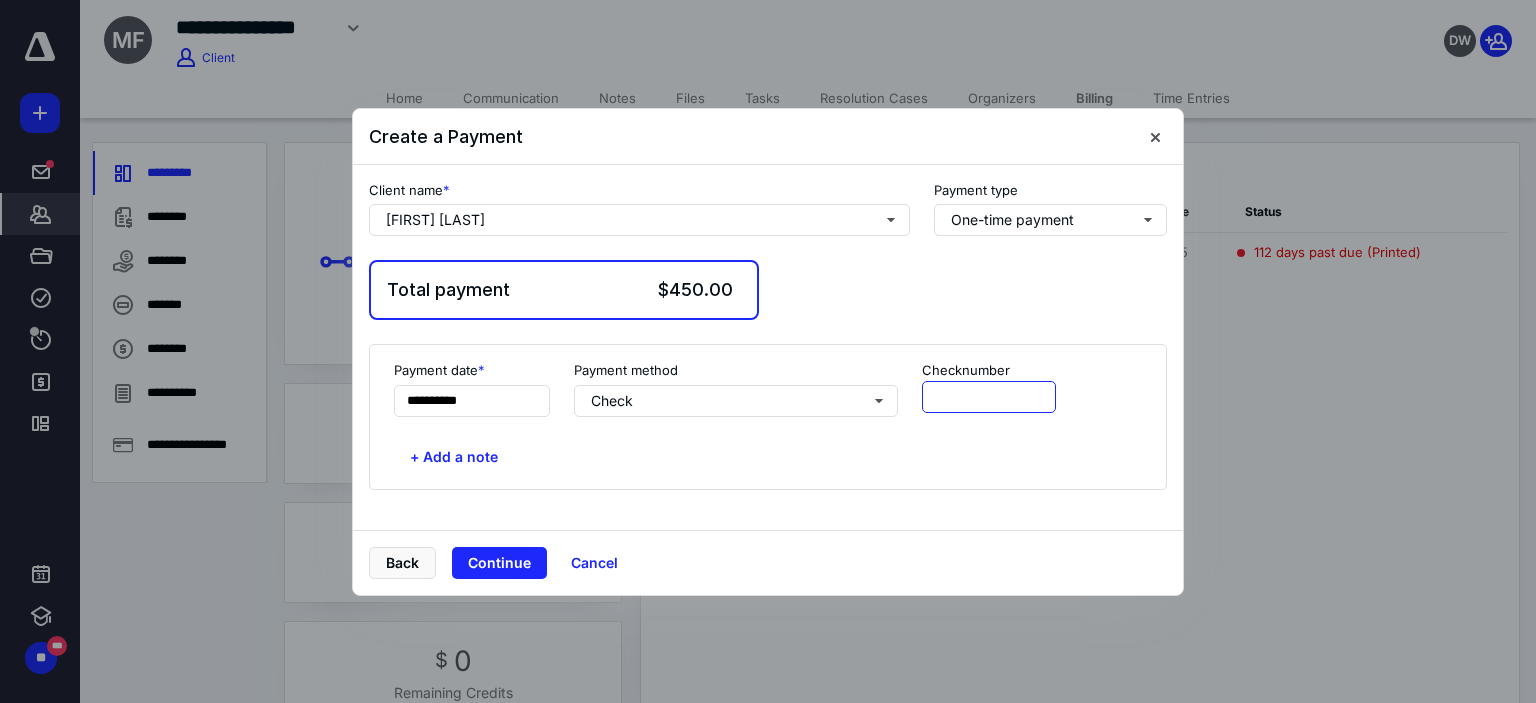 click at bounding box center [989, 397] 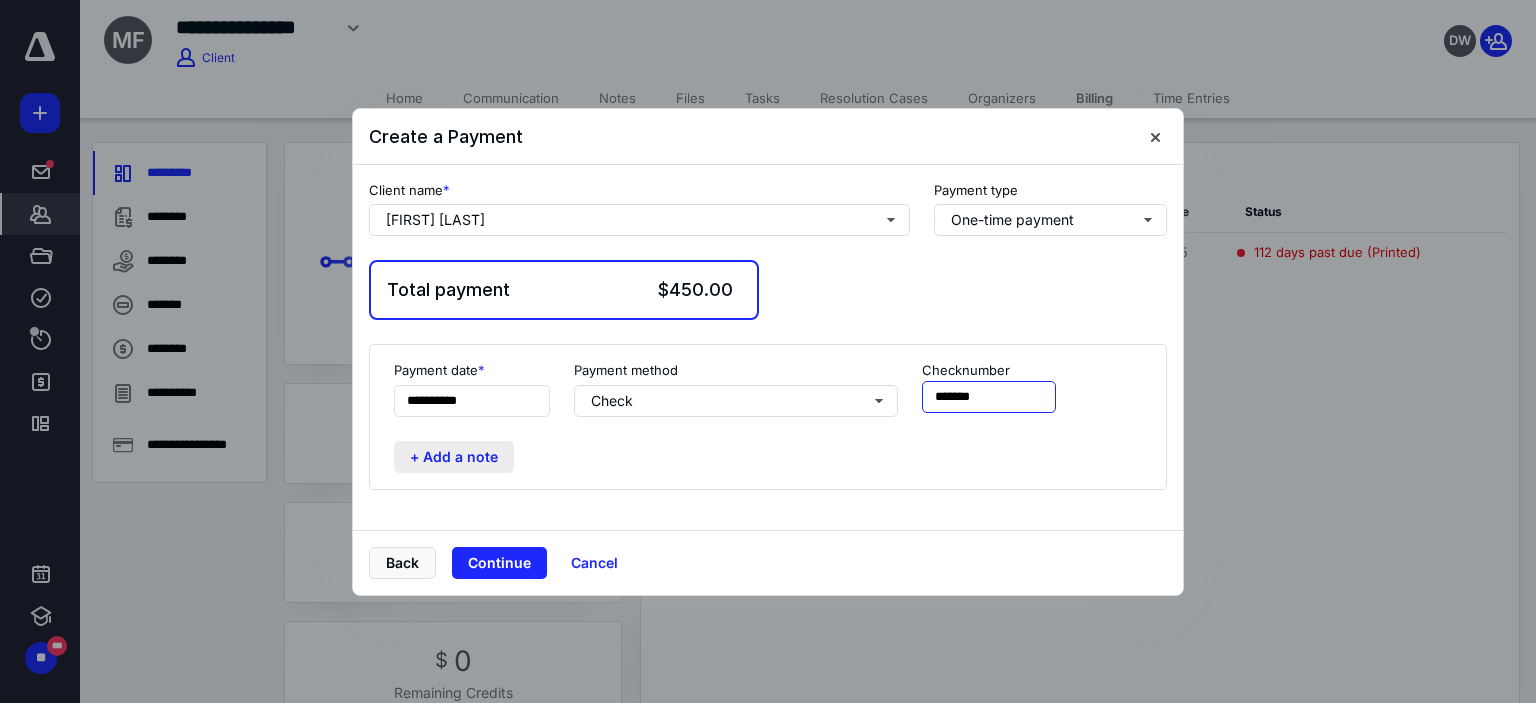 type on "*******" 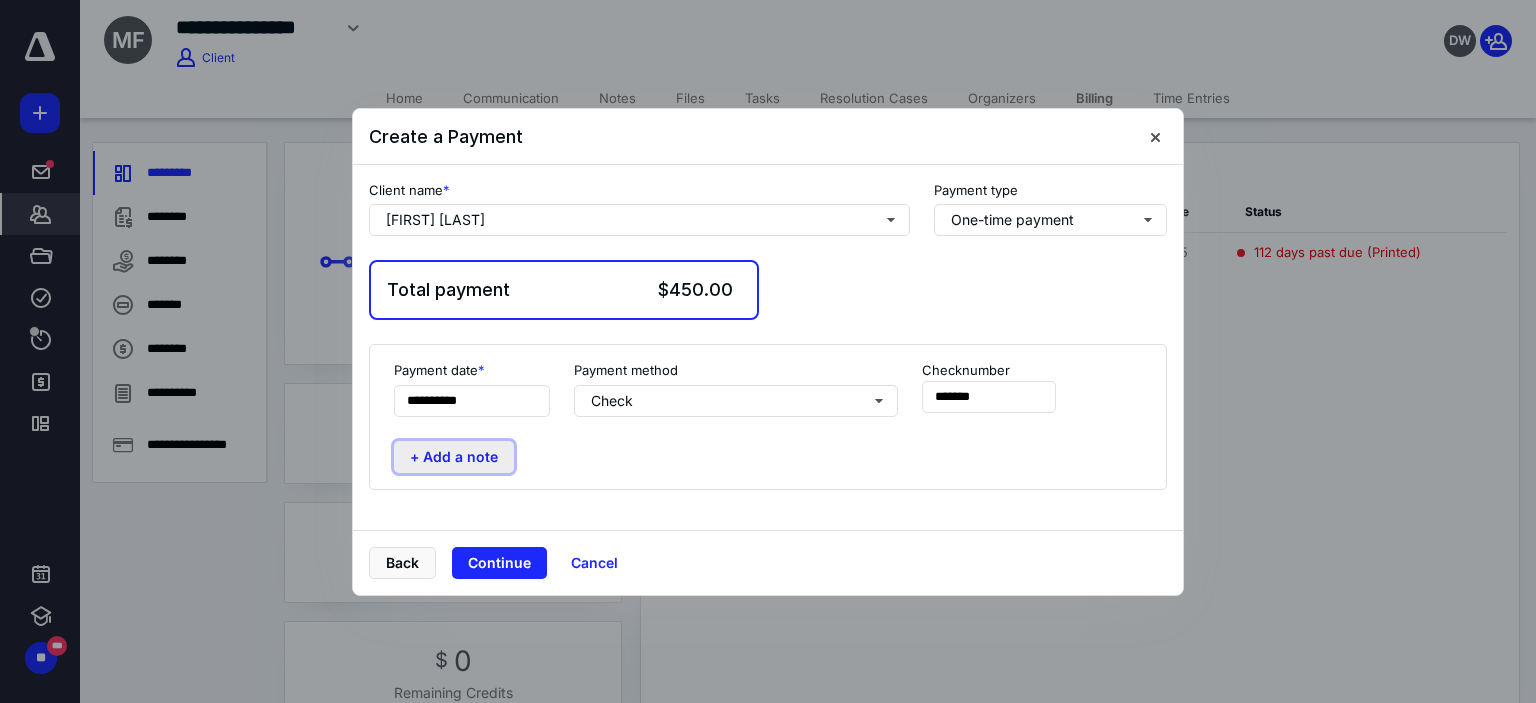 click on "+ Add a note" at bounding box center [454, 457] 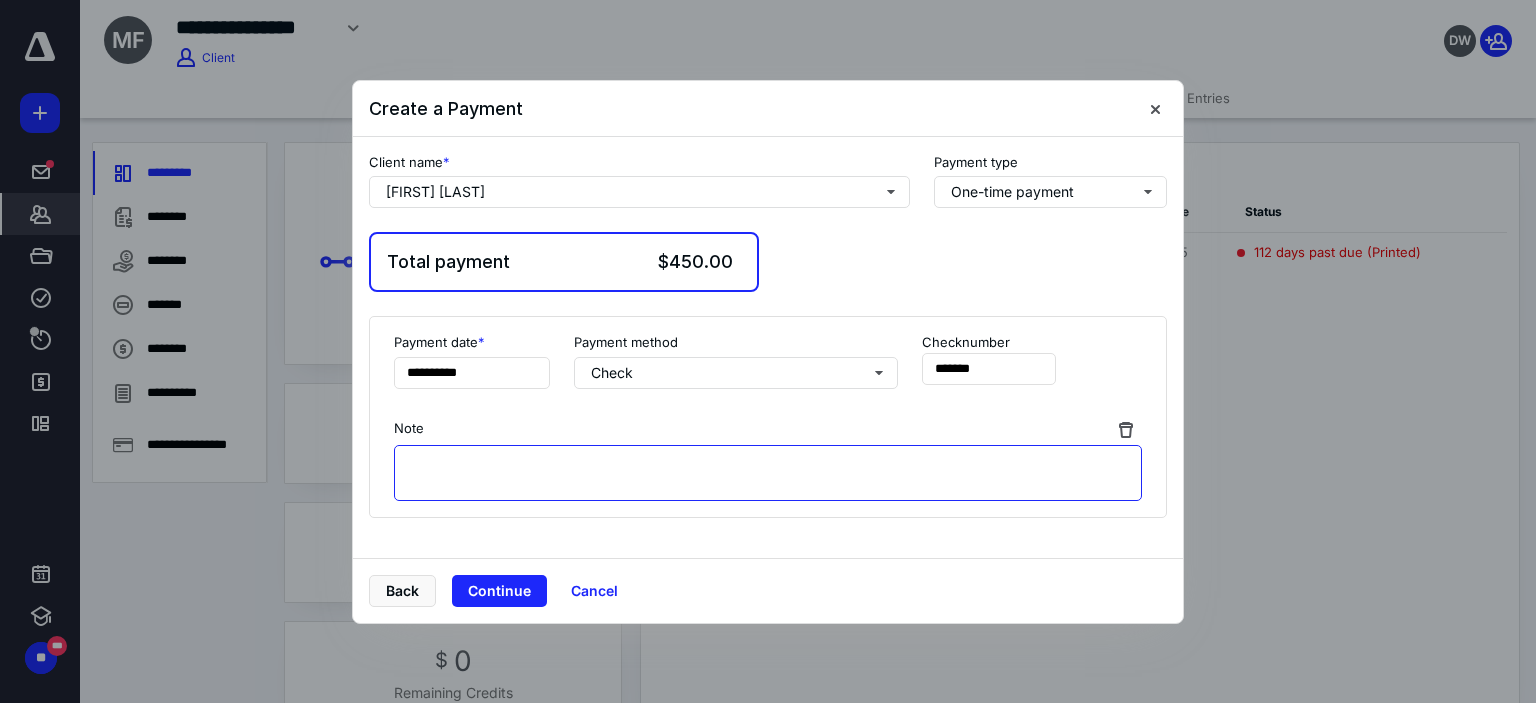 click at bounding box center [768, 473] 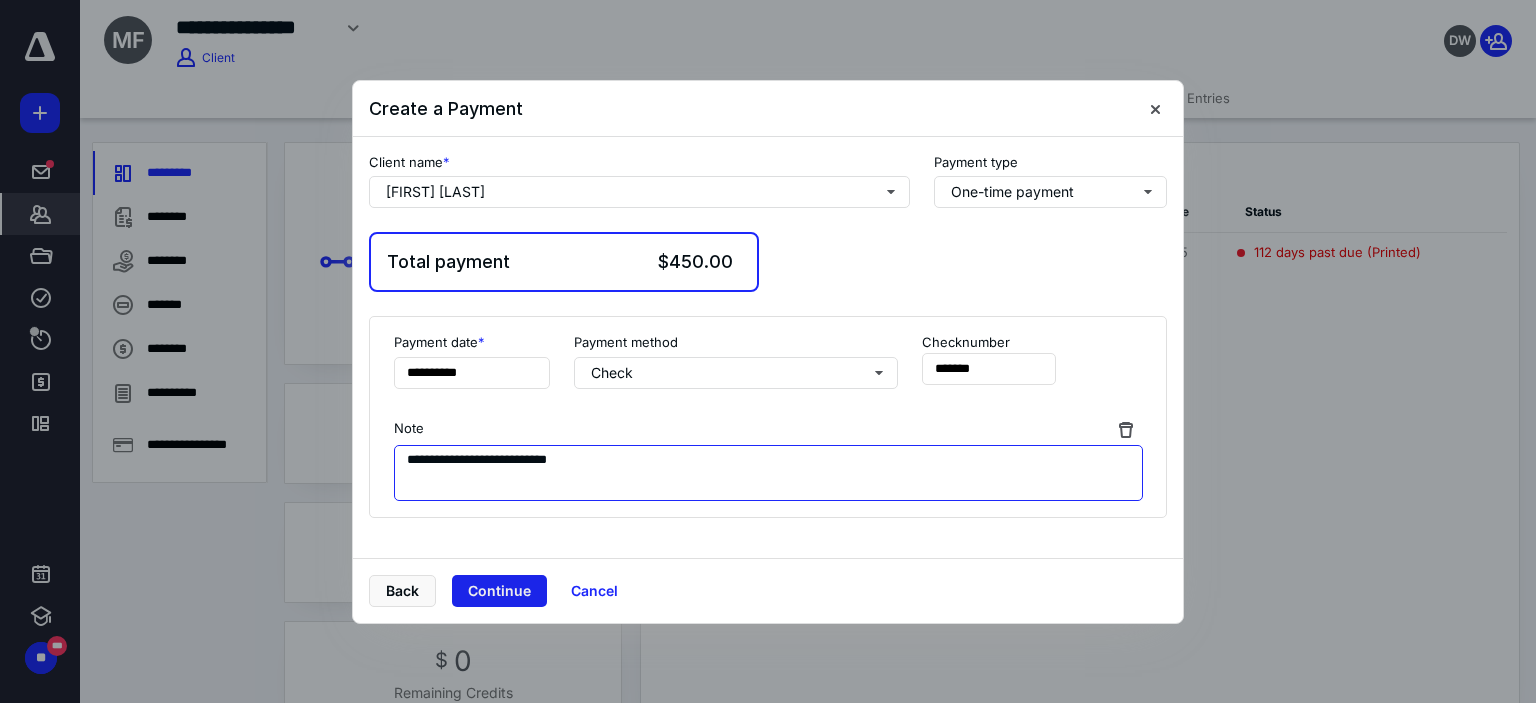 type on "**********" 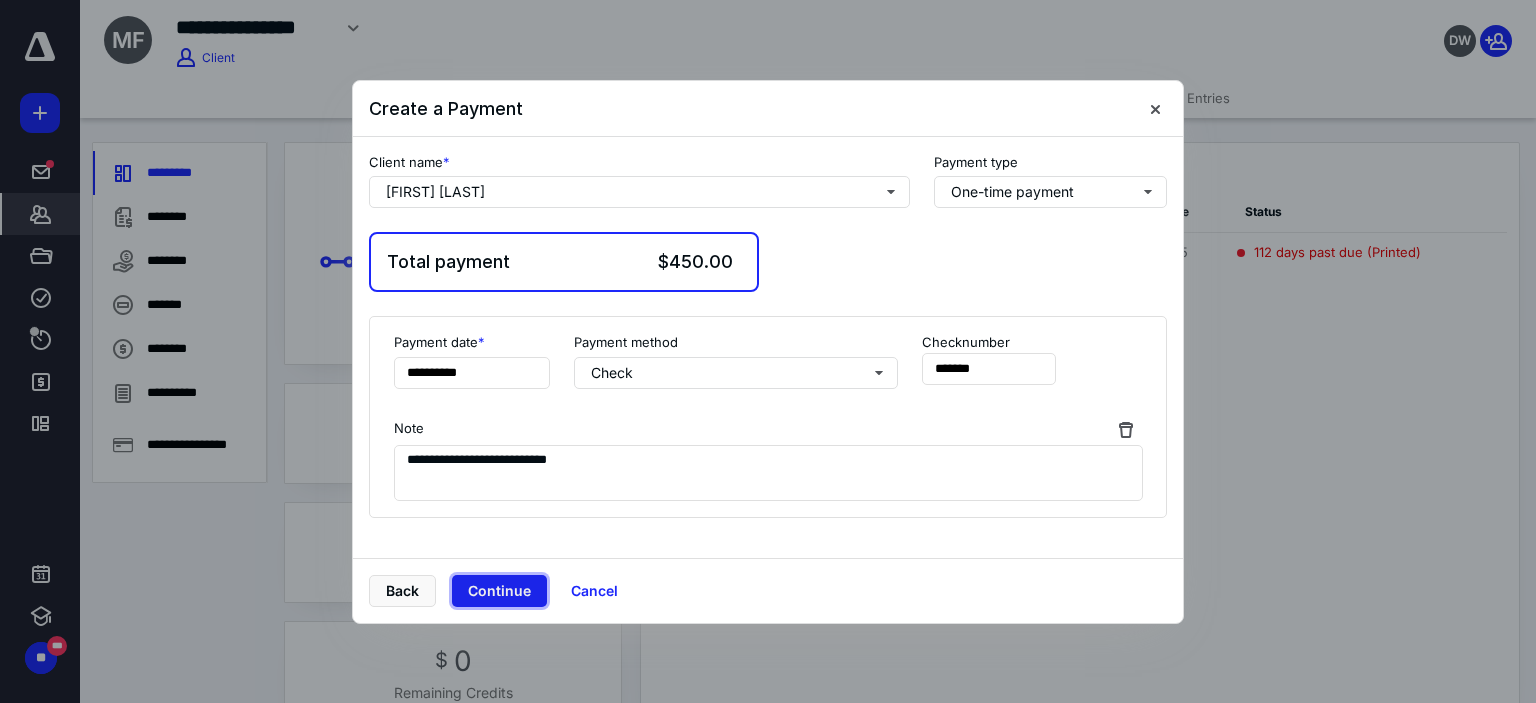click on "Continue" at bounding box center (499, 591) 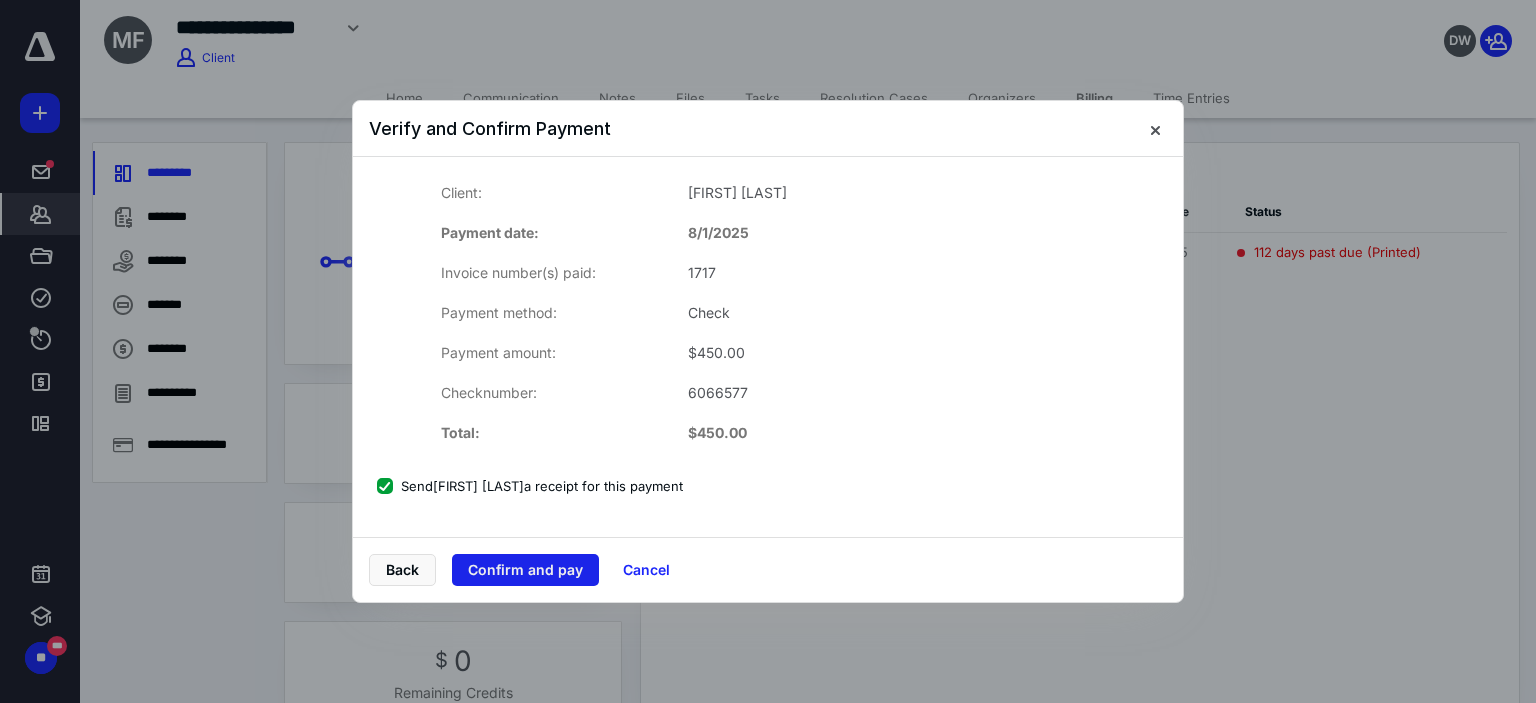 click on "Confirm and pay" at bounding box center (525, 570) 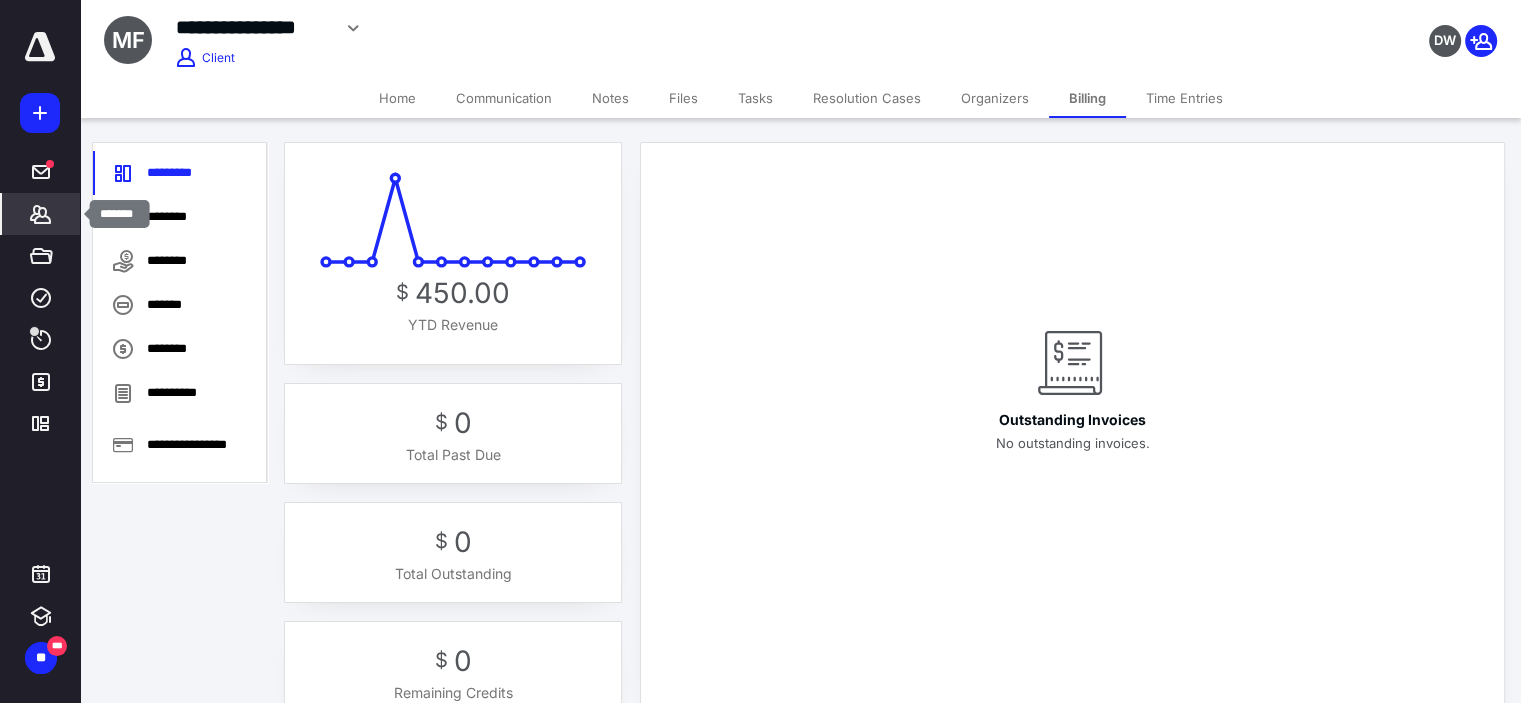 click 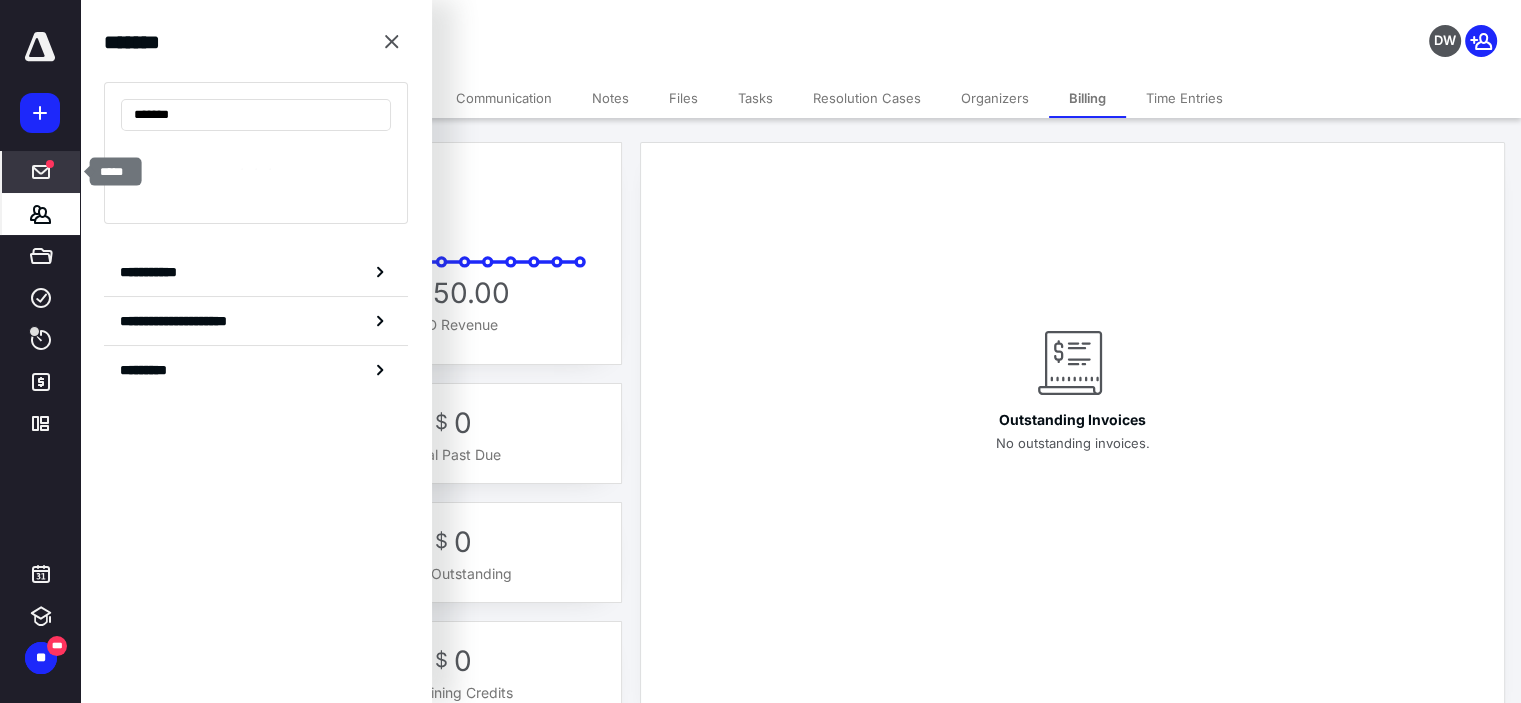 type on "*******" 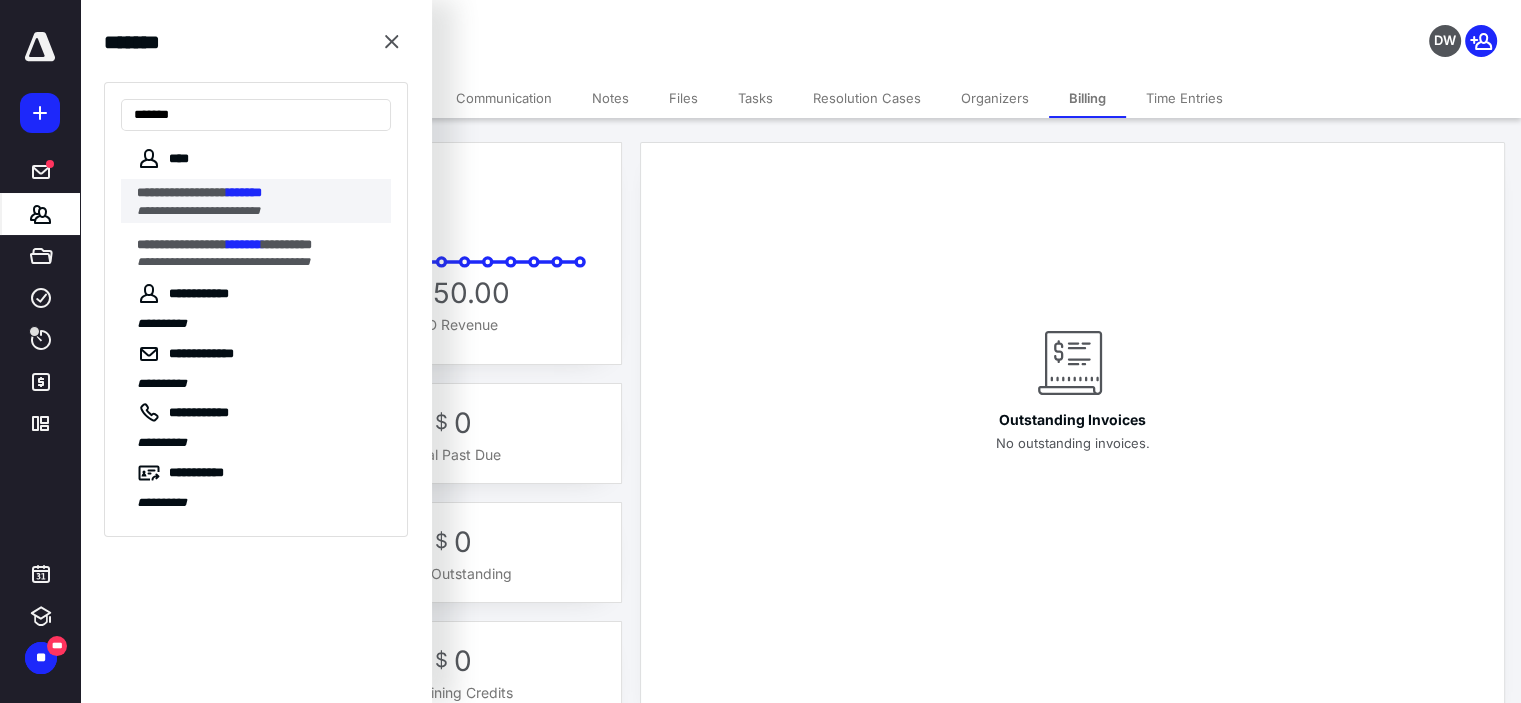 click on "**********" at bounding box center (198, 211) 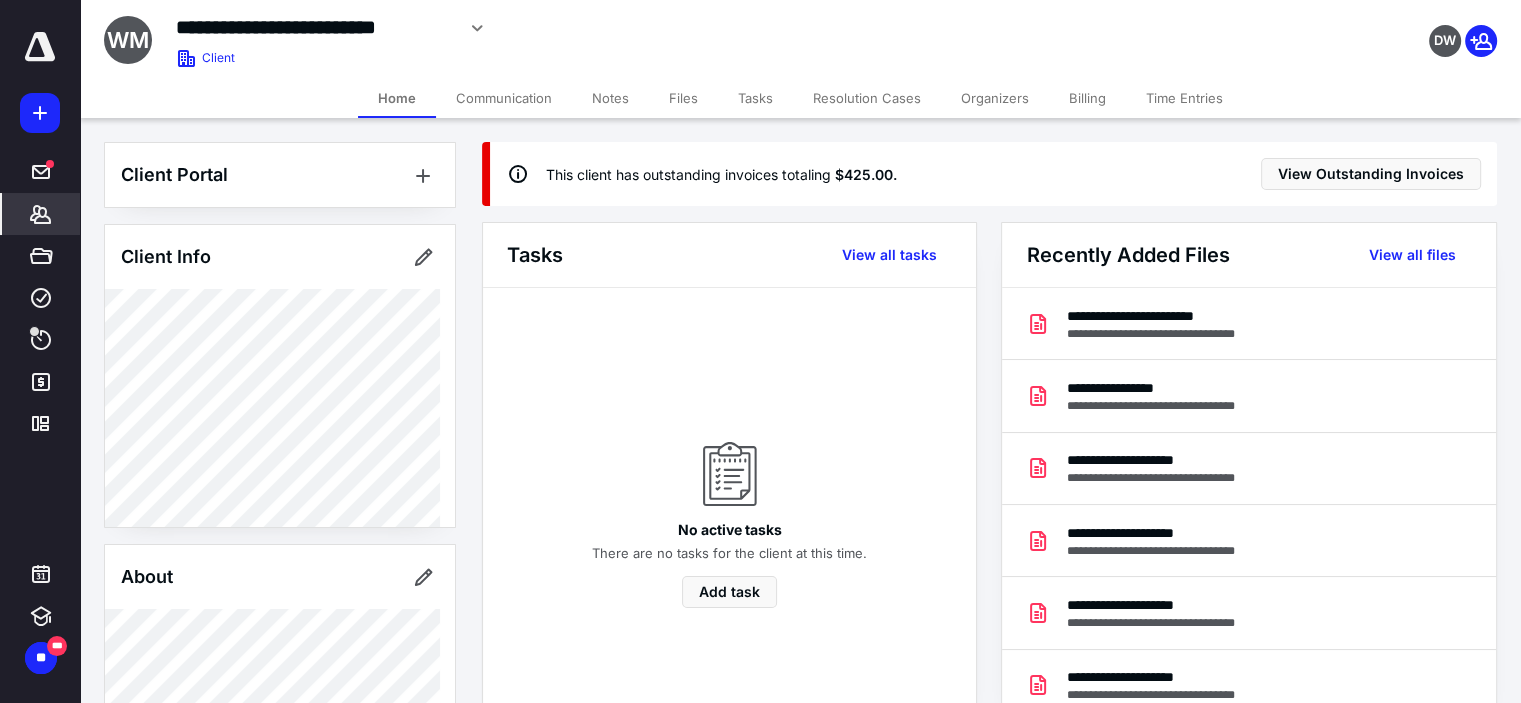 click on "Billing" at bounding box center [1087, 98] 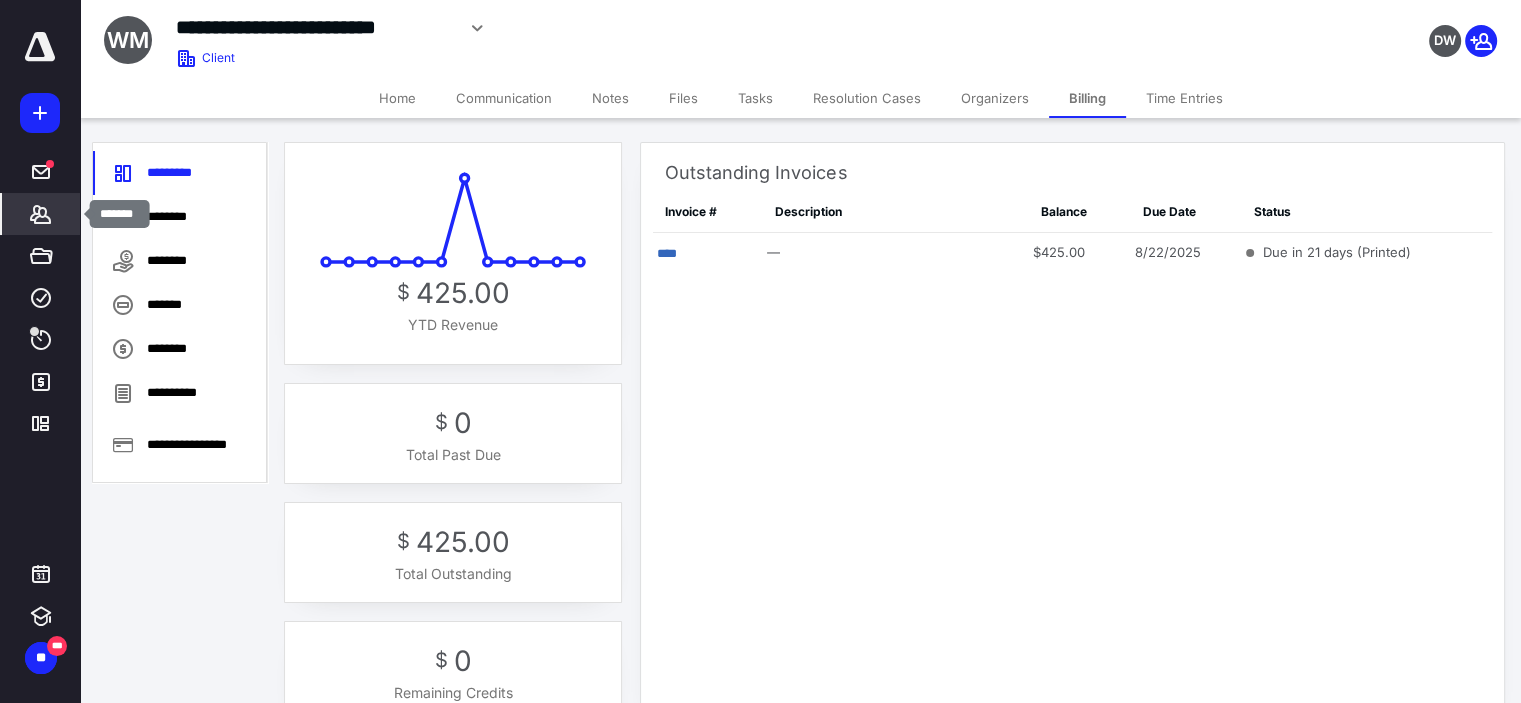 click 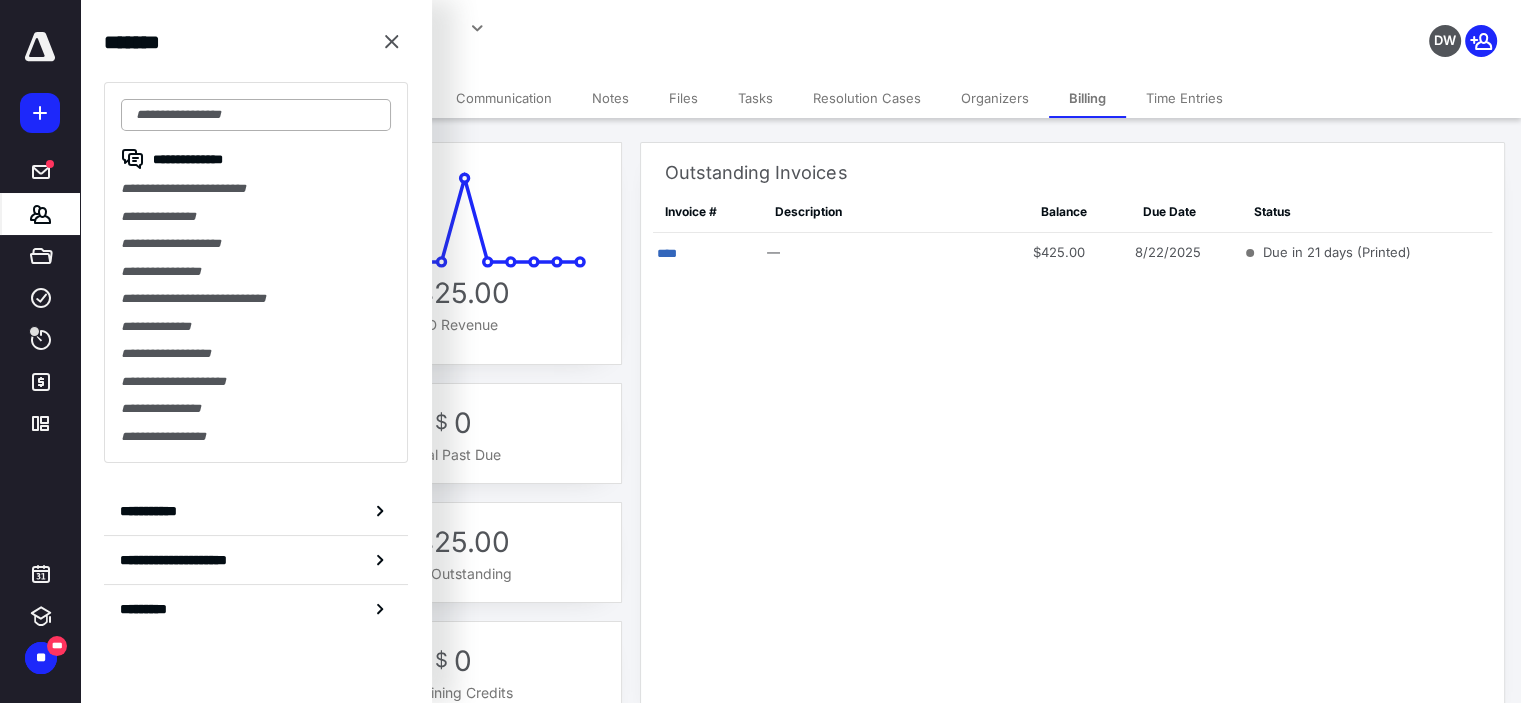 click at bounding box center [256, 115] 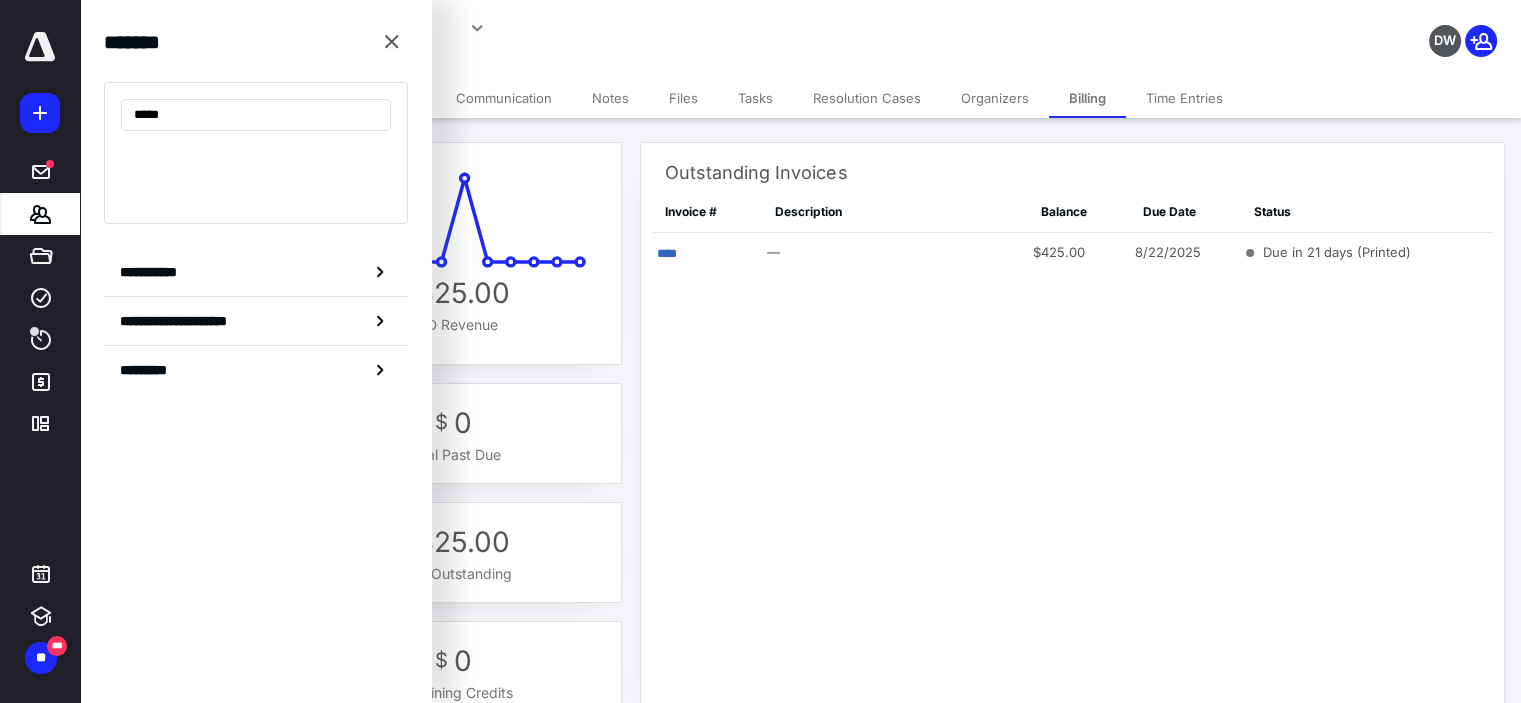 type on "*****" 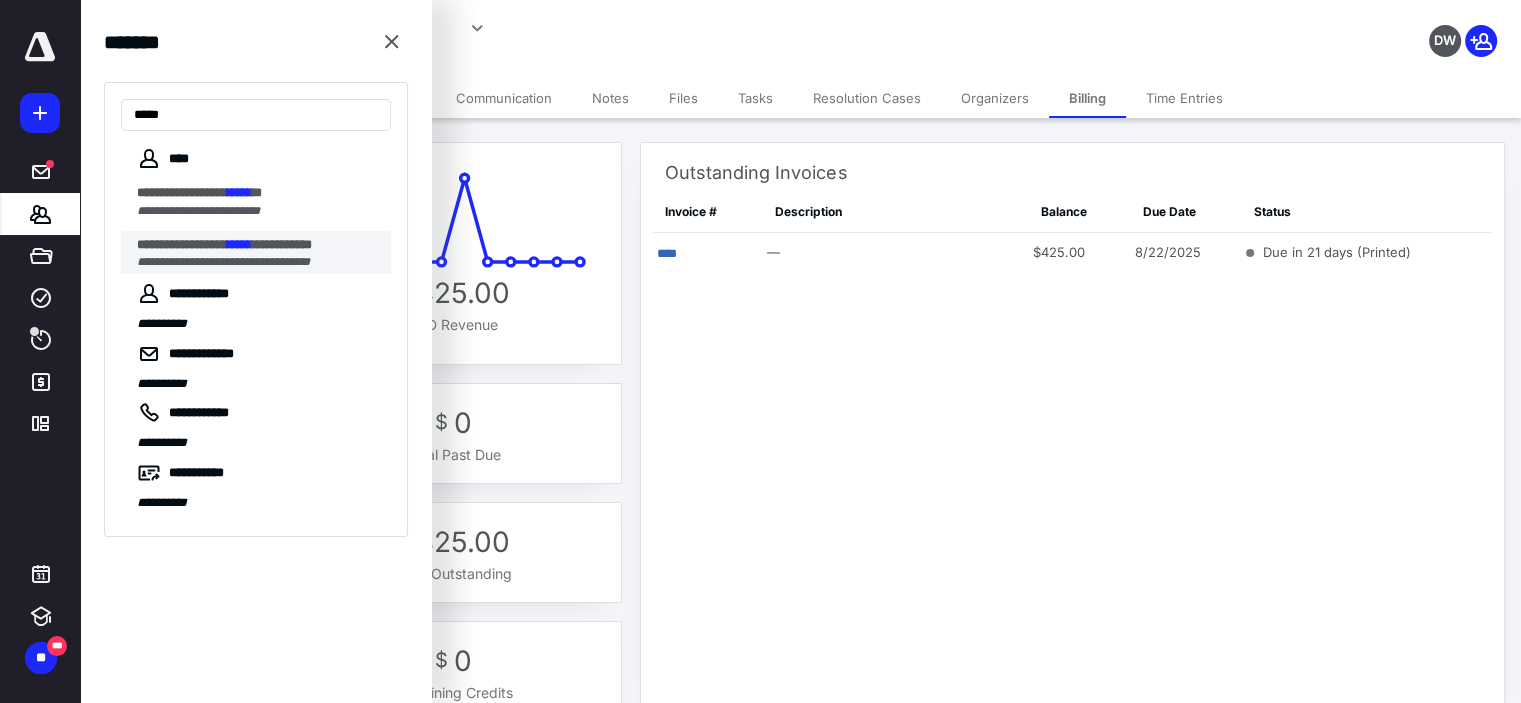 click on "**********" at bounding box center [282, 244] 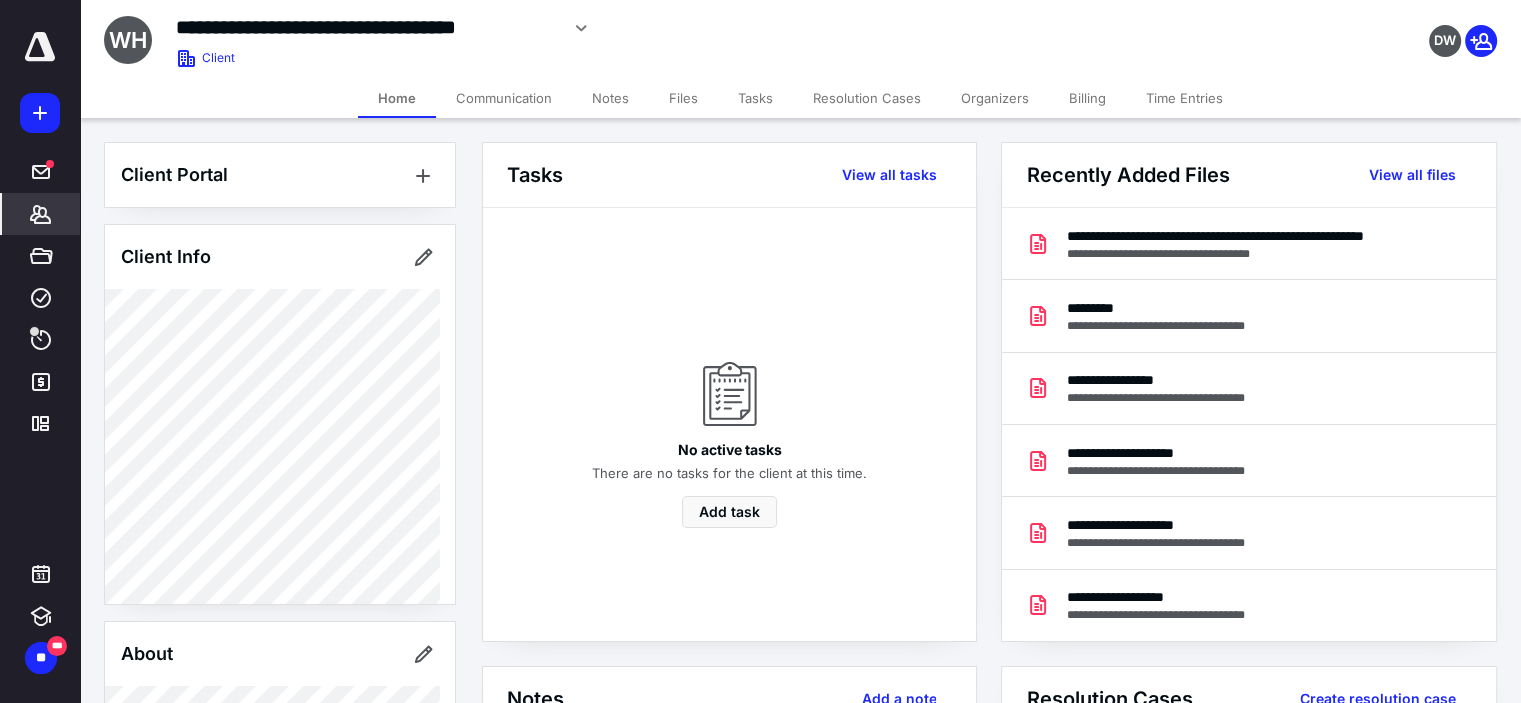 click on "Billing" at bounding box center (1087, 98) 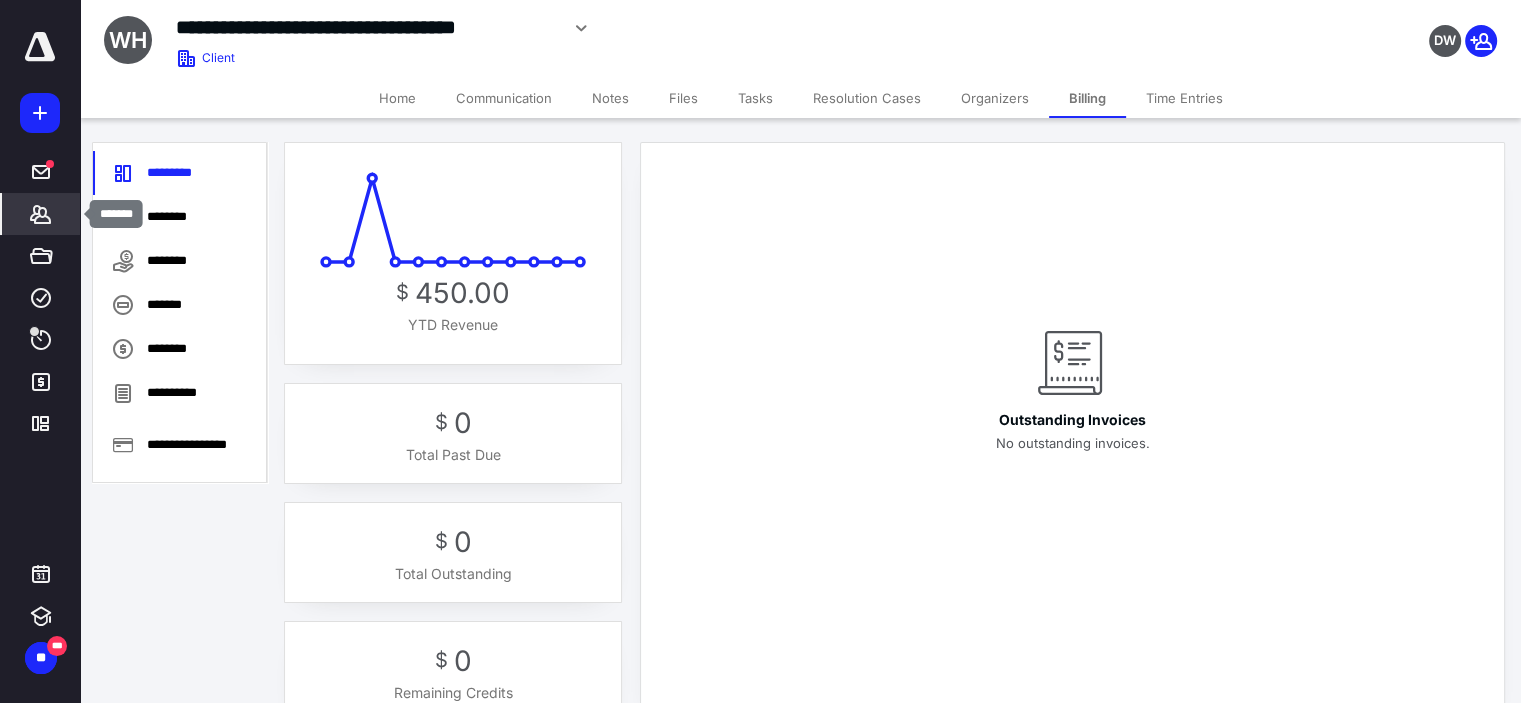 click 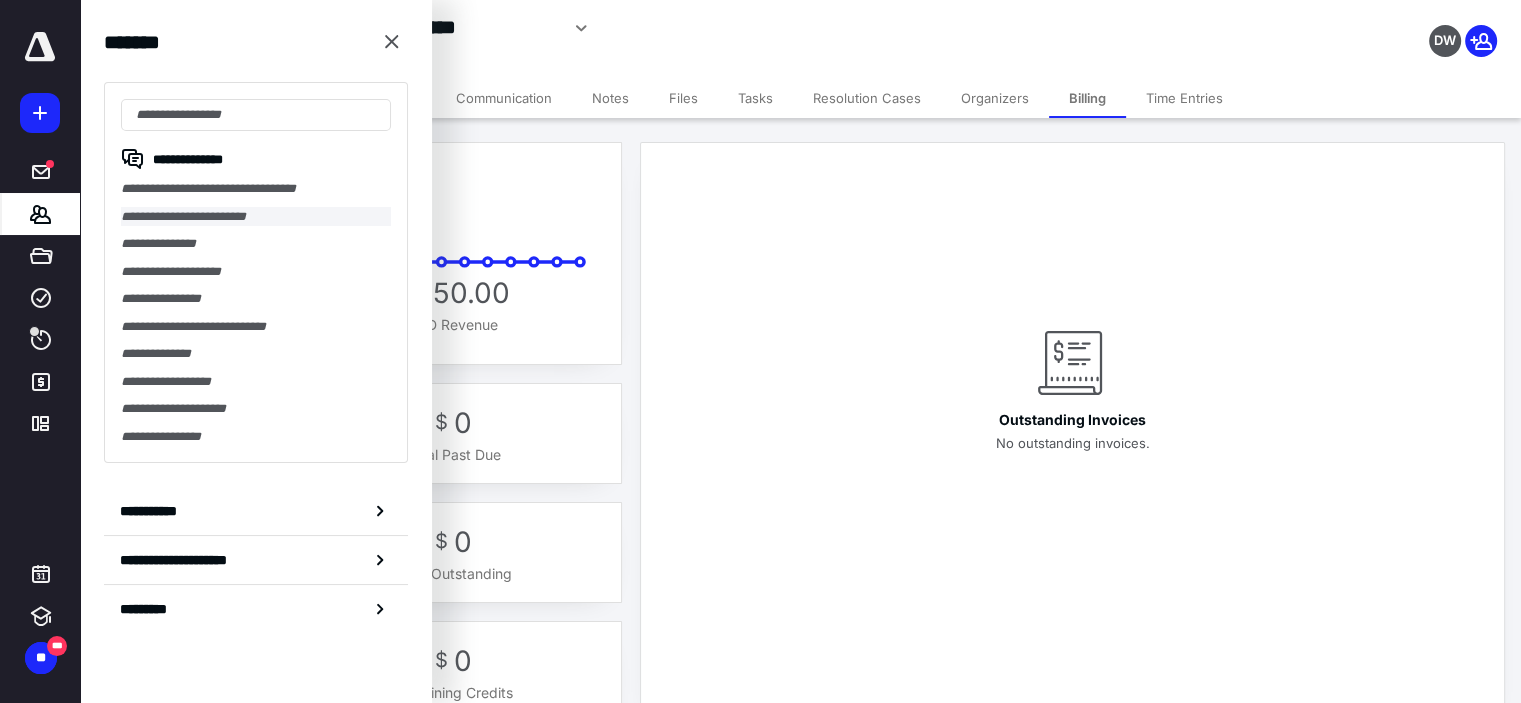 click on "**********" at bounding box center (256, 217) 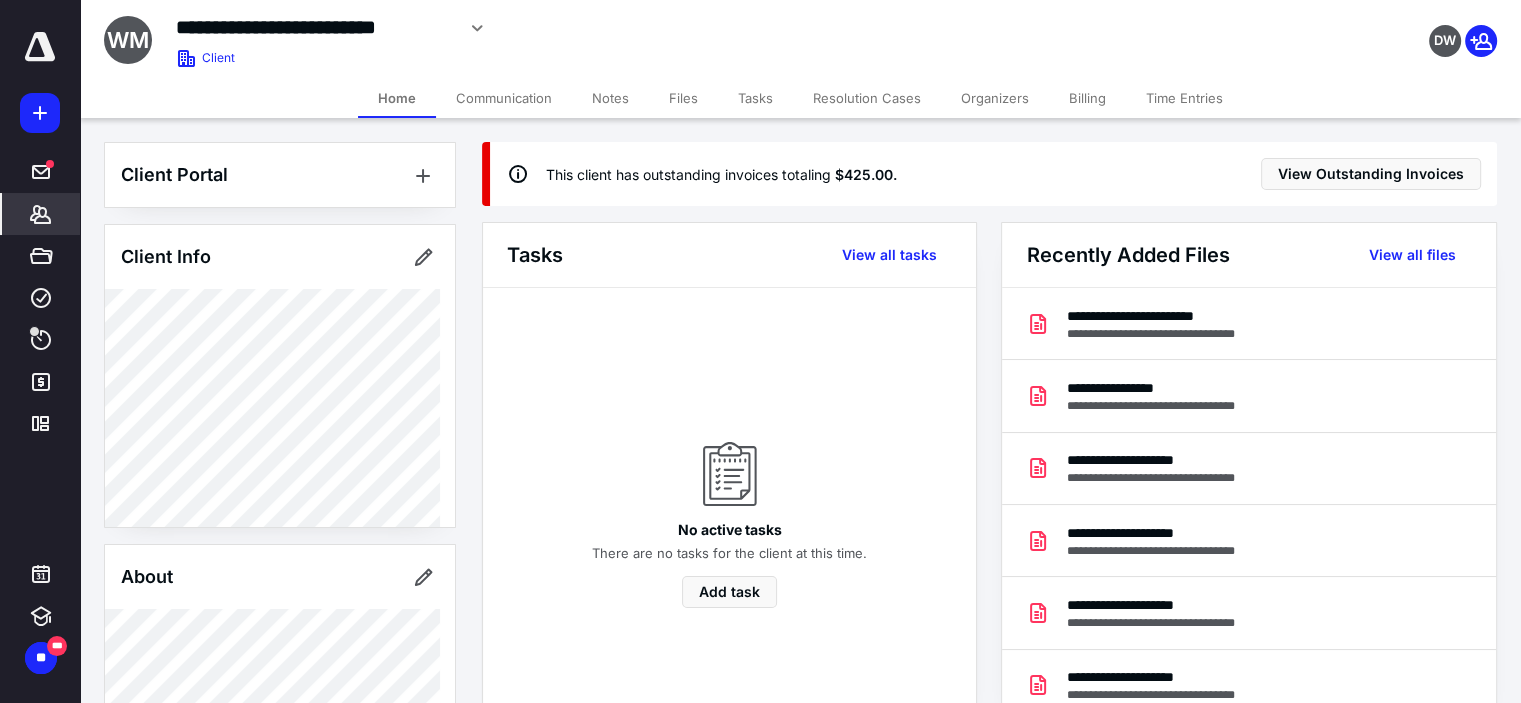 click on "Billing" at bounding box center [1087, 98] 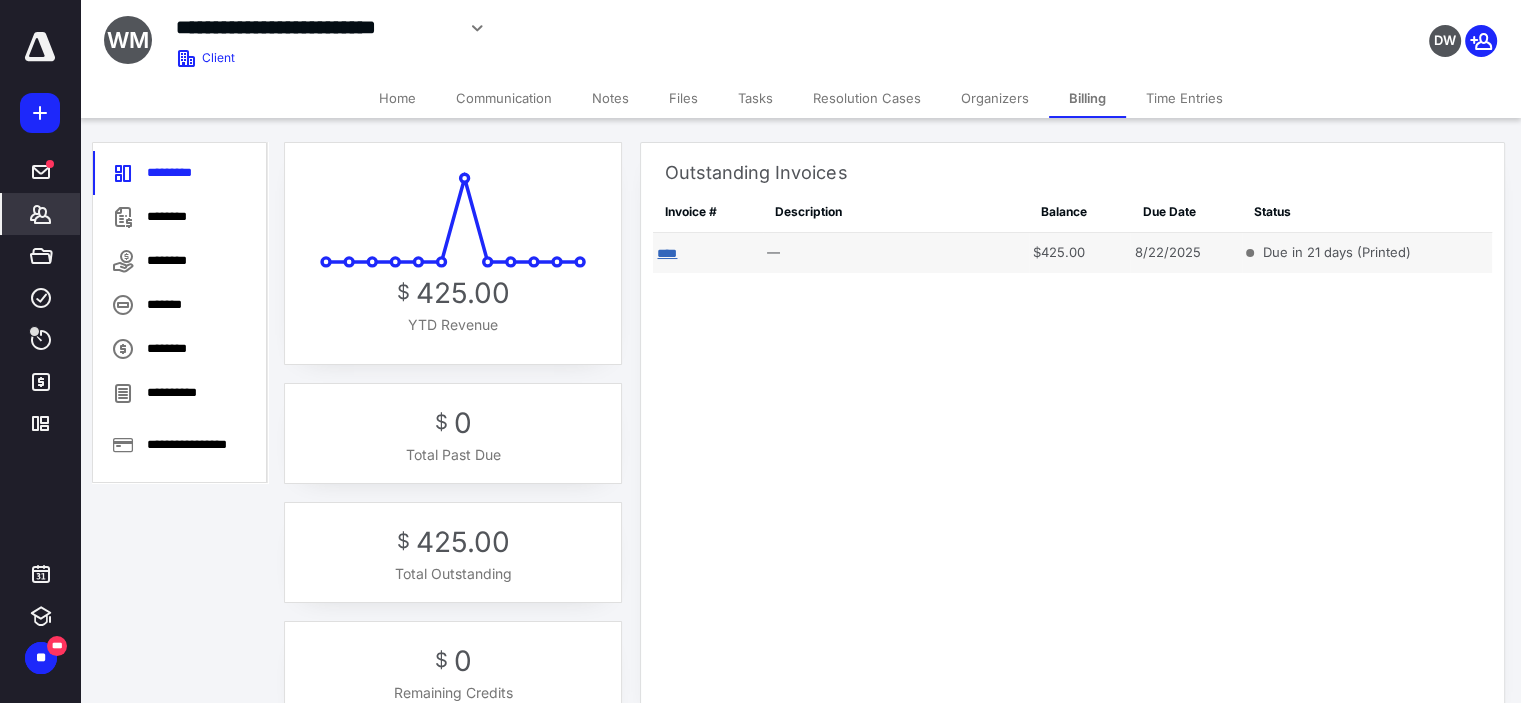 click on "****" at bounding box center (667, 253) 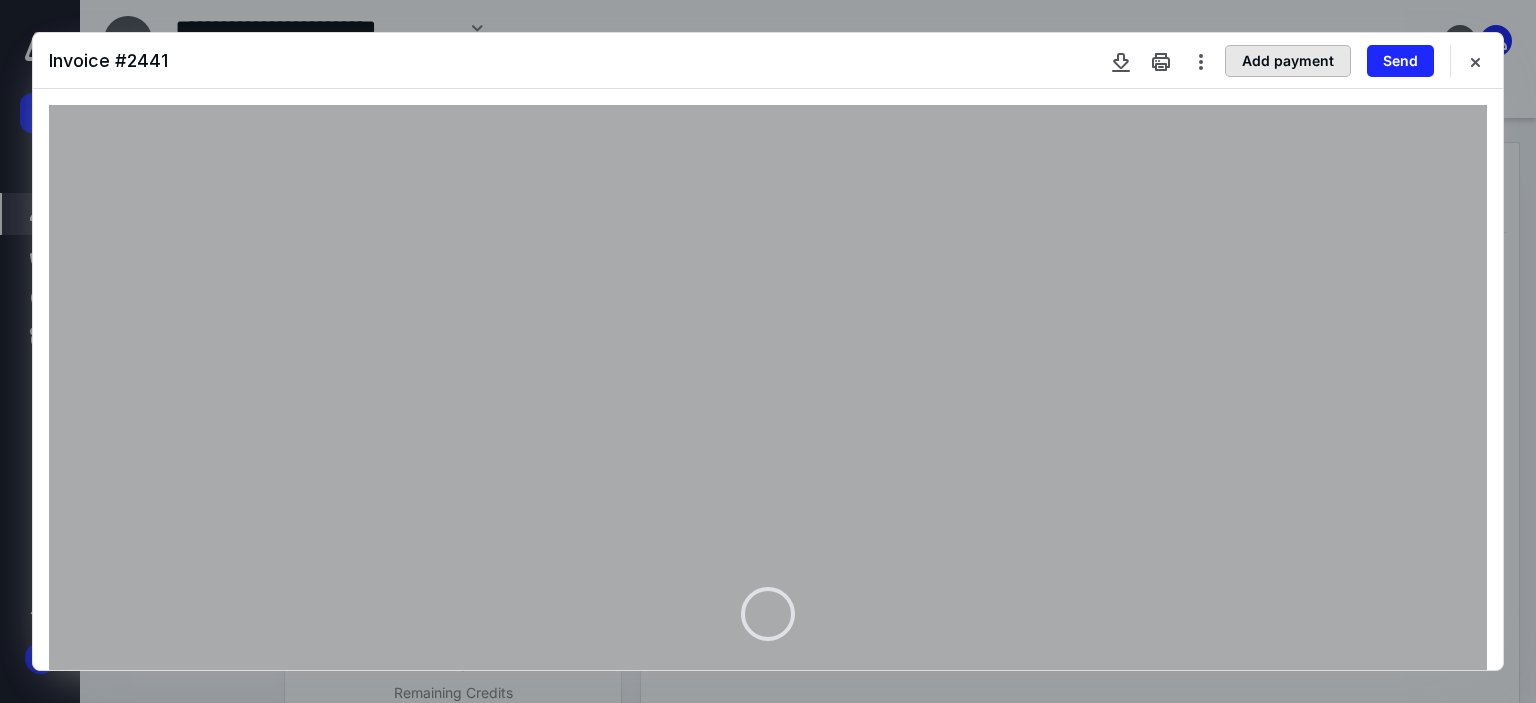 click on "Add payment" at bounding box center (1288, 61) 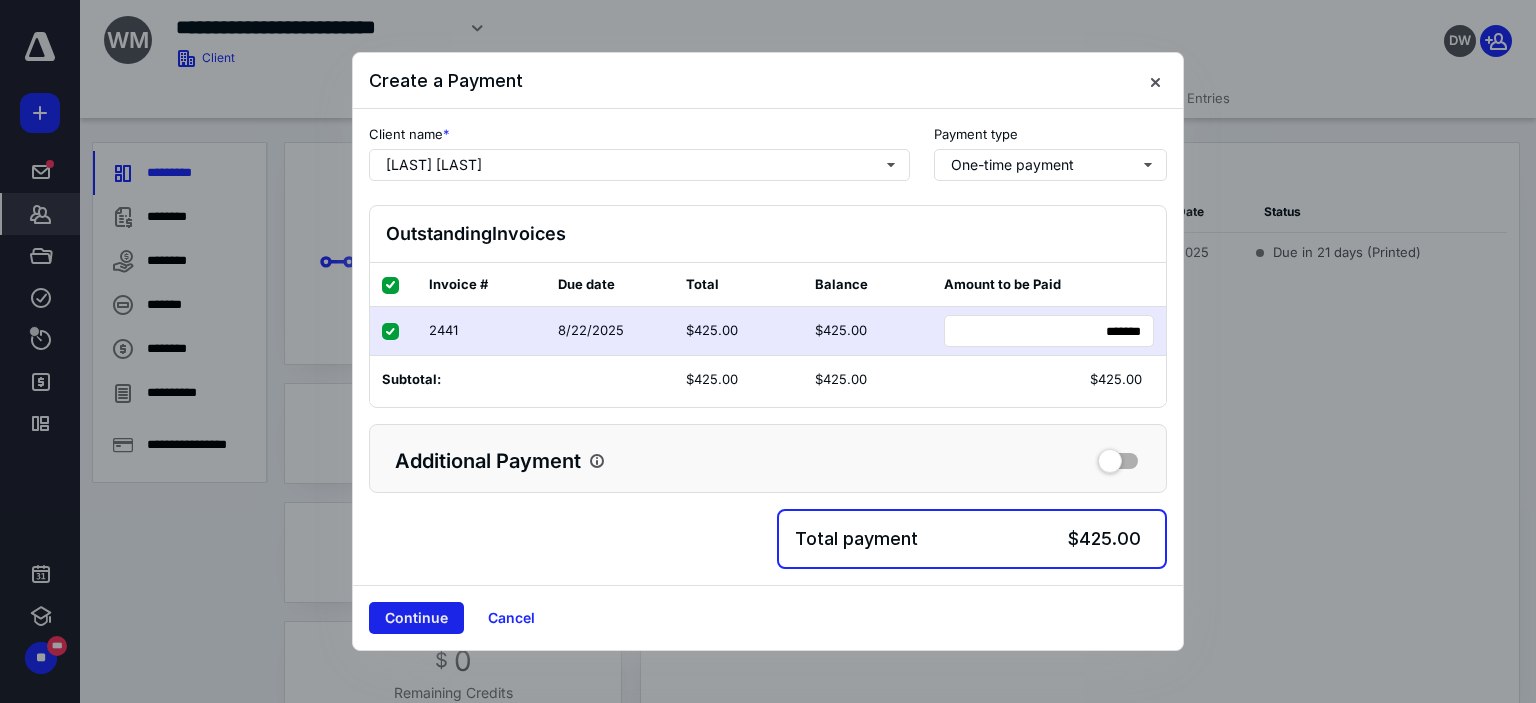 click on "Continue" at bounding box center (416, 618) 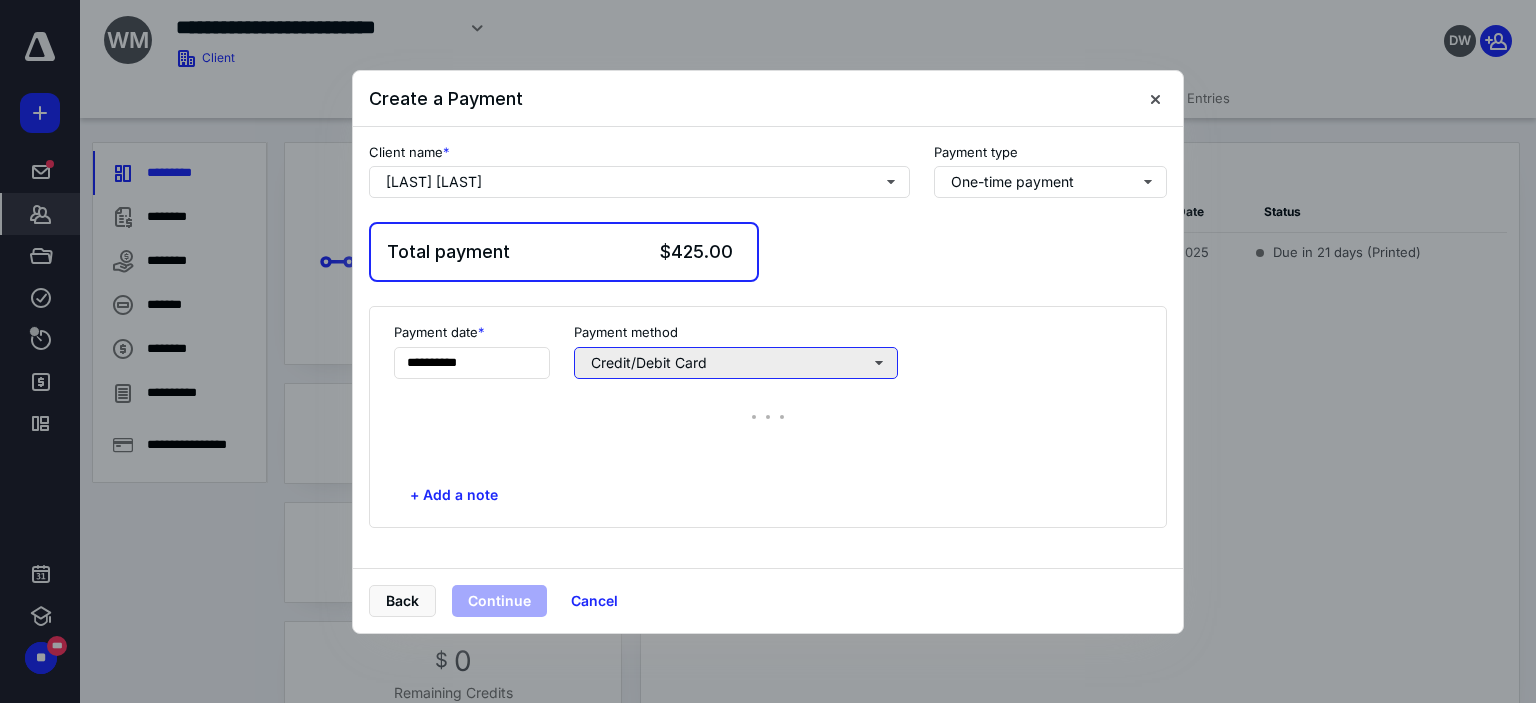 click on "Credit/Debit Card" at bounding box center [736, 363] 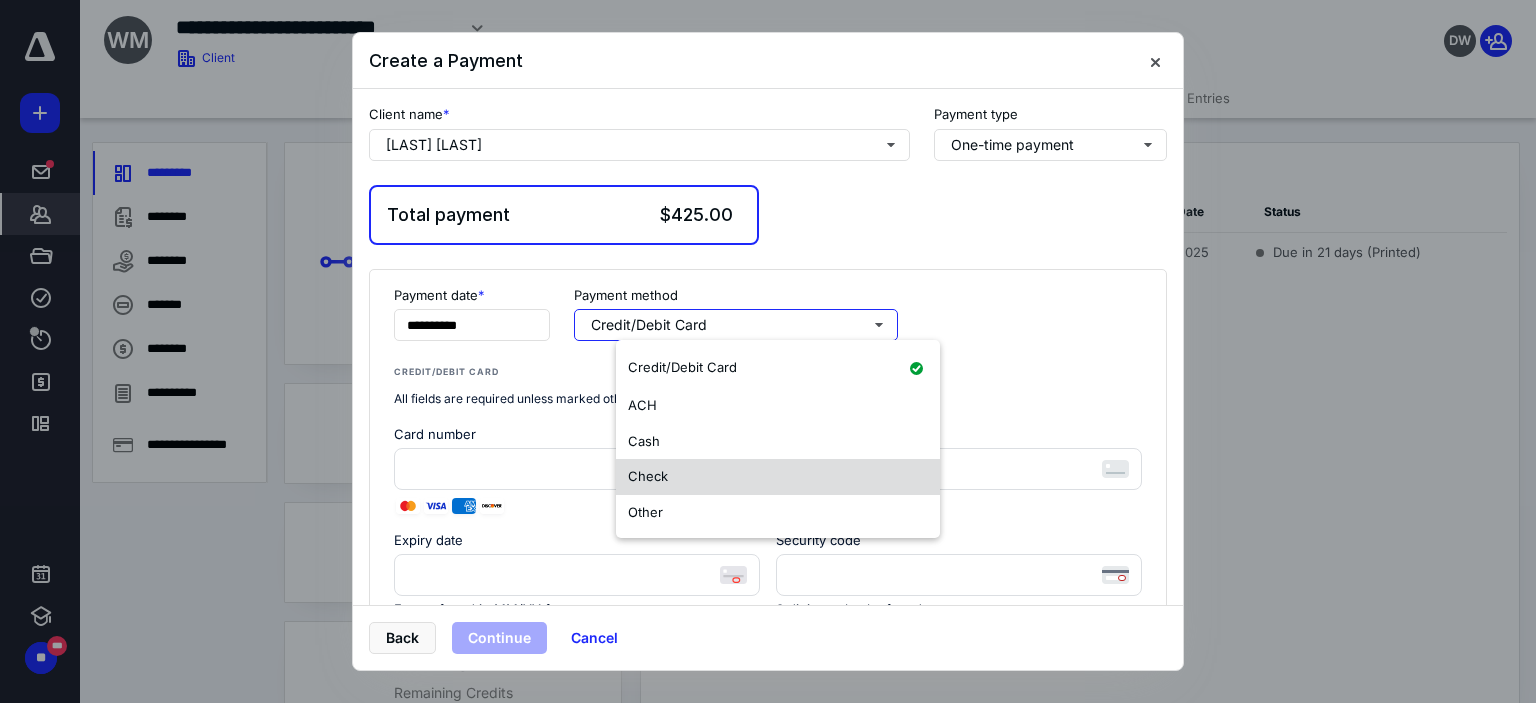 click on "Check" at bounding box center (778, 477) 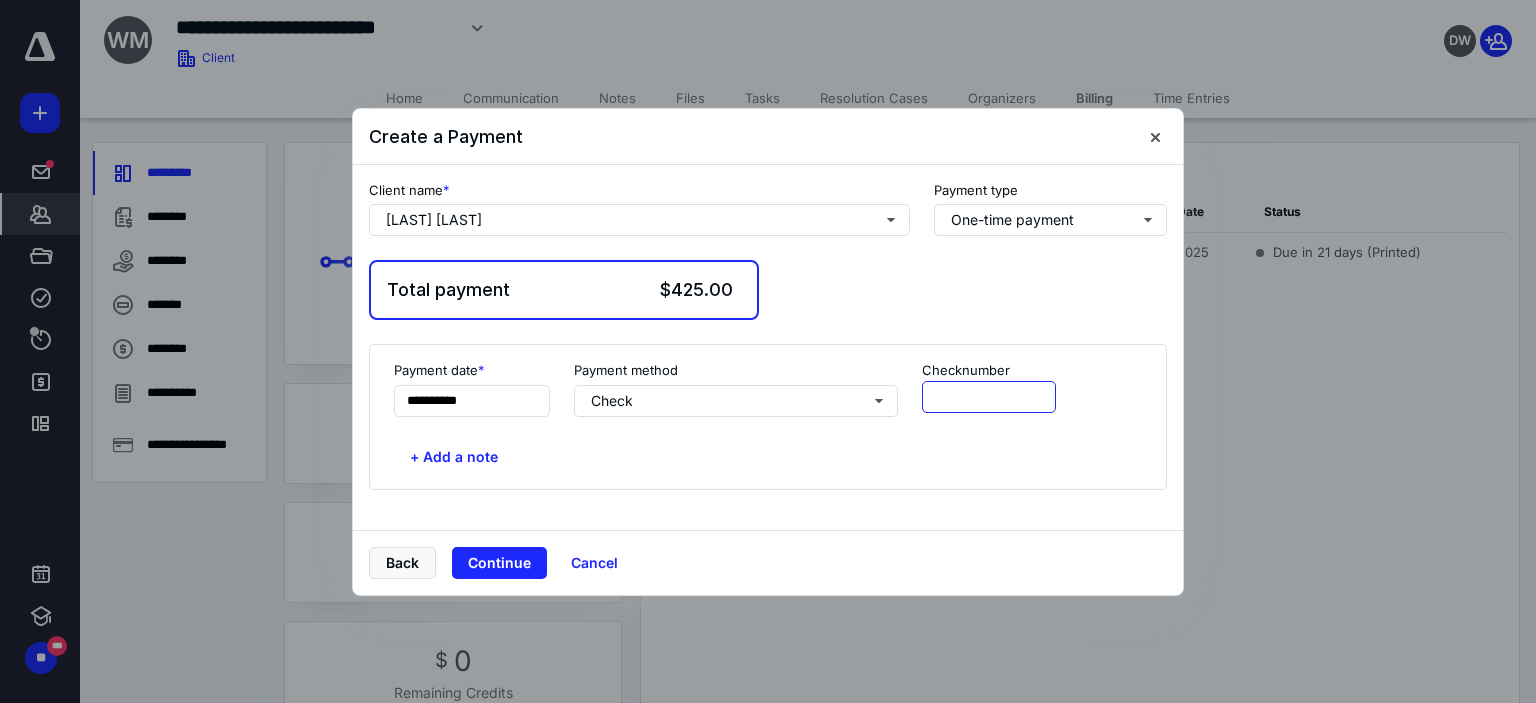 click at bounding box center [989, 397] 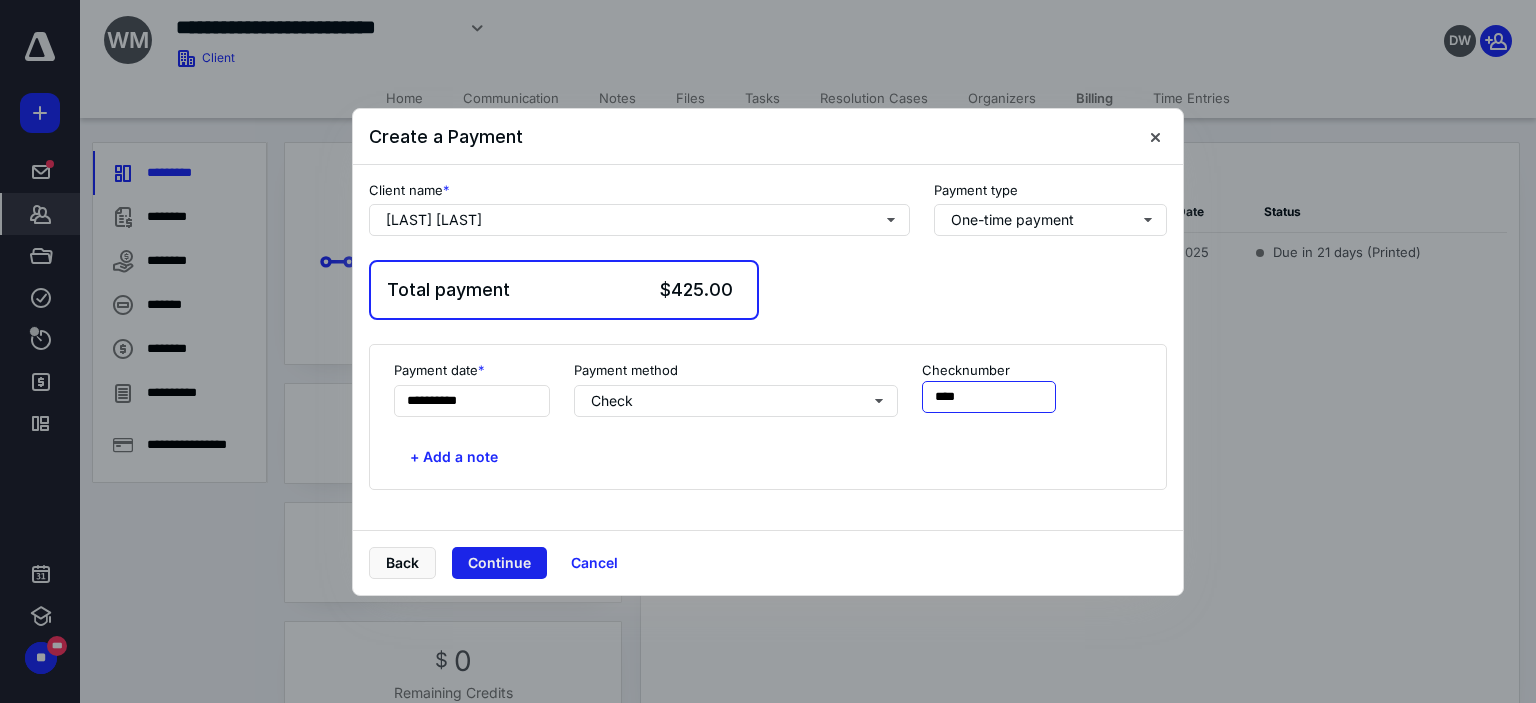 type on "****" 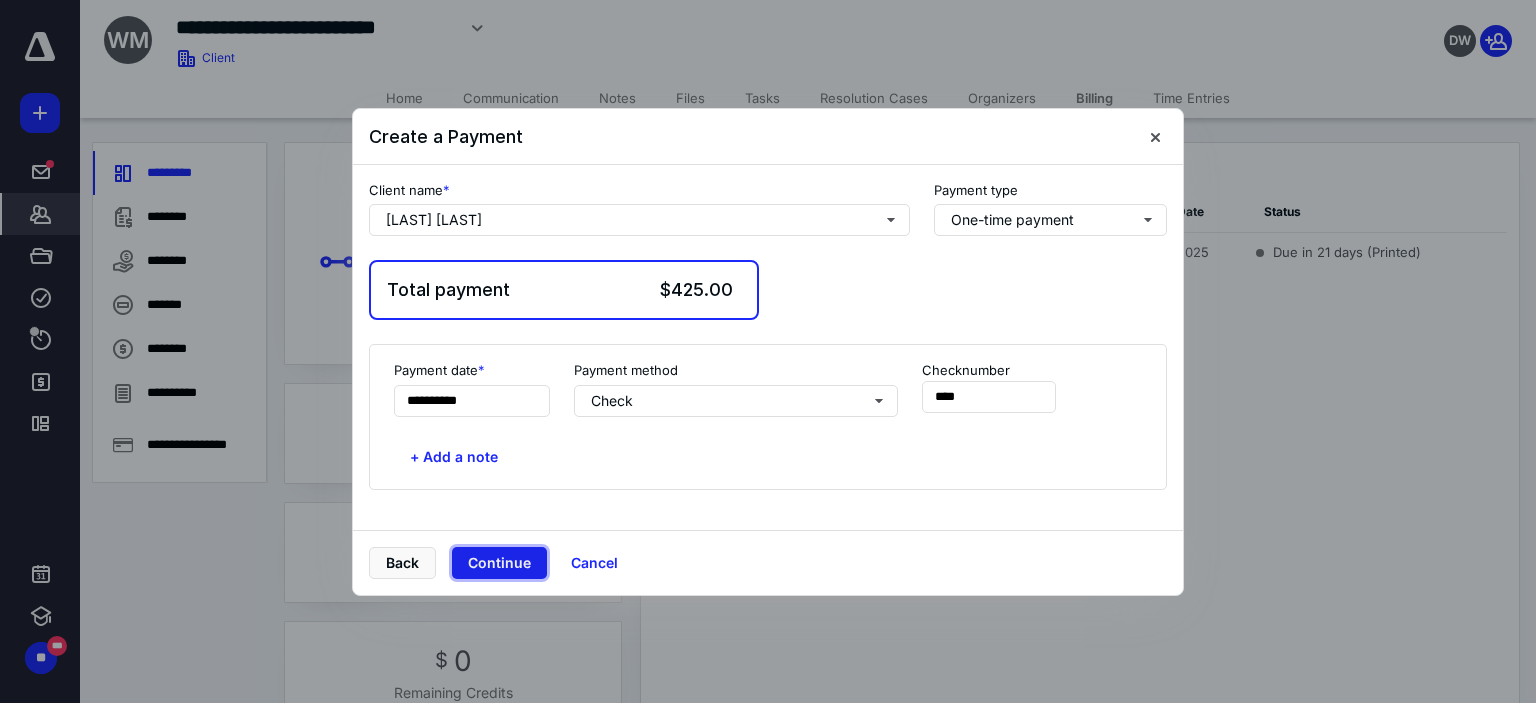 click on "Continue" at bounding box center [499, 563] 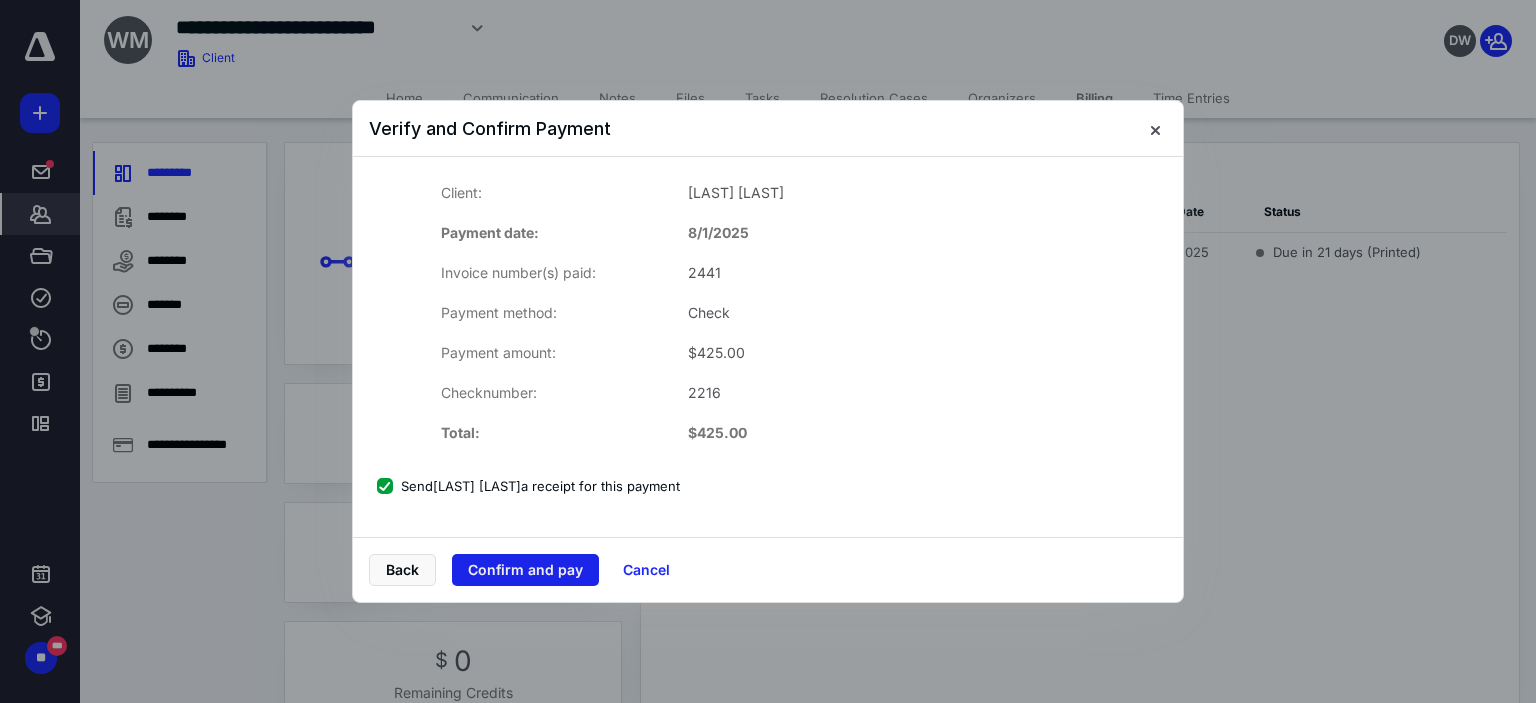 click on "Confirm and pay" at bounding box center [525, 570] 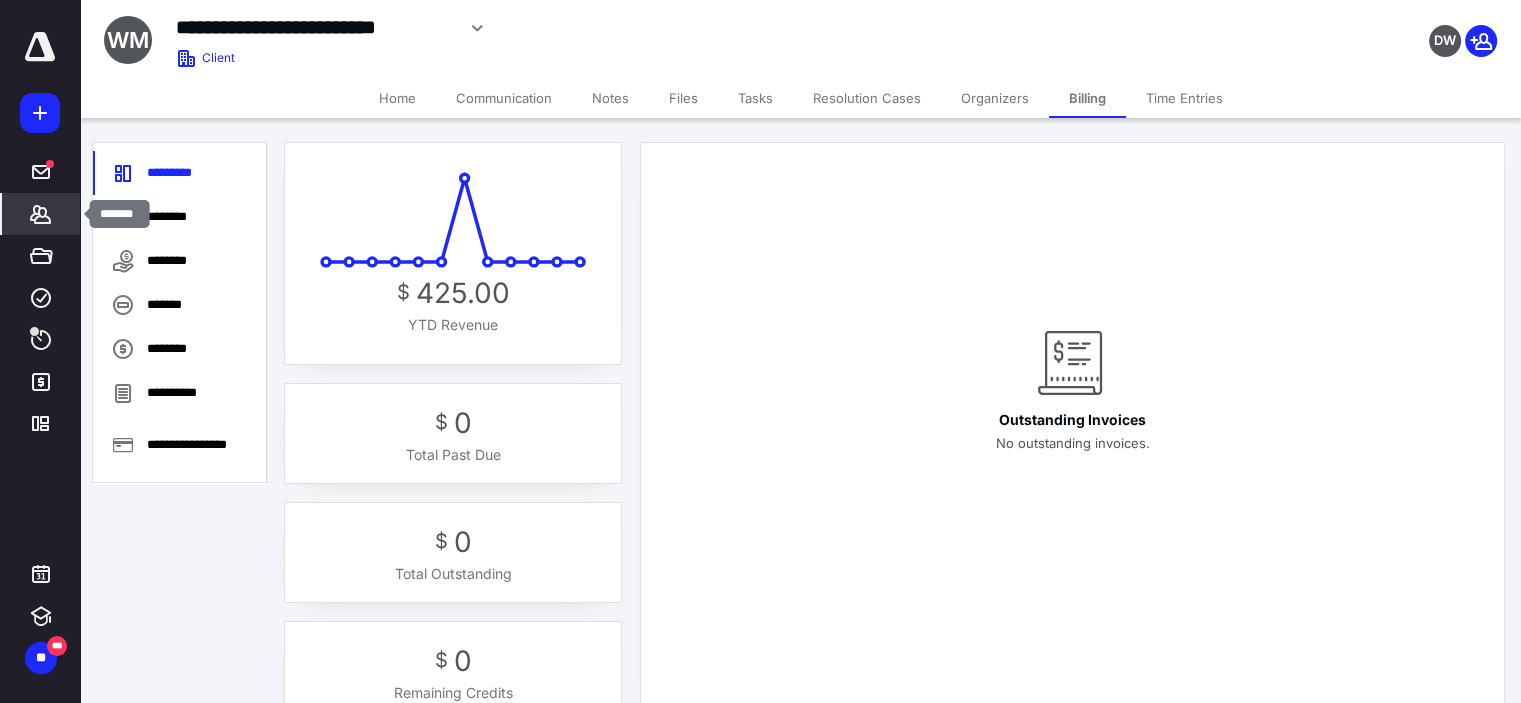 click on "*******" at bounding box center (41, 214) 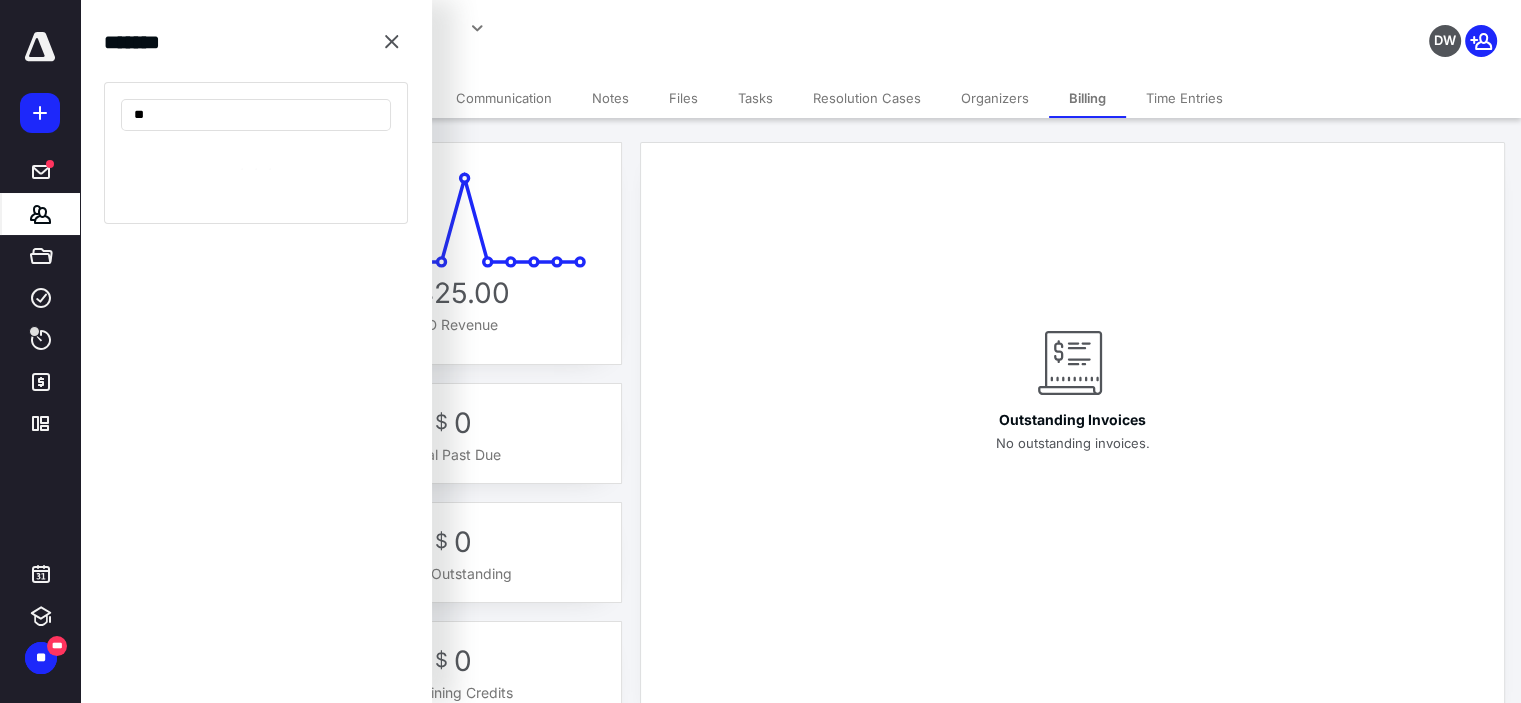 type on "*" 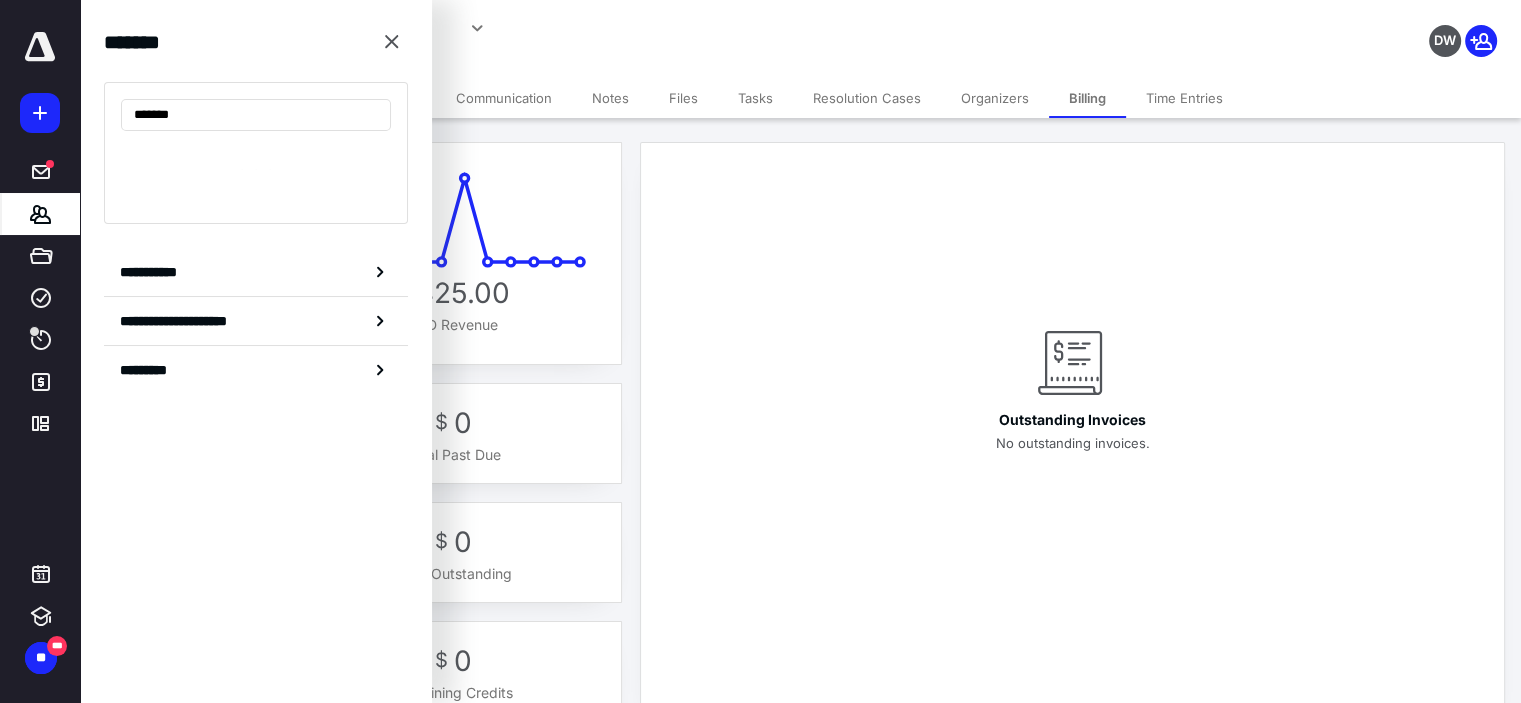 type on "*******" 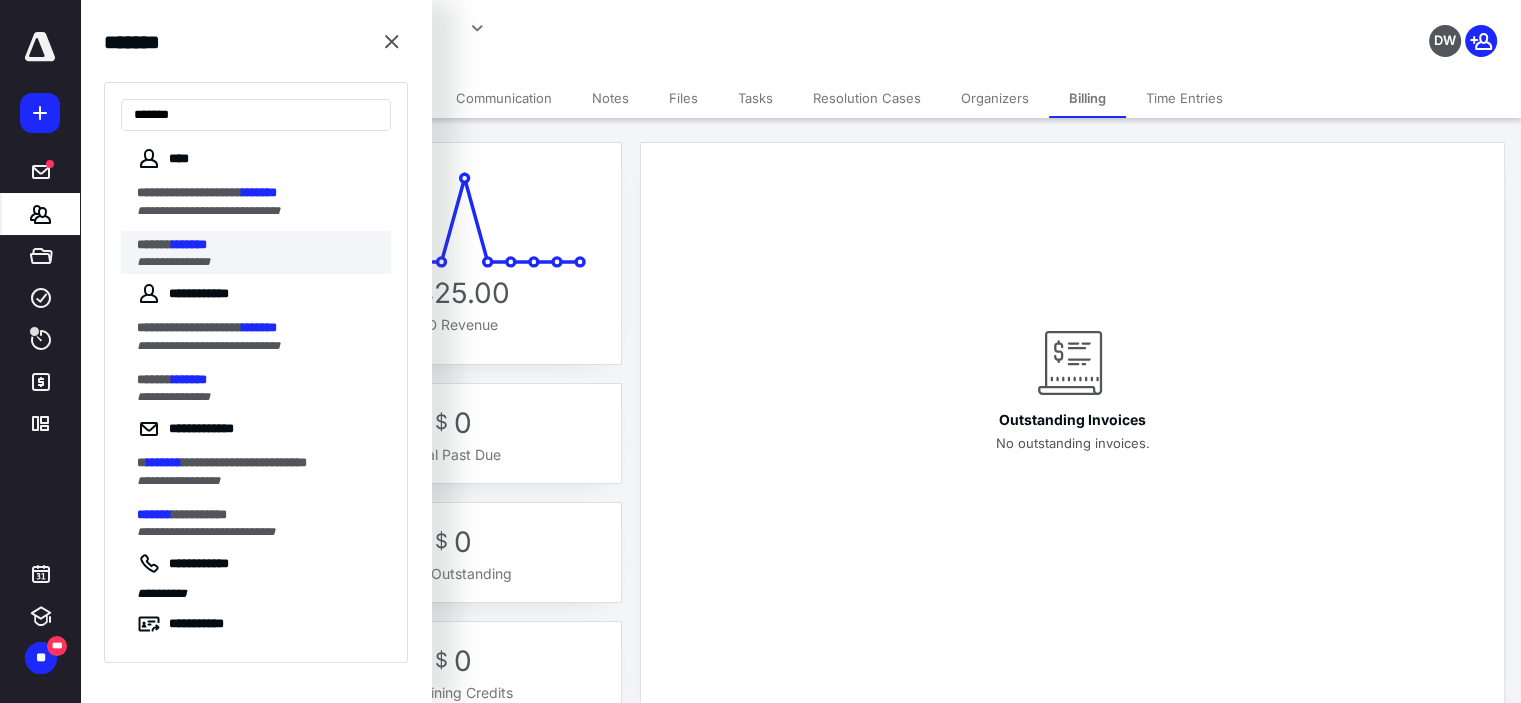 click on "*******" at bounding box center [189, 244] 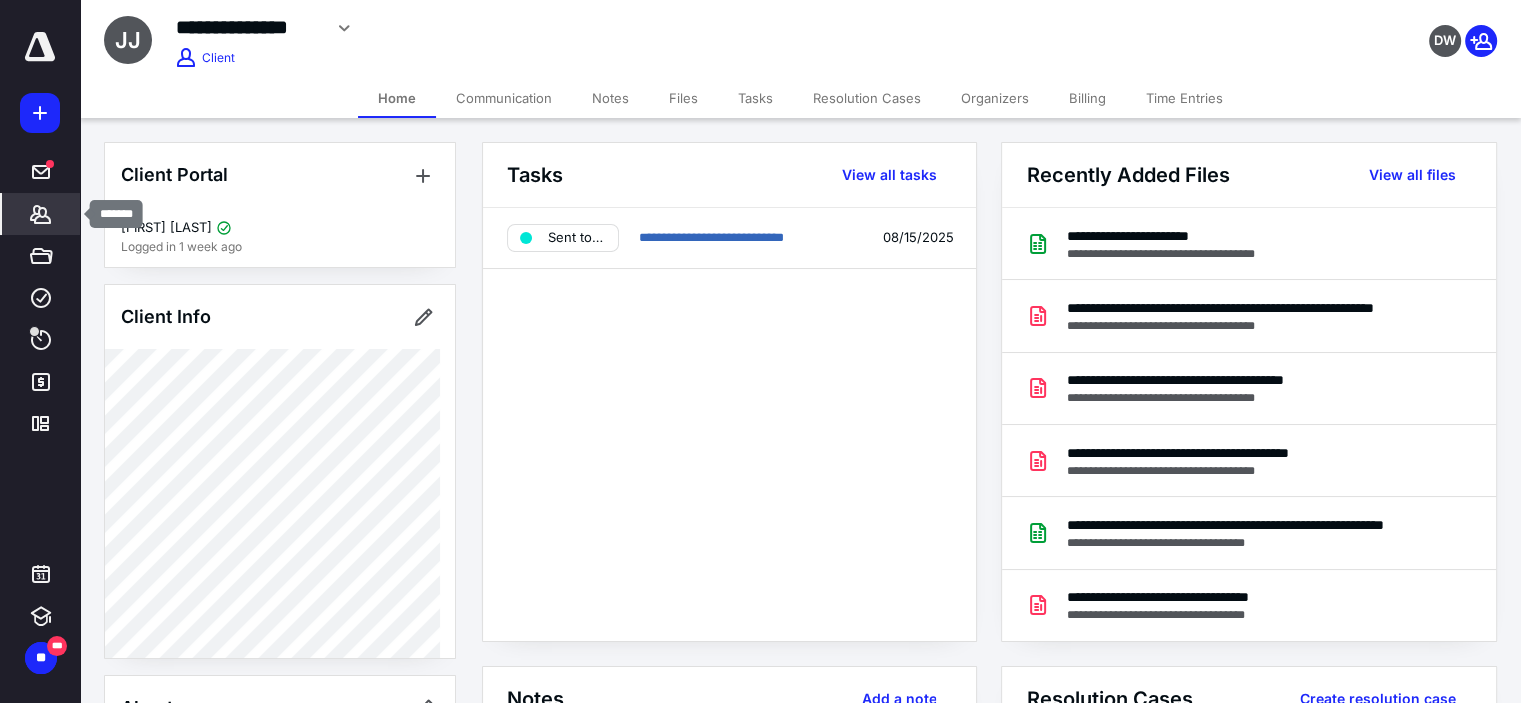 click 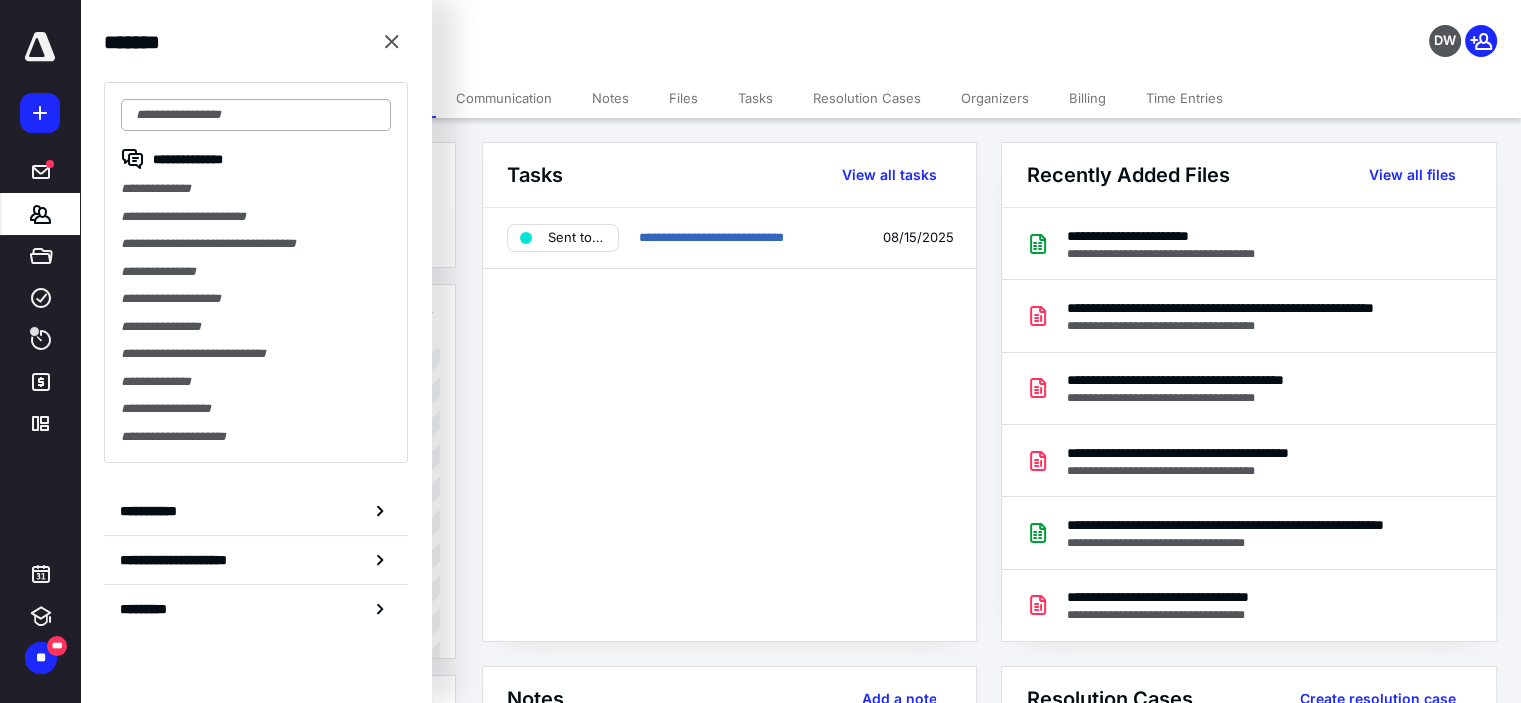 click at bounding box center (256, 115) 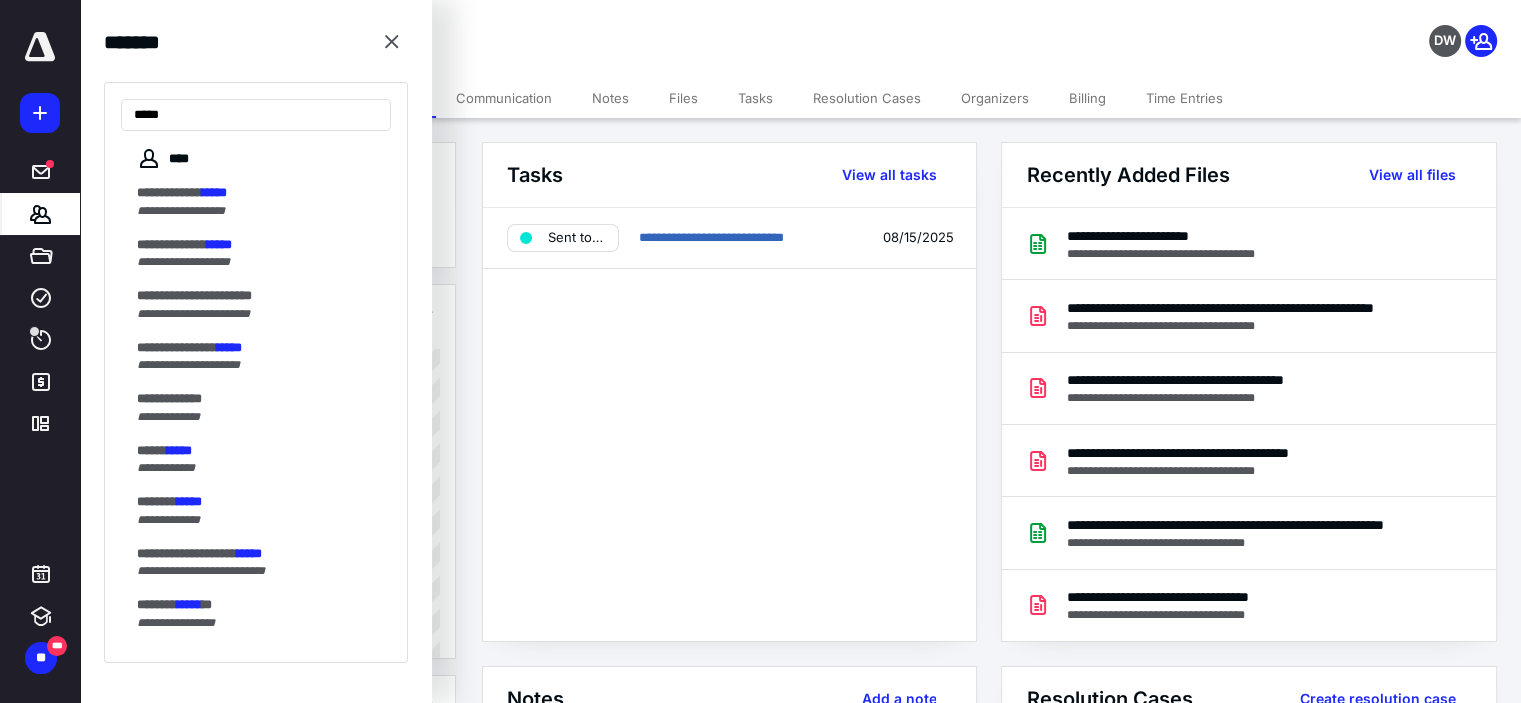 type on "*****" 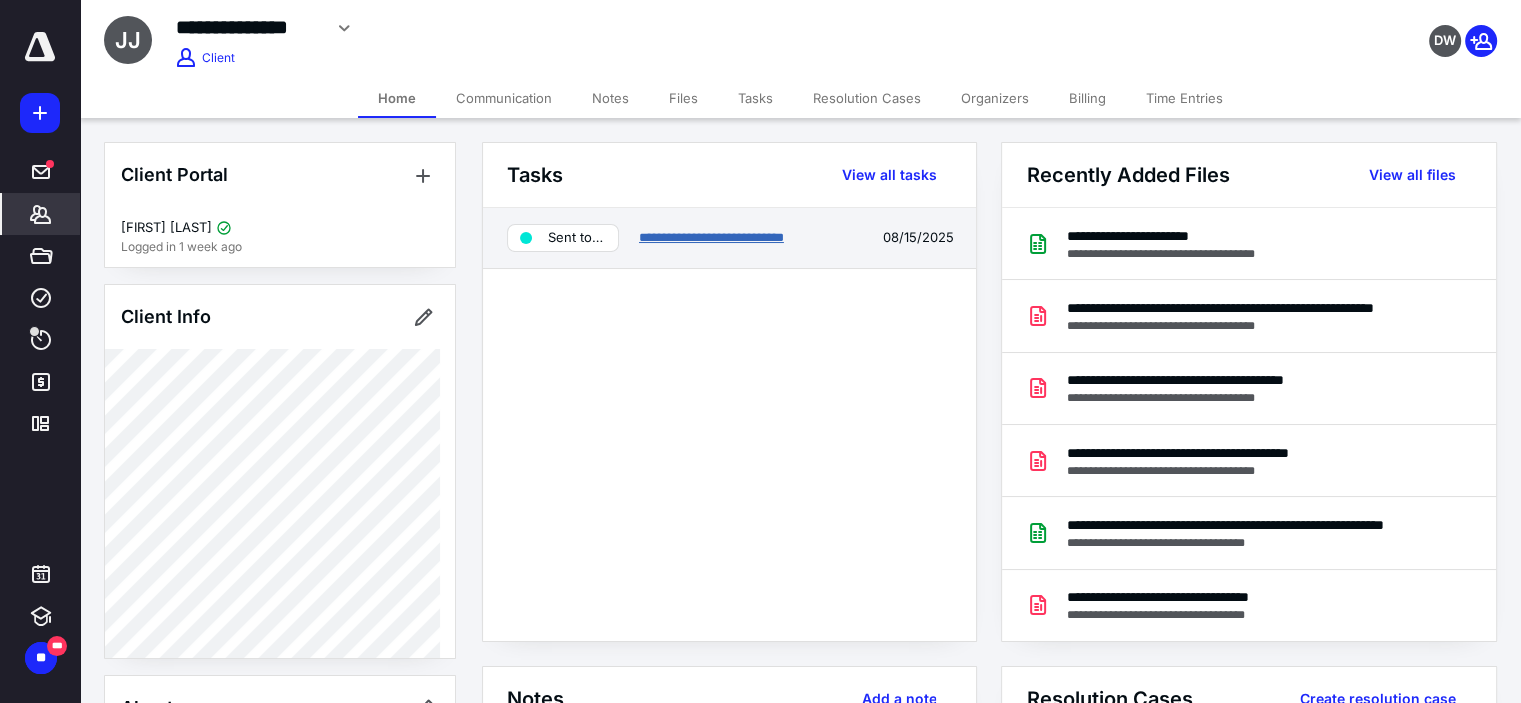 click on "**********" at bounding box center [711, 237] 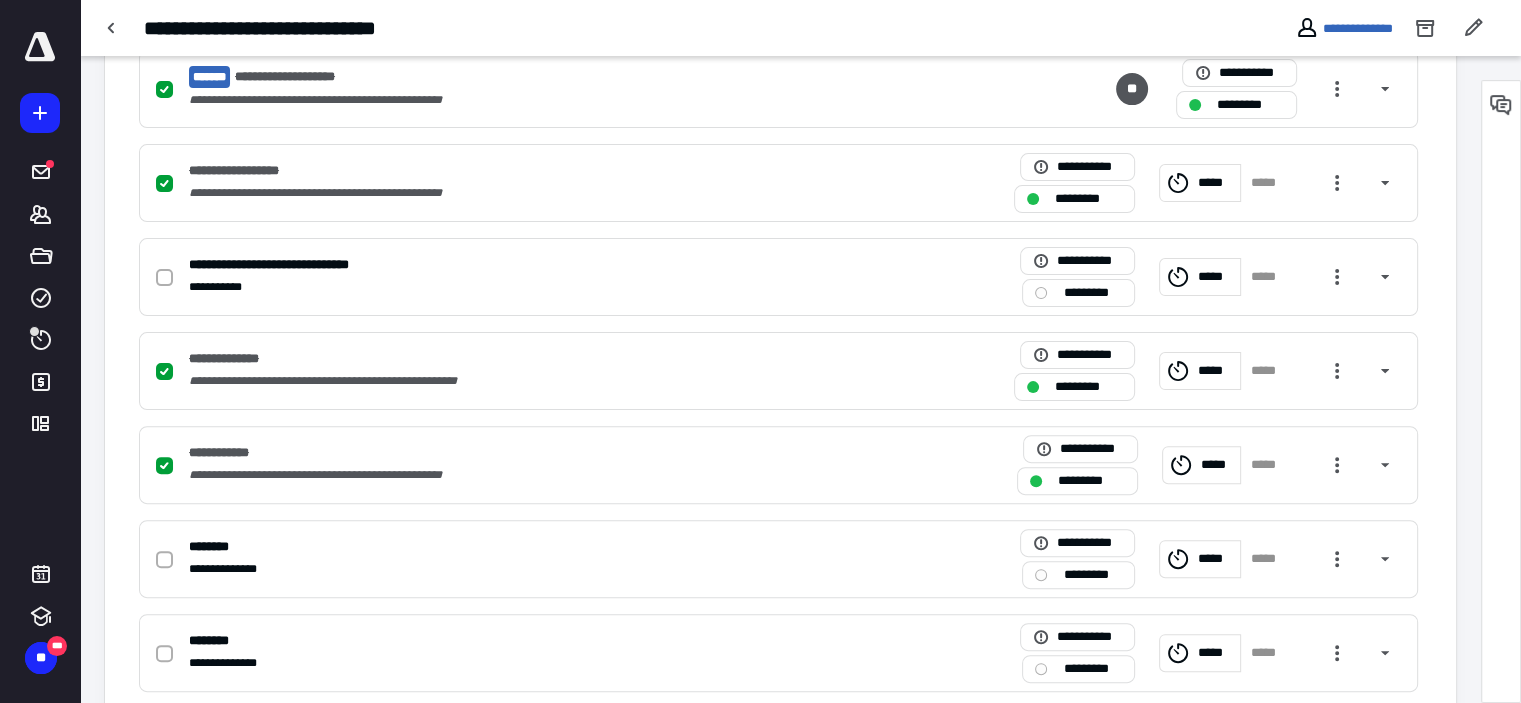 scroll, scrollTop: 600, scrollLeft: 0, axis: vertical 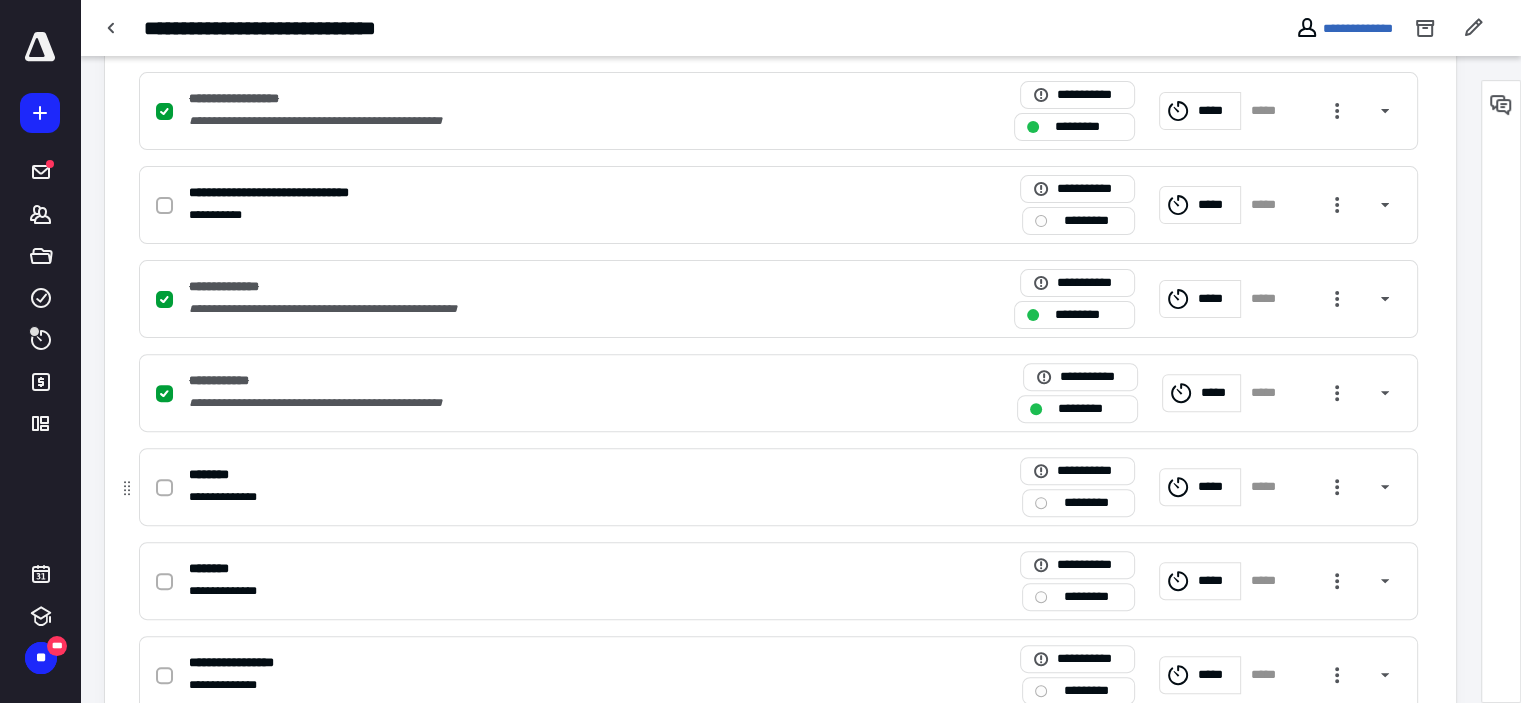 click on "**********" at bounding box center (516, 497) 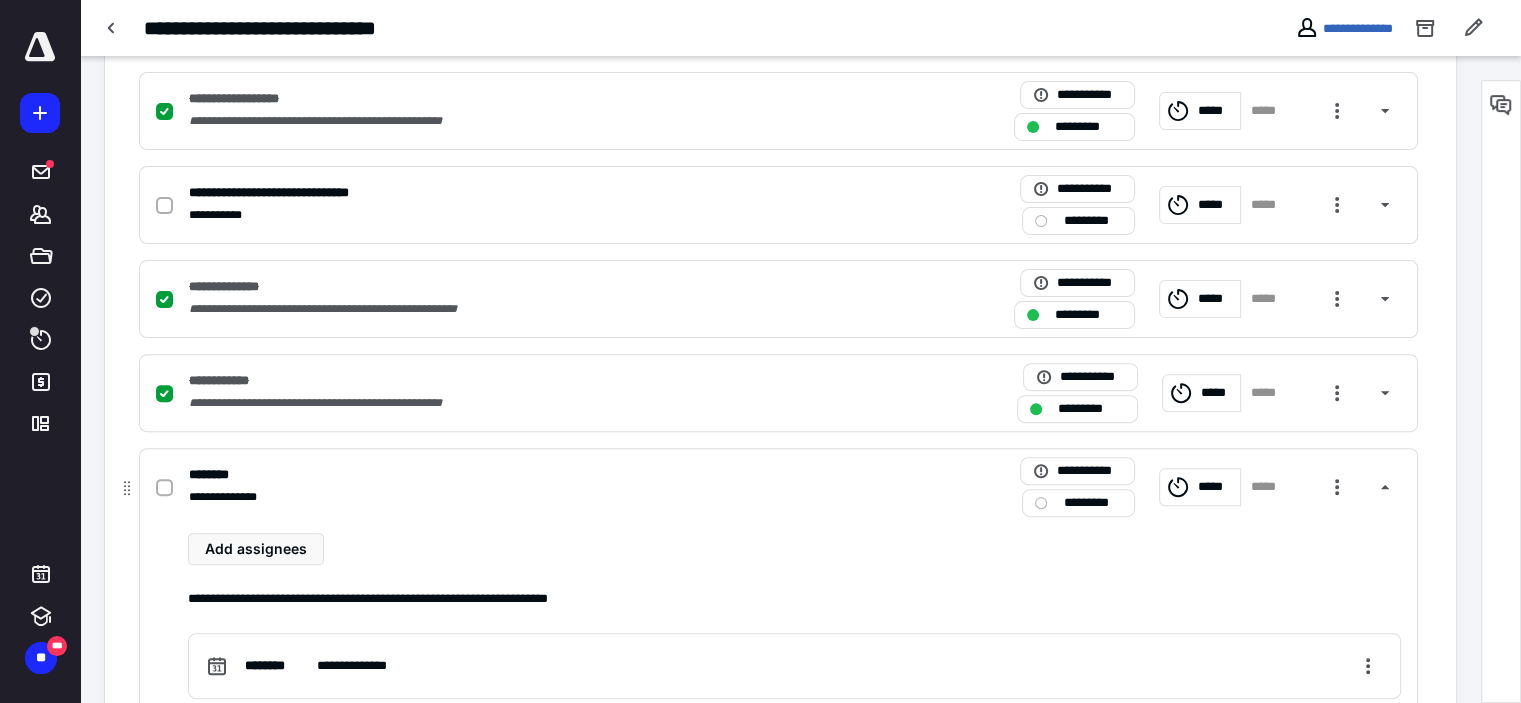 click on "**********" at bounding box center [516, 497] 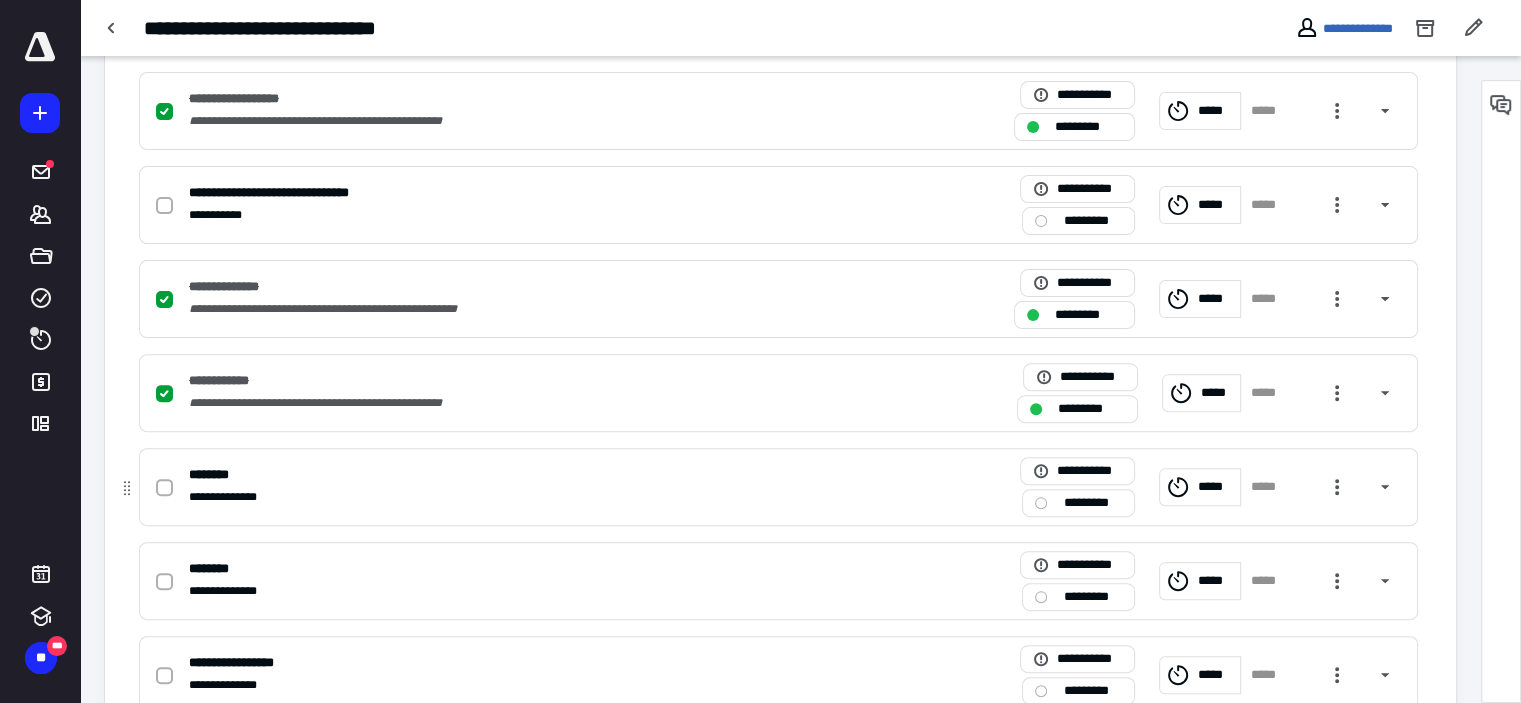 click on "**********" at bounding box center [516, 497] 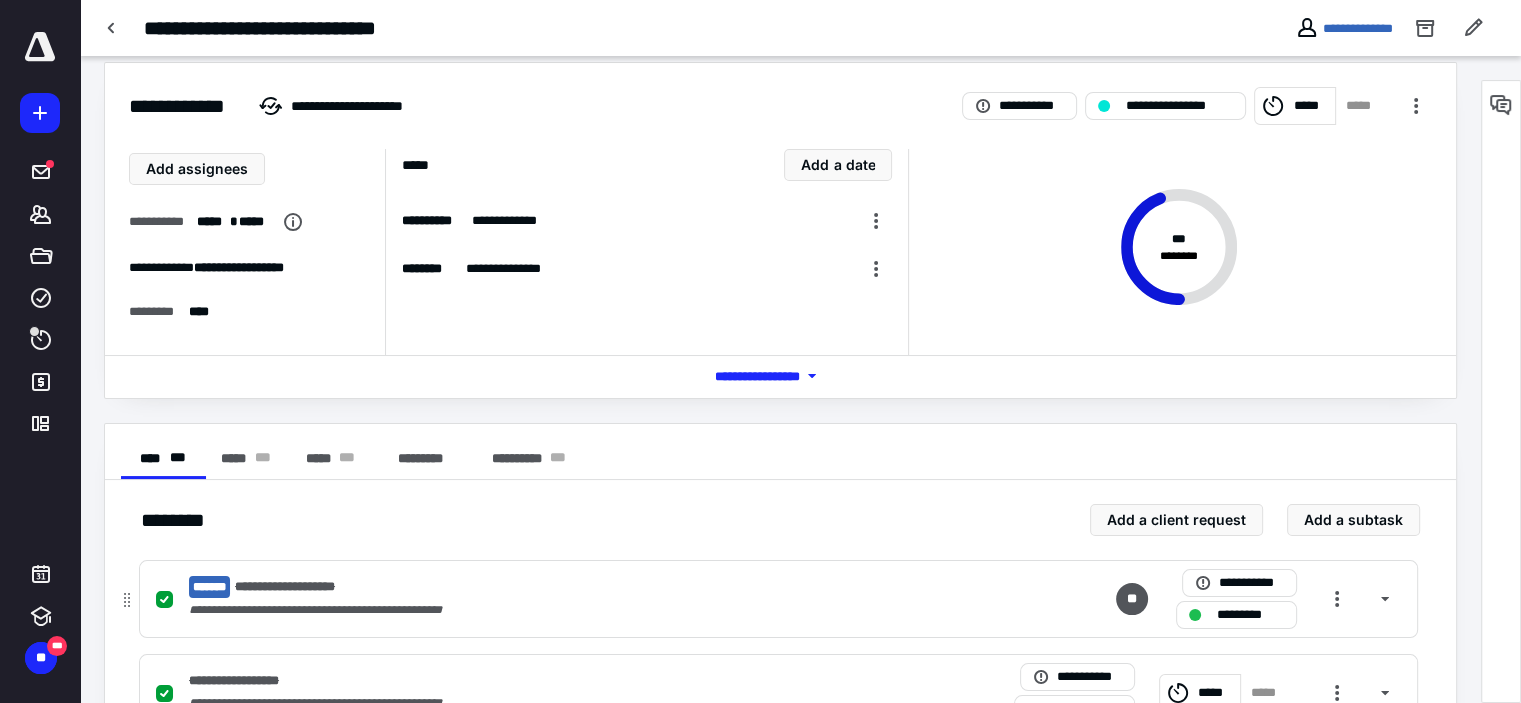 scroll, scrollTop: 0, scrollLeft: 0, axis: both 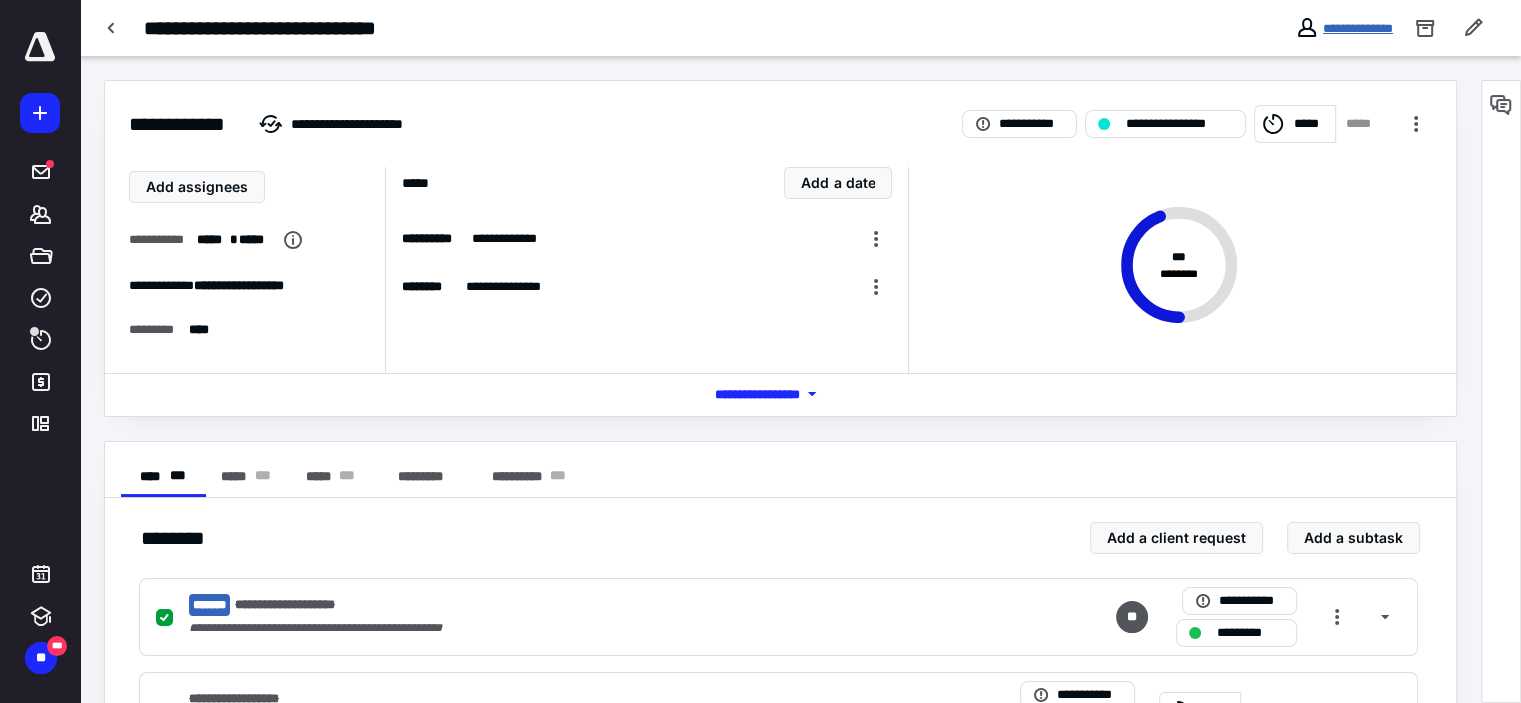 click on "**********" at bounding box center (1358, 28) 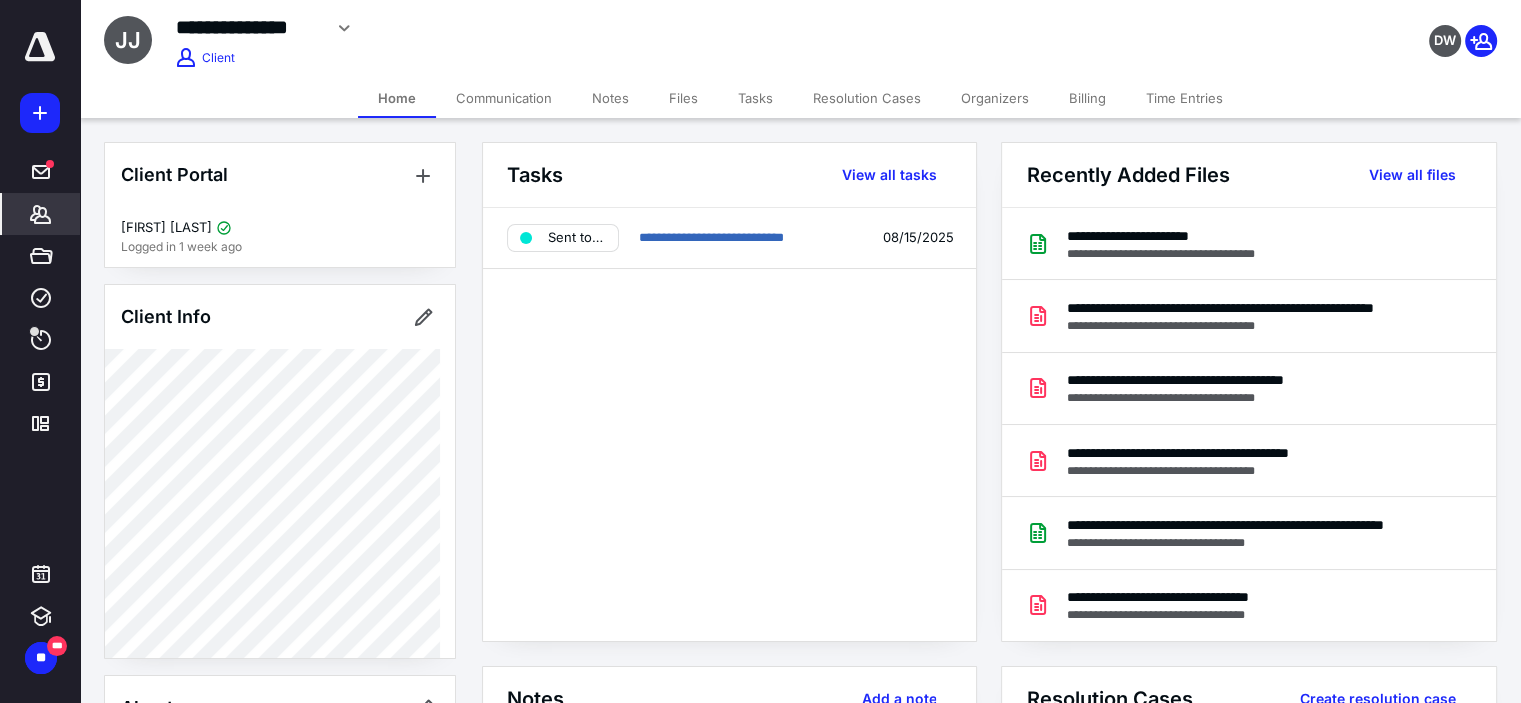 click on "Billing" at bounding box center (1087, 98) 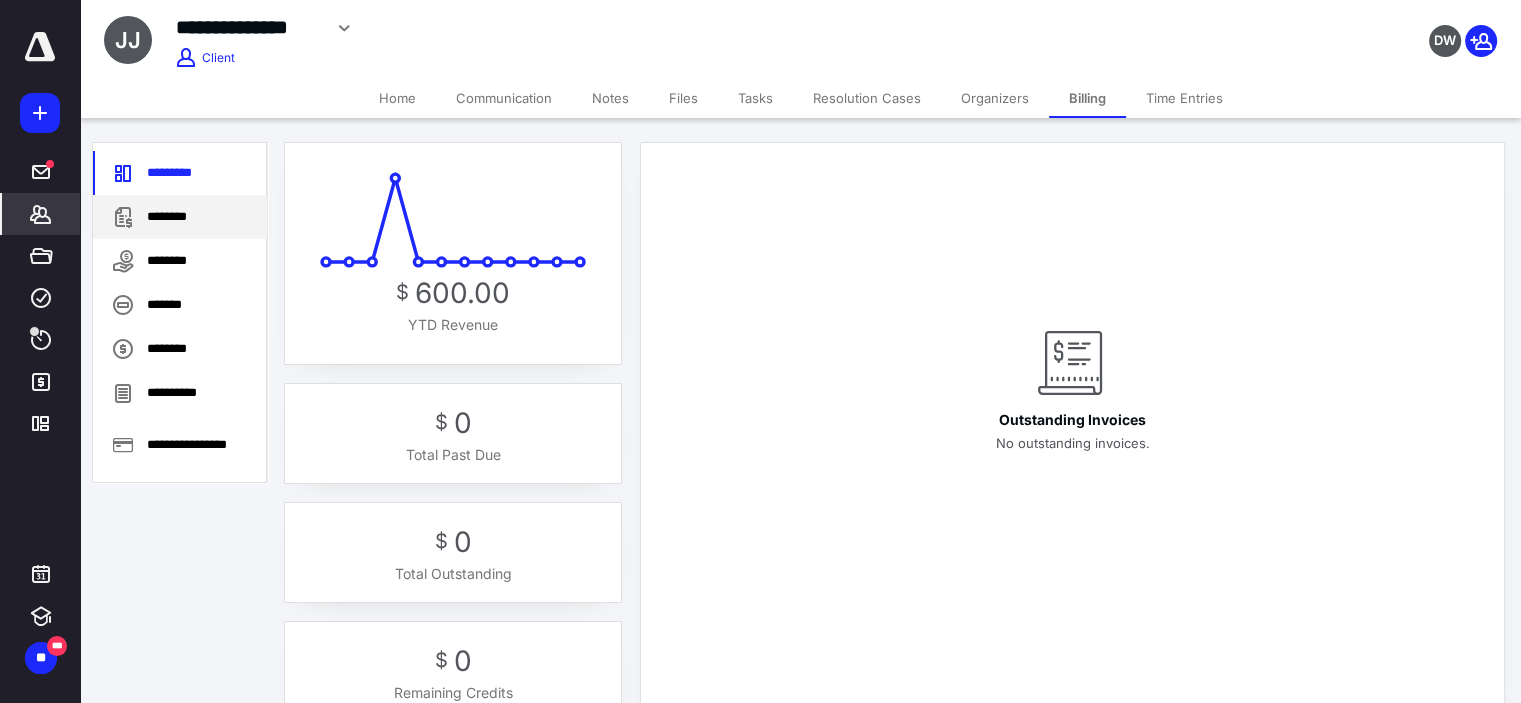 click on "********" at bounding box center (180, 217) 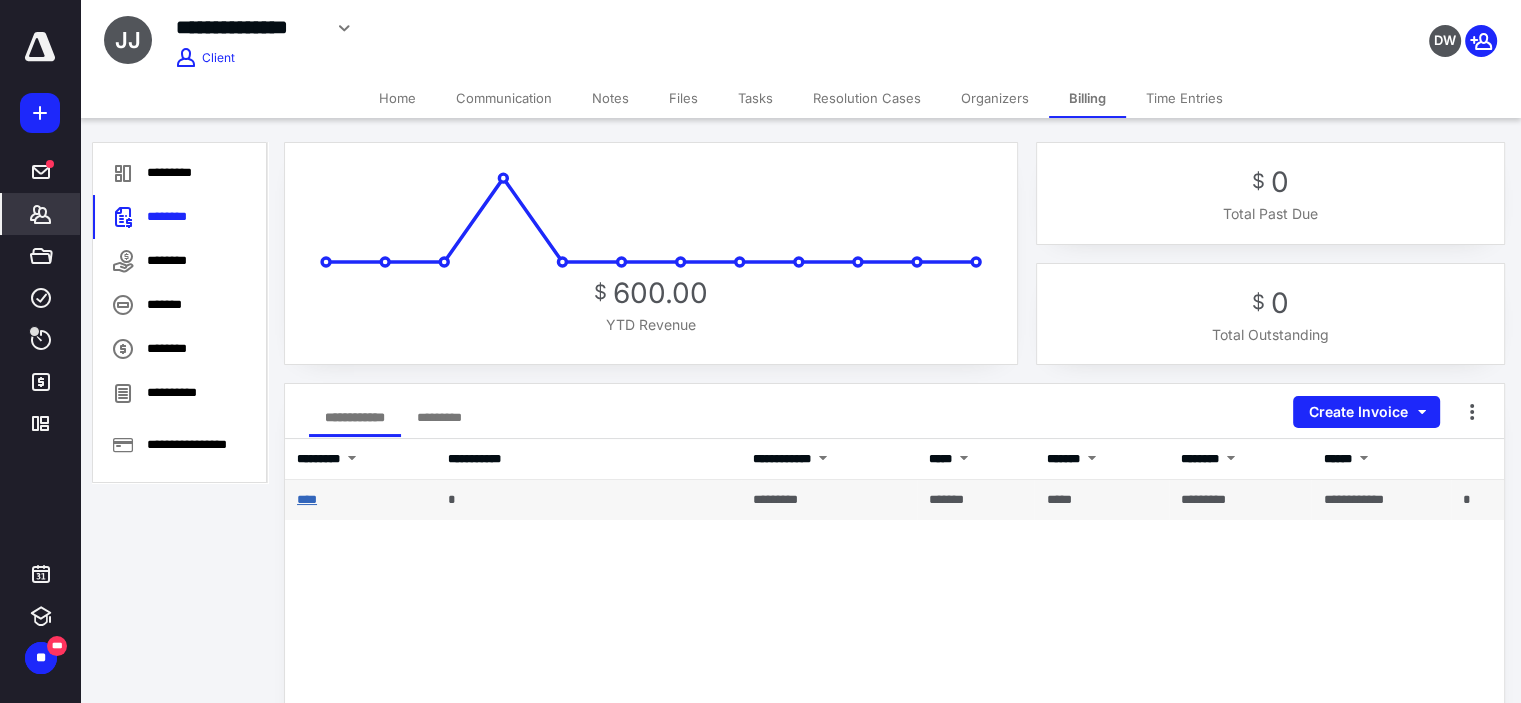 click on "****" at bounding box center (307, 499) 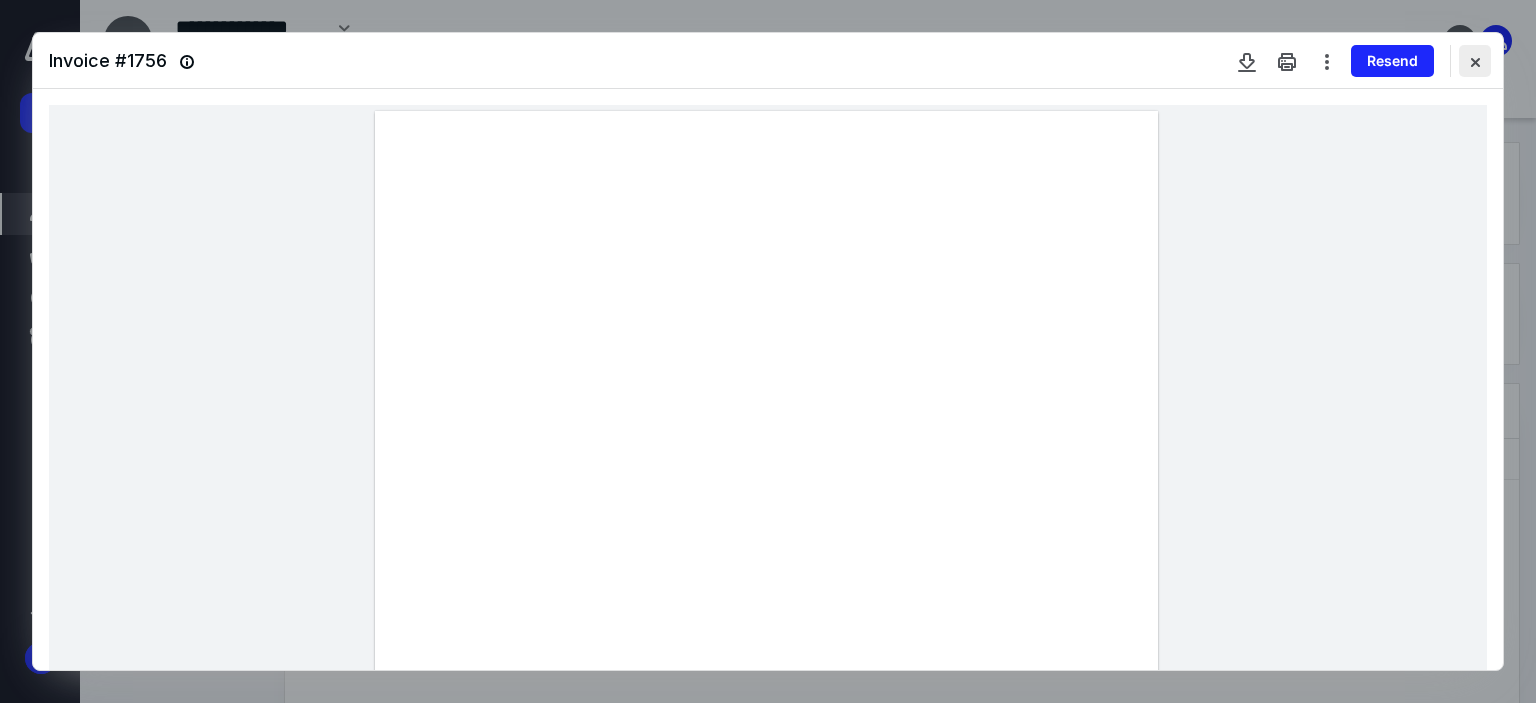 click at bounding box center (1475, 61) 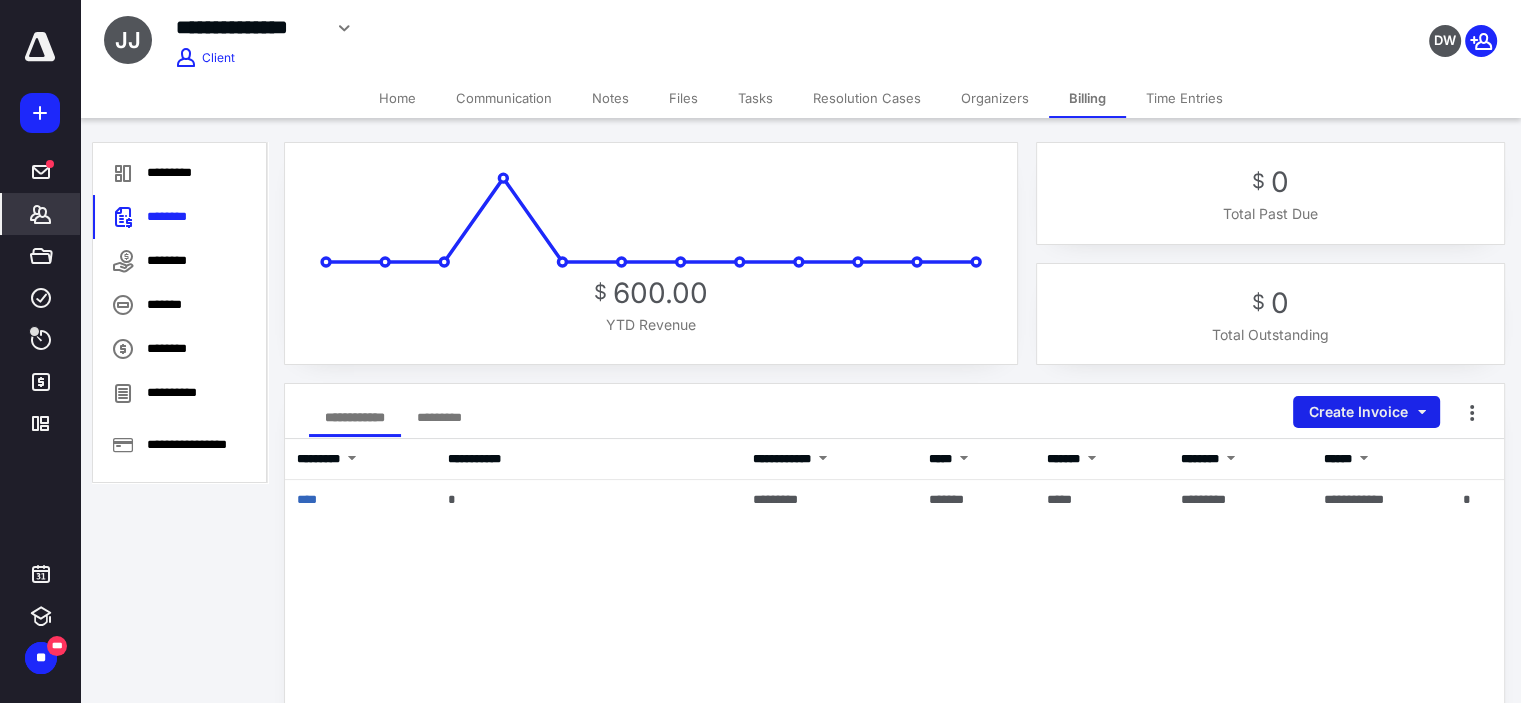 click on "Create Invoice" at bounding box center (1366, 412) 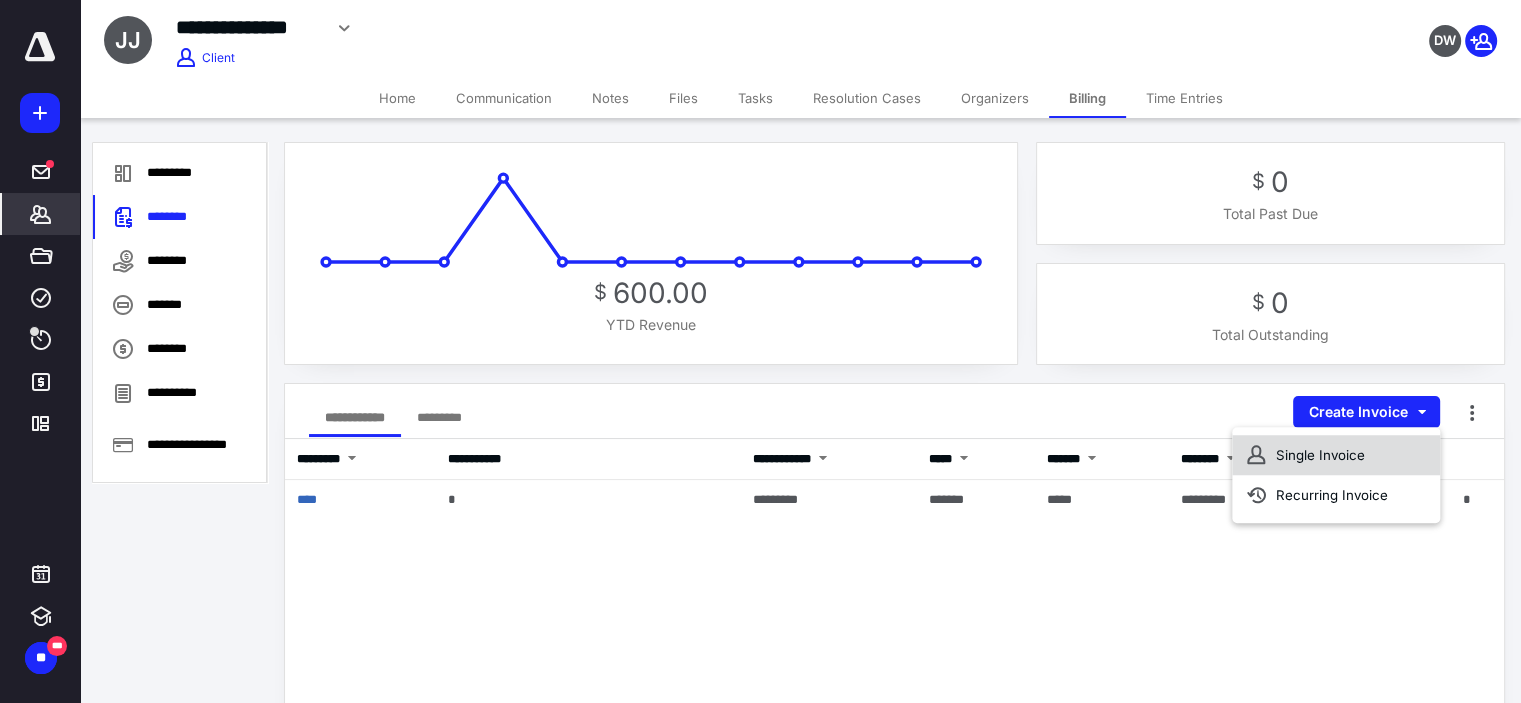 click on "Single Invoice" at bounding box center (1336, 455) 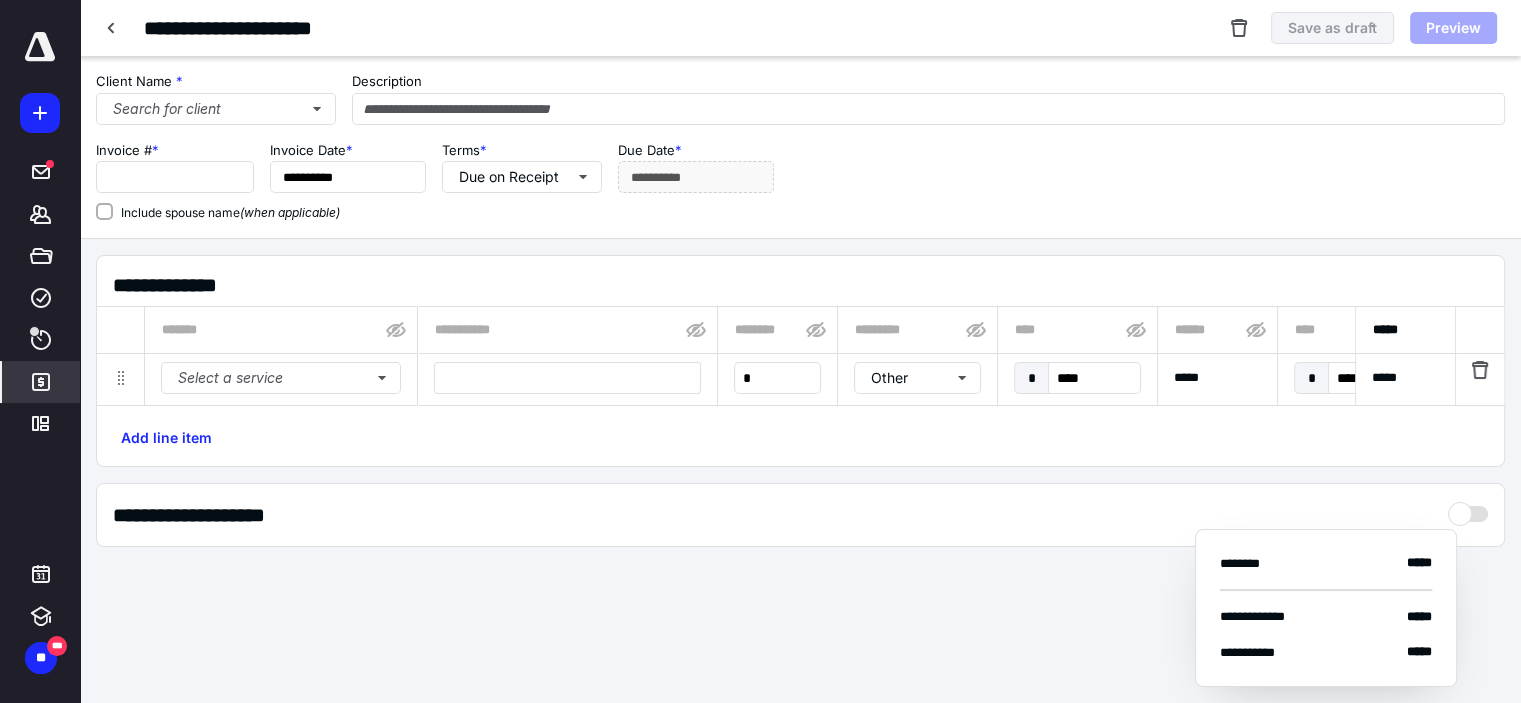 type on "**********" 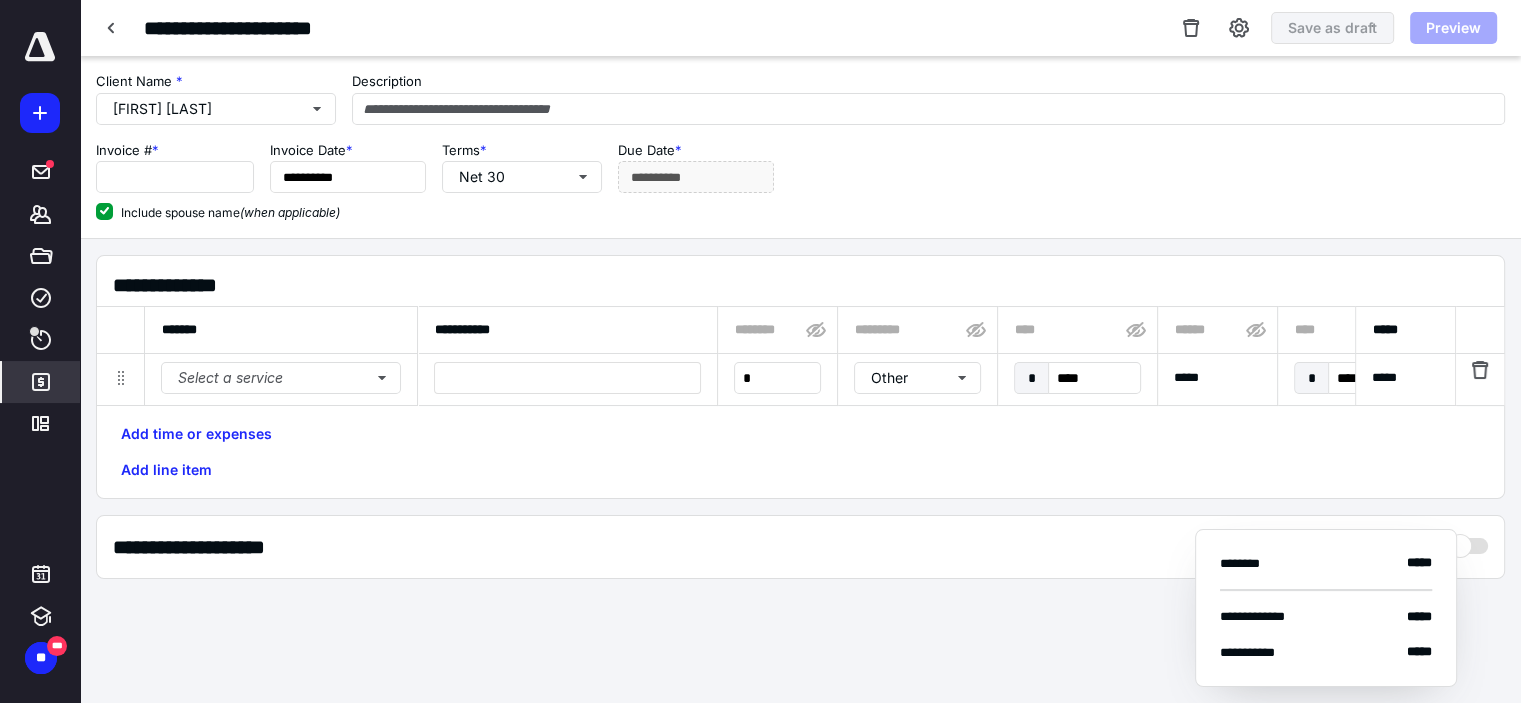 type on "****" 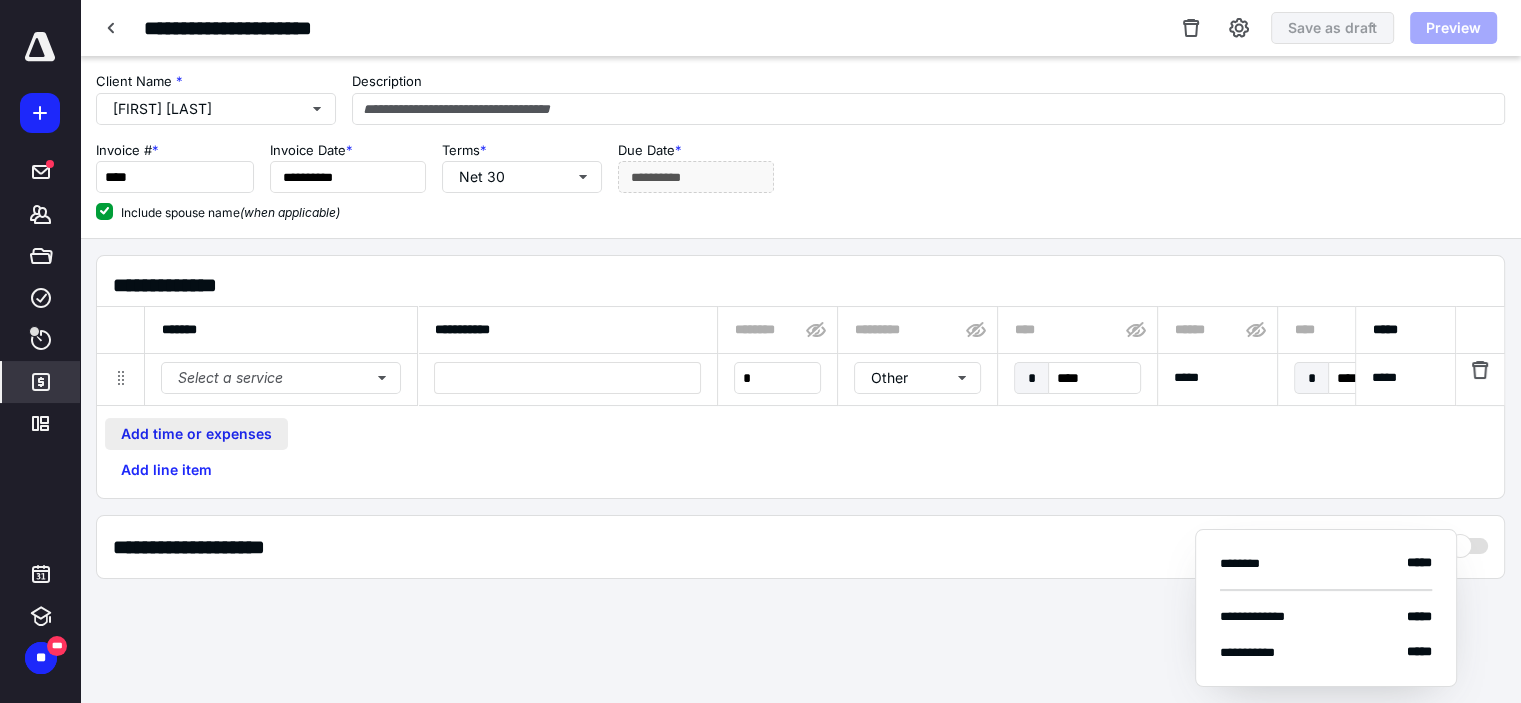 click on "Add time or expenses" at bounding box center (196, 434) 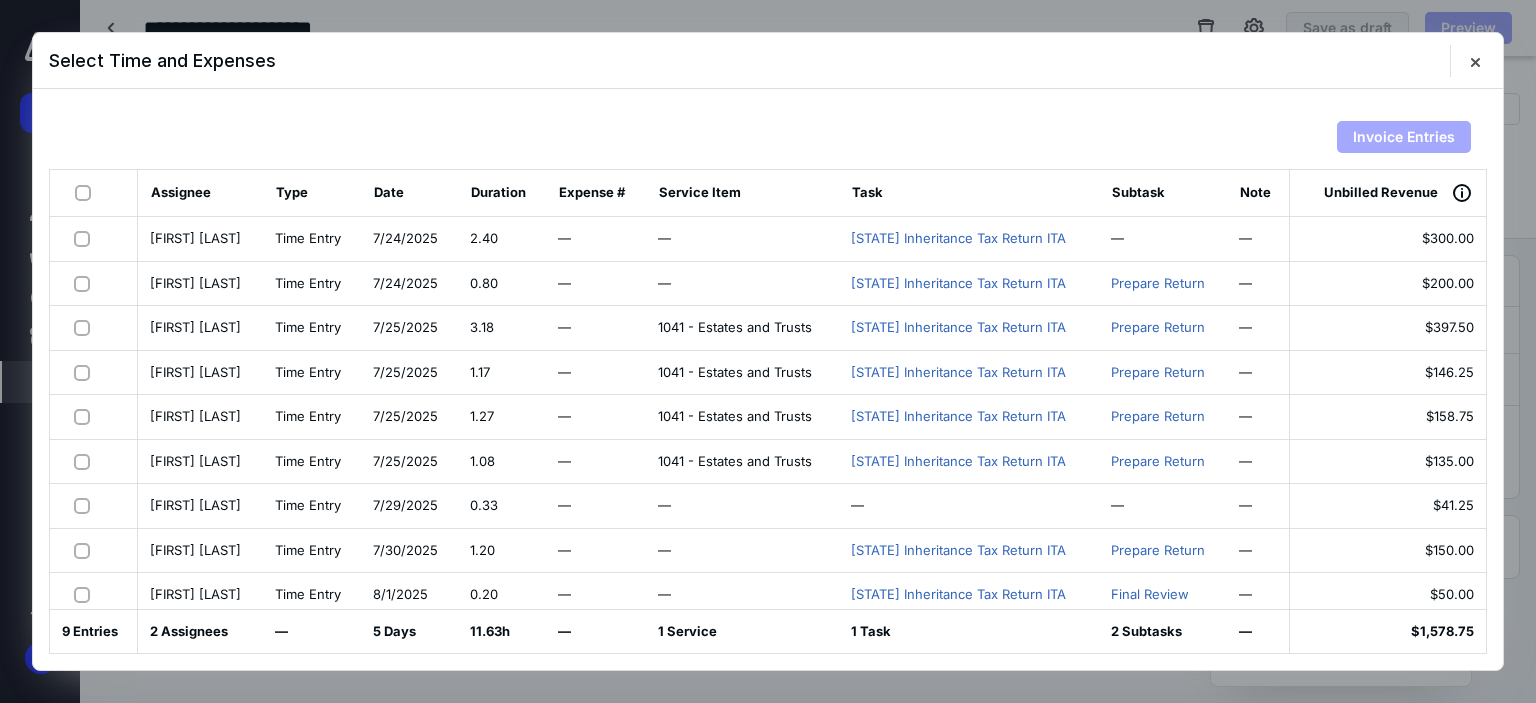 click at bounding box center [87, 192] 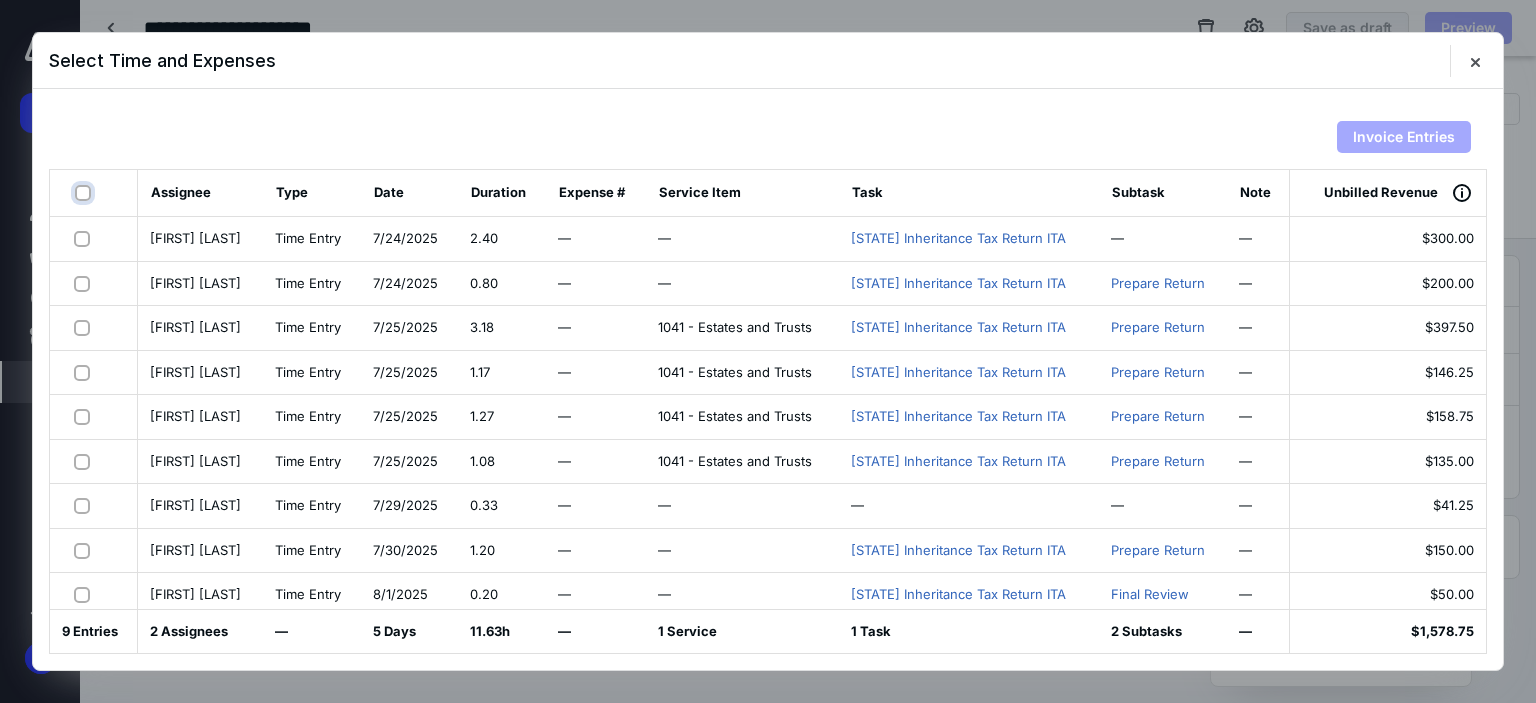 click at bounding box center (85, 193) 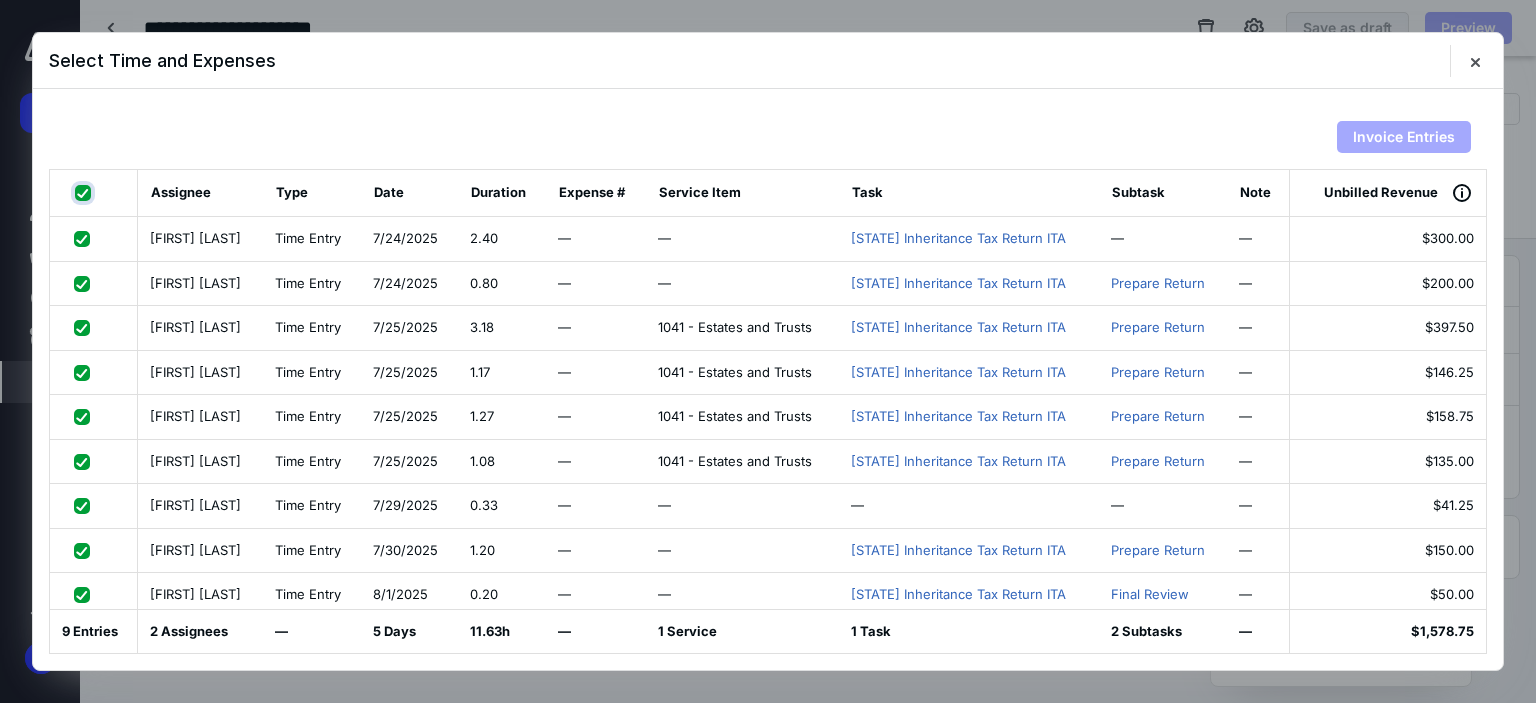 checkbox on "true" 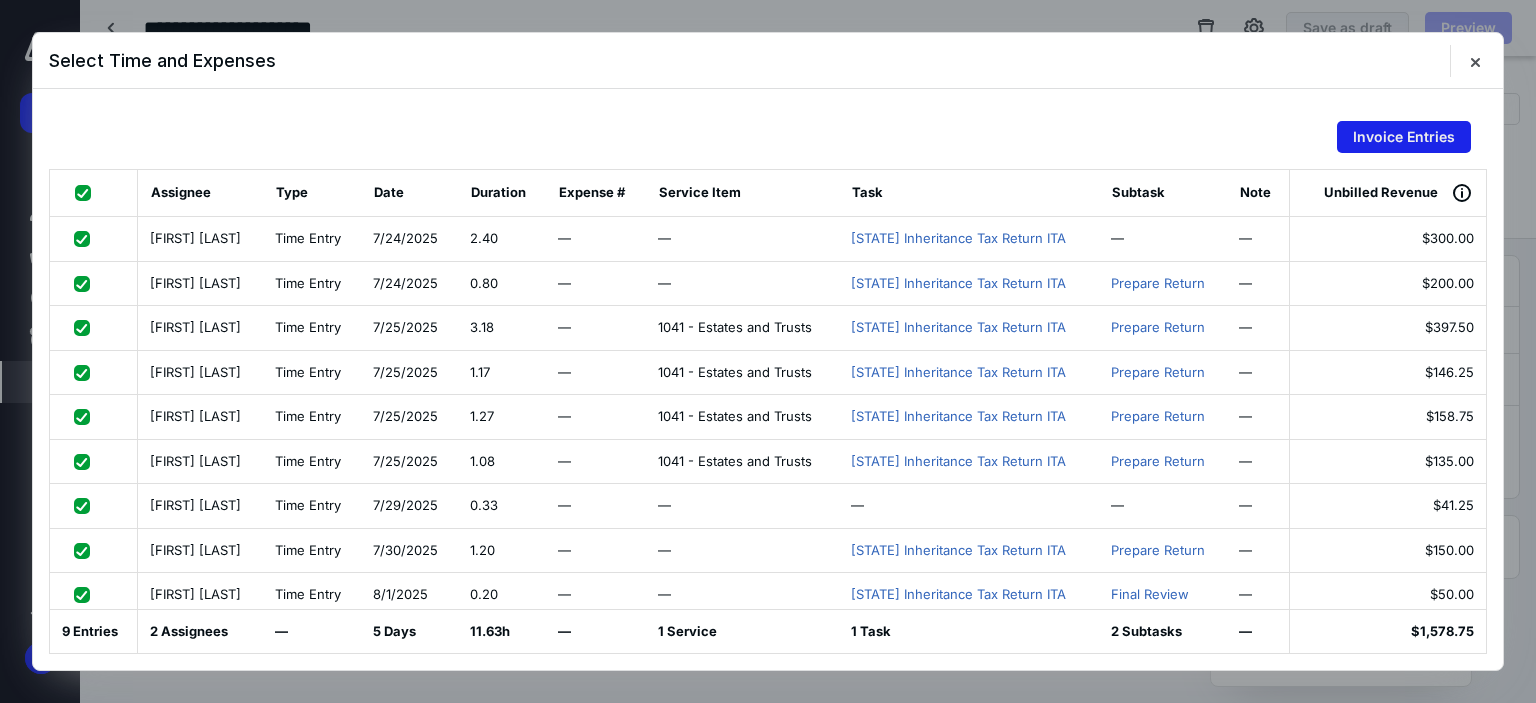 click on "Invoice Entries" at bounding box center [1404, 137] 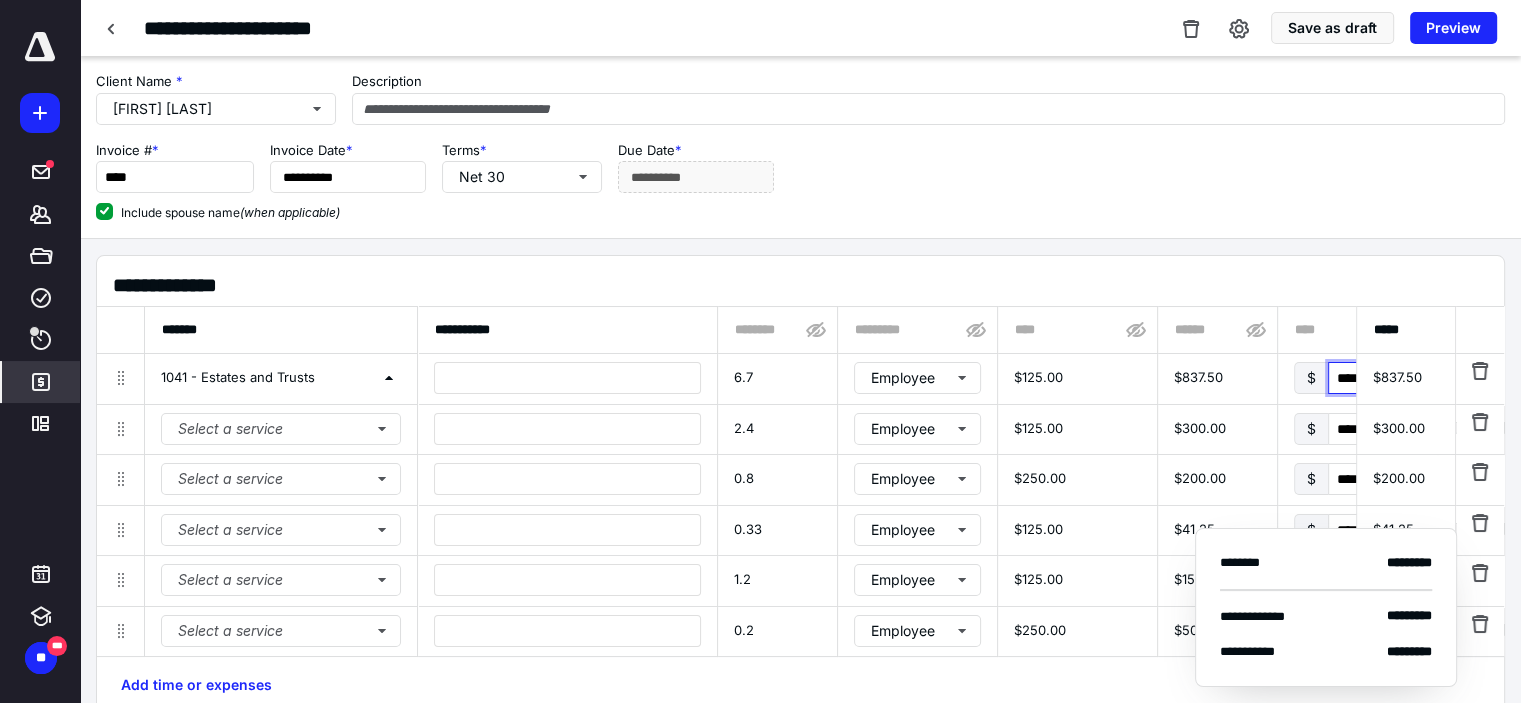 click on "****" at bounding box center (1374, 378) 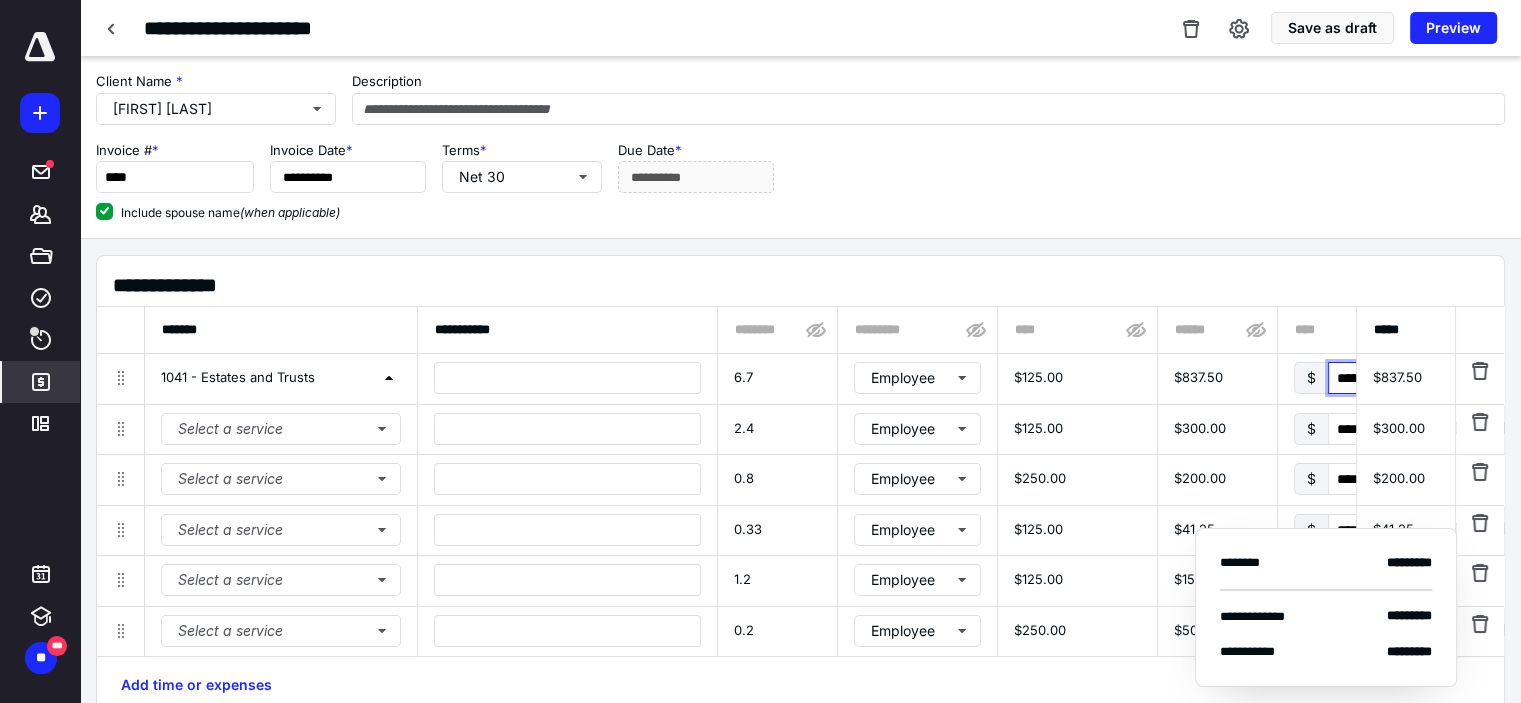 type on "********" 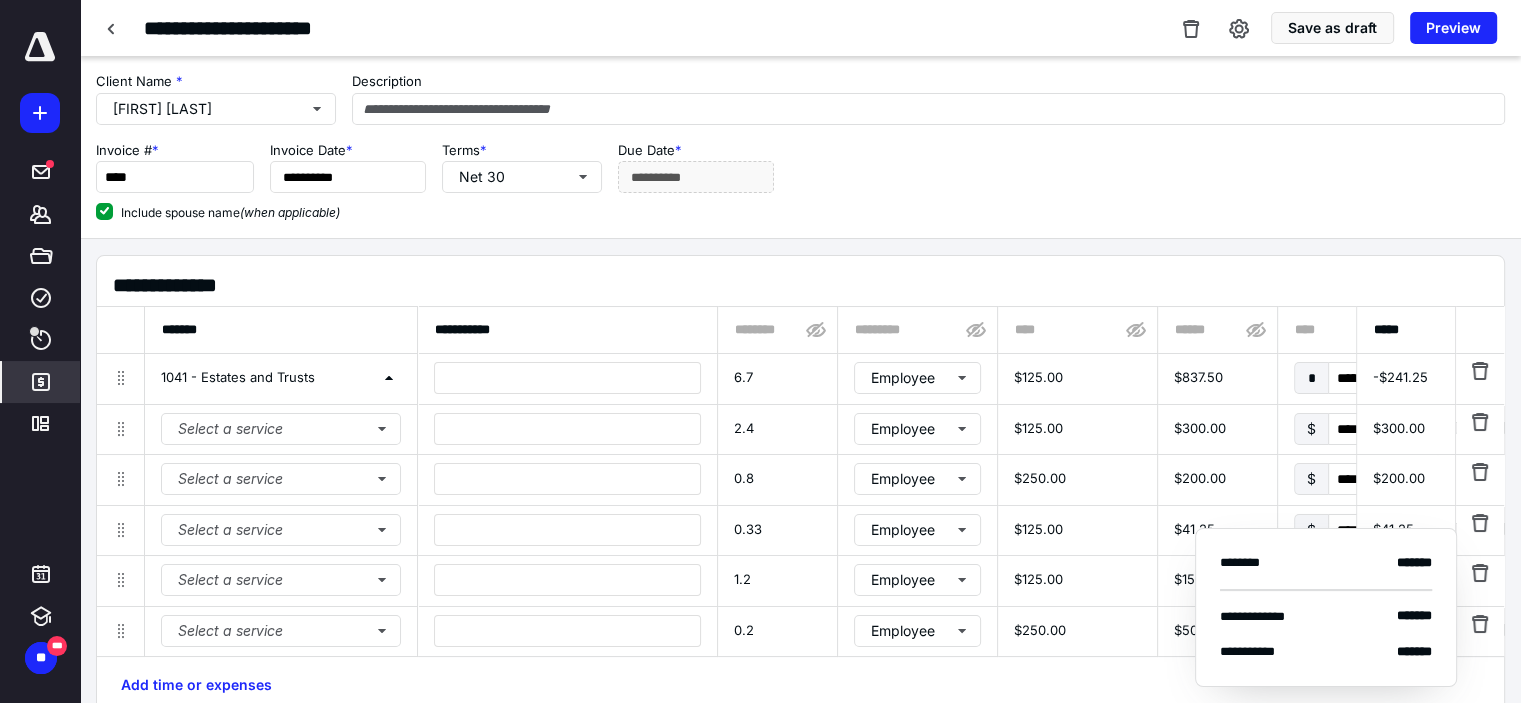 click on "**********" at bounding box center [800, 530] 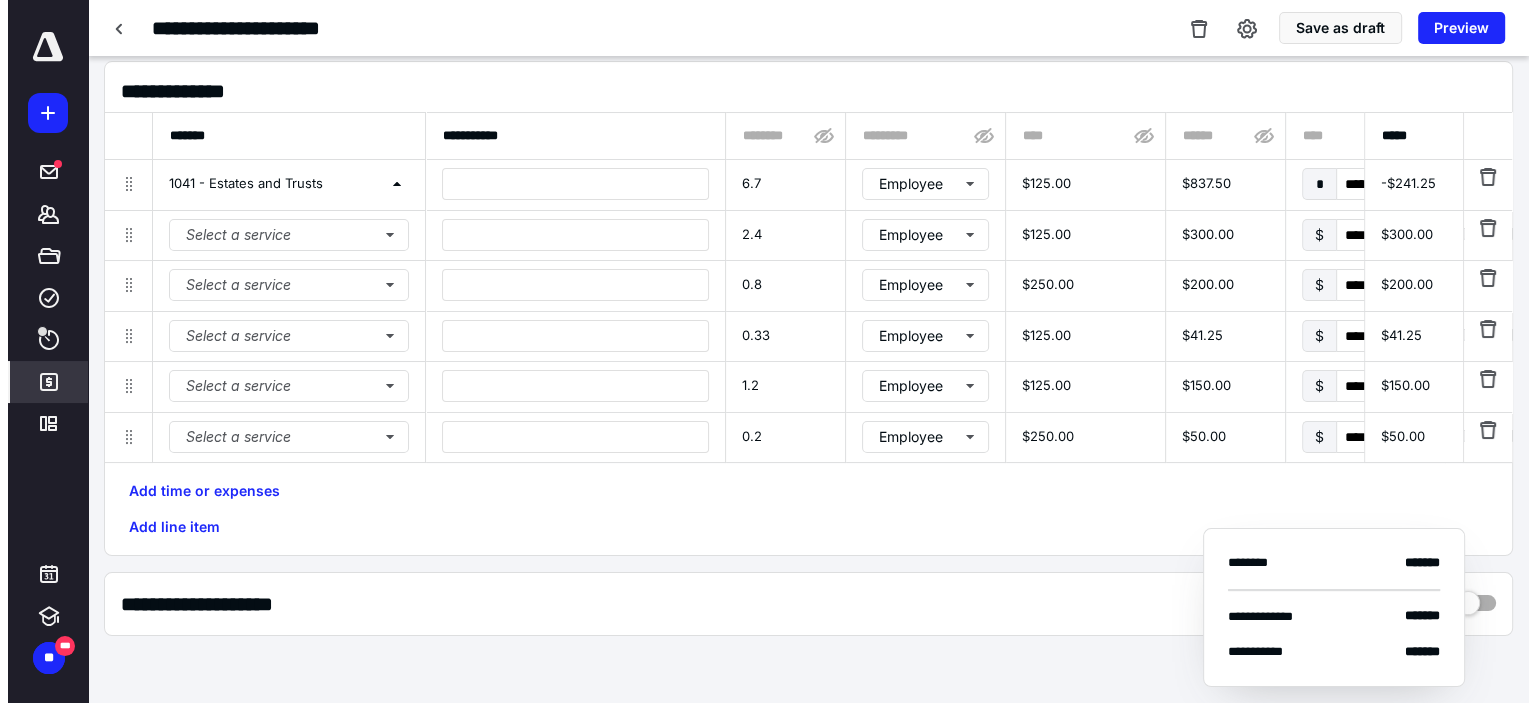 scroll, scrollTop: 300, scrollLeft: 0, axis: vertical 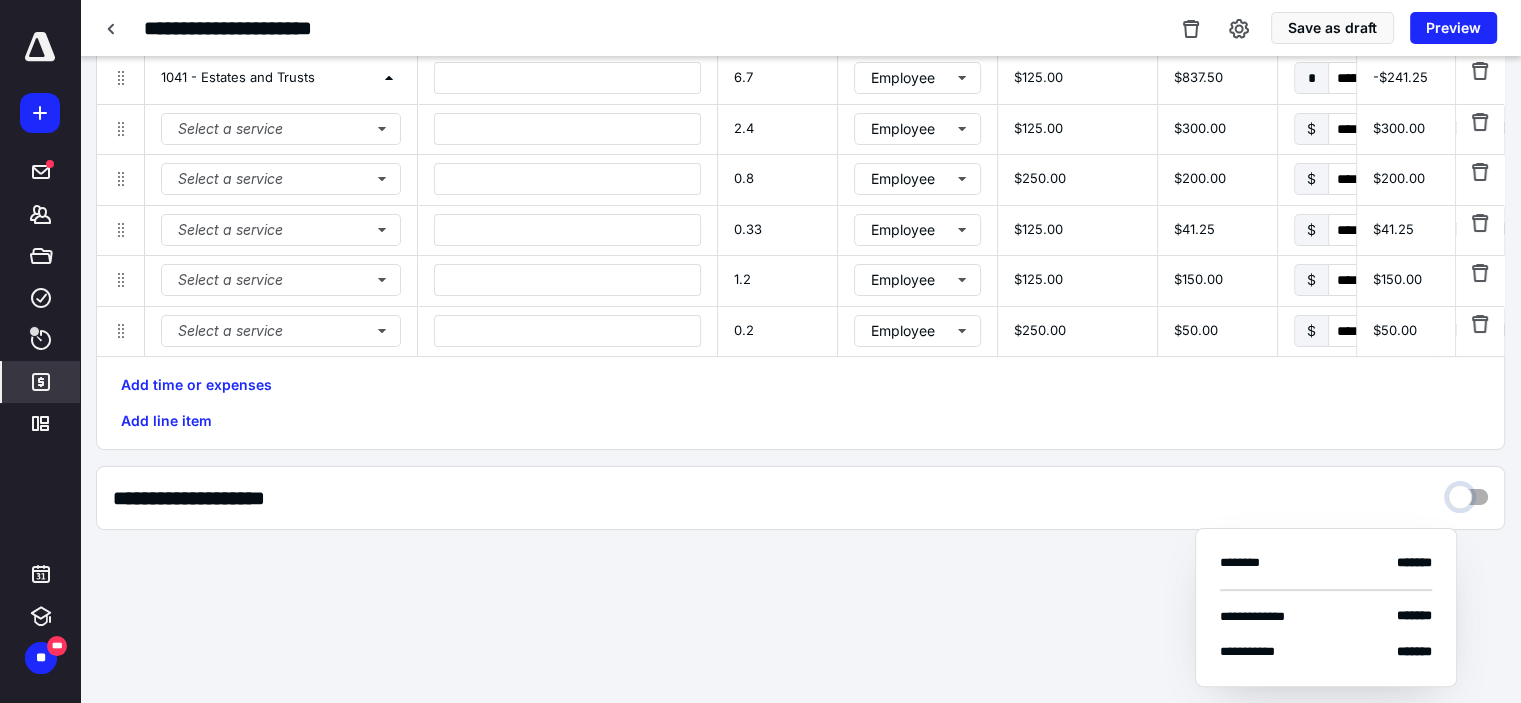 click at bounding box center [1468, 492] 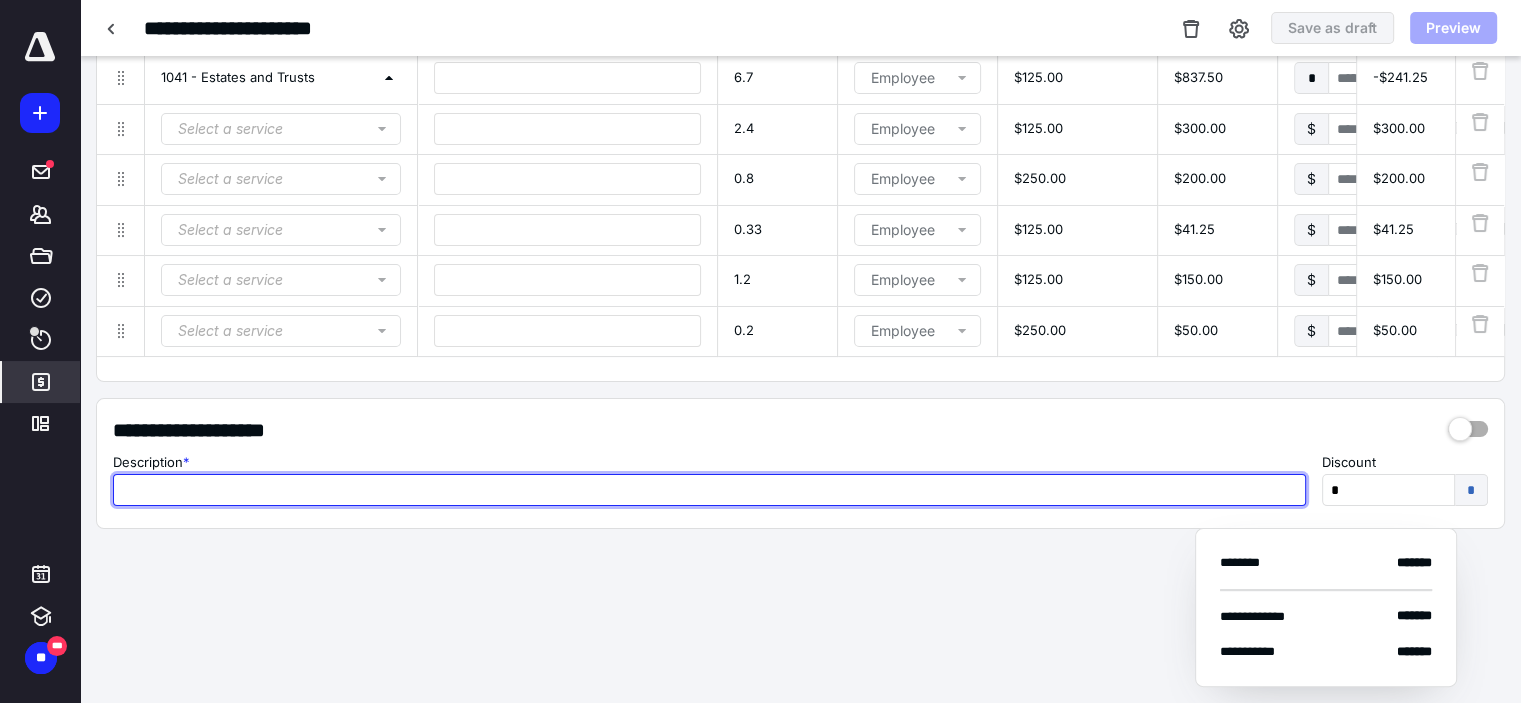 click at bounding box center [709, 490] 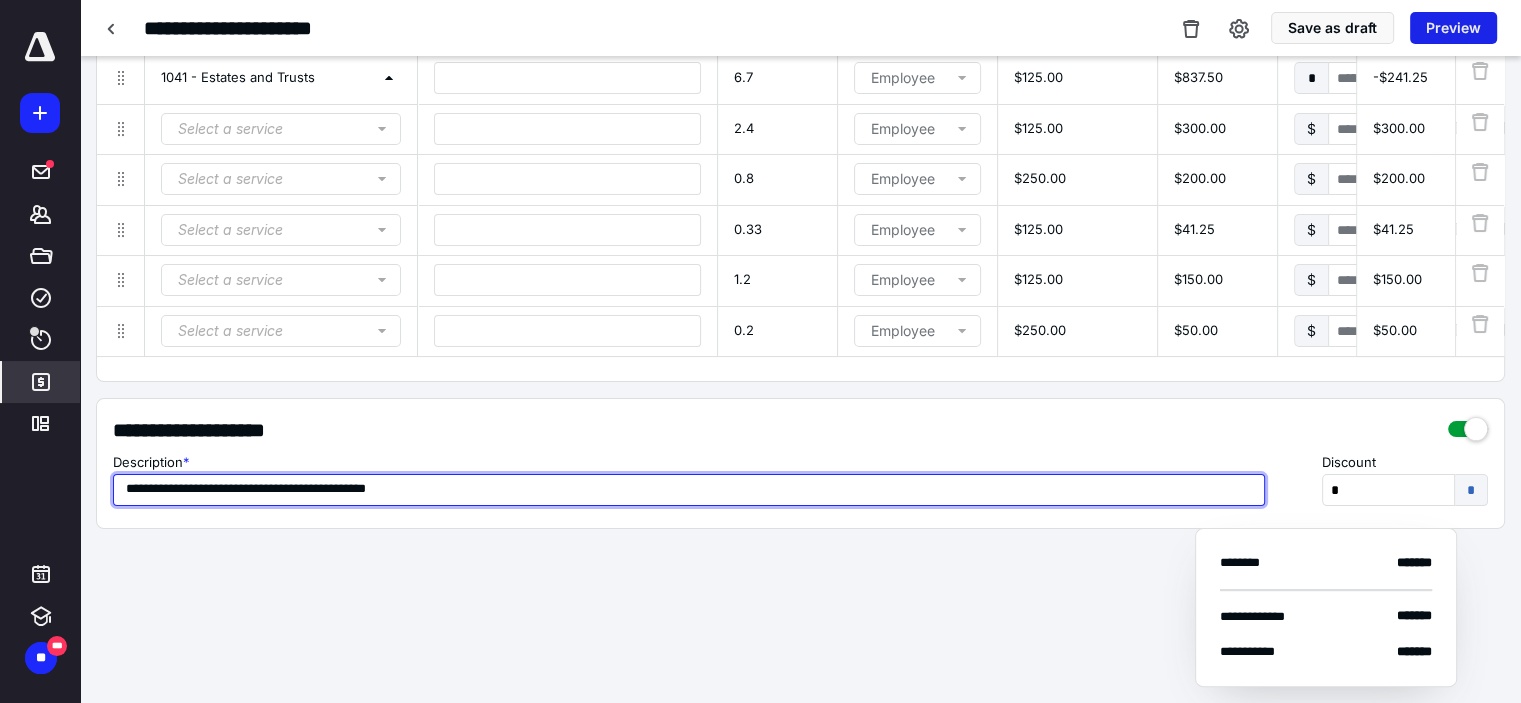 type on "**********" 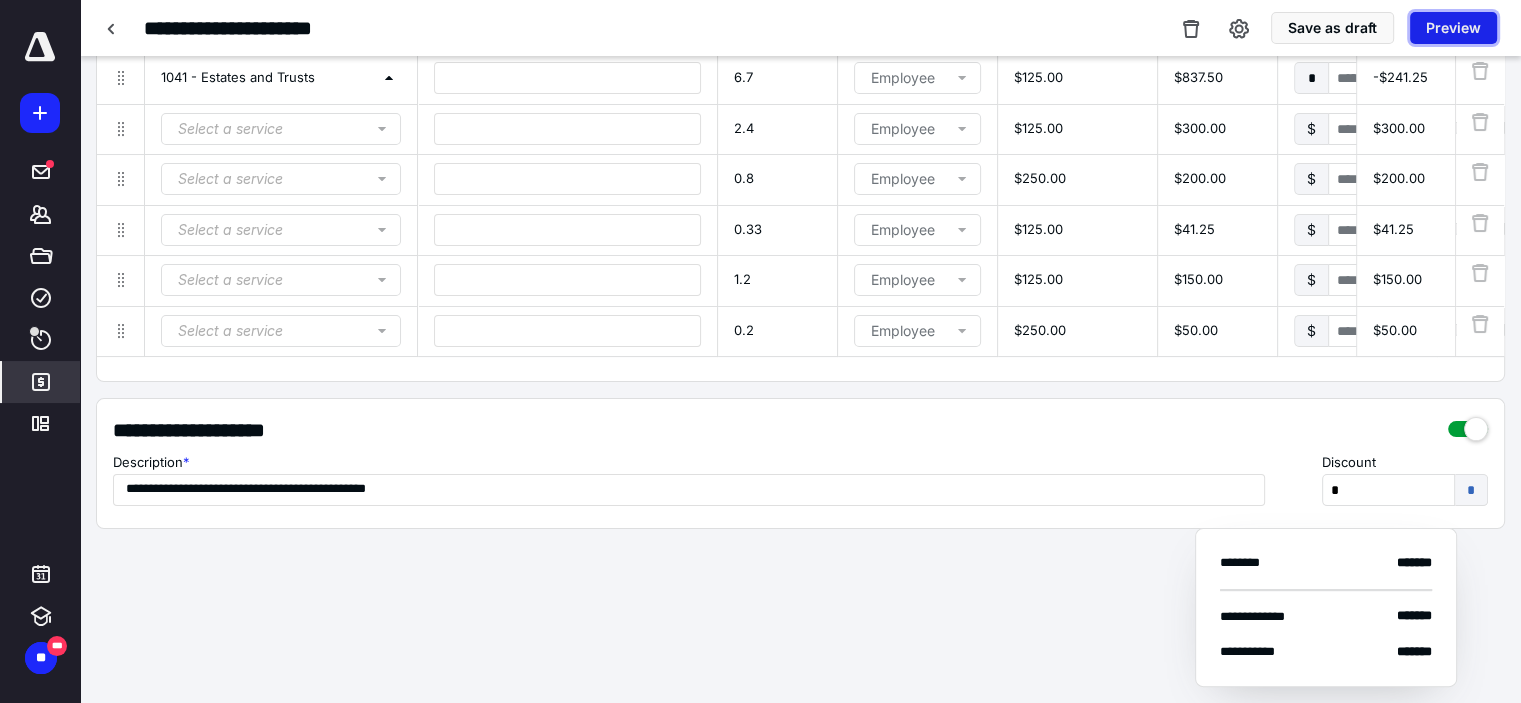 click on "Preview" at bounding box center (1453, 28) 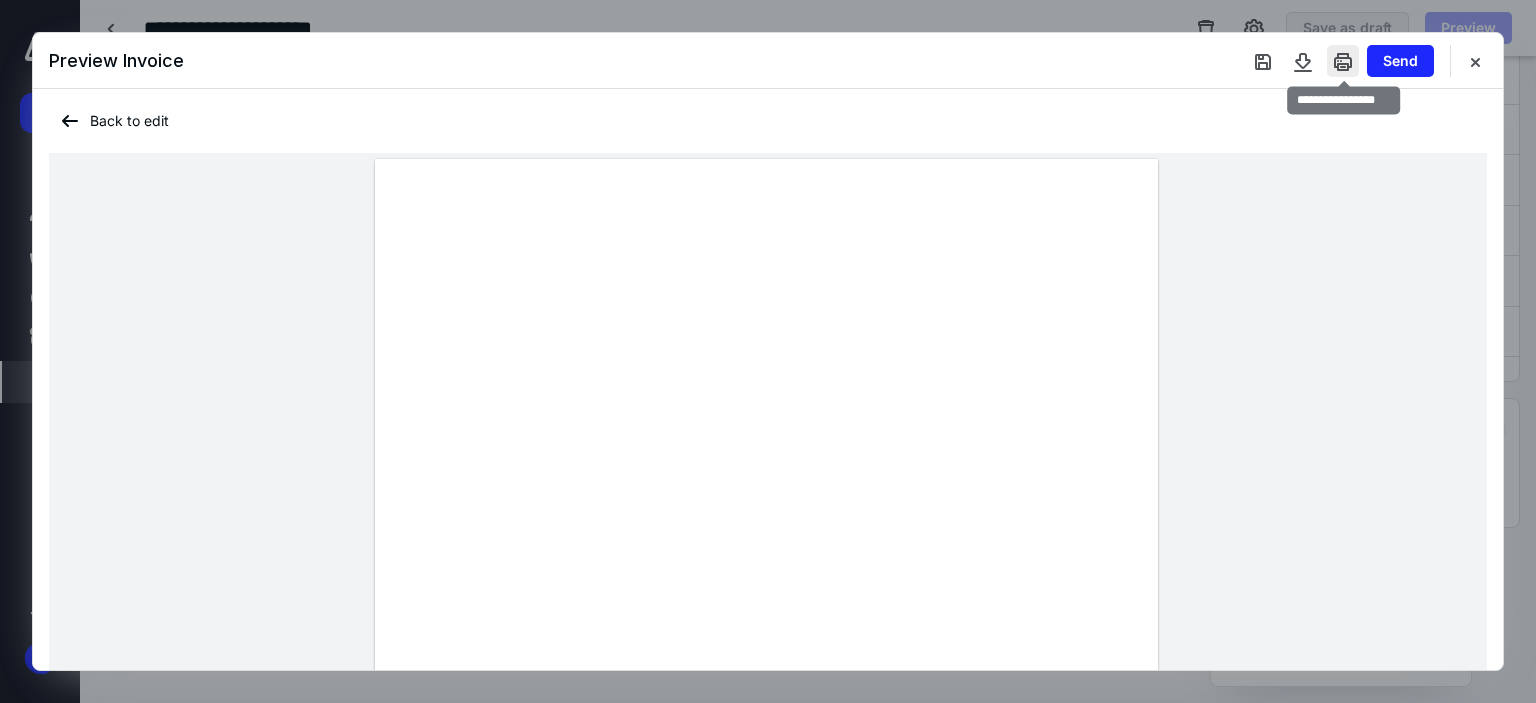 click at bounding box center [1343, 61] 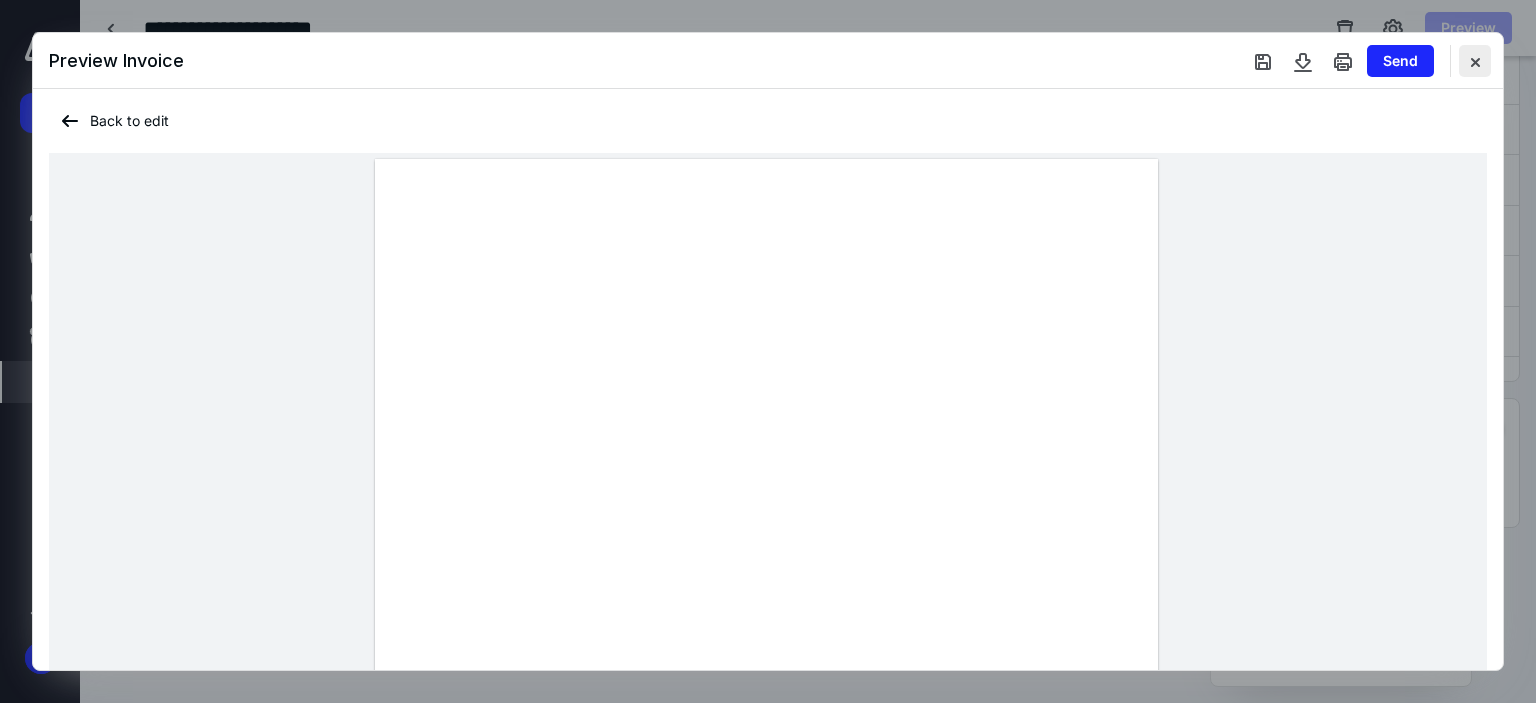 click at bounding box center (1475, 61) 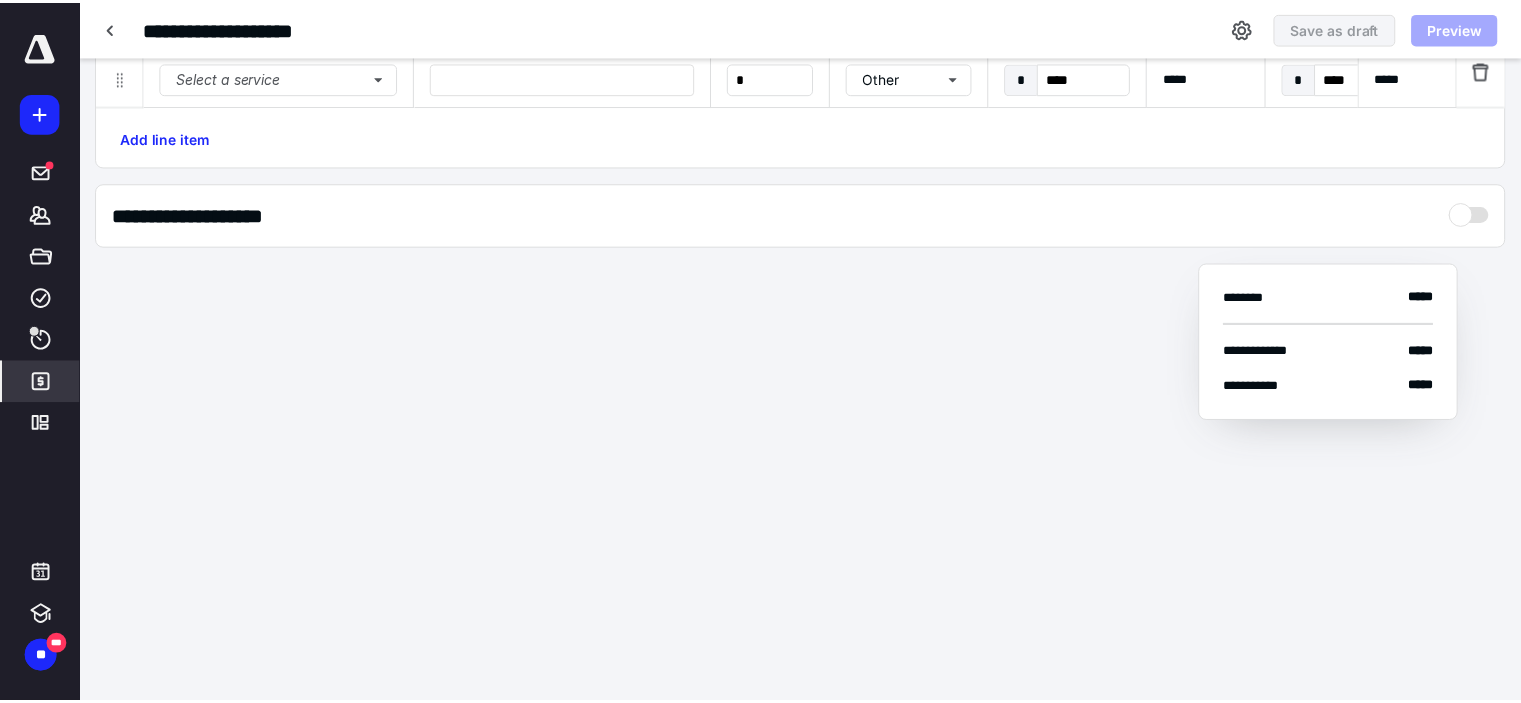 scroll, scrollTop: 0, scrollLeft: 0, axis: both 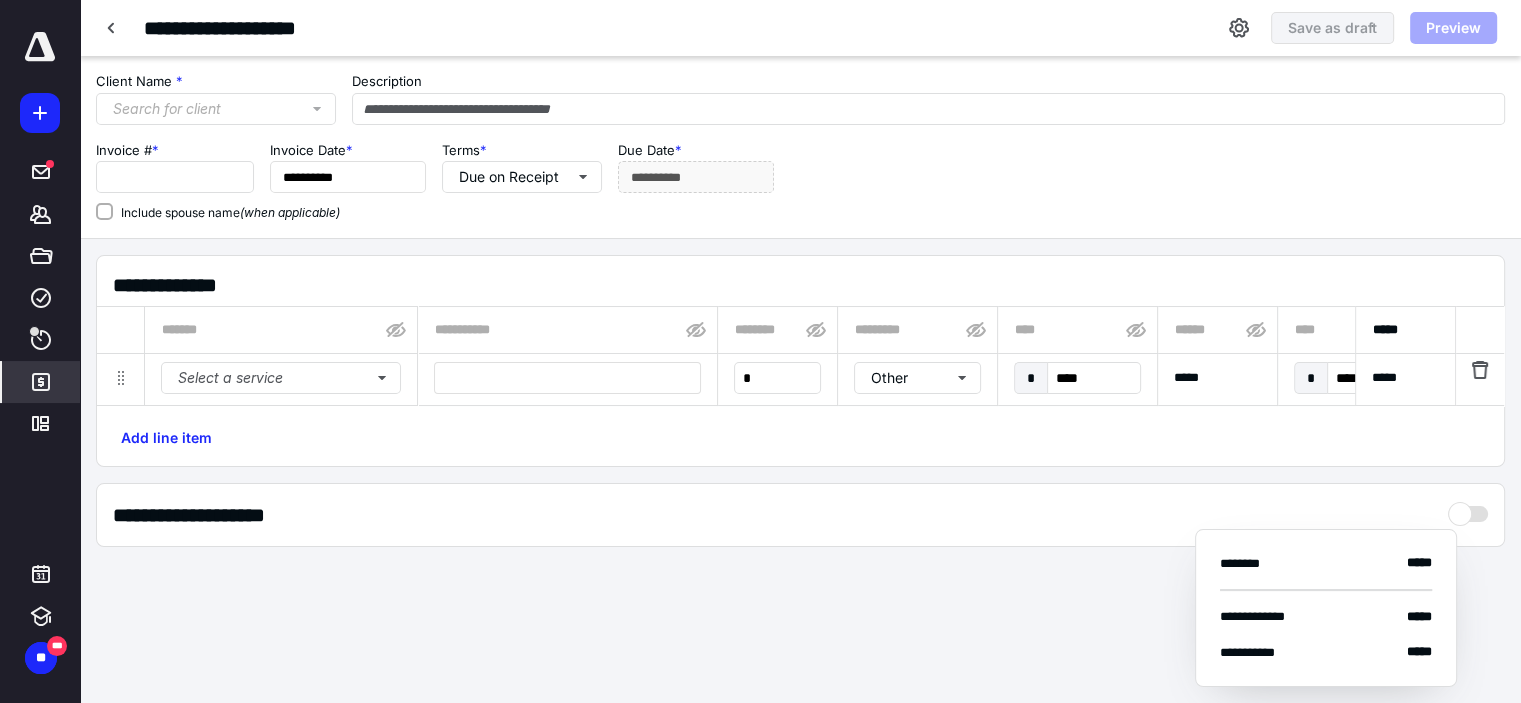 type on "****" 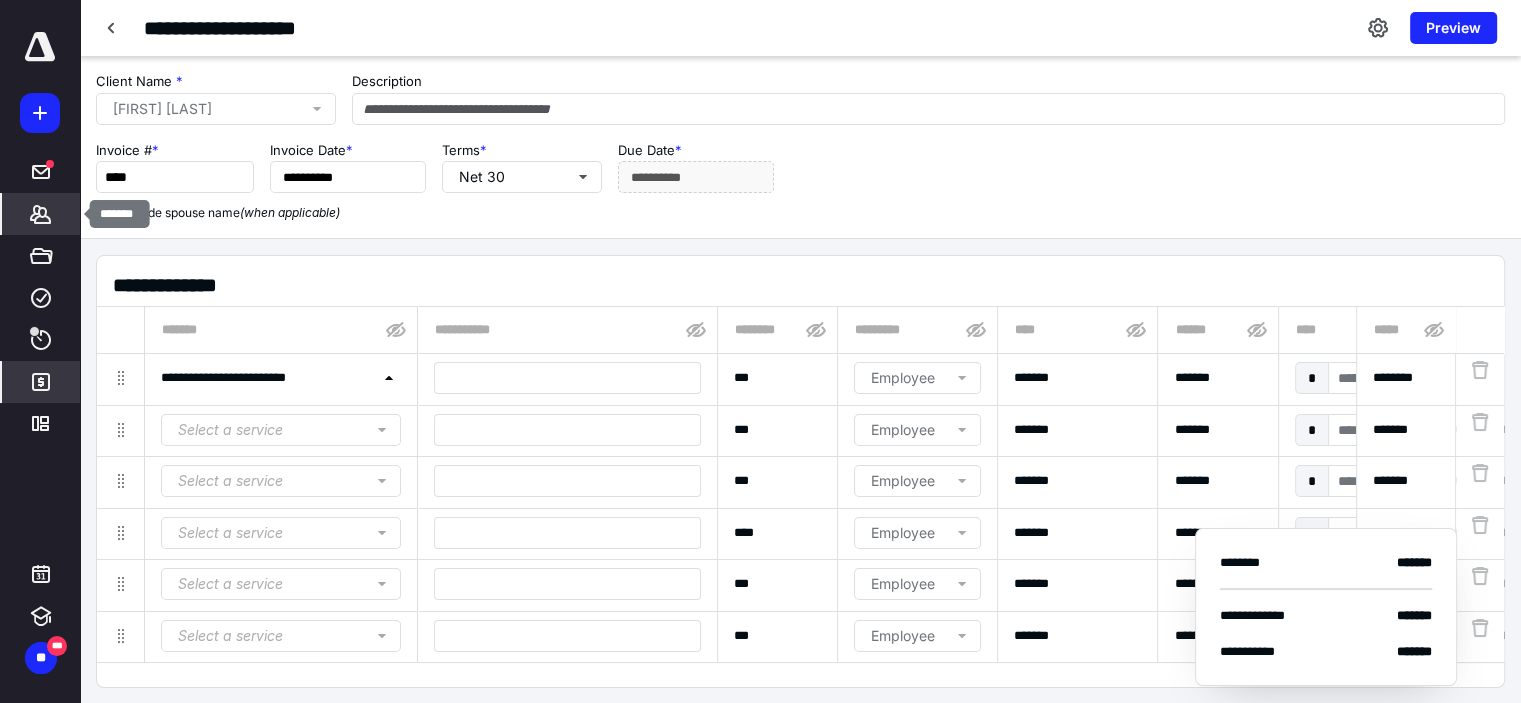 click 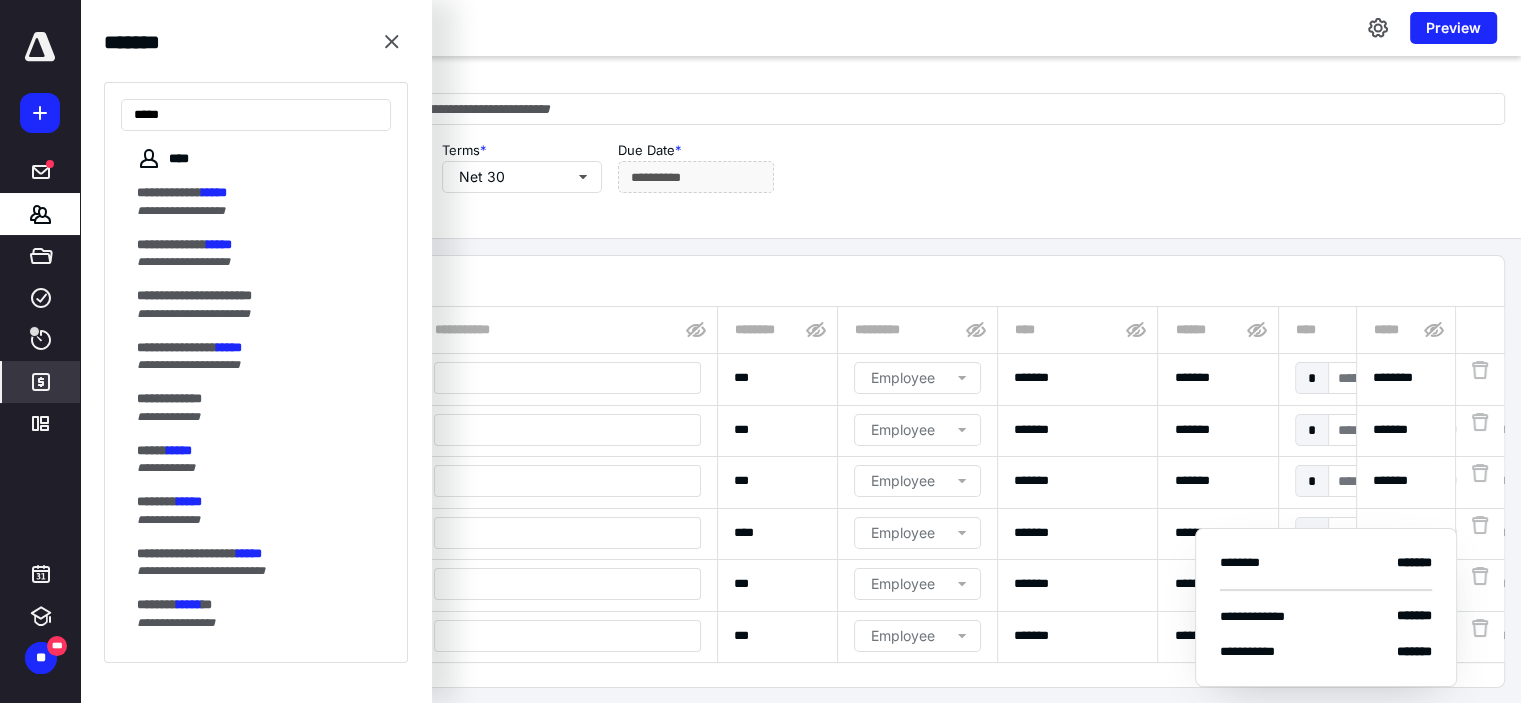 type on "*****" 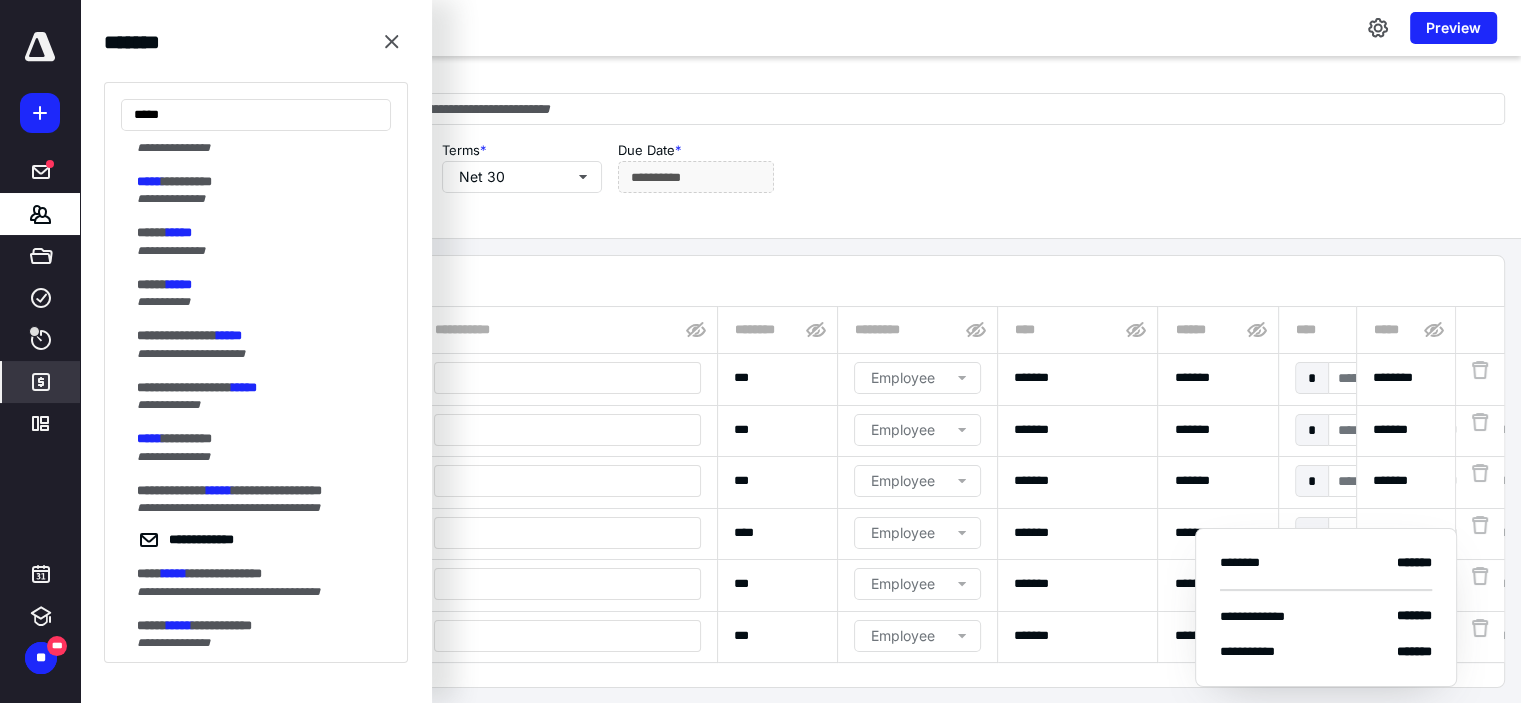 scroll, scrollTop: 2308, scrollLeft: 0, axis: vertical 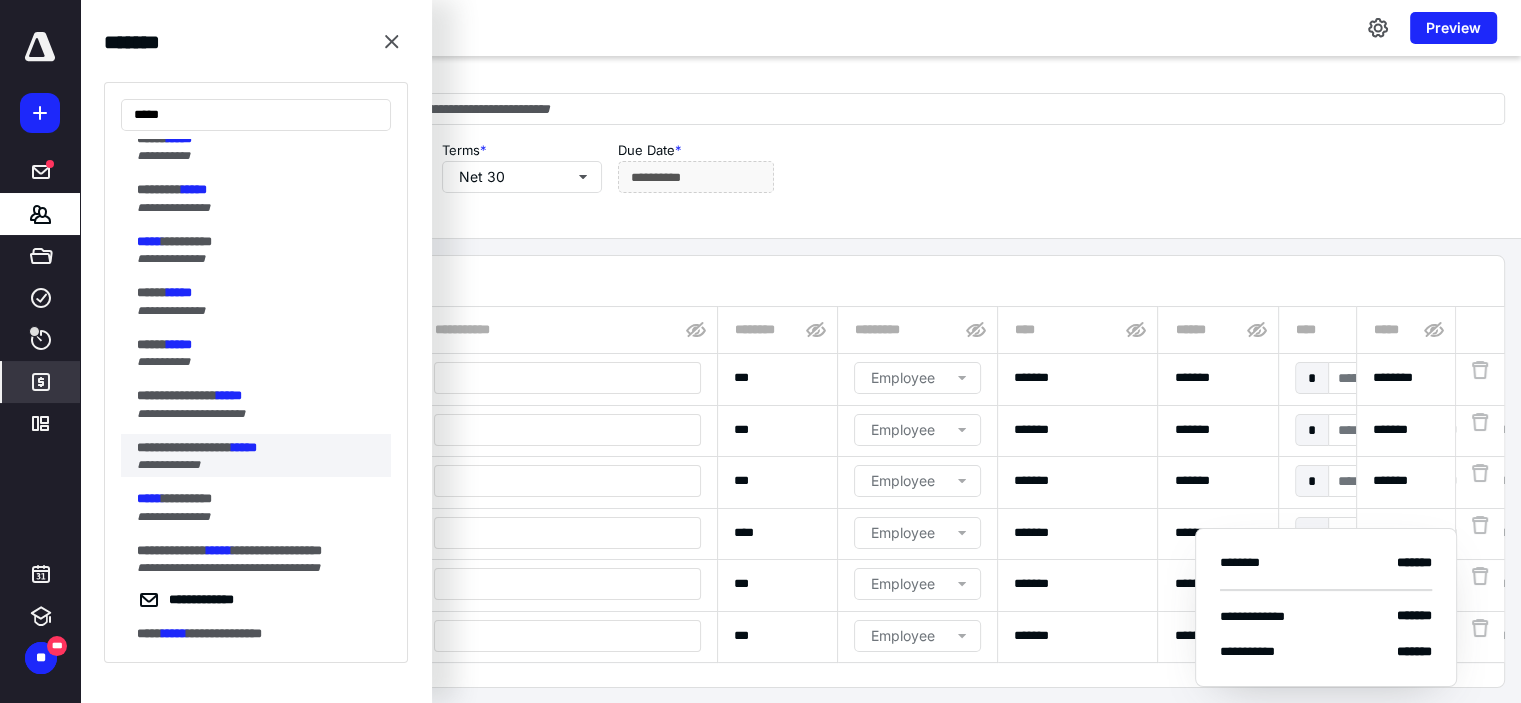 click on "**********" at bounding box center [258, 448] 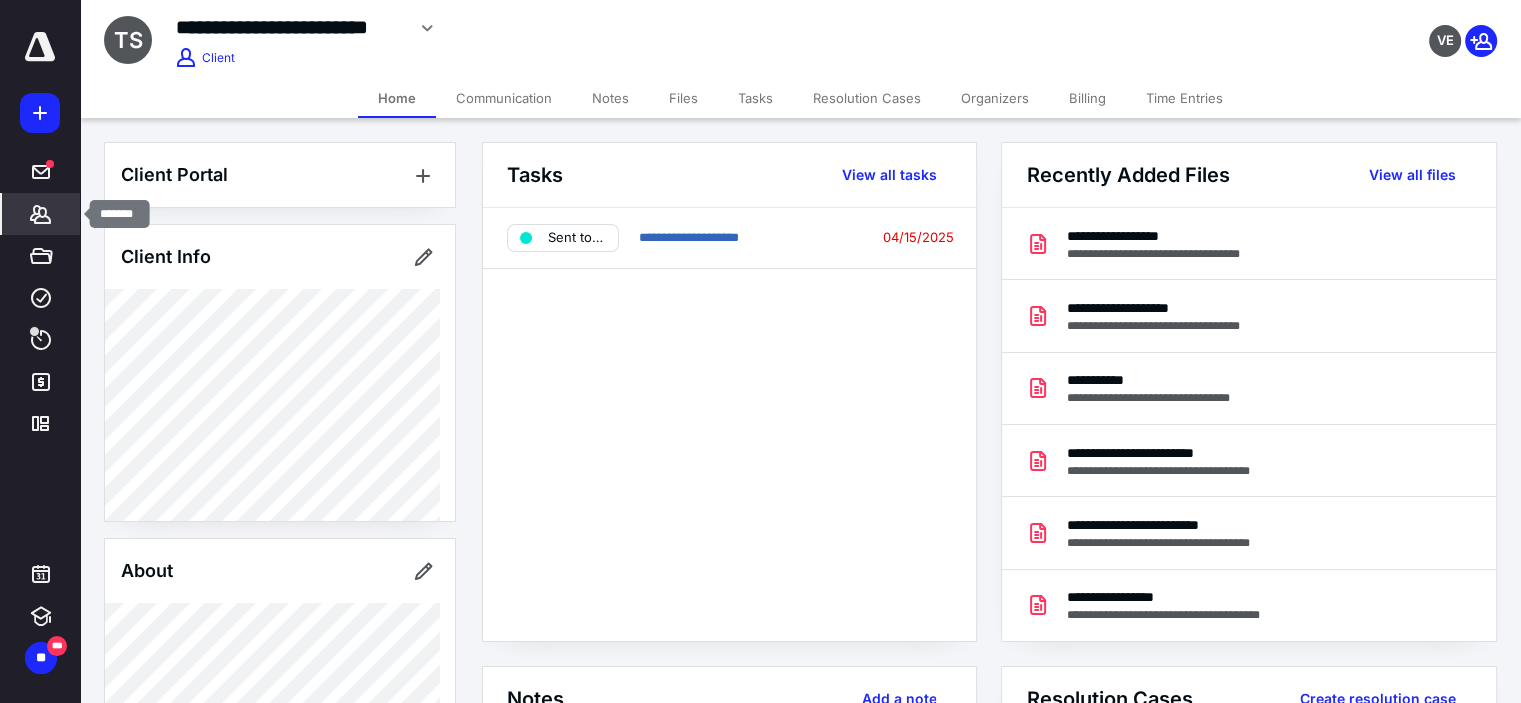 click on "*******" at bounding box center (41, 214) 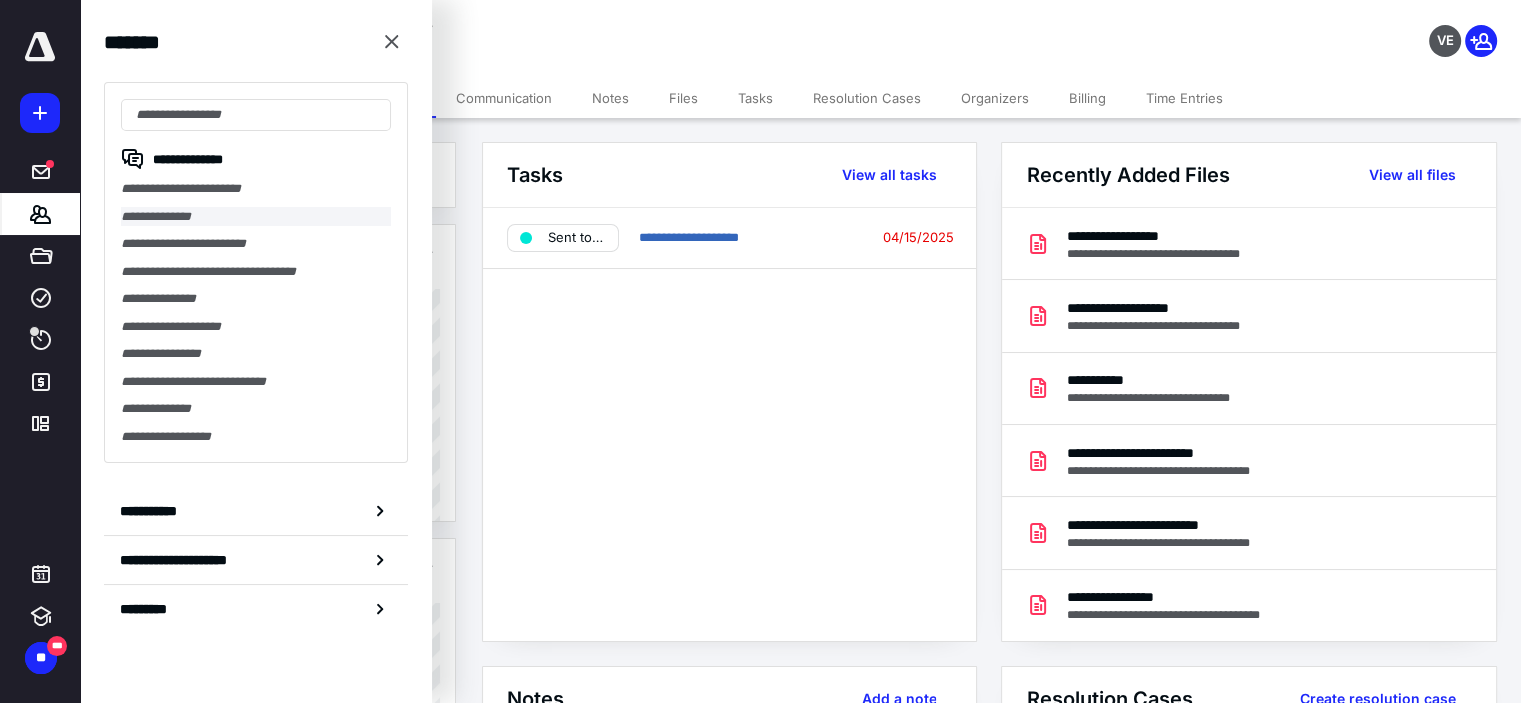 click on "**********" at bounding box center [256, 217] 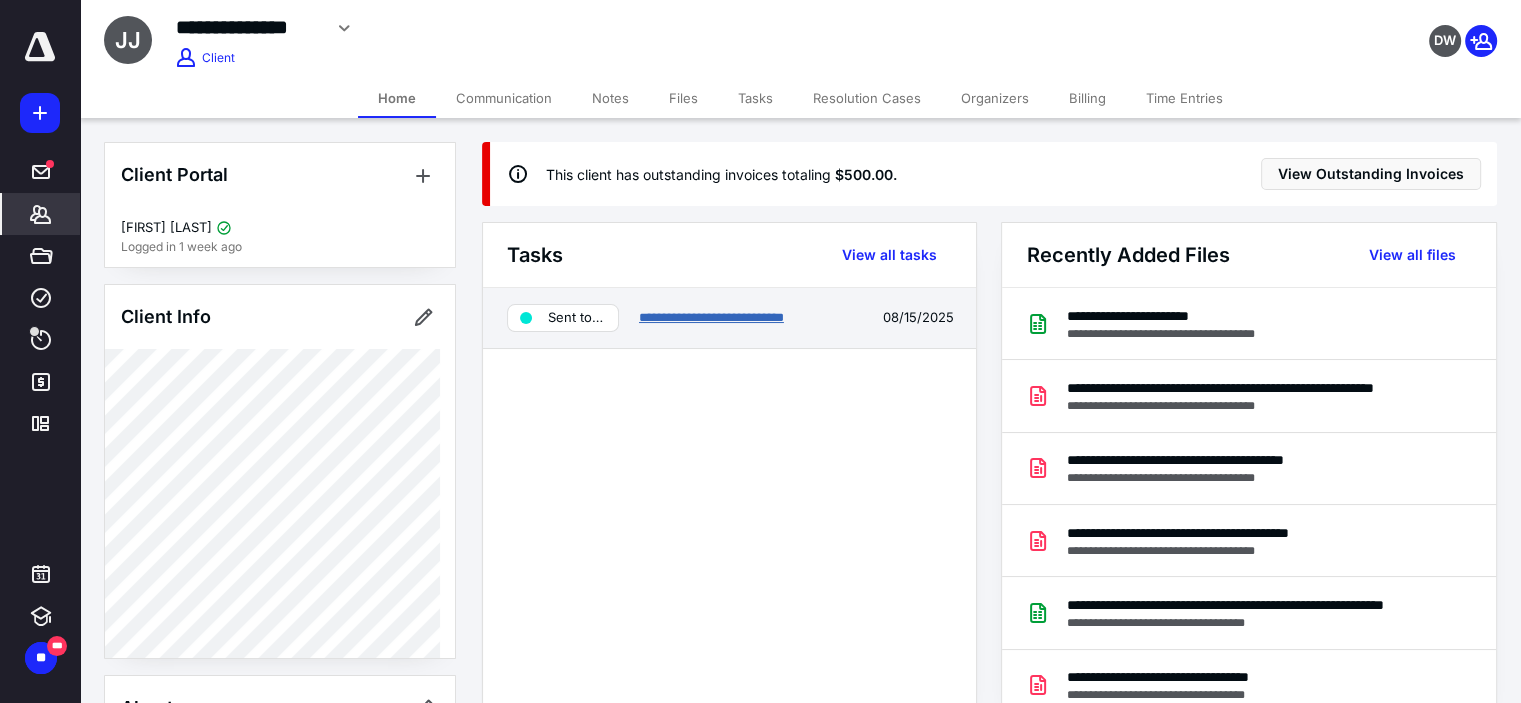 click on "**********" at bounding box center [711, 317] 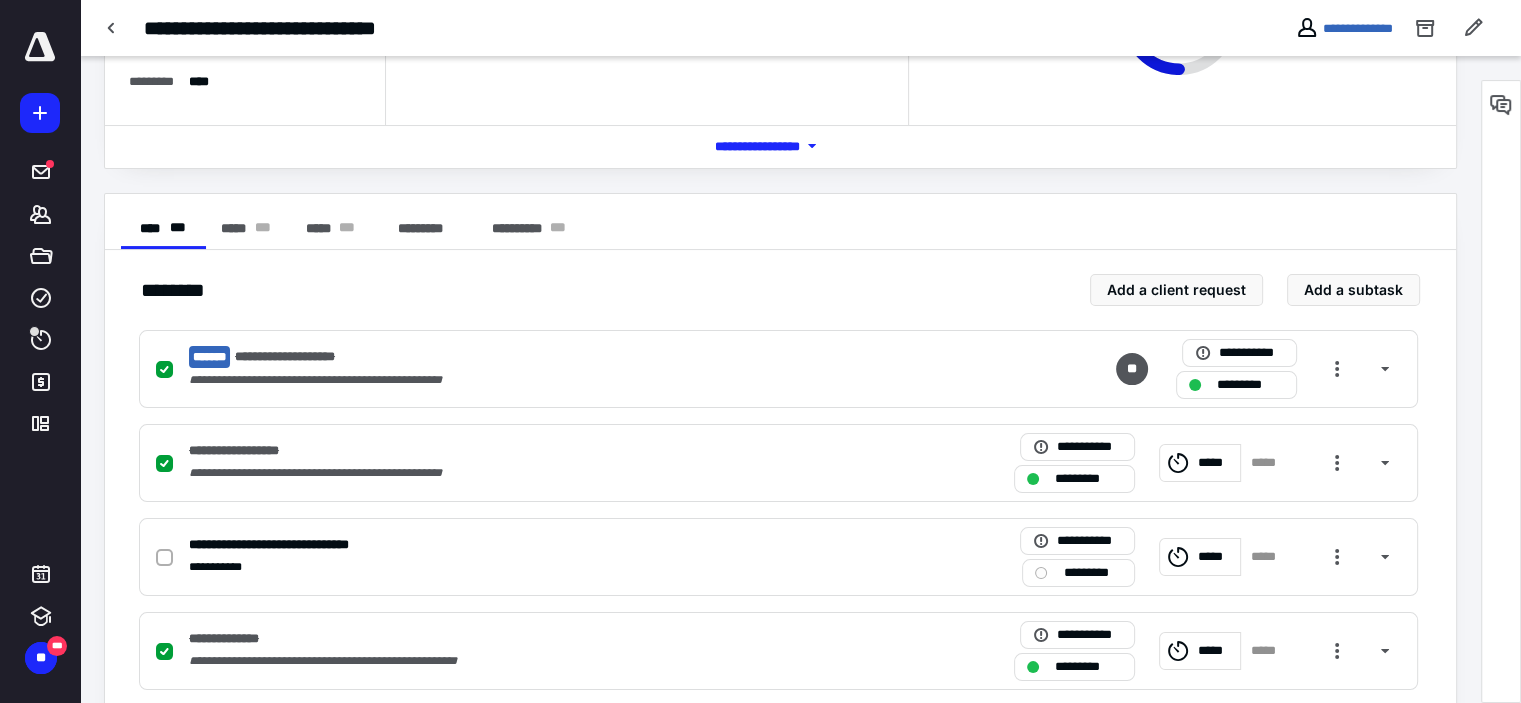 scroll, scrollTop: 400, scrollLeft: 0, axis: vertical 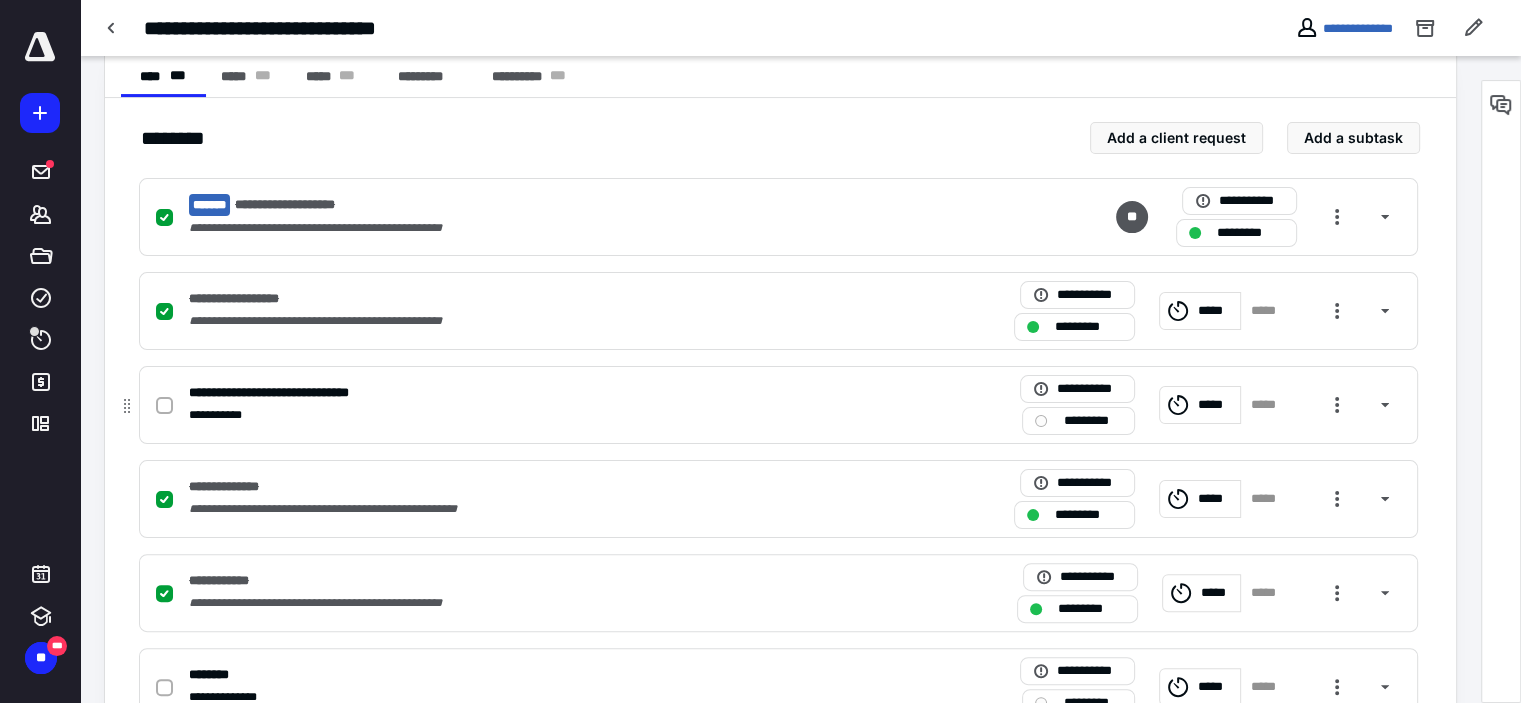 click 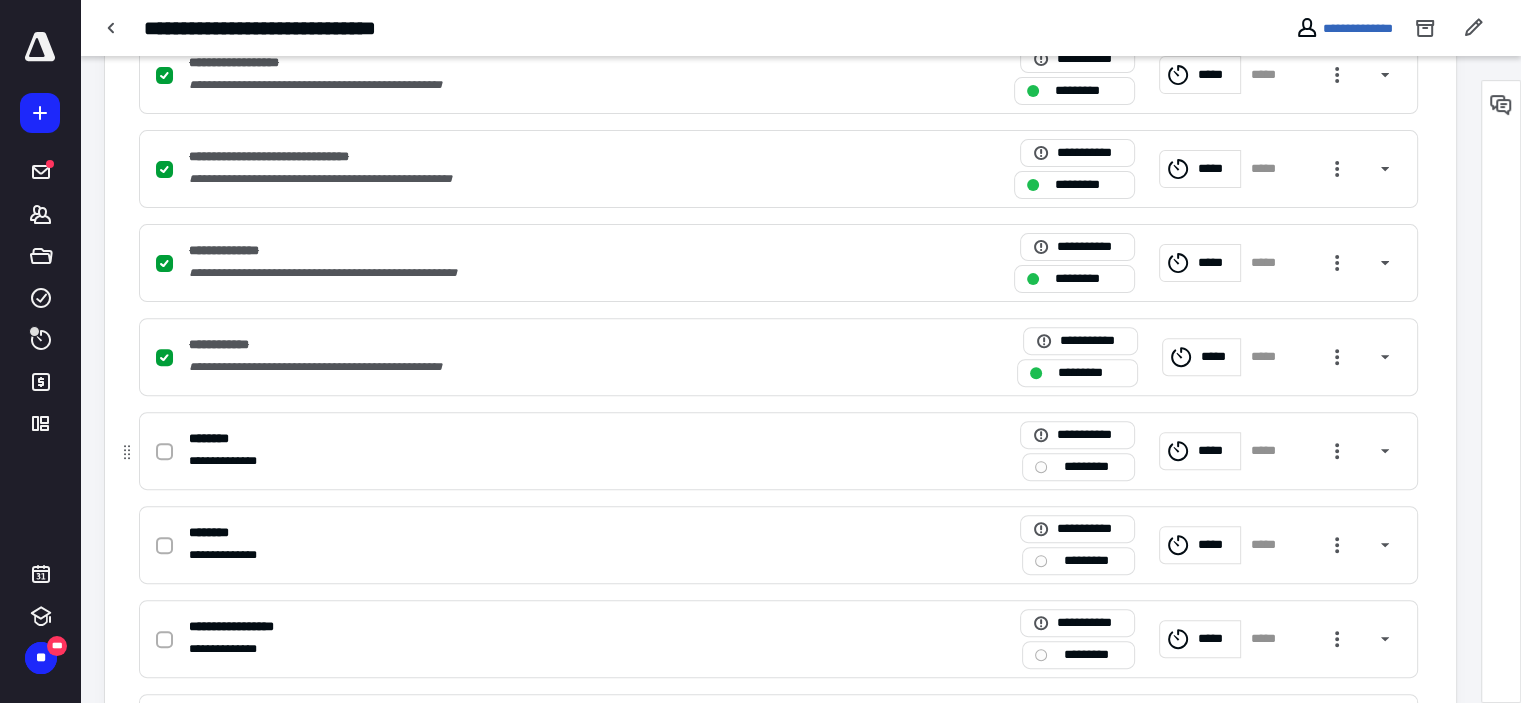 scroll, scrollTop: 700, scrollLeft: 0, axis: vertical 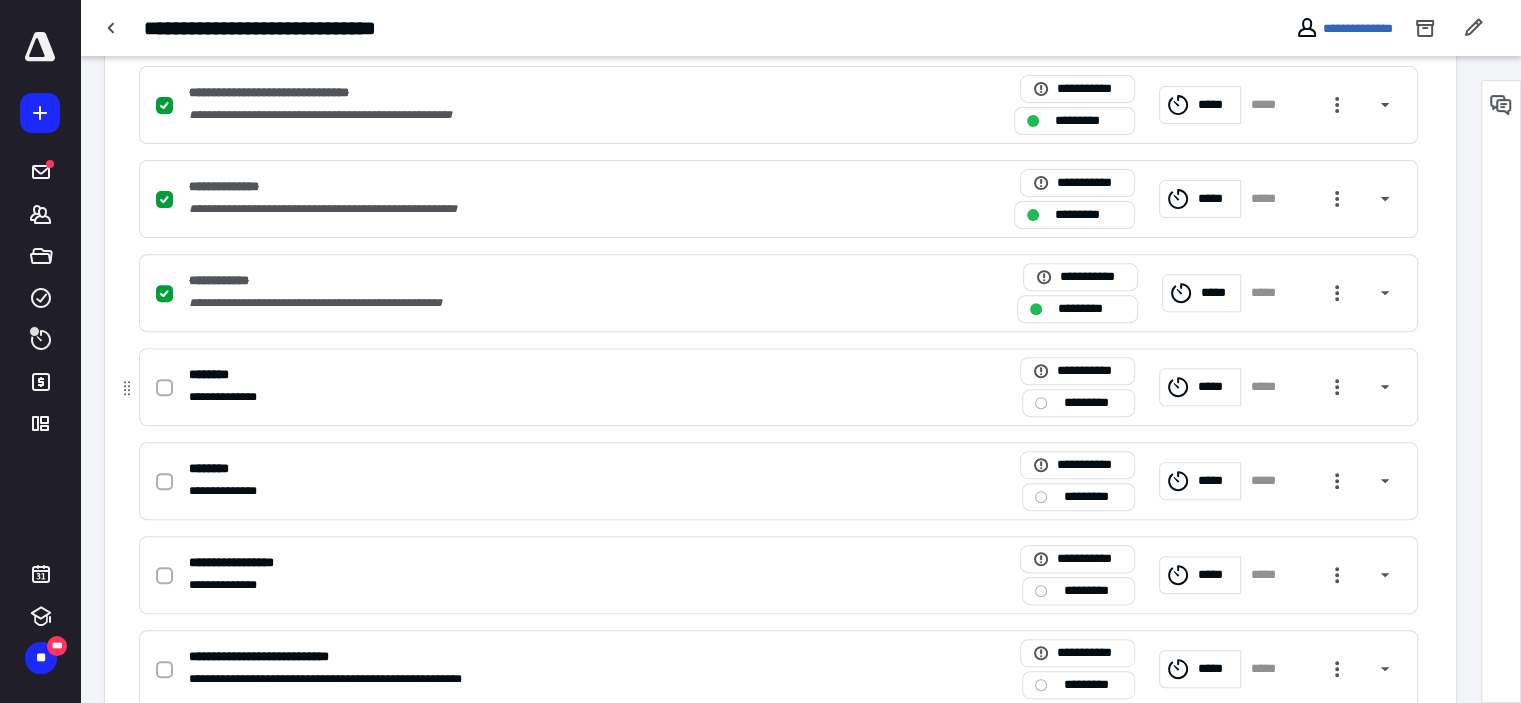 click 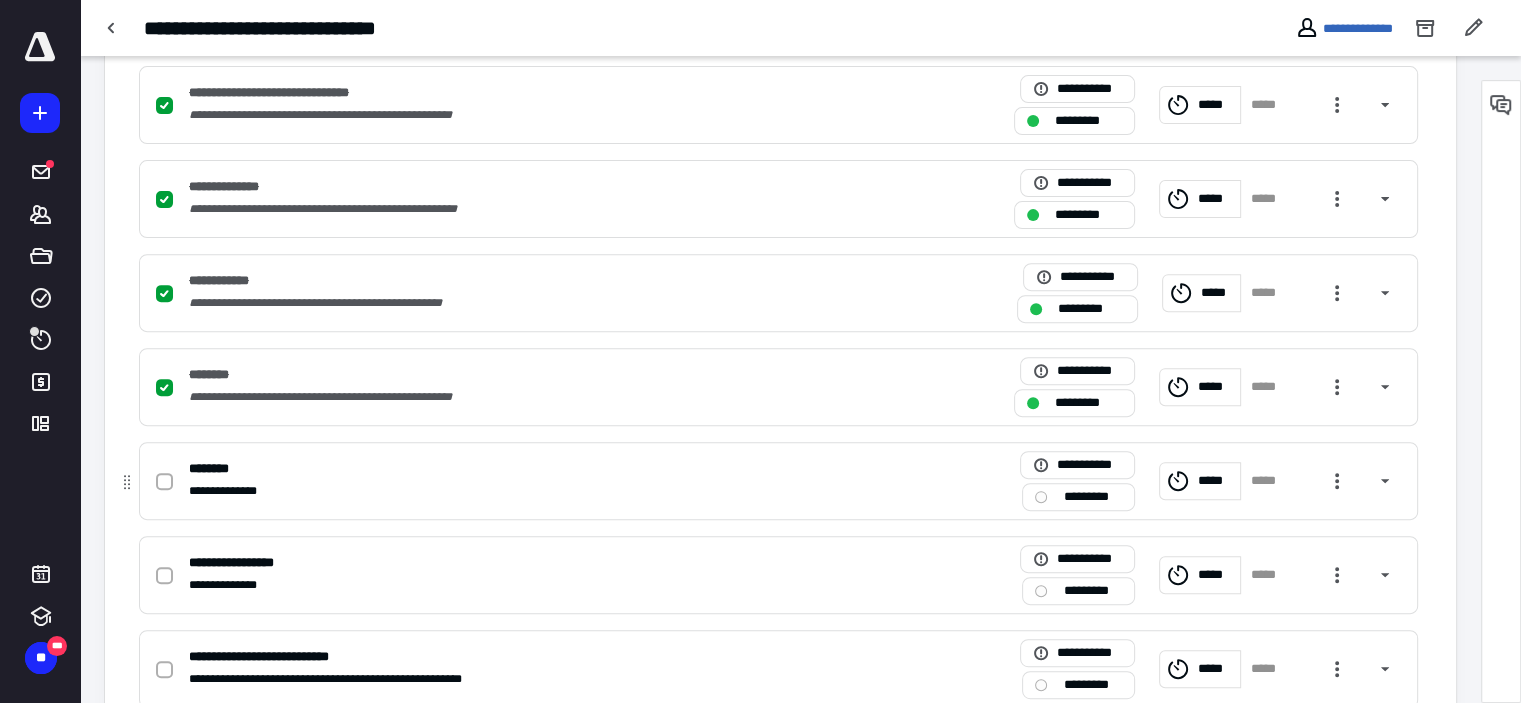 click 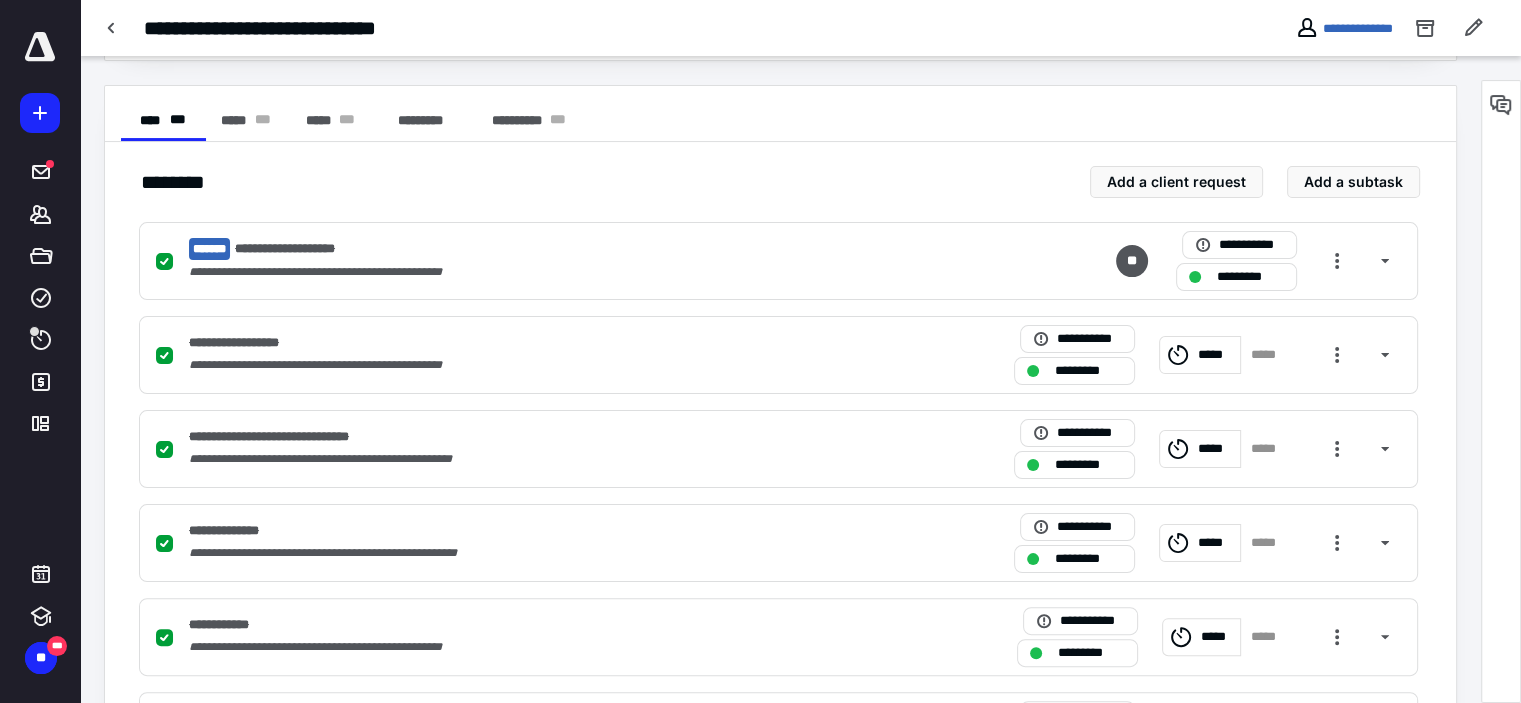 scroll, scrollTop: 0, scrollLeft: 0, axis: both 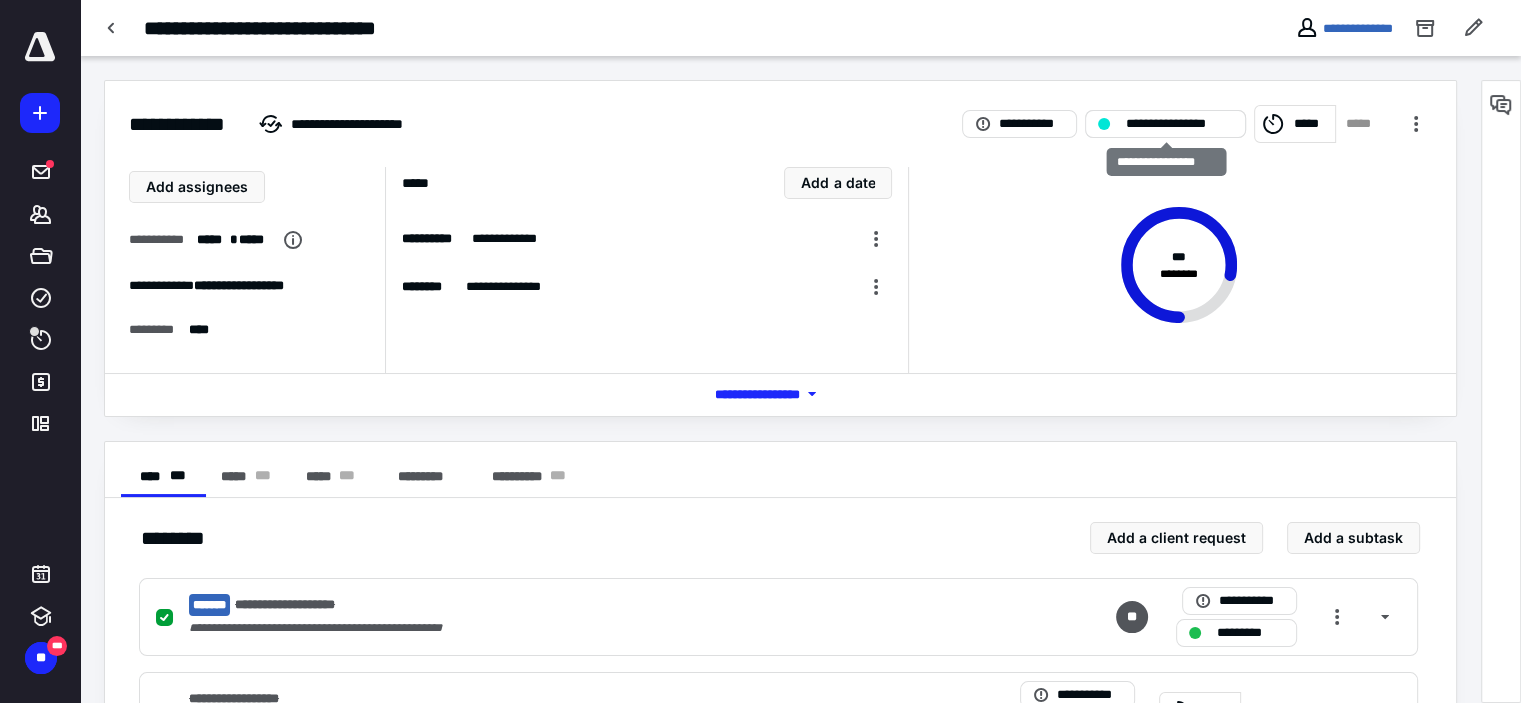 click on "**********" at bounding box center [1179, 124] 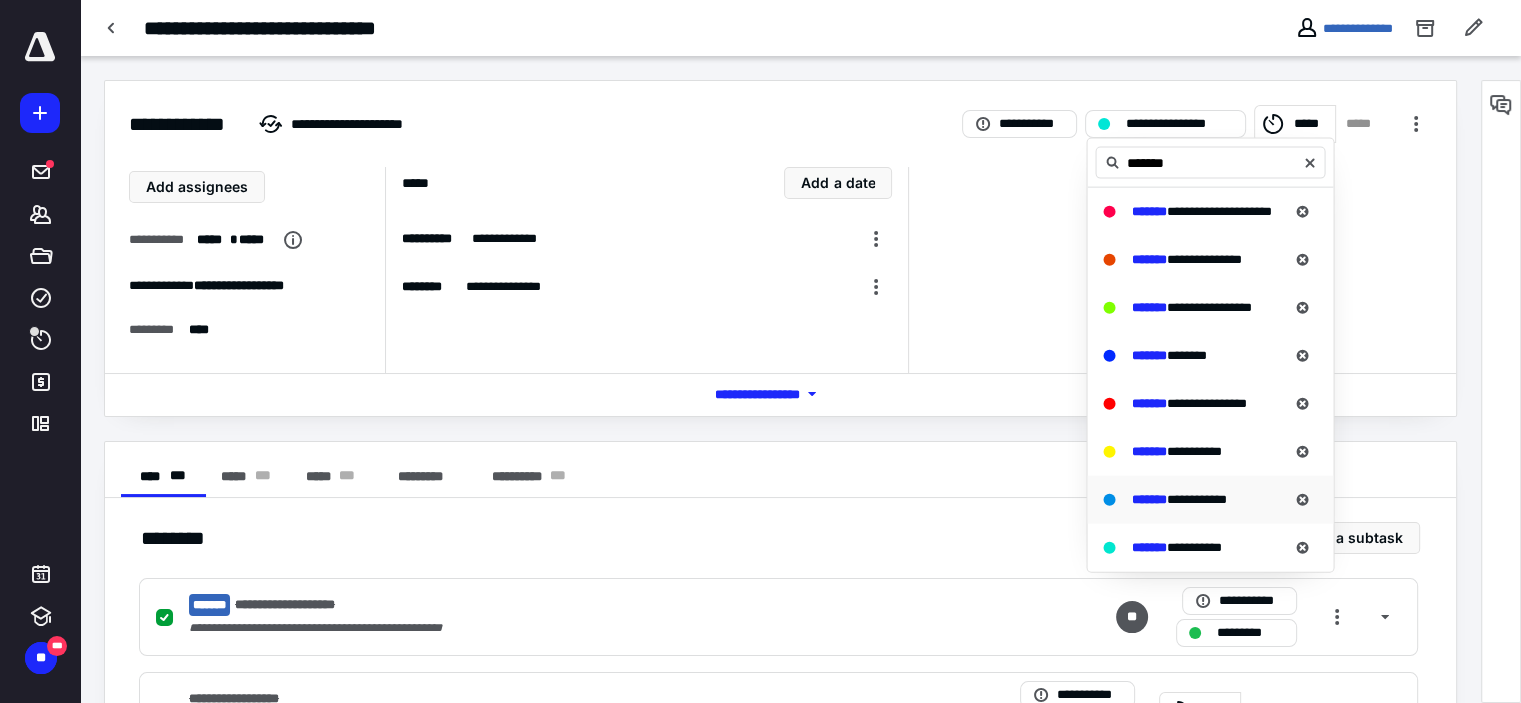 type on "*******" 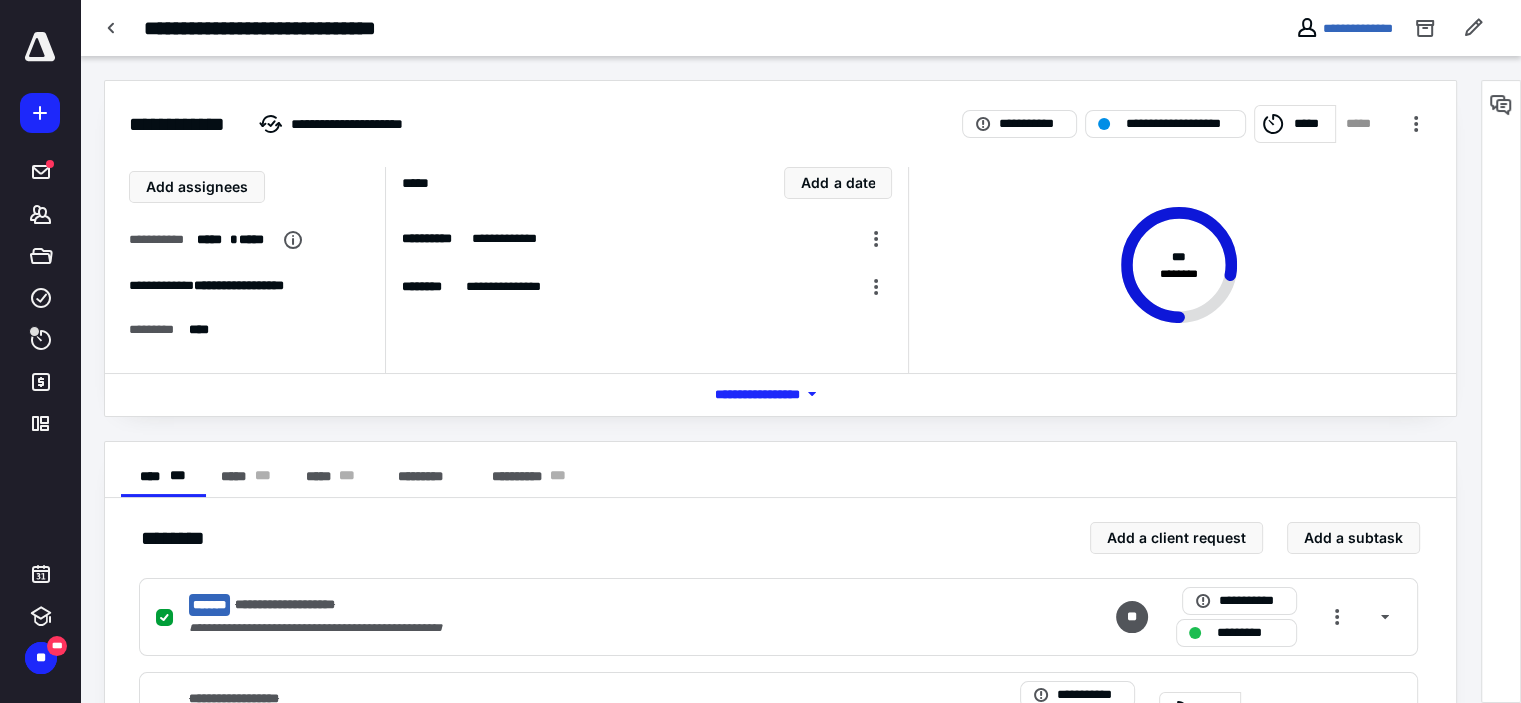 type 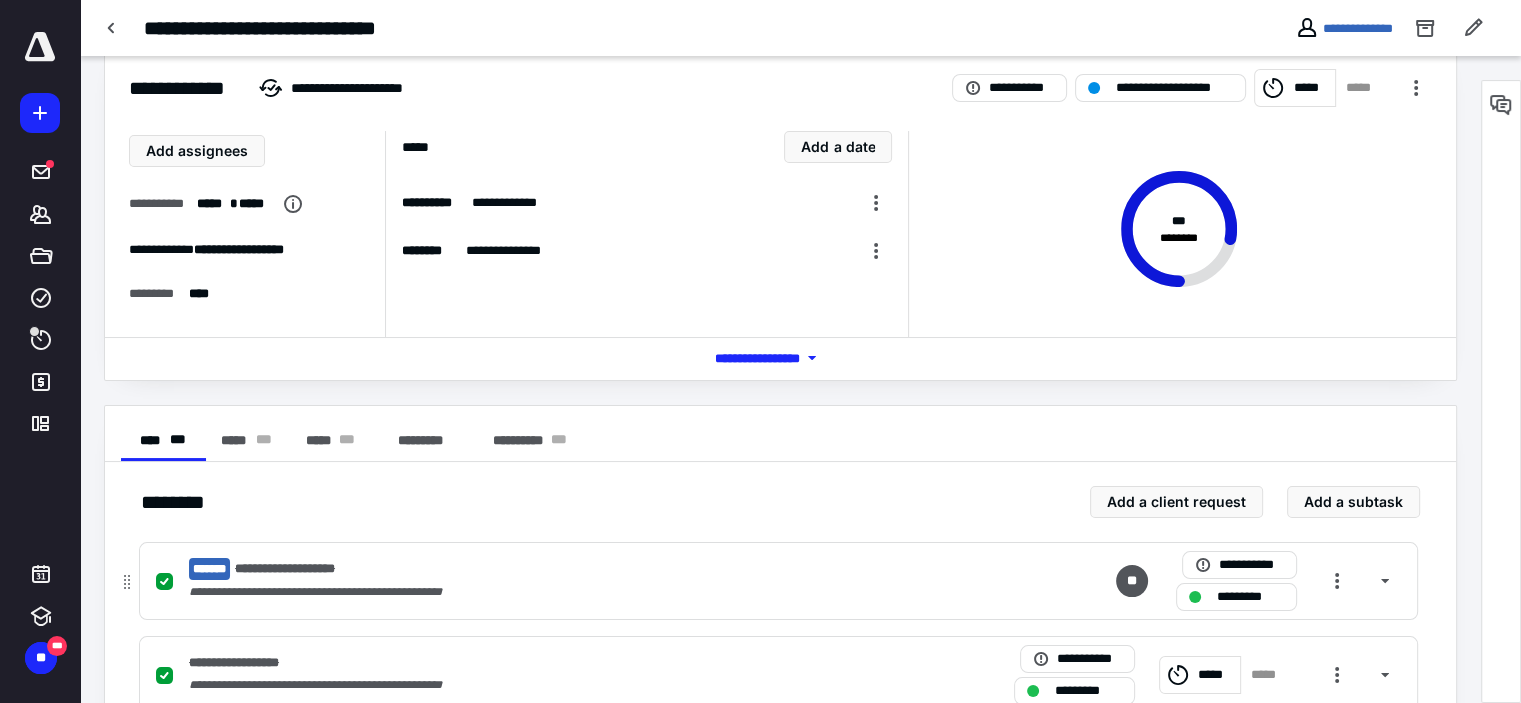 scroll, scrollTop: 0, scrollLeft: 0, axis: both 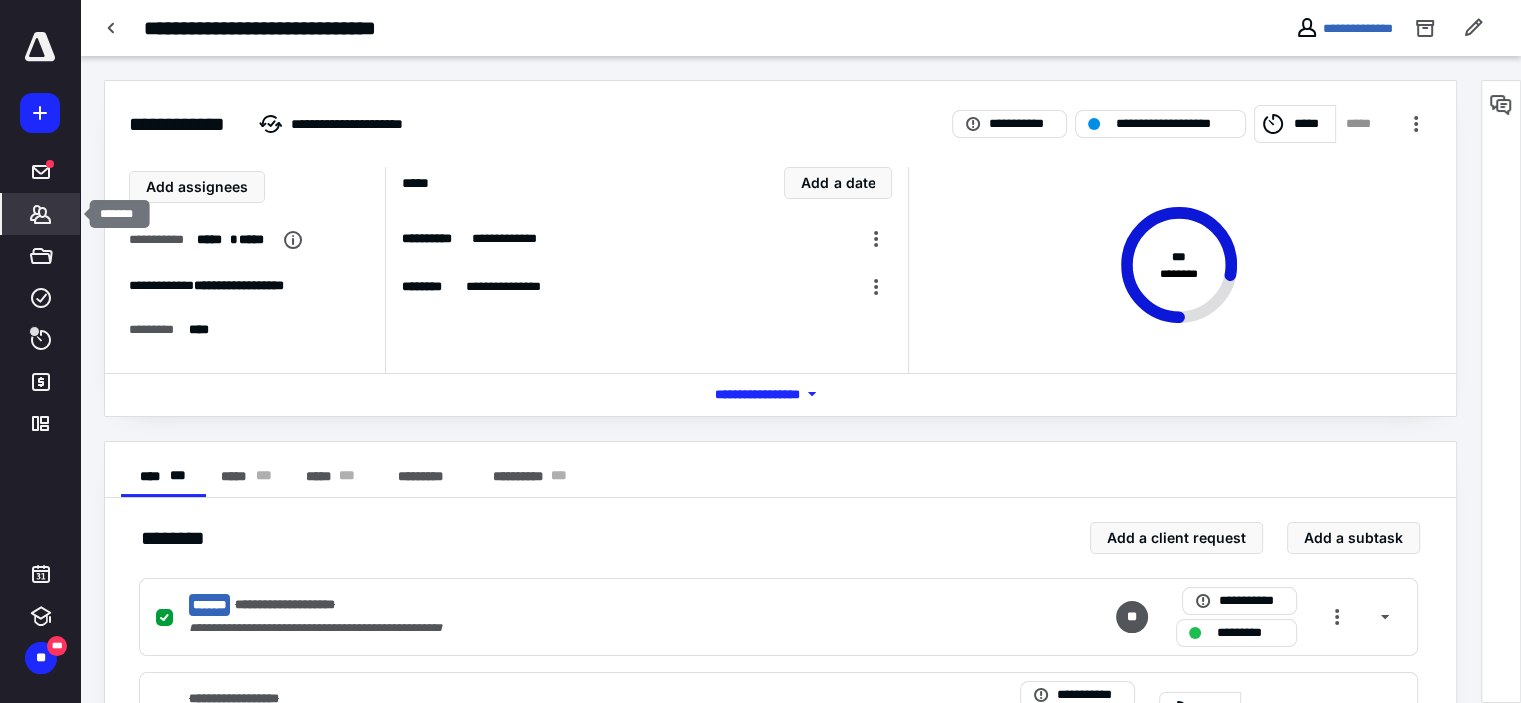click 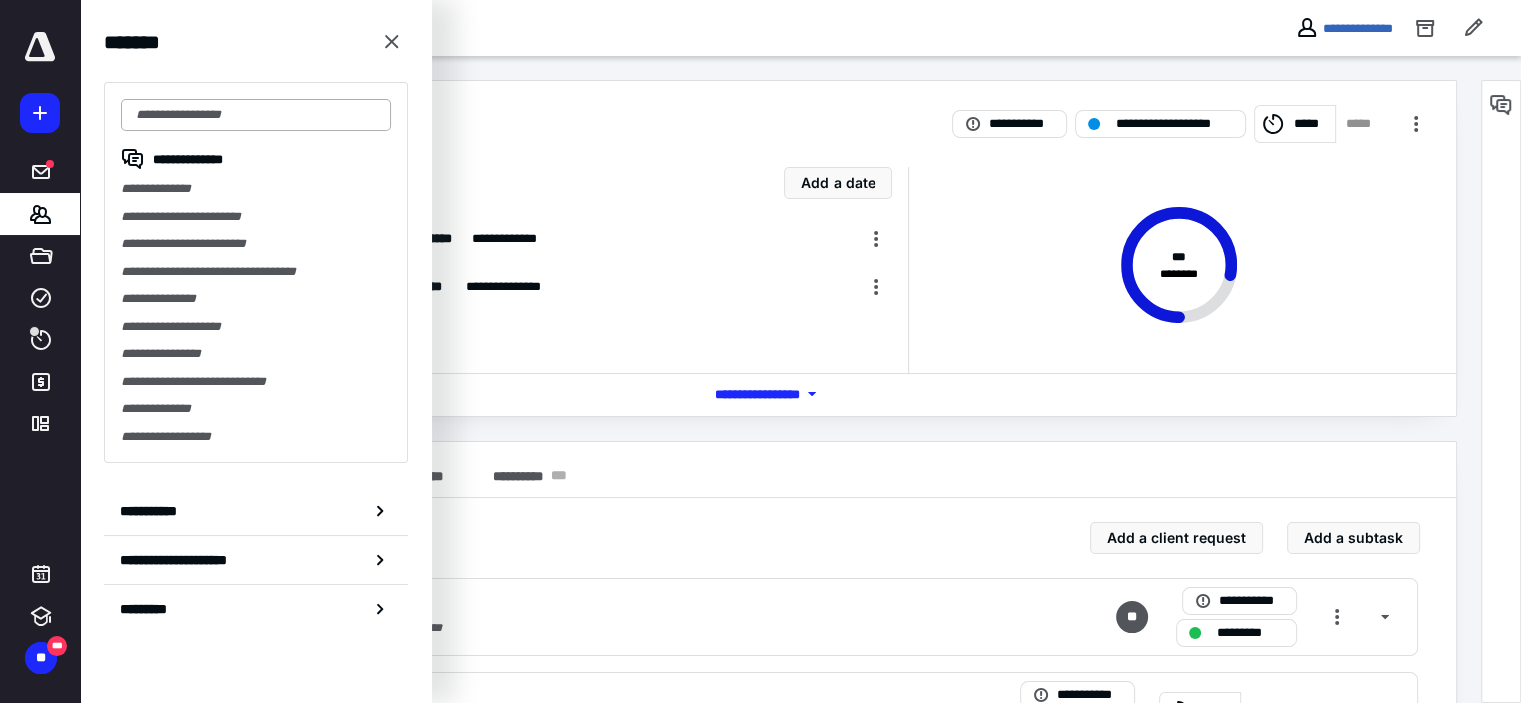 click at bounding box center (256, 115) 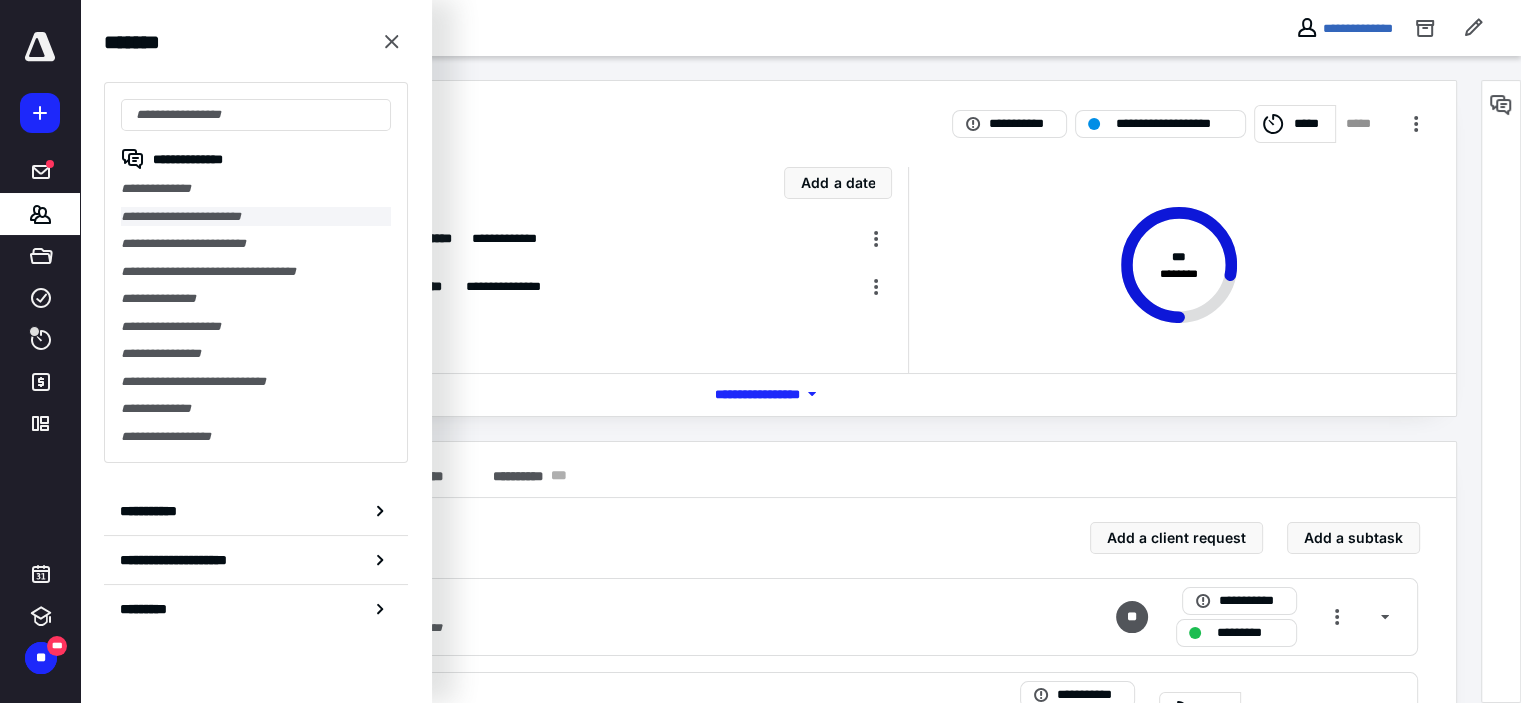 click on "**********" at bounding box center (256, 217) 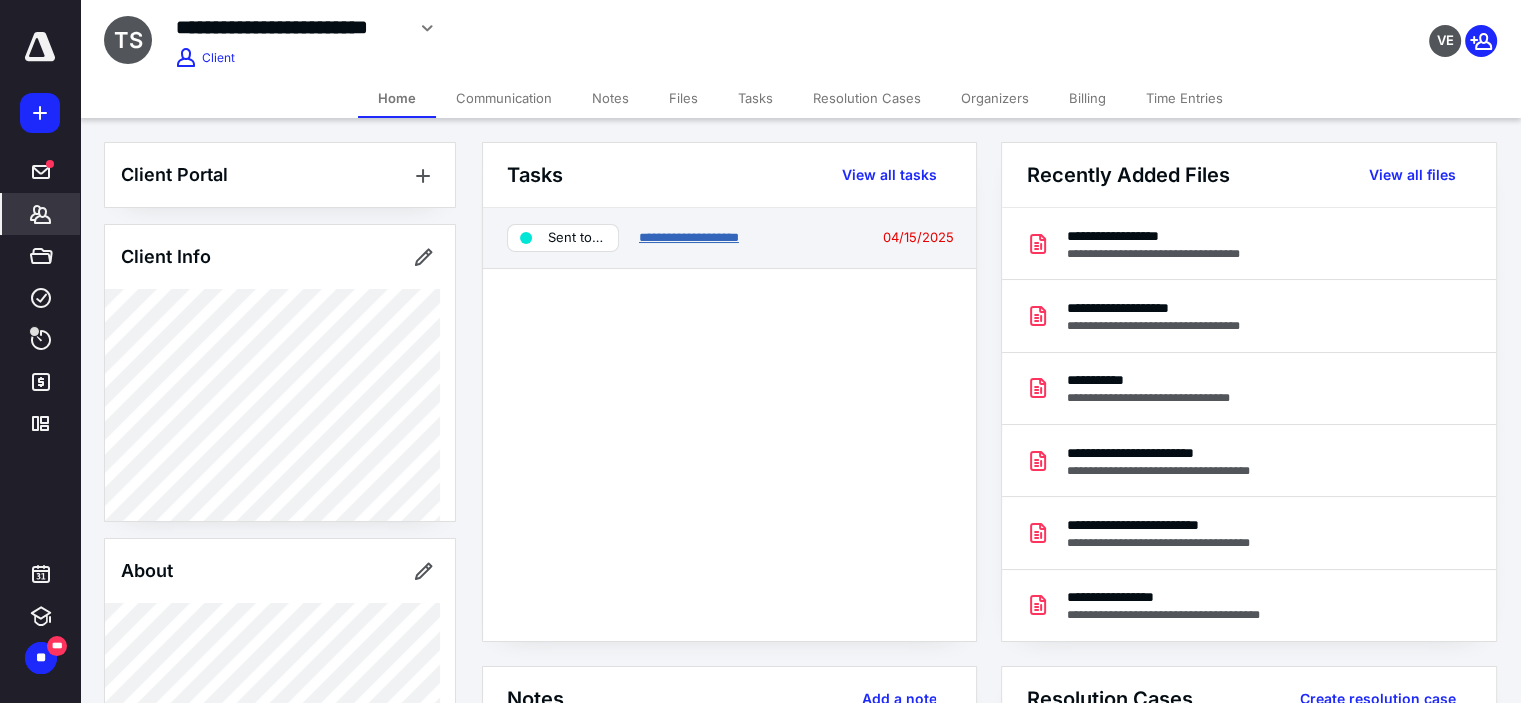 click on "**********" at bounding box center [689, 237] 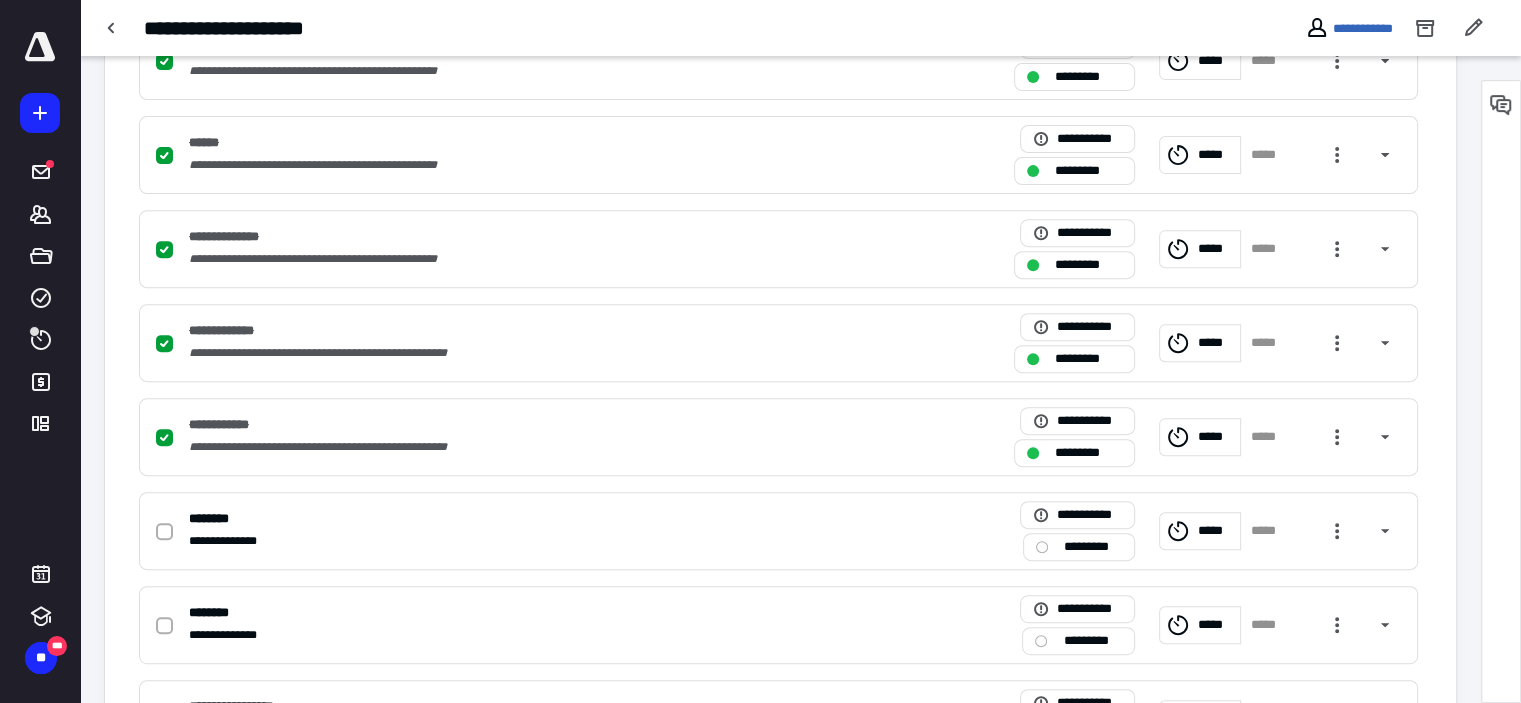 scroll, scrollTop: 900, scrollLeft: 0, axis: vertical 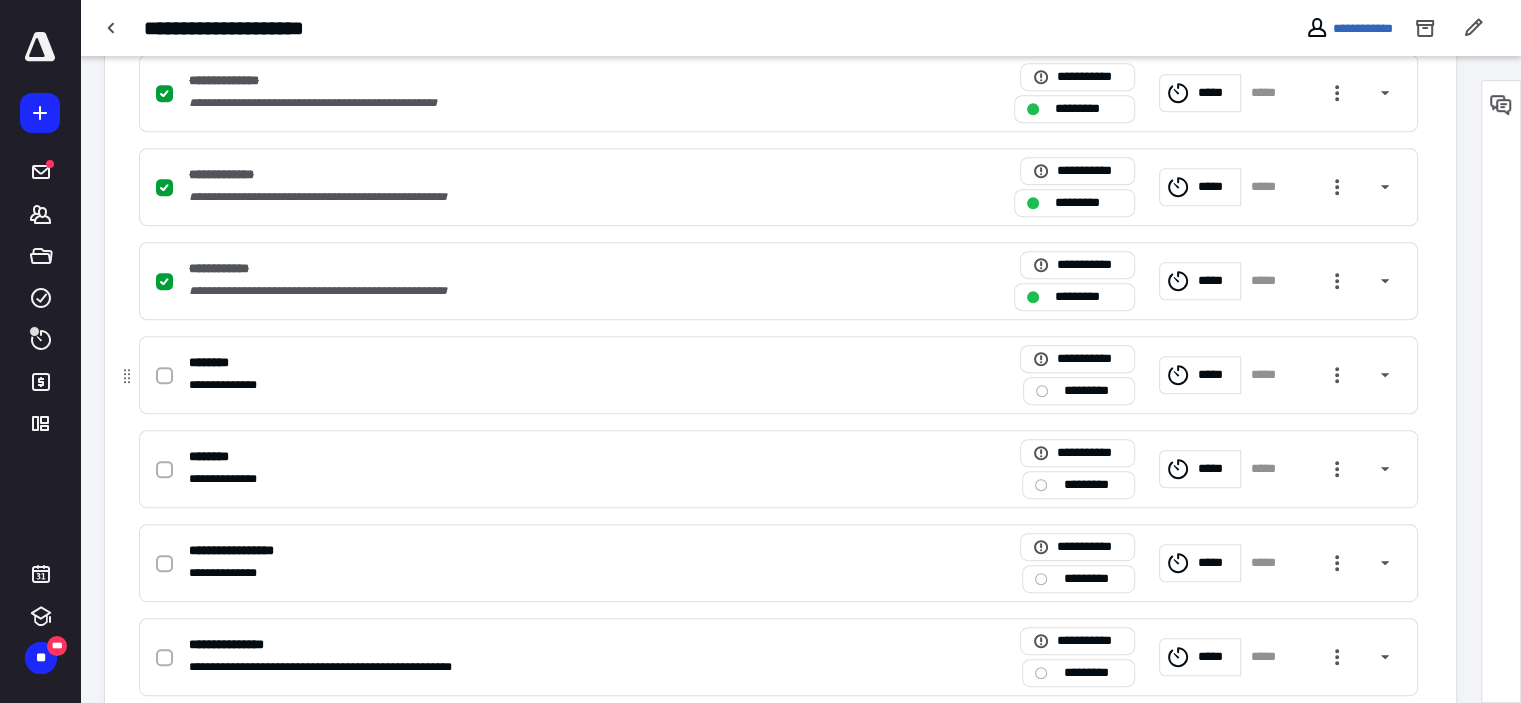 click 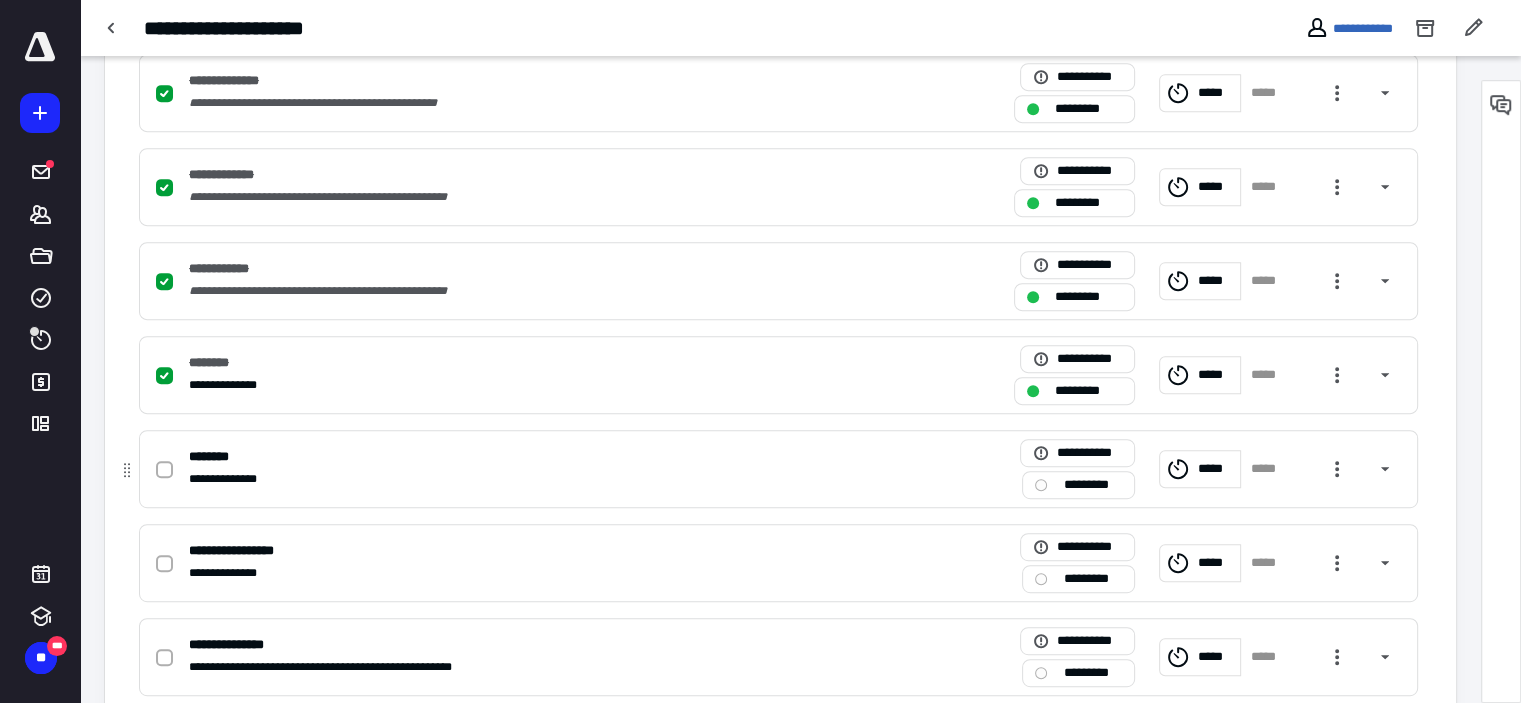 click 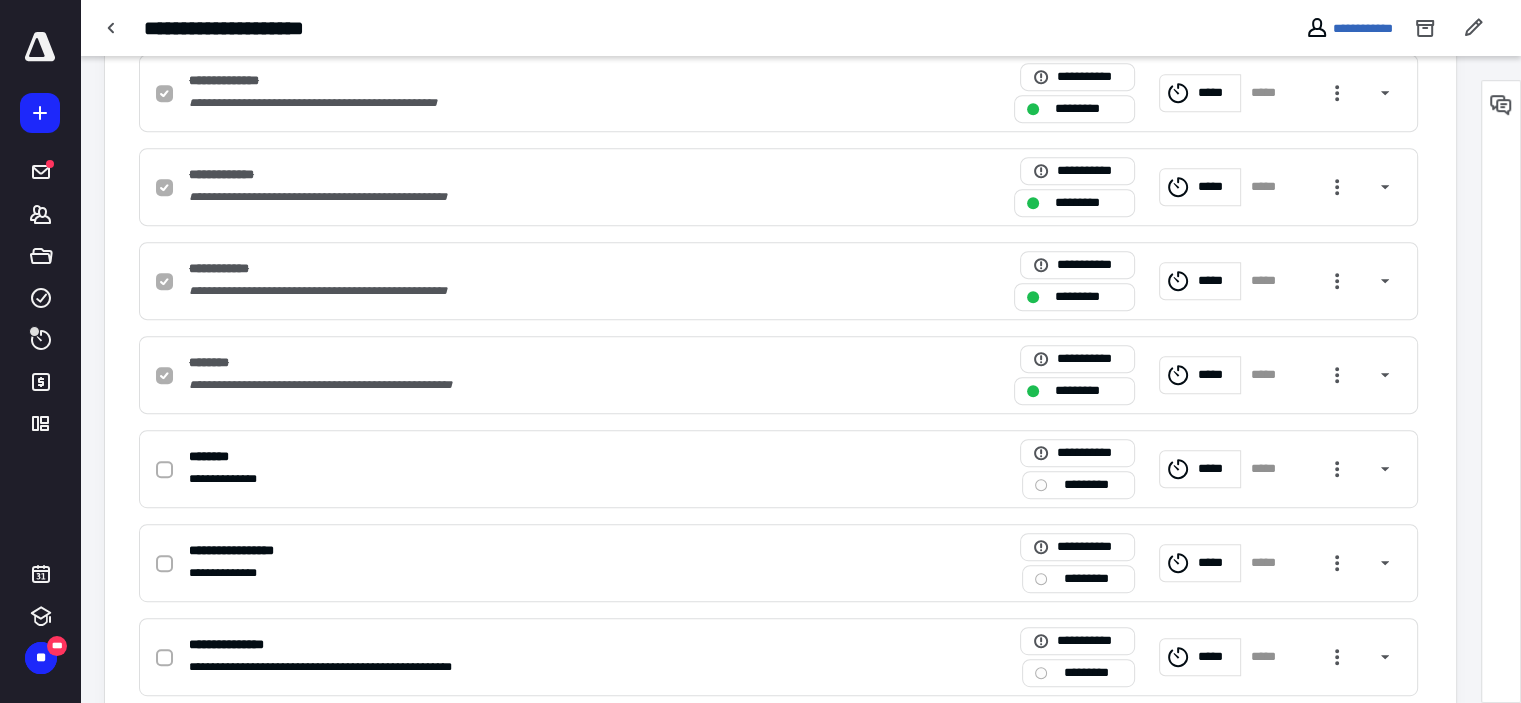 checkbox on "true" 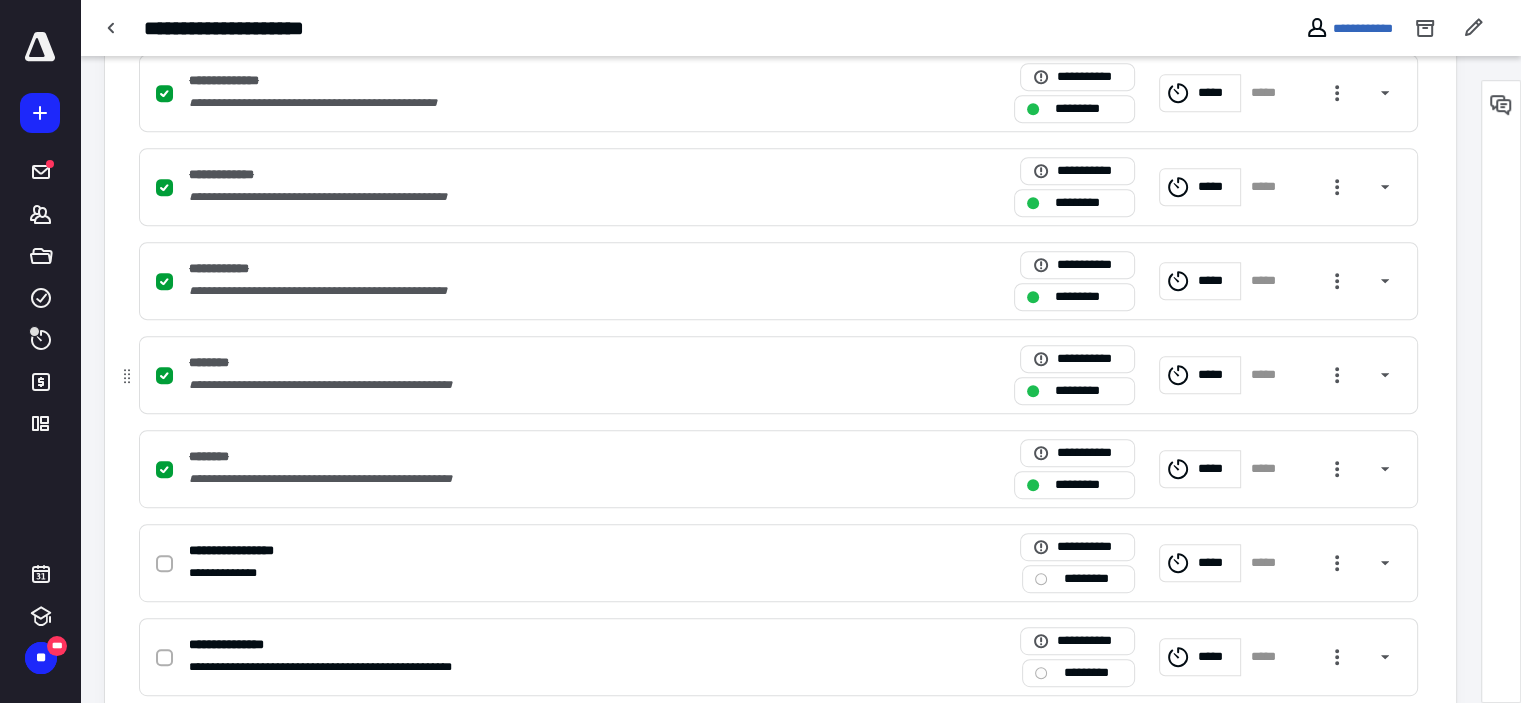 click on "**********" at bounding box center [516, 385] 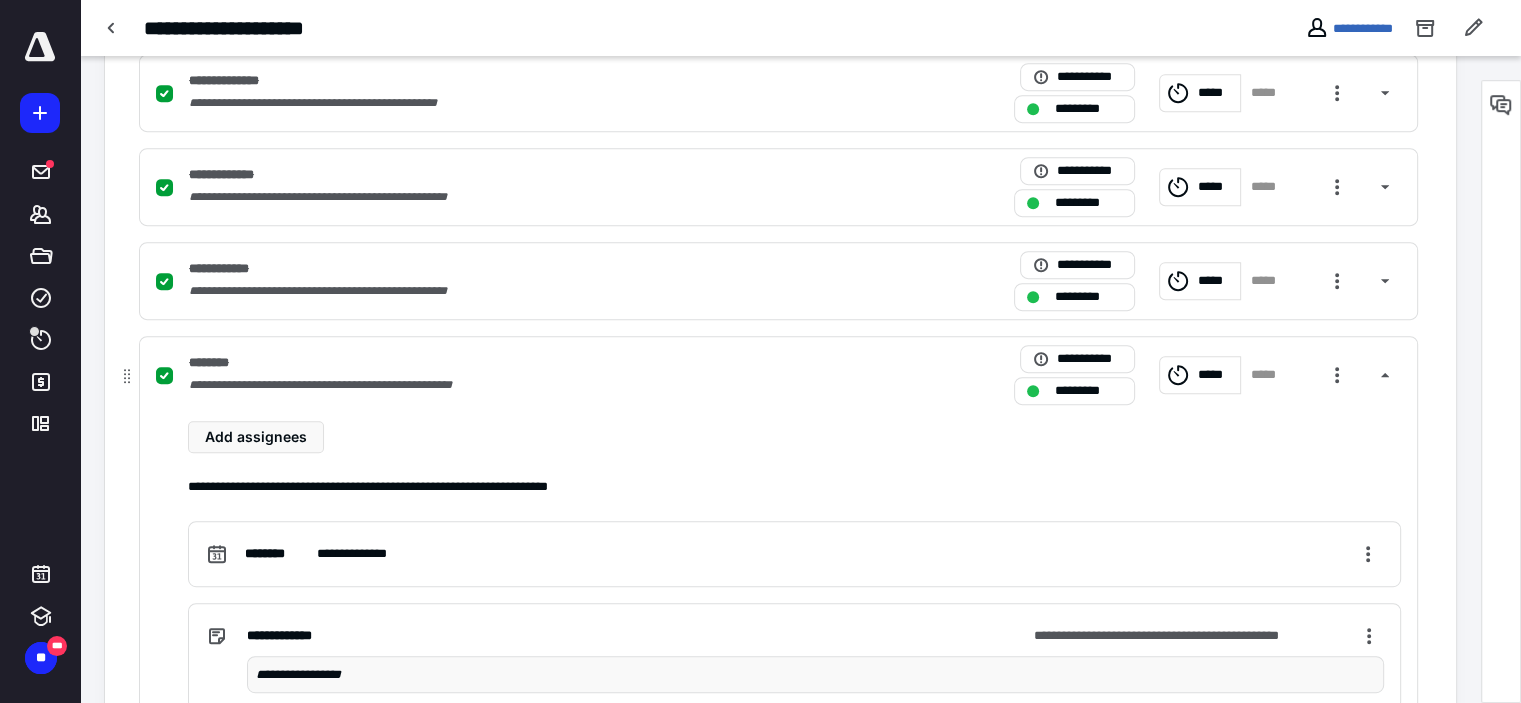 click on "**********" at bounding box center (516, 385) 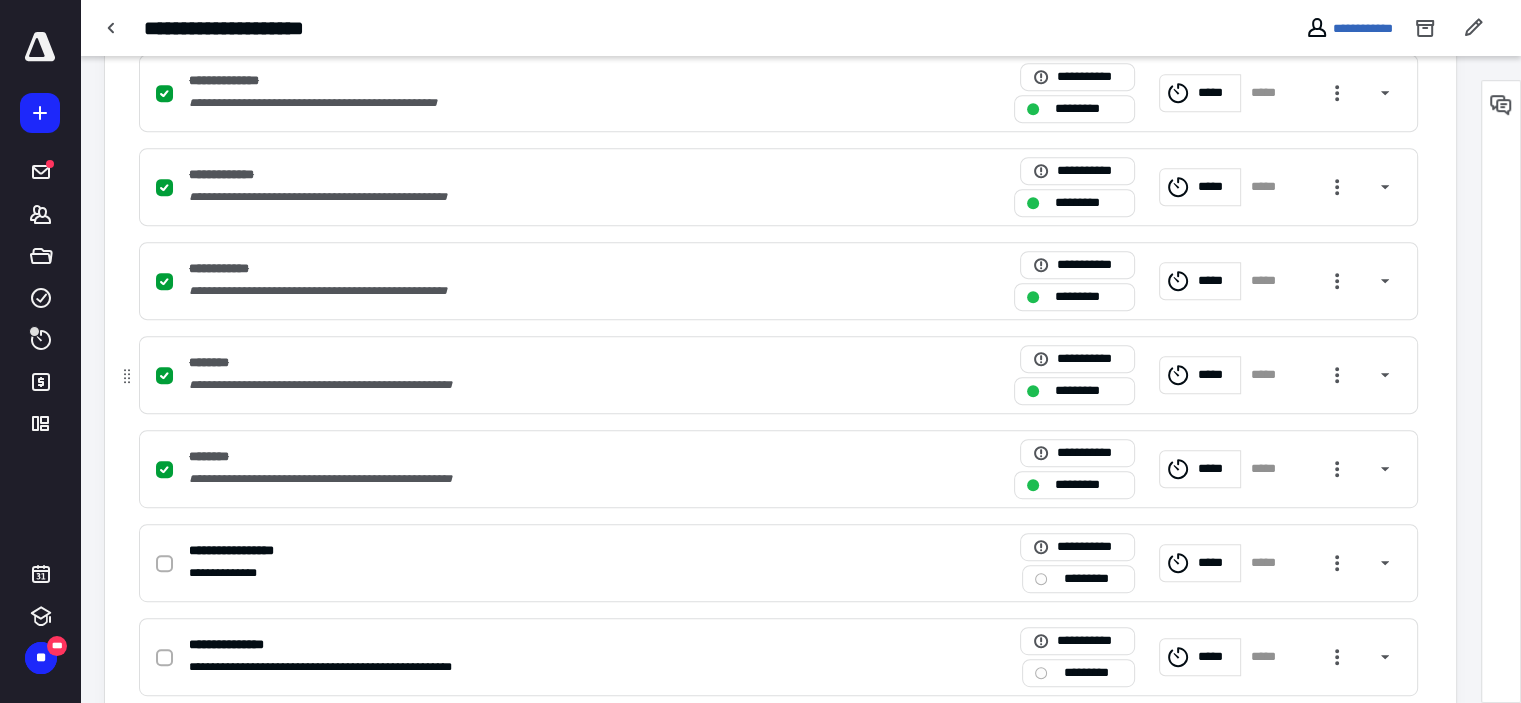 click on "**********" at bounding box center [516, 385] 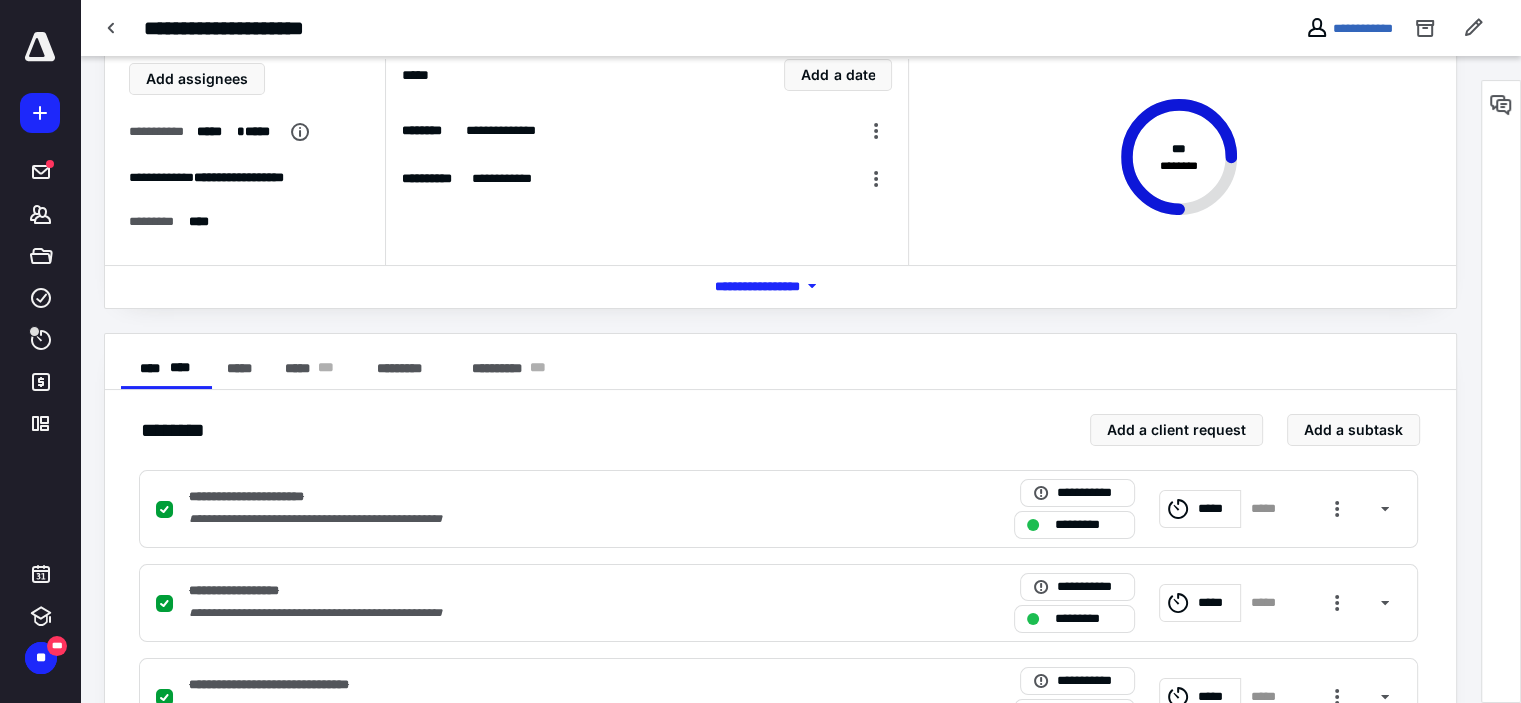 scroll, scrollTop: 0, scrollLeft: 0, axis: both 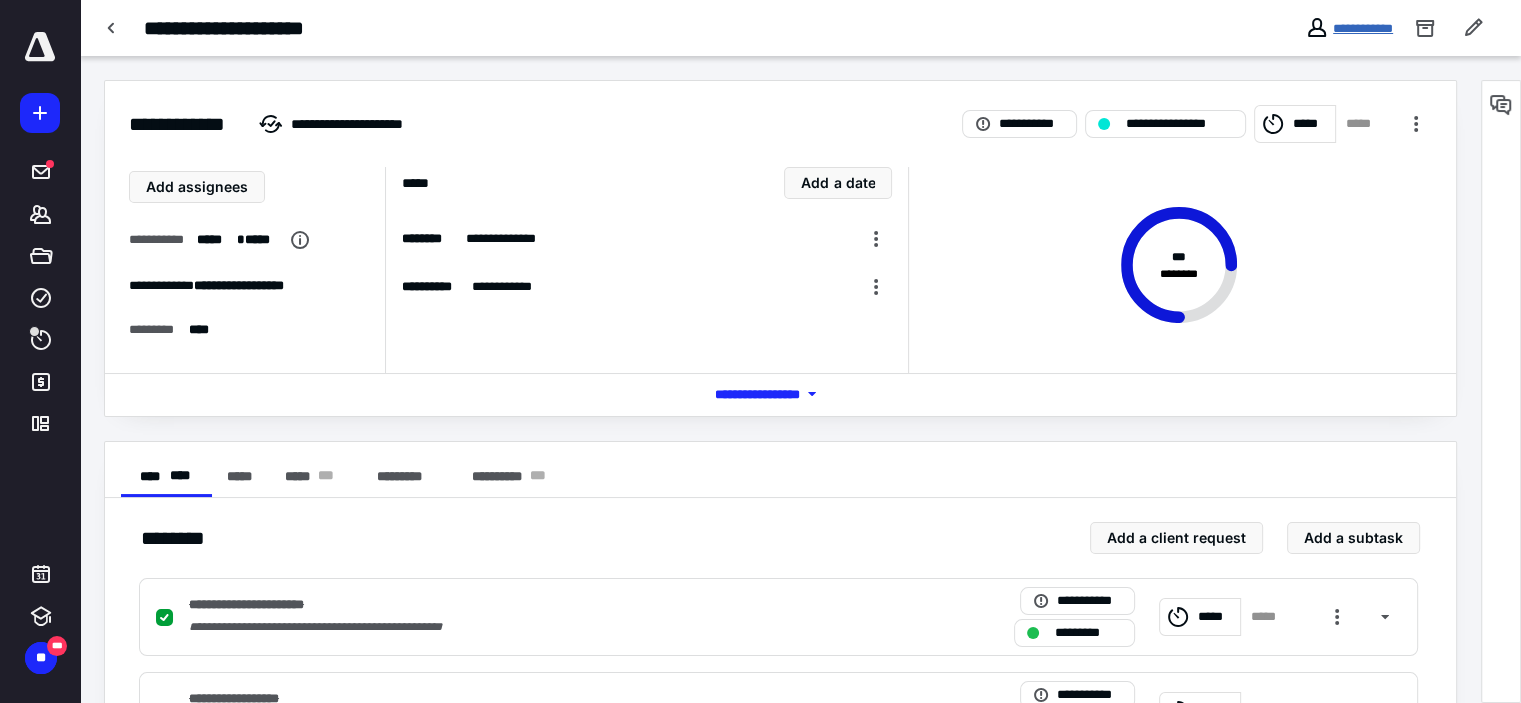 click on "**********" at bounding box center (1363, 28) 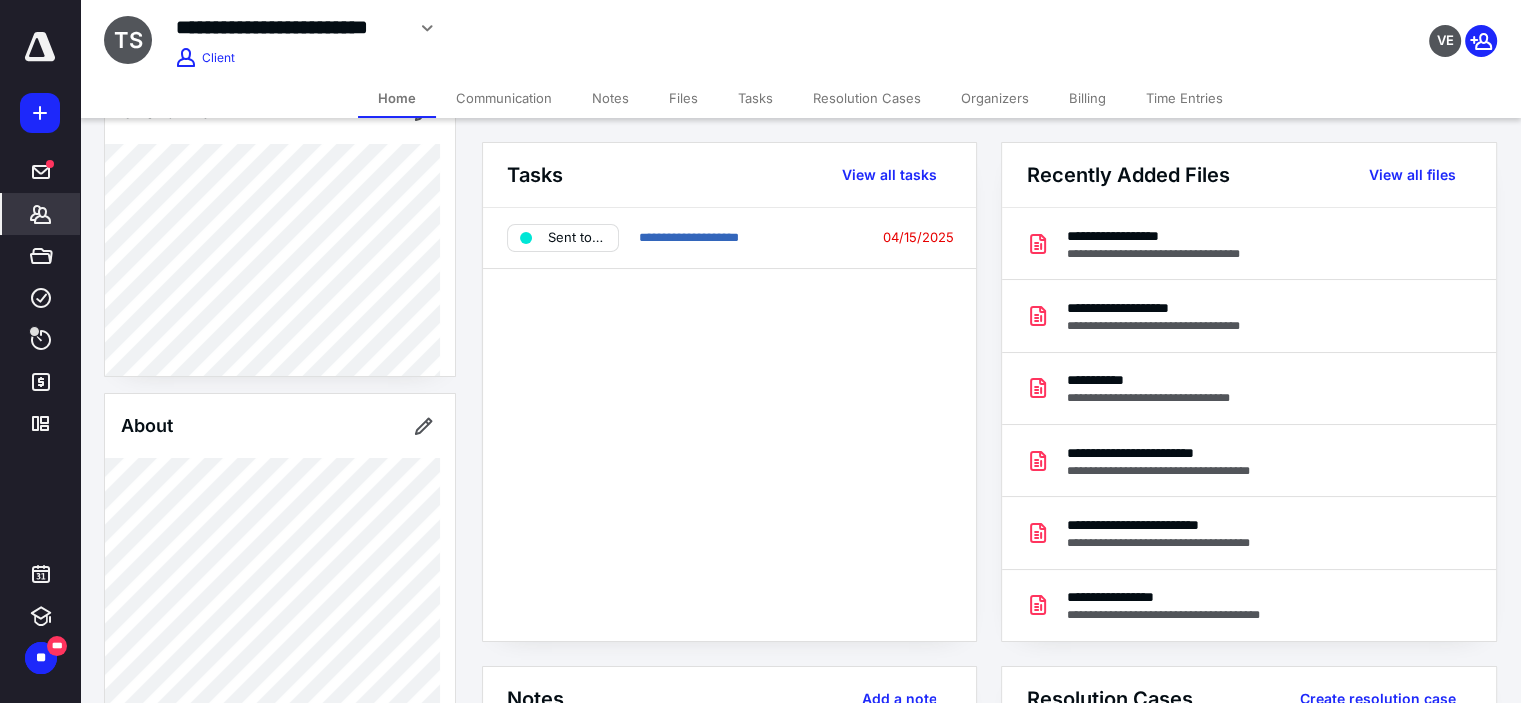 scroll, scrollTop: 0, scrollLeft: 0, axis: both 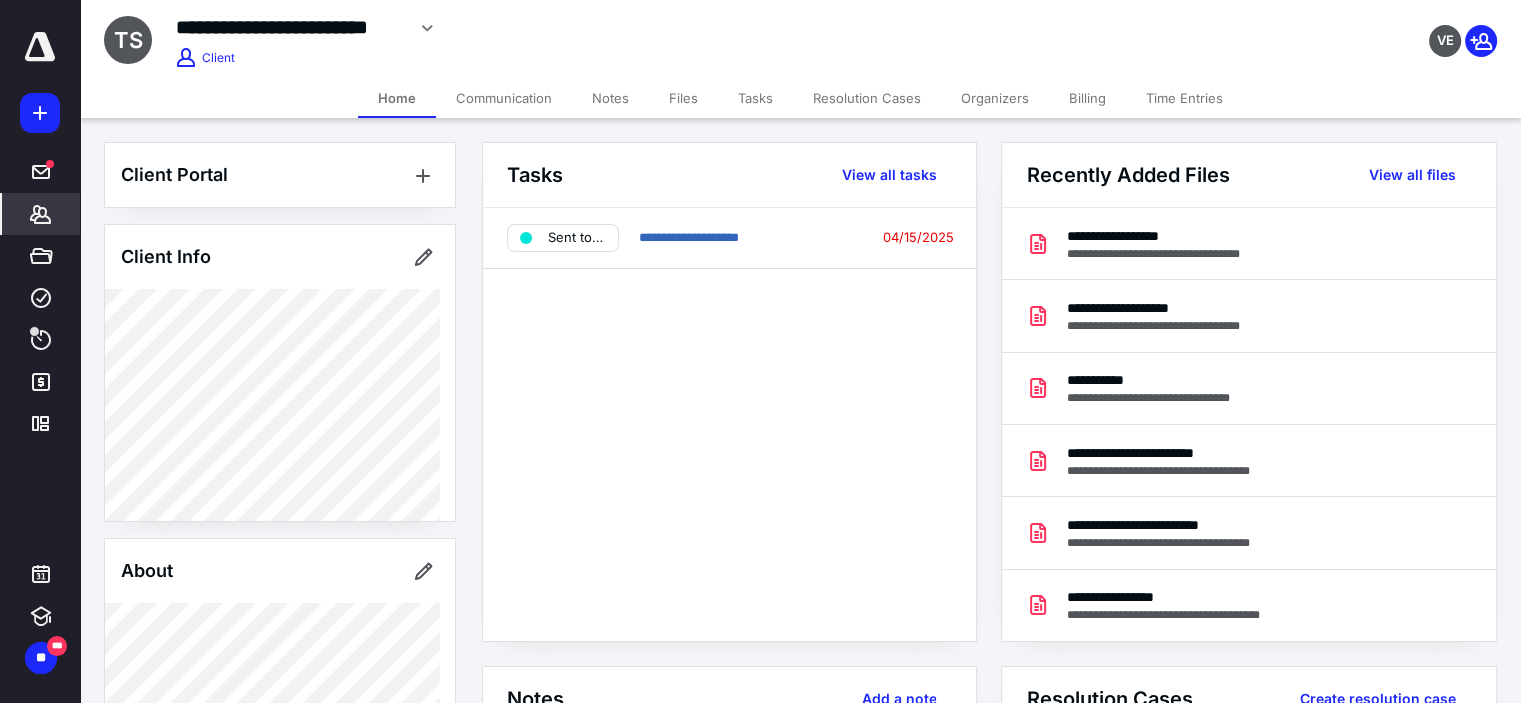 click on "Tasks" at bounding box center [755, 98] 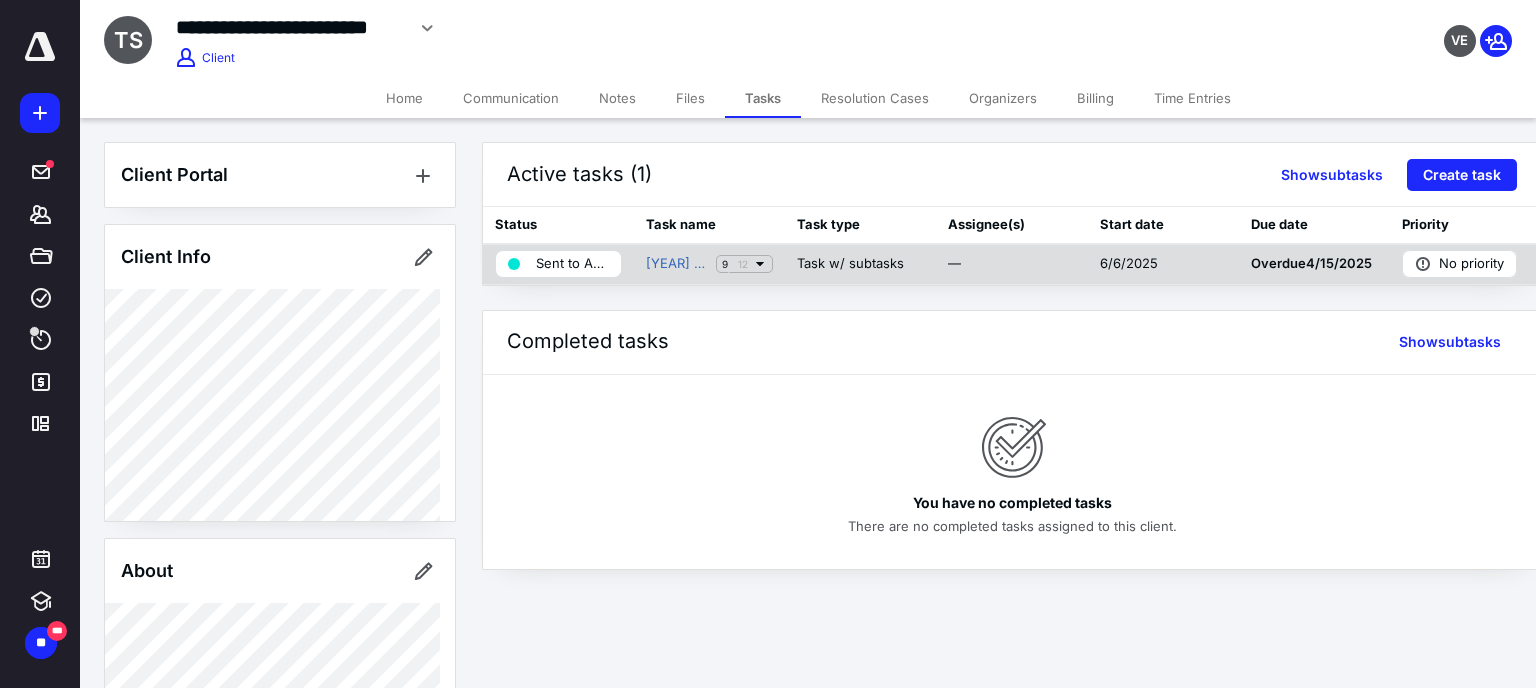 click on "[YEAR] 1040 Return ITA 9 12" at bounding box center [709, 264] 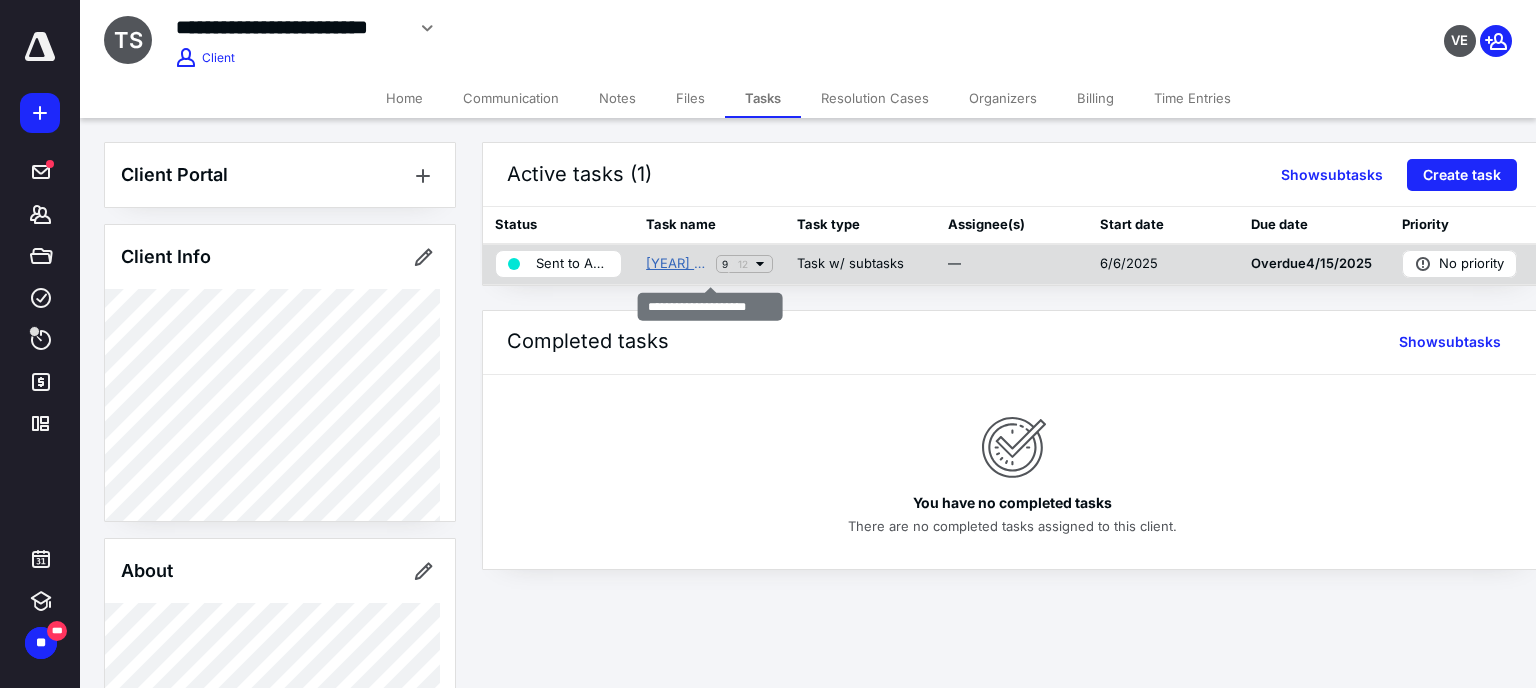 click on "[YEAR] 1040 Return ITA" at bounding box center (677, 264) 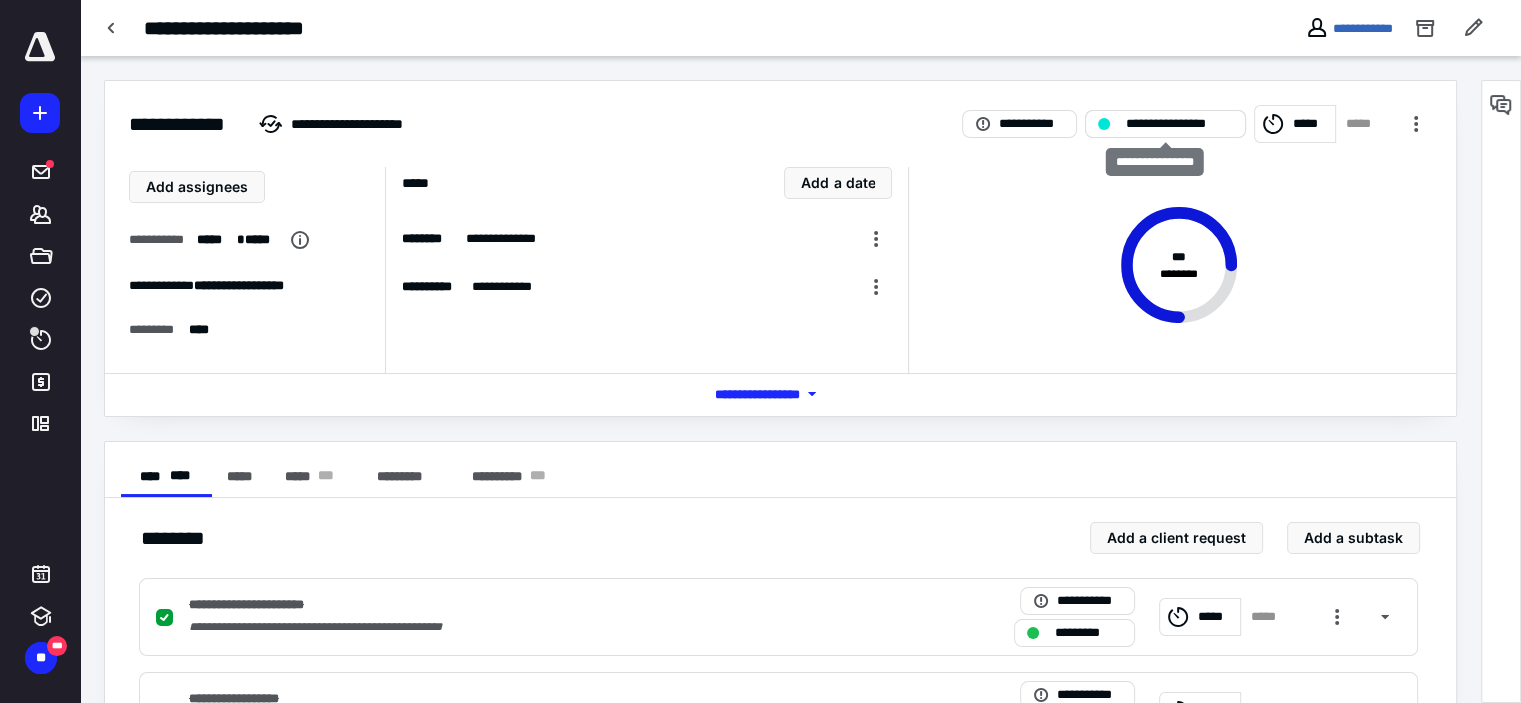 click on "**********" at bounding box center (1179, 124) 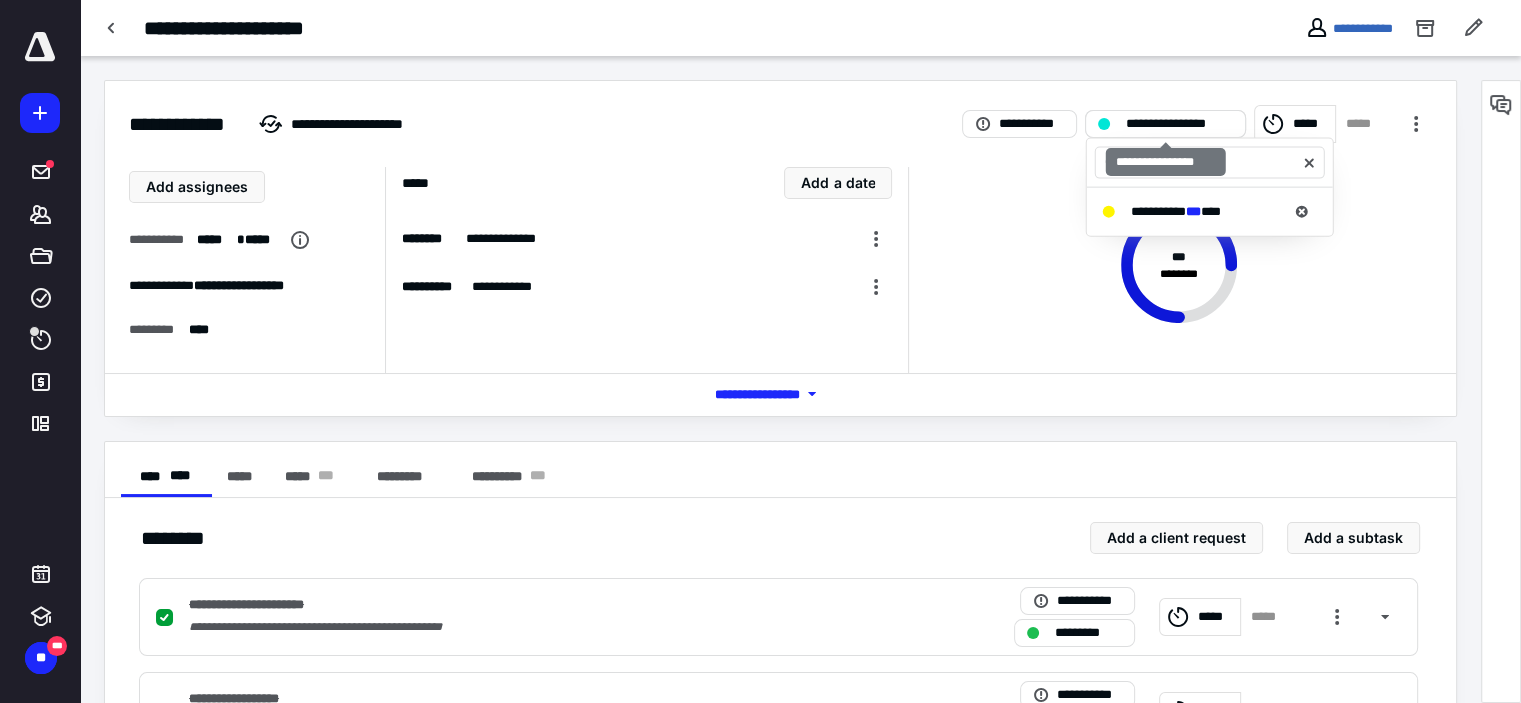 type on "*" 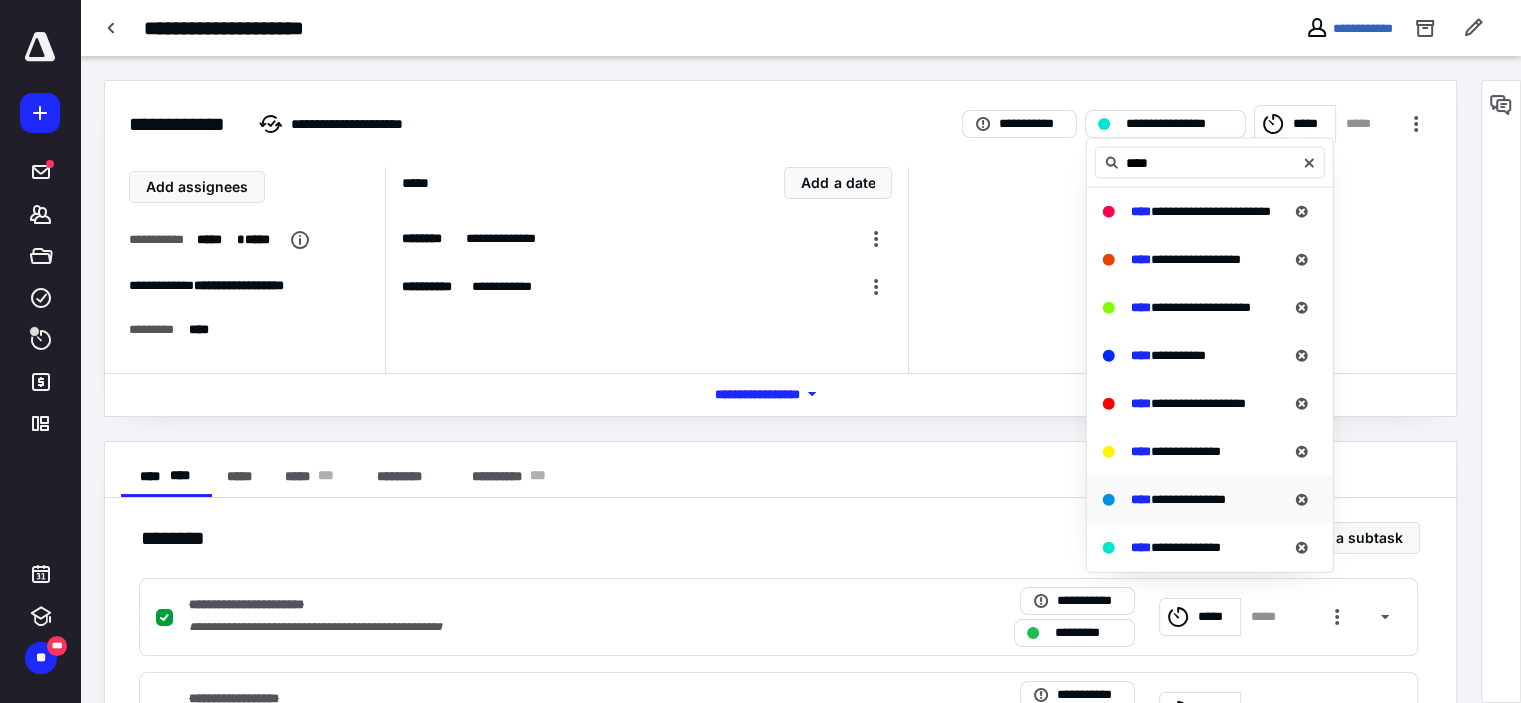 type on "****" 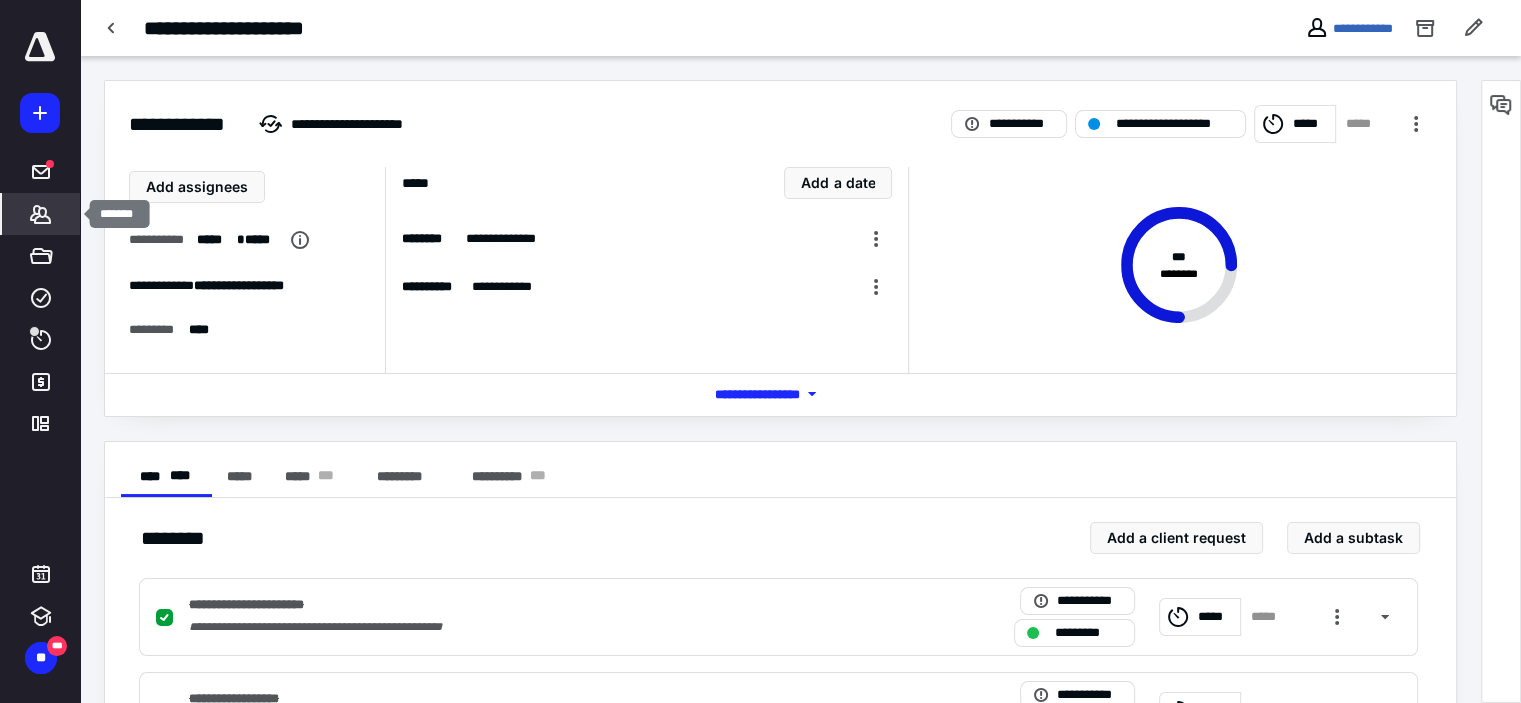 click 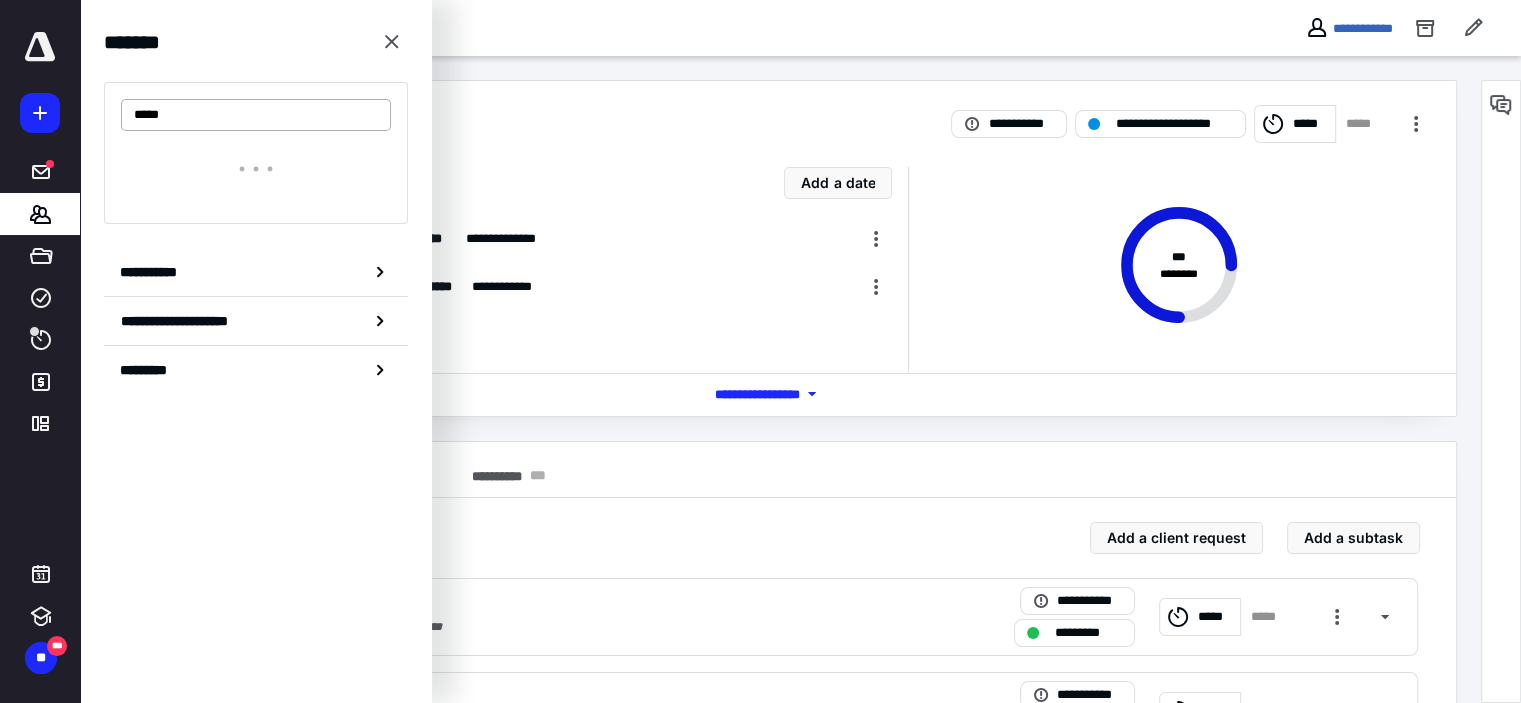 type on "*****" 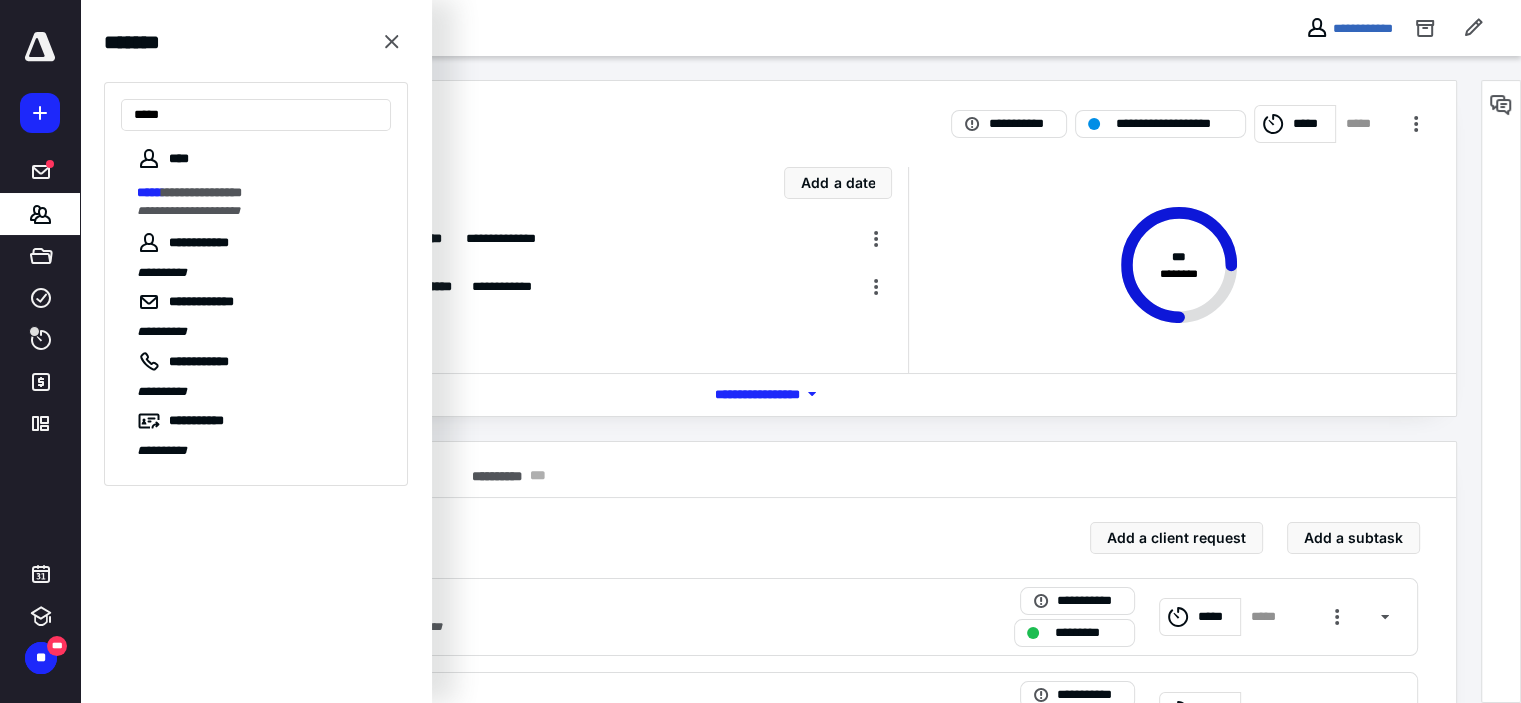 click on "**********" at bounding box center [202, 192] 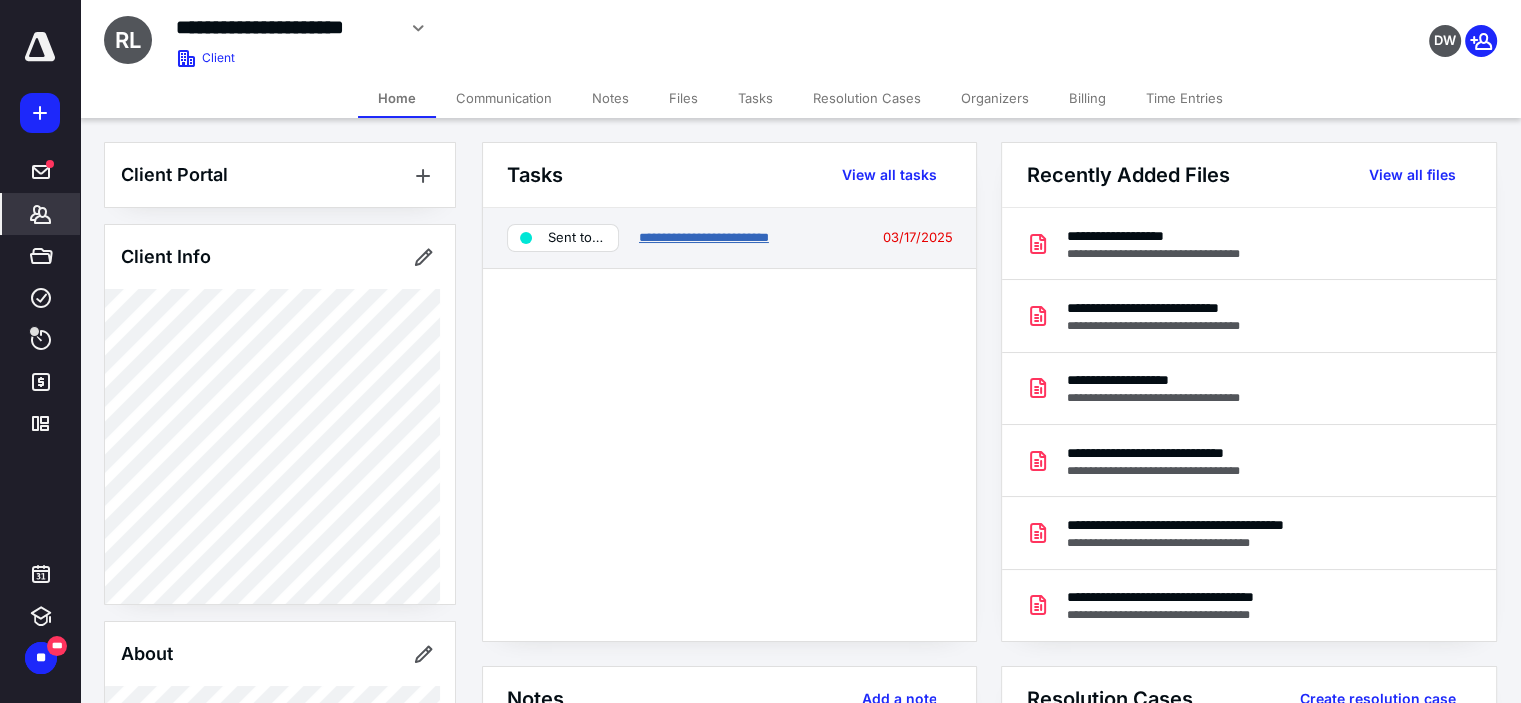 click on "**********" at bounding box center (704, 237) 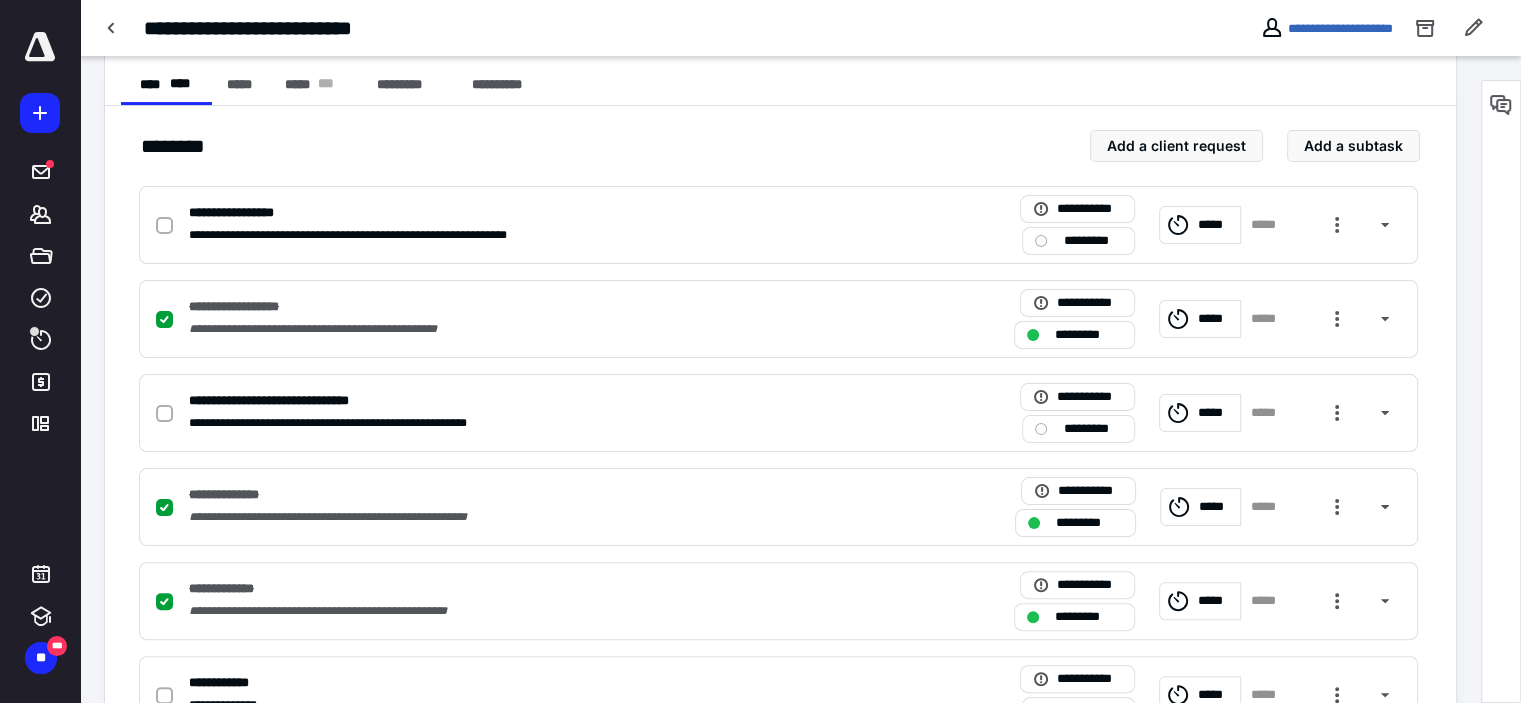 scroll, scrollTop: 400, scrollLeft: 0, axis: vertical 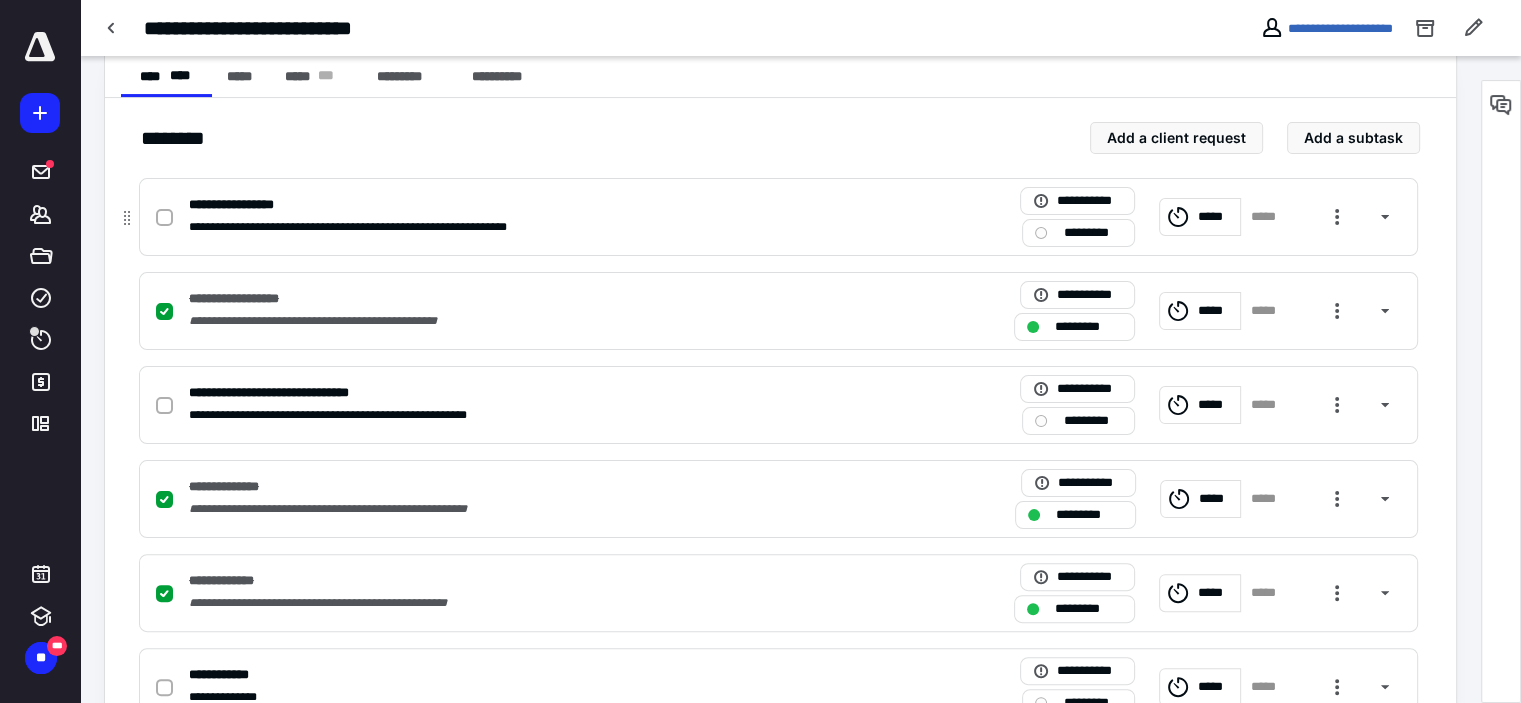 click at bounding box center [164, 218] 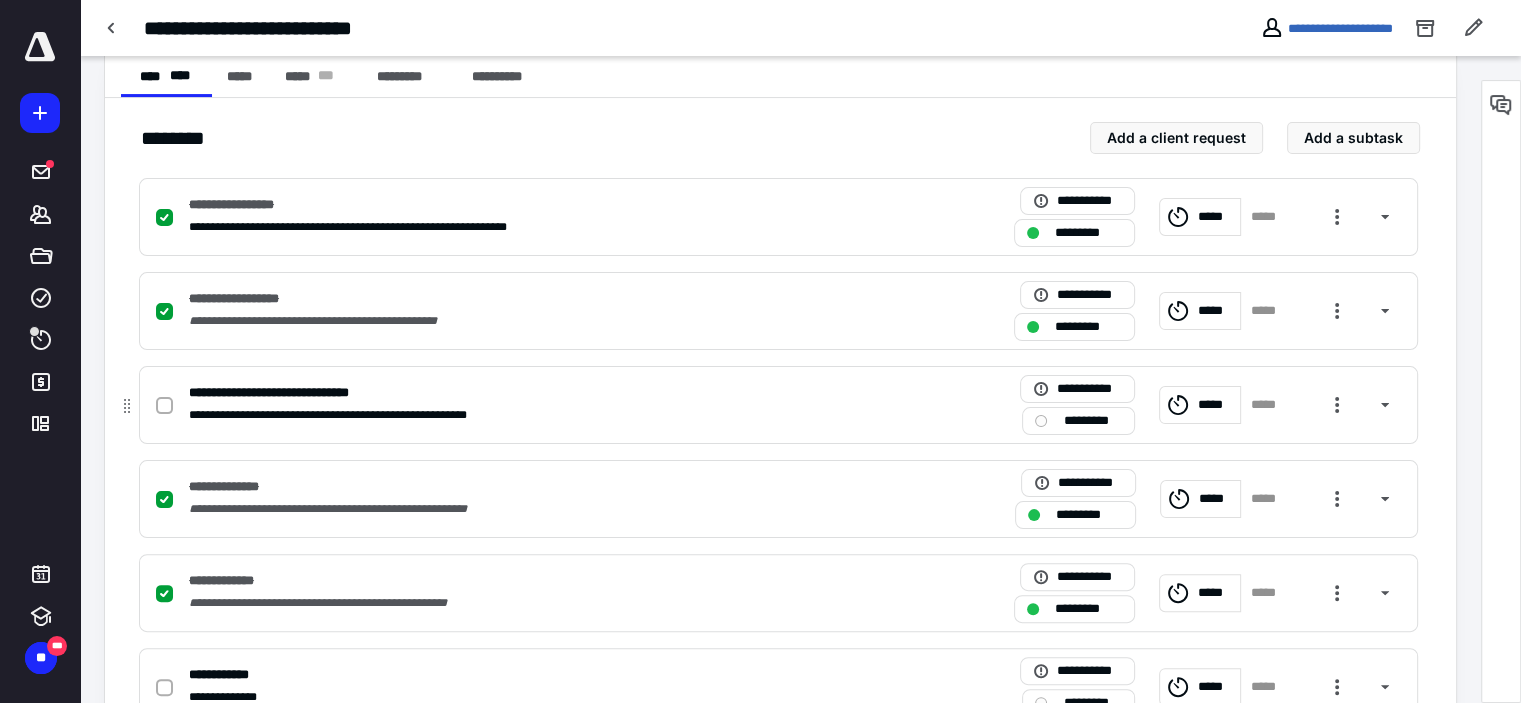 click 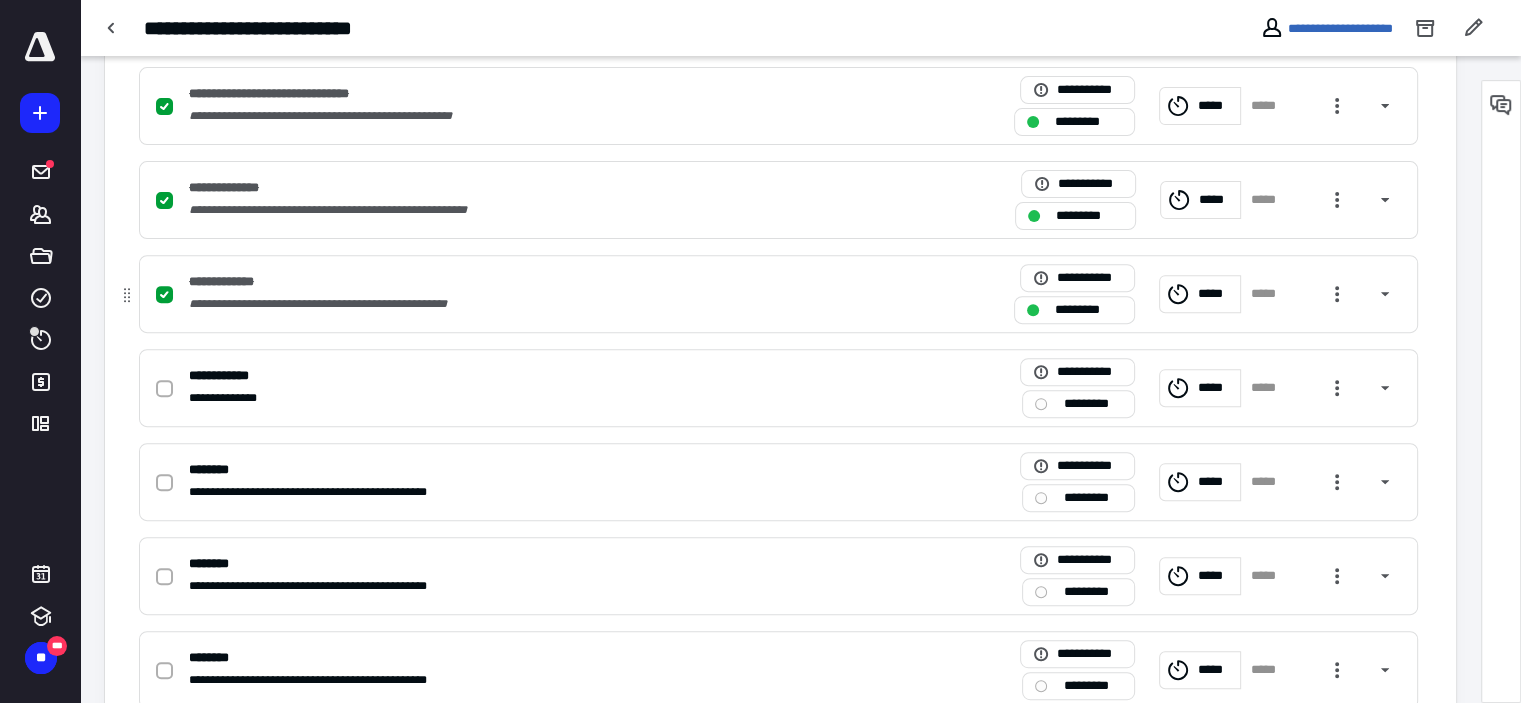 scroll, scrollTop: 700, scrollLeft: 0, axis: vertical 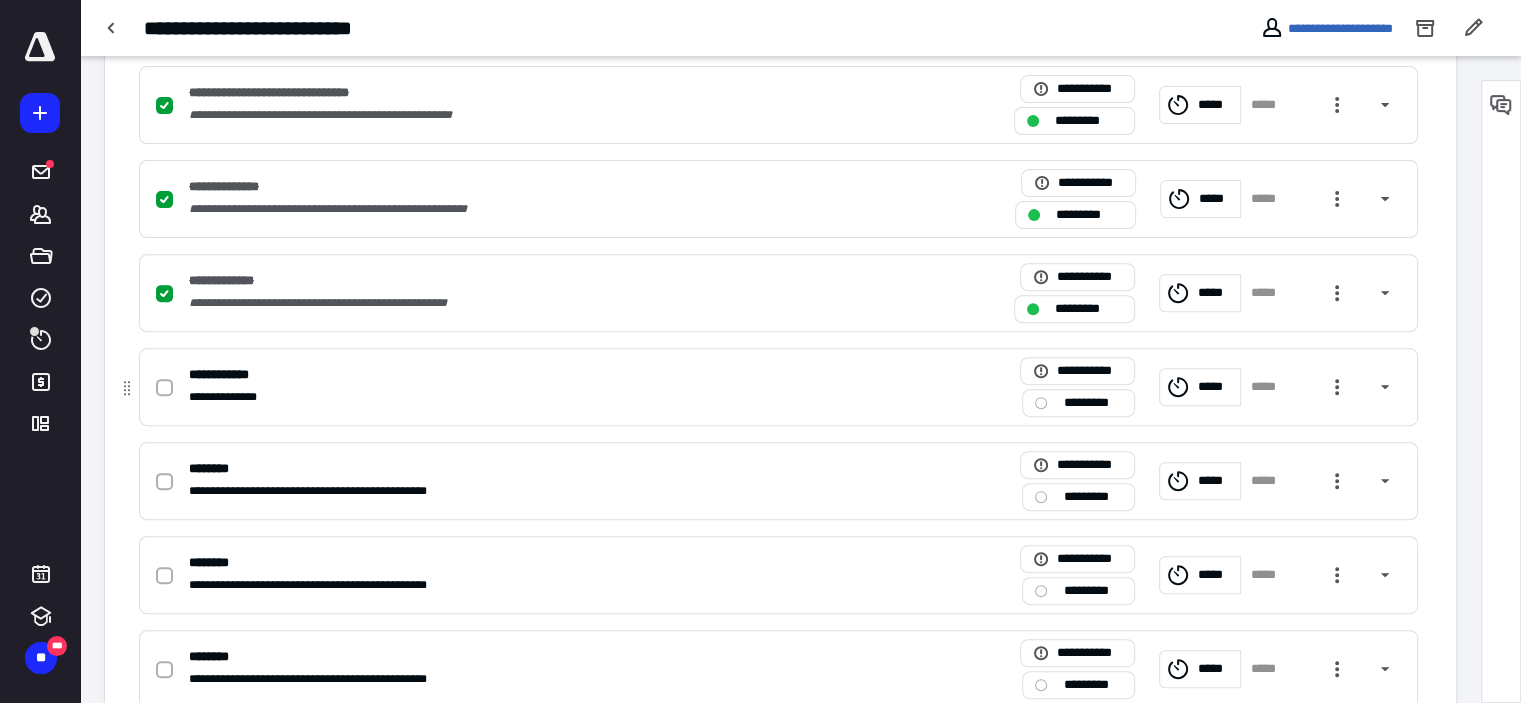 click 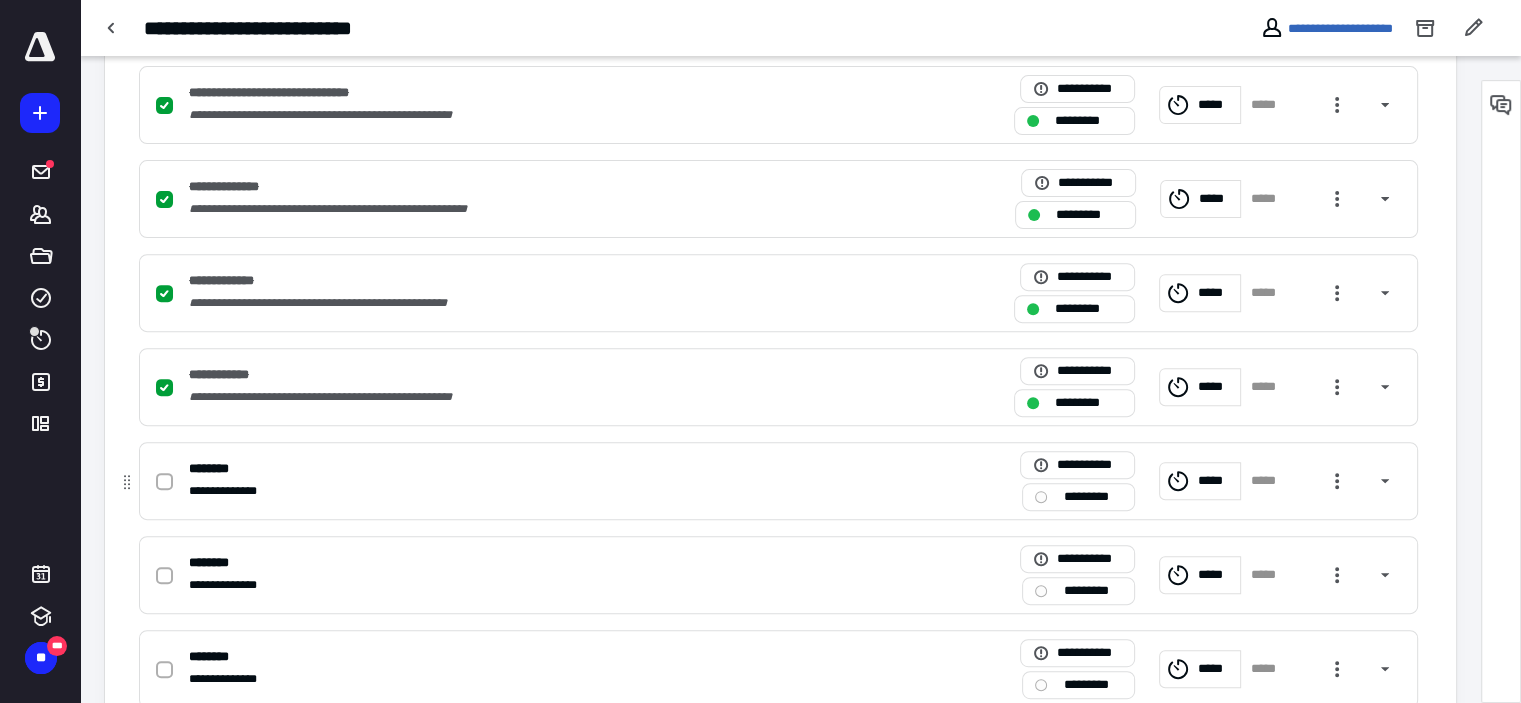 click 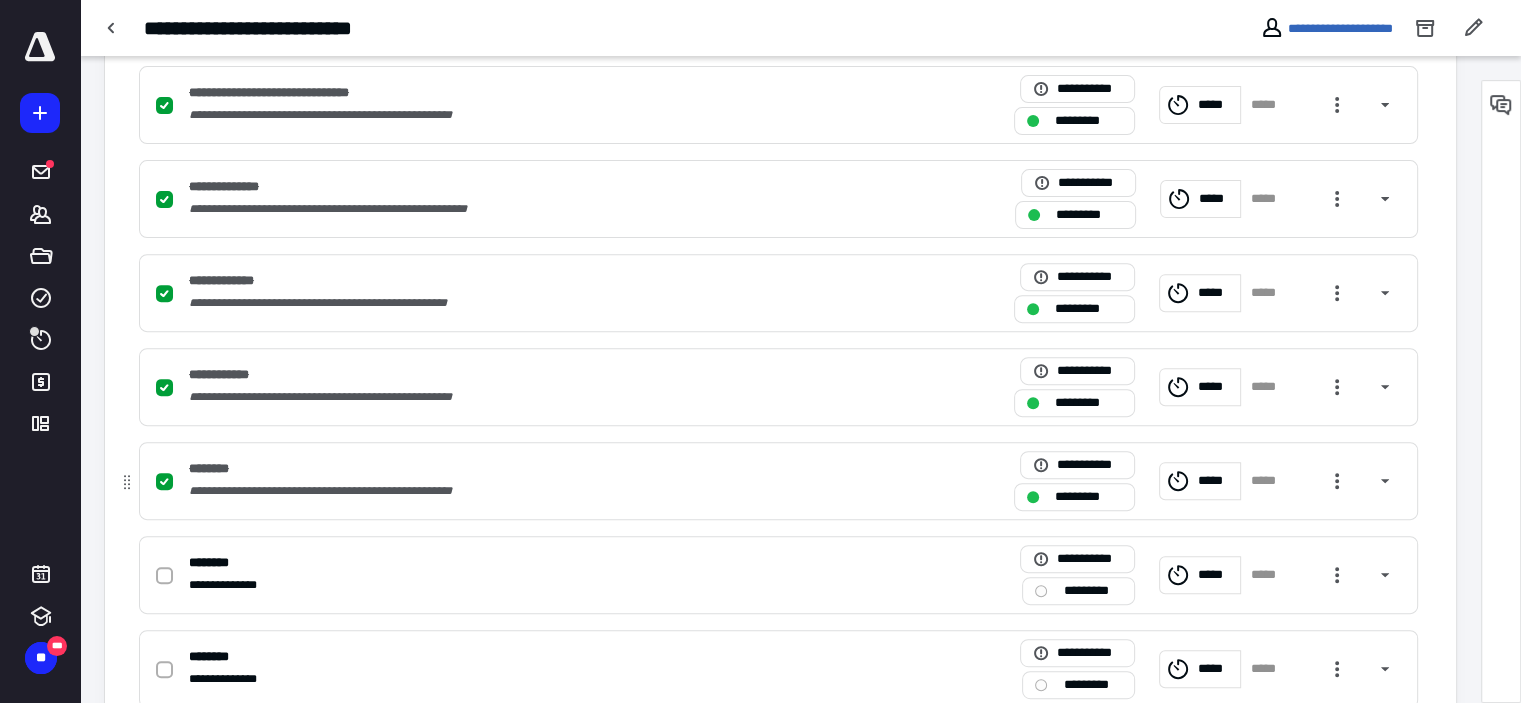click on "**********" at bounding box center (516, 491) 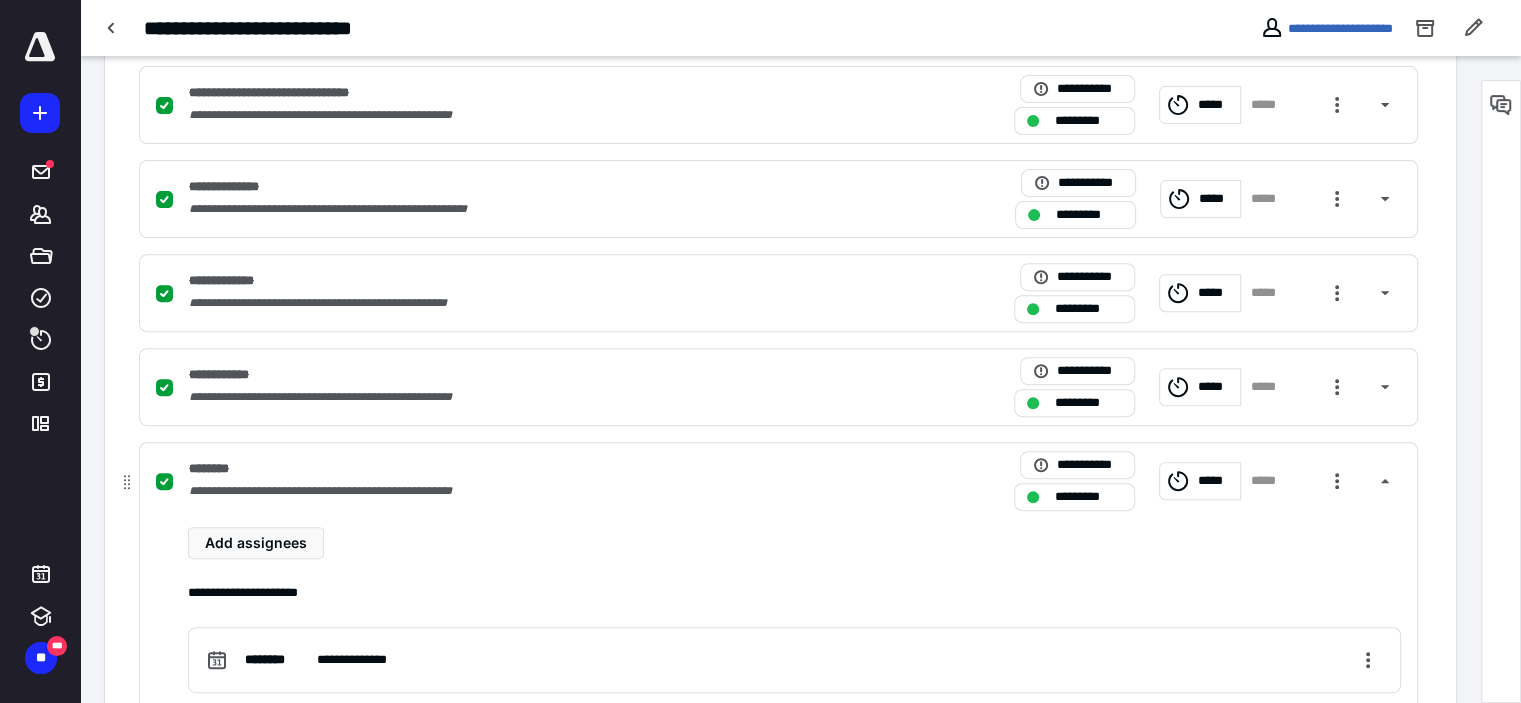 click on "**********" at bounding box center [516, 491] 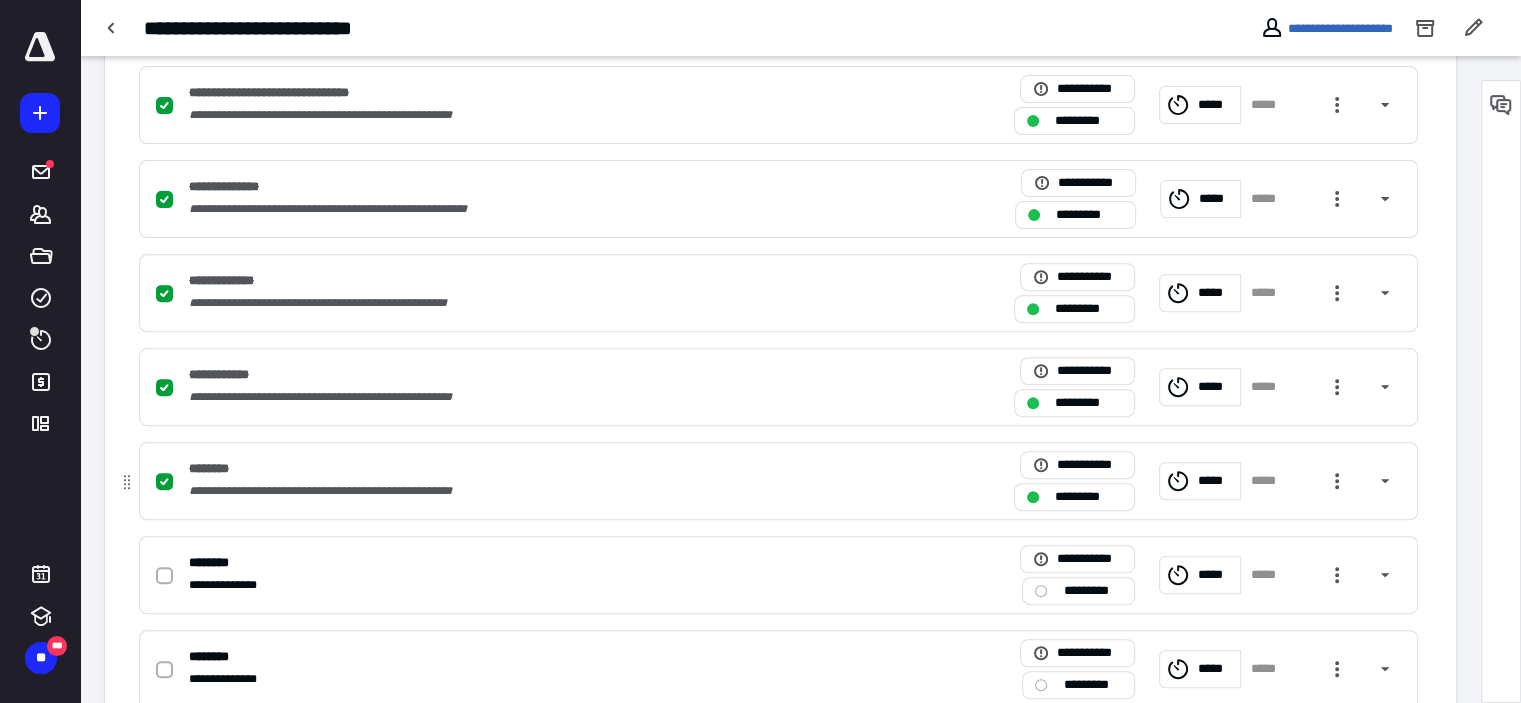 click on "**********" at bounding box center [516, 491] 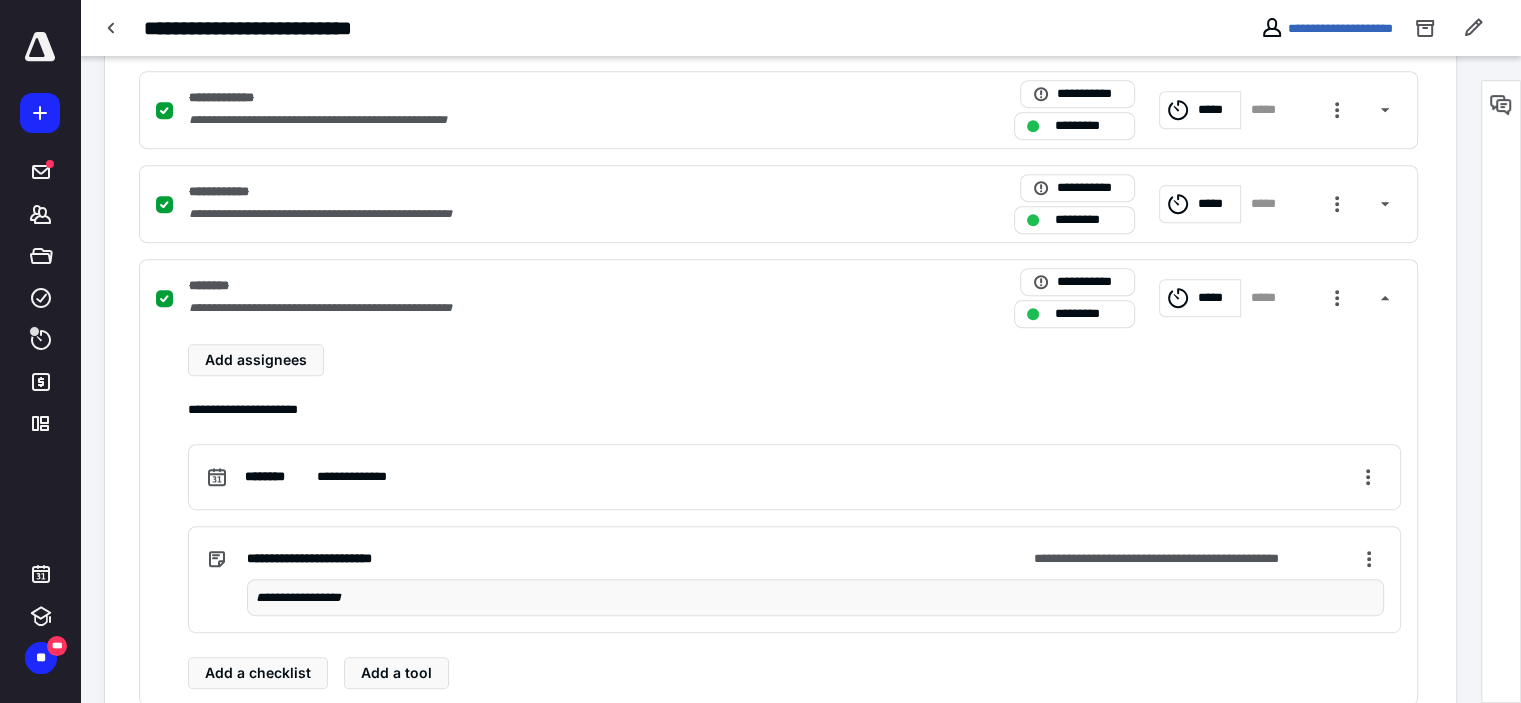 scroll, scrollTop: 100, scrollLeft: 0, axis: vertical 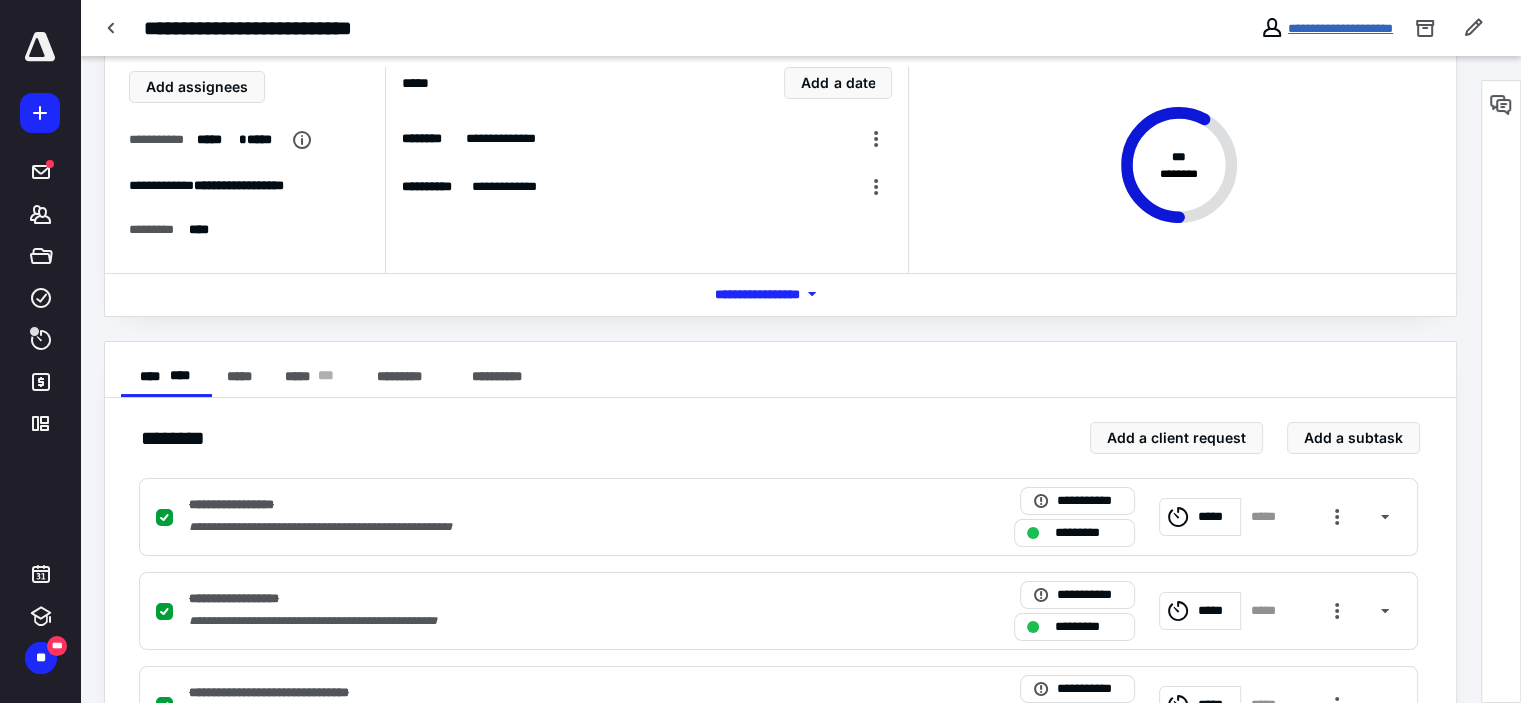 click on "**********" at bounding box center (1340, 28) 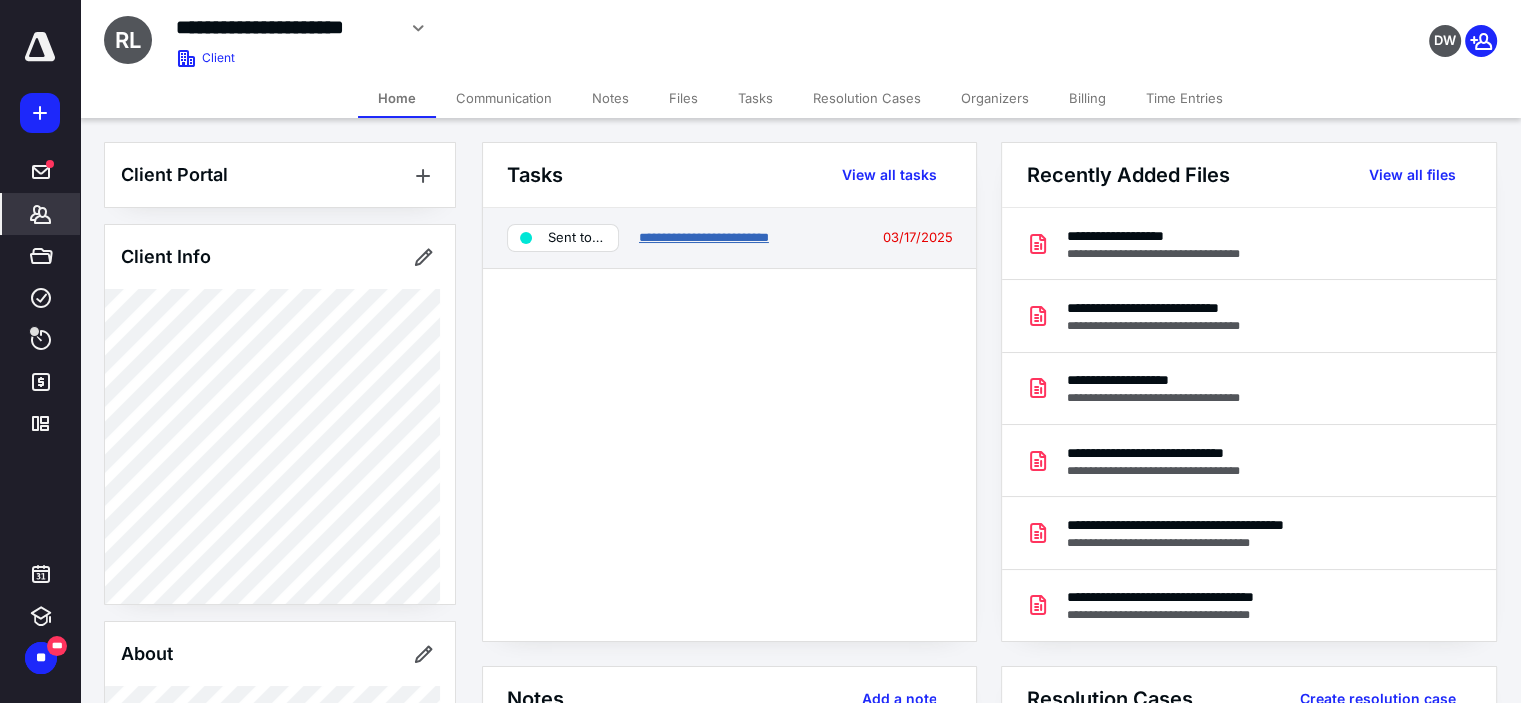 click on "**********" at bounding box center [704, 237] 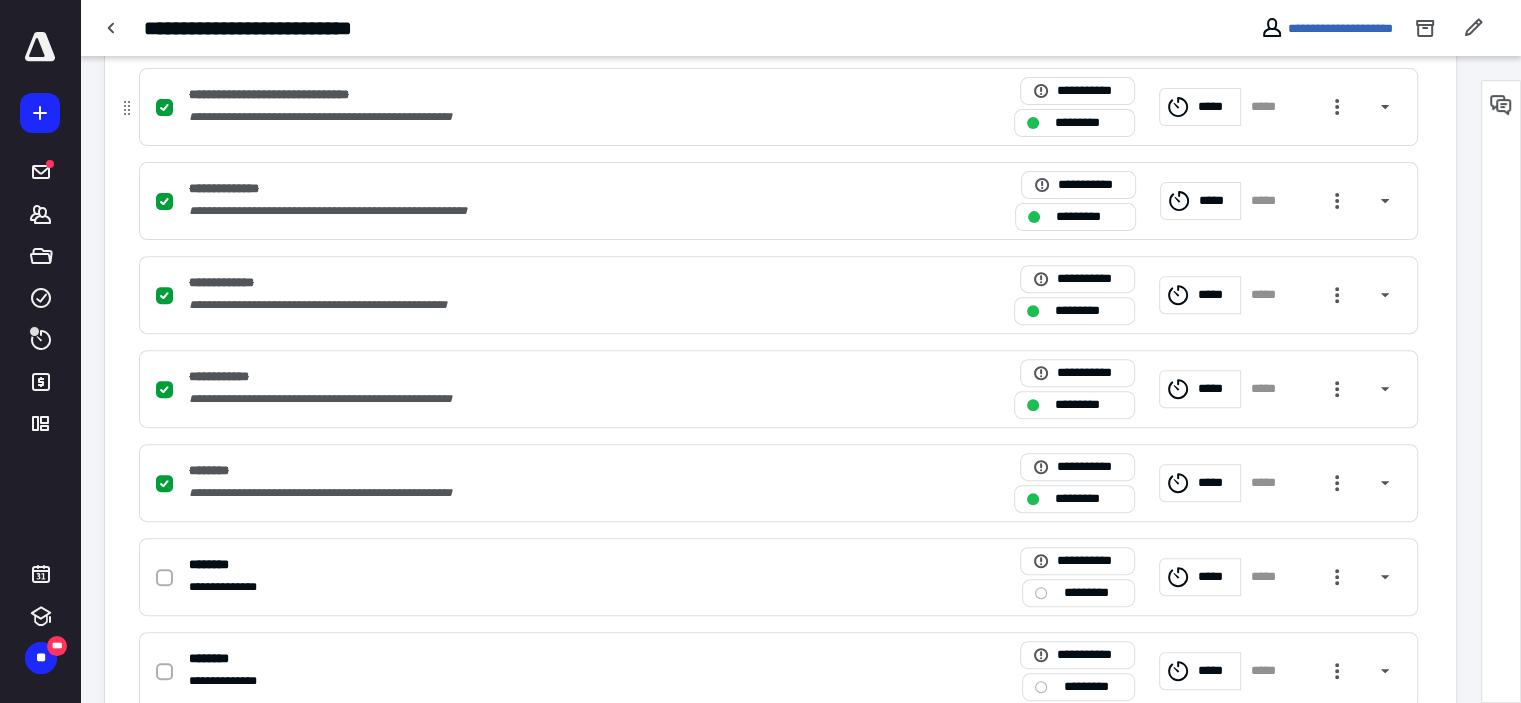 scroll, scrollTop: 900, scrollLeft: 0, axis: vertical 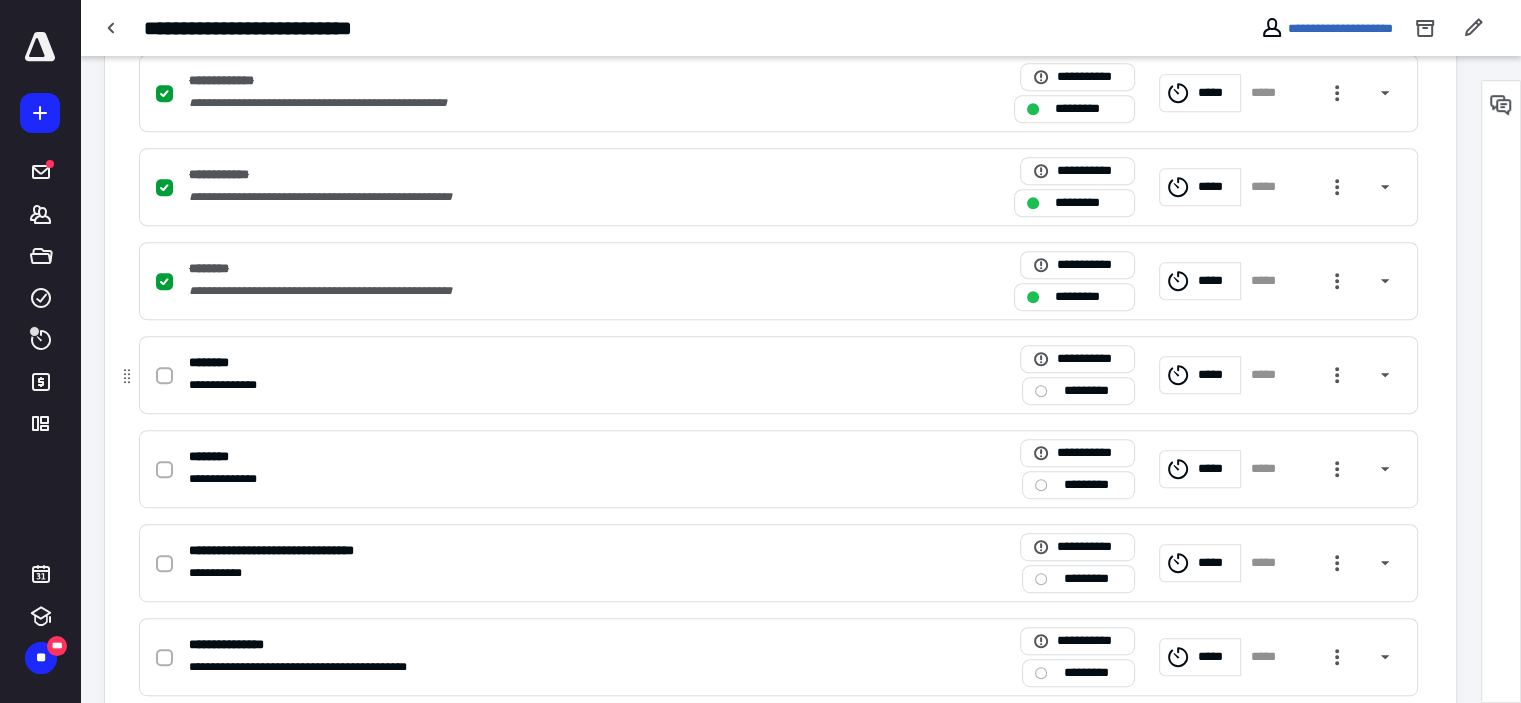 click at bounding box center [164, 376] 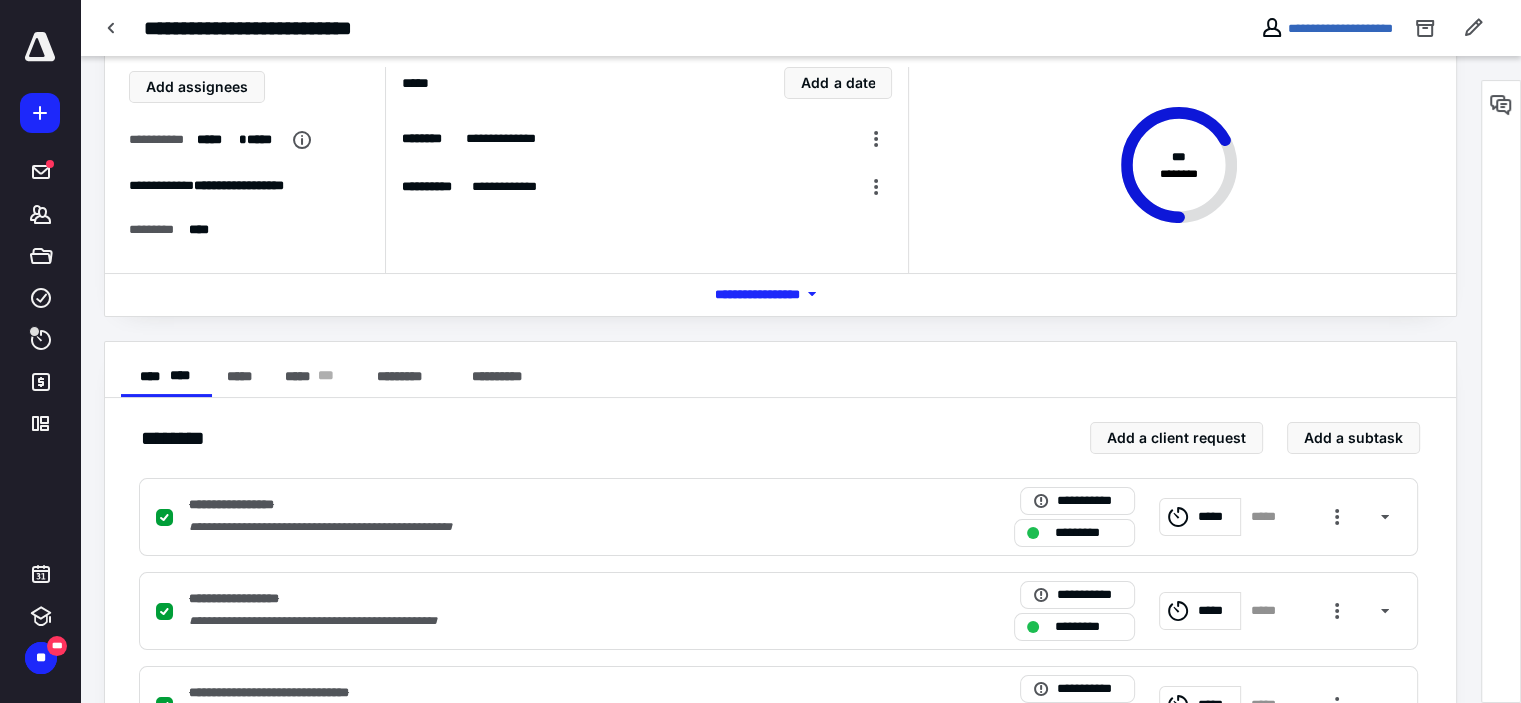 scroll, scrollTop: 0, scrollLeft: 0, axis: both 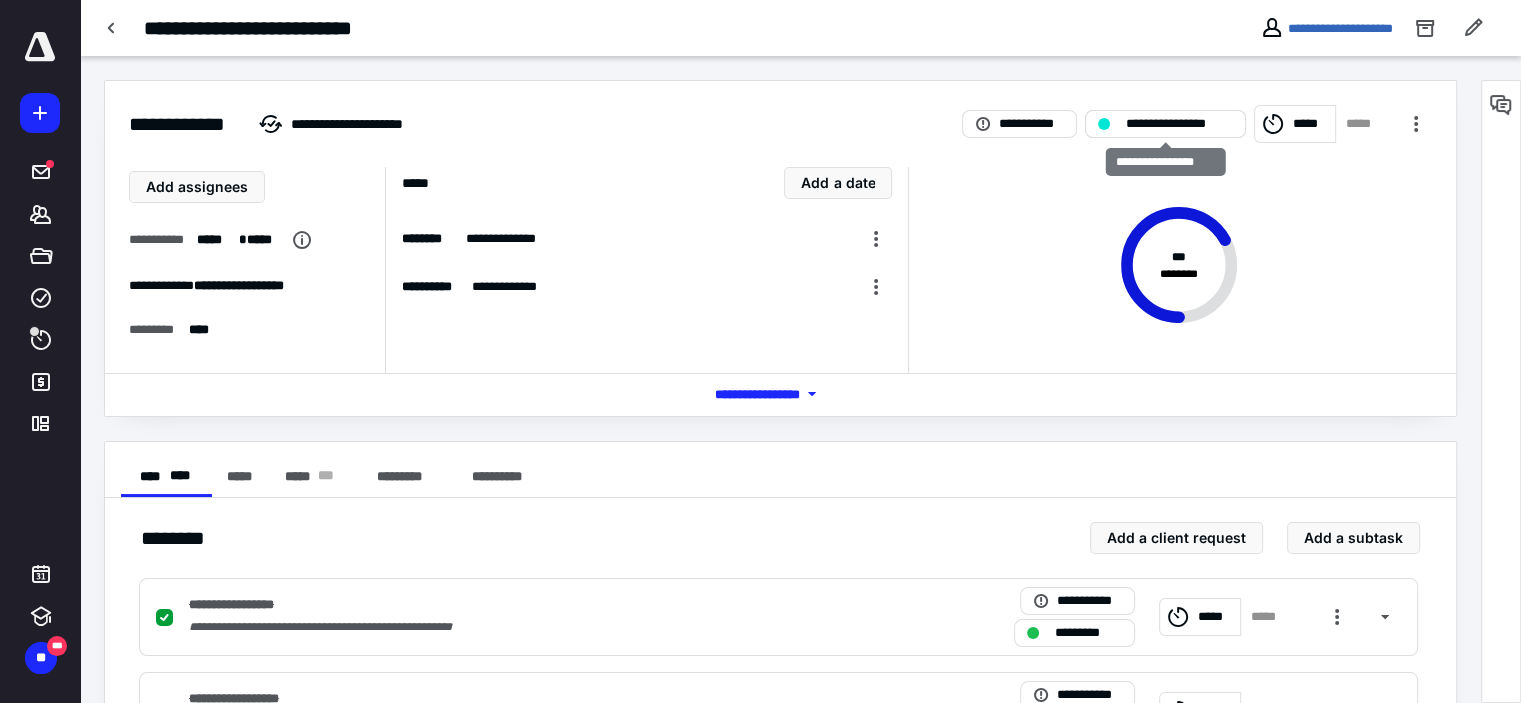 click on "**********" at bounding box center (1179, 124) 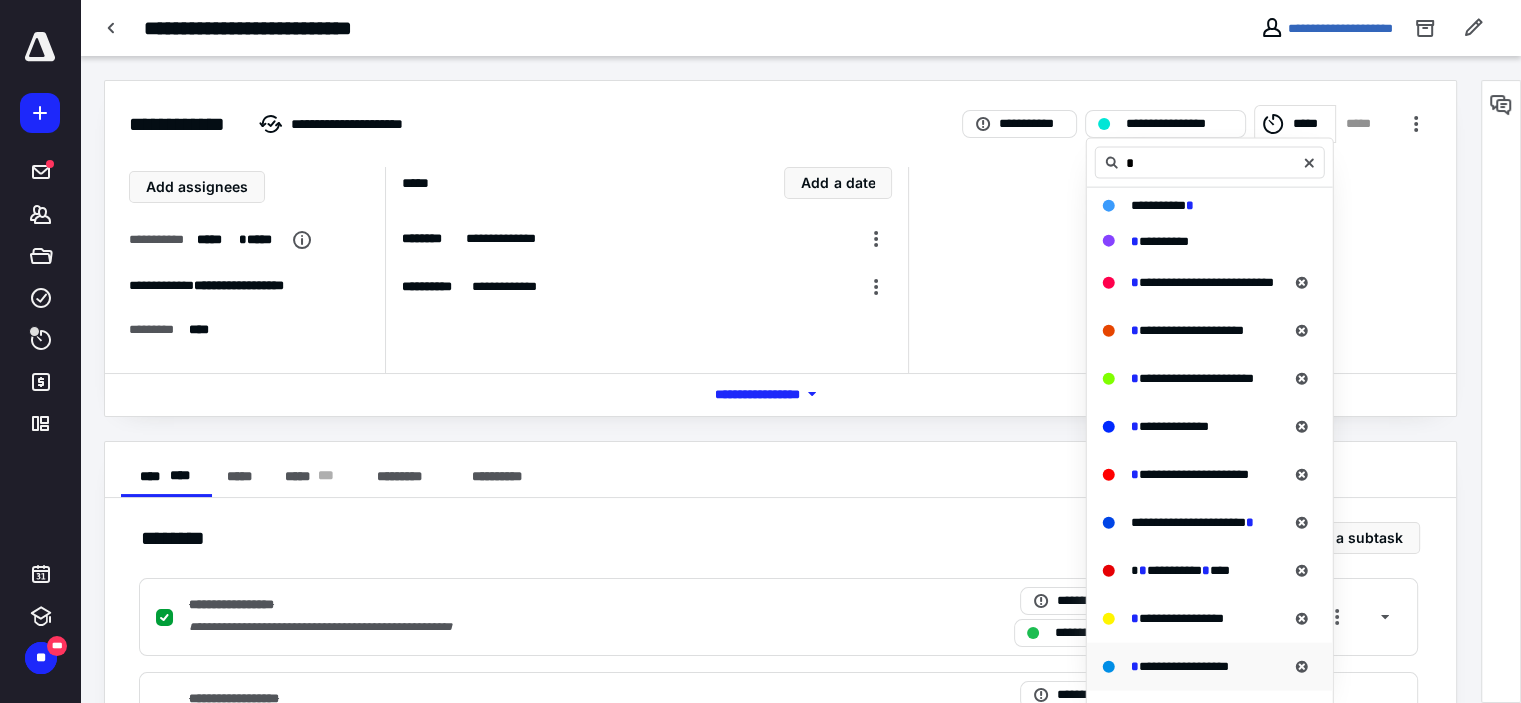 type on "*" 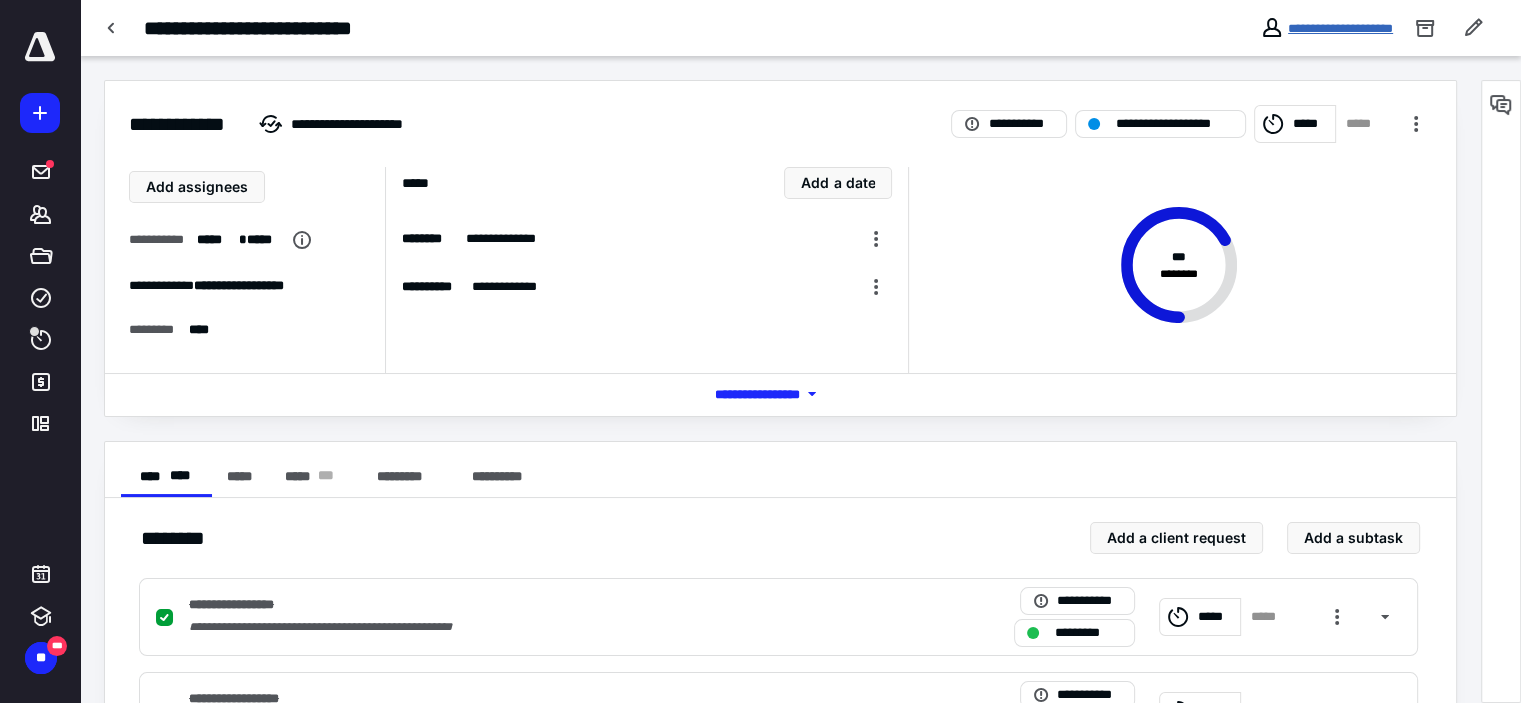 click on "**********" at bounding box center (1340, 28) 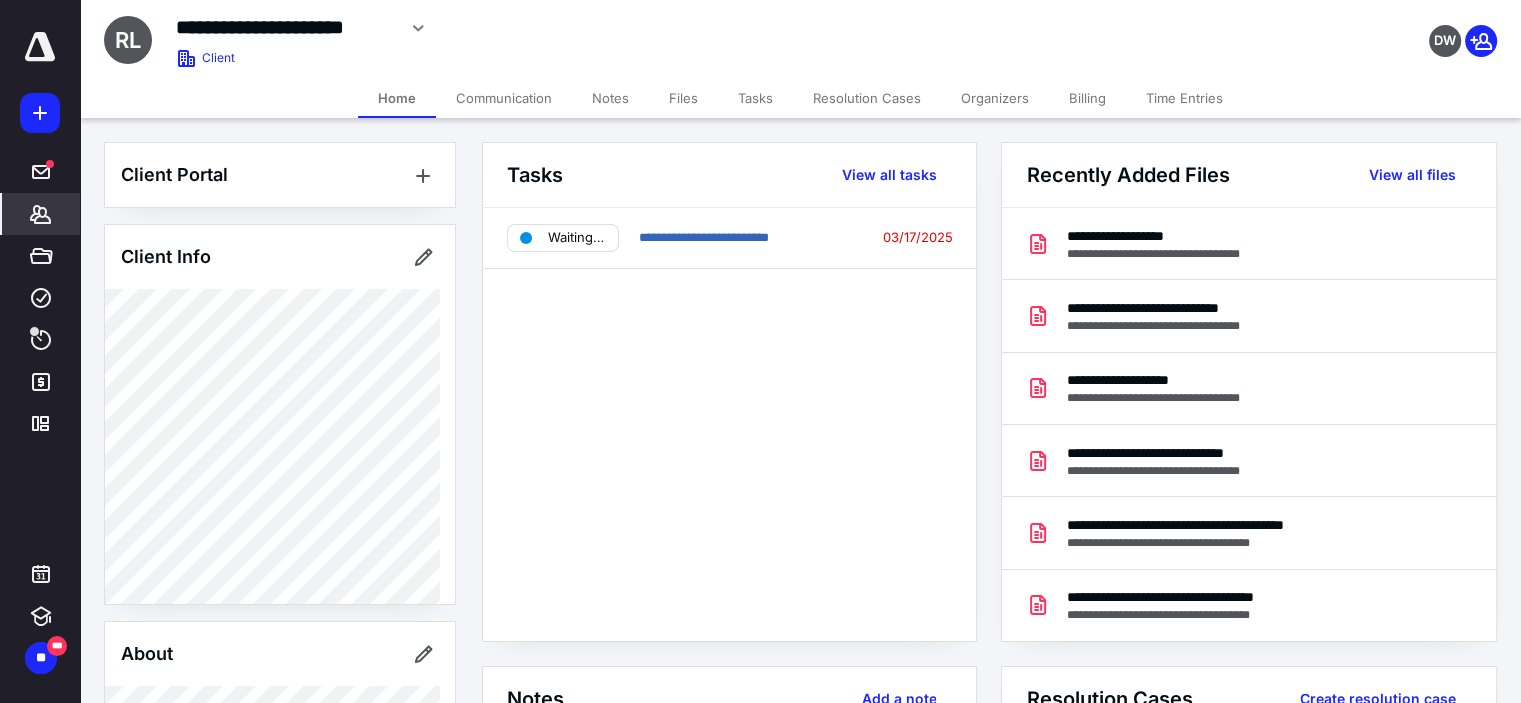 click on "Billing" at bounding box center (1087, 98) 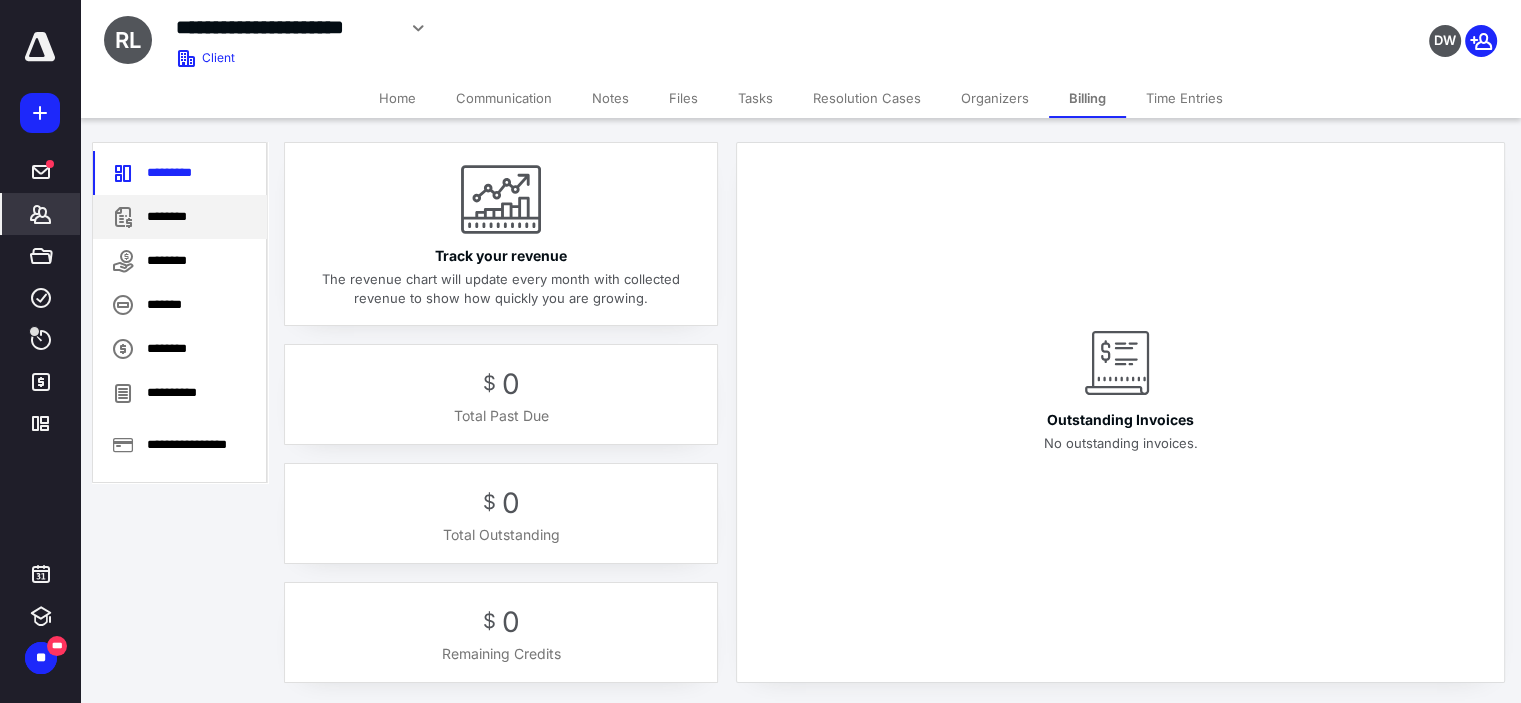 click on "********" at bounding box center [180, 217] 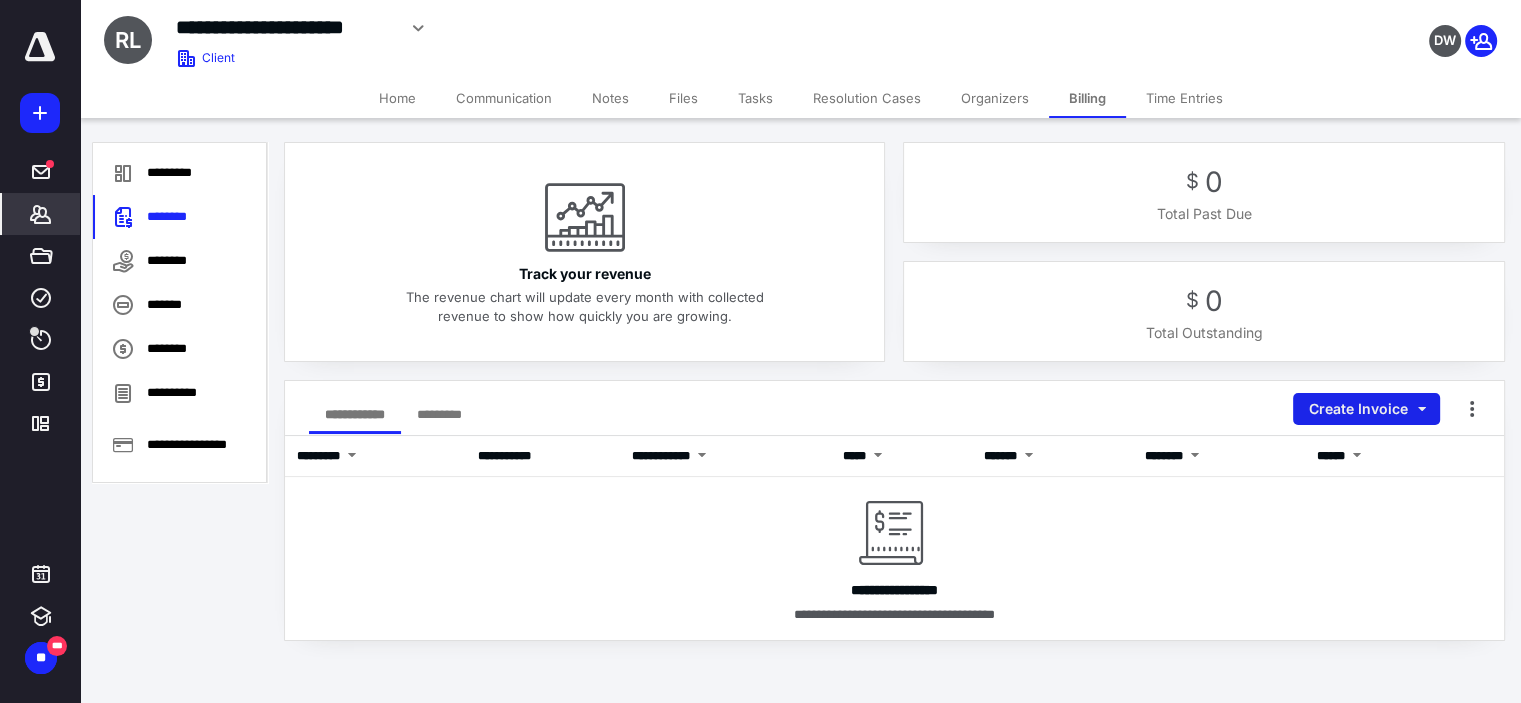 click on "Create Invoice" at bounding box center [1366, 409] 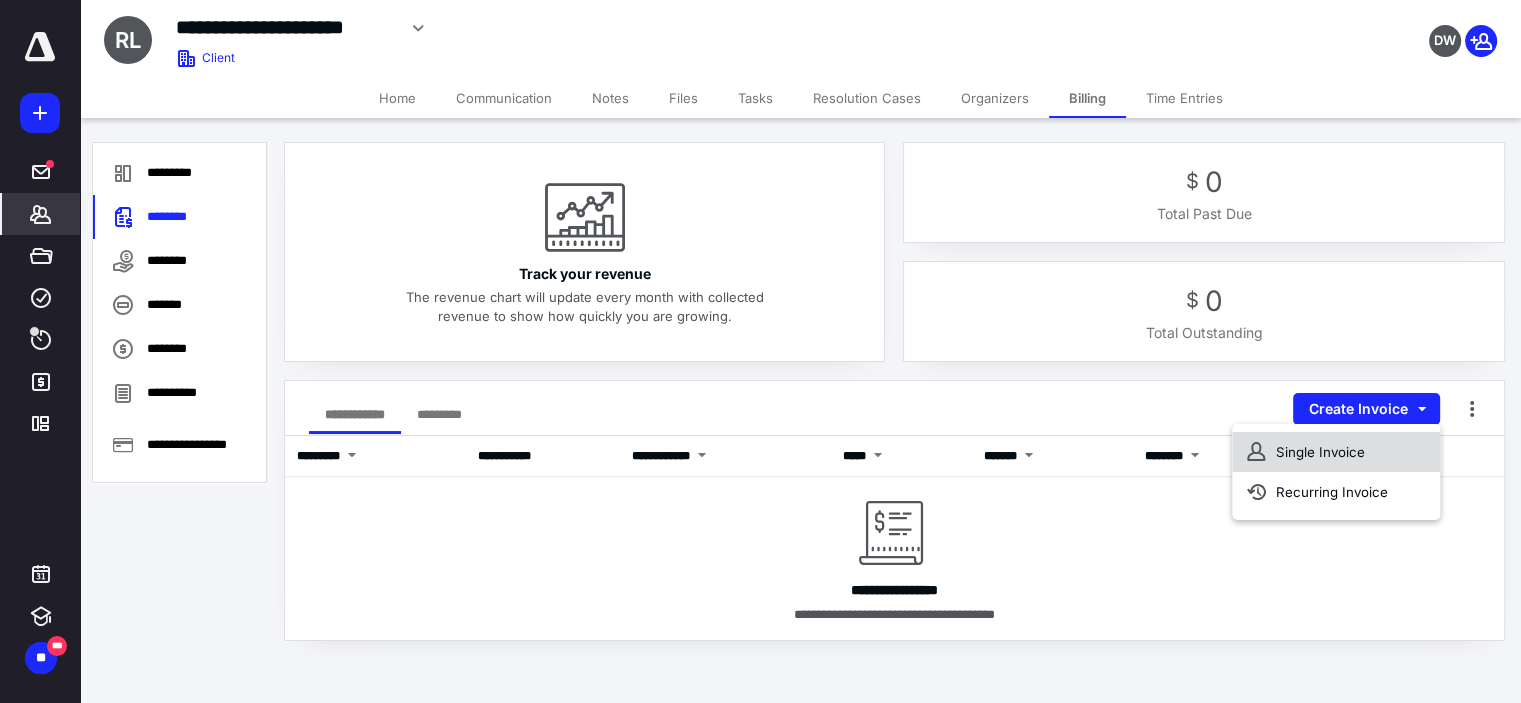click on "Single Invoice" at bounding box center [1336, 452] 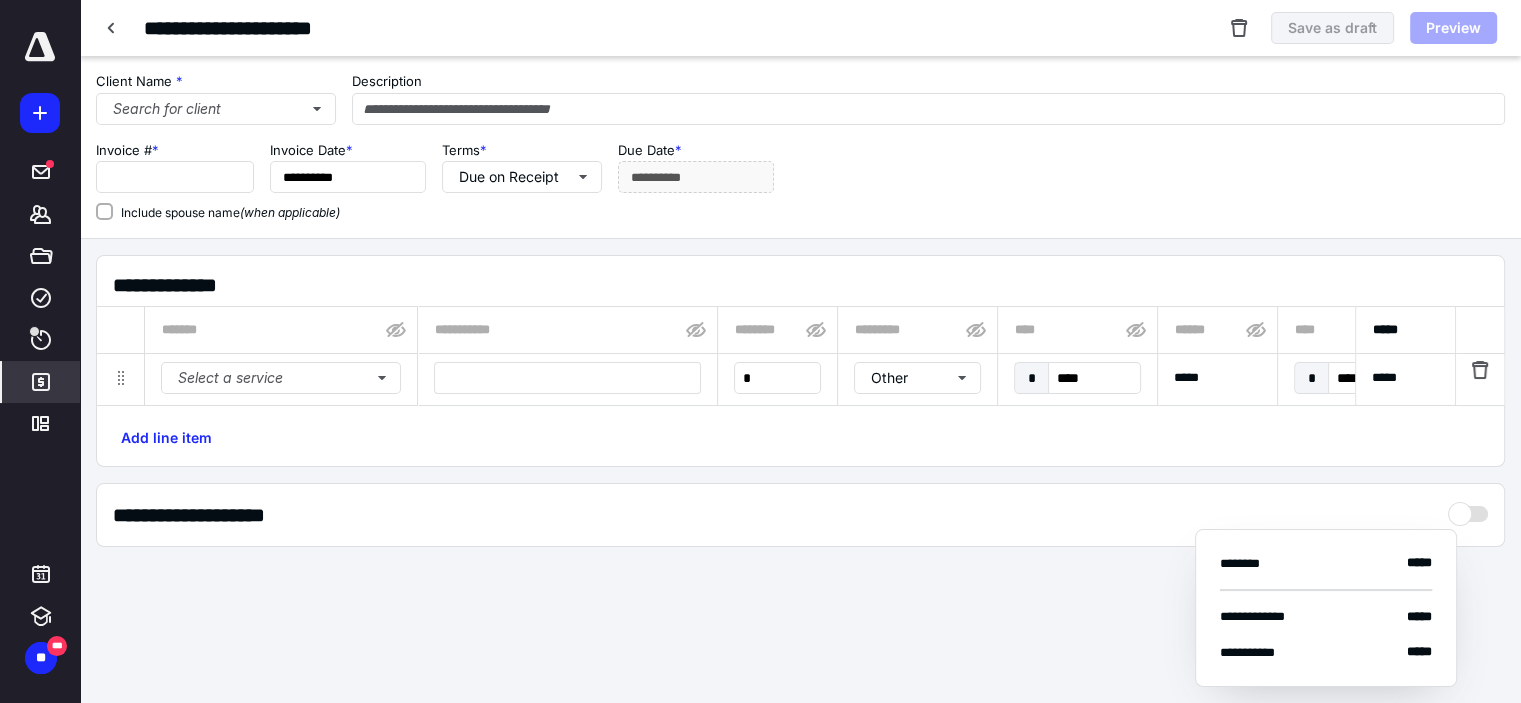type on "**********" 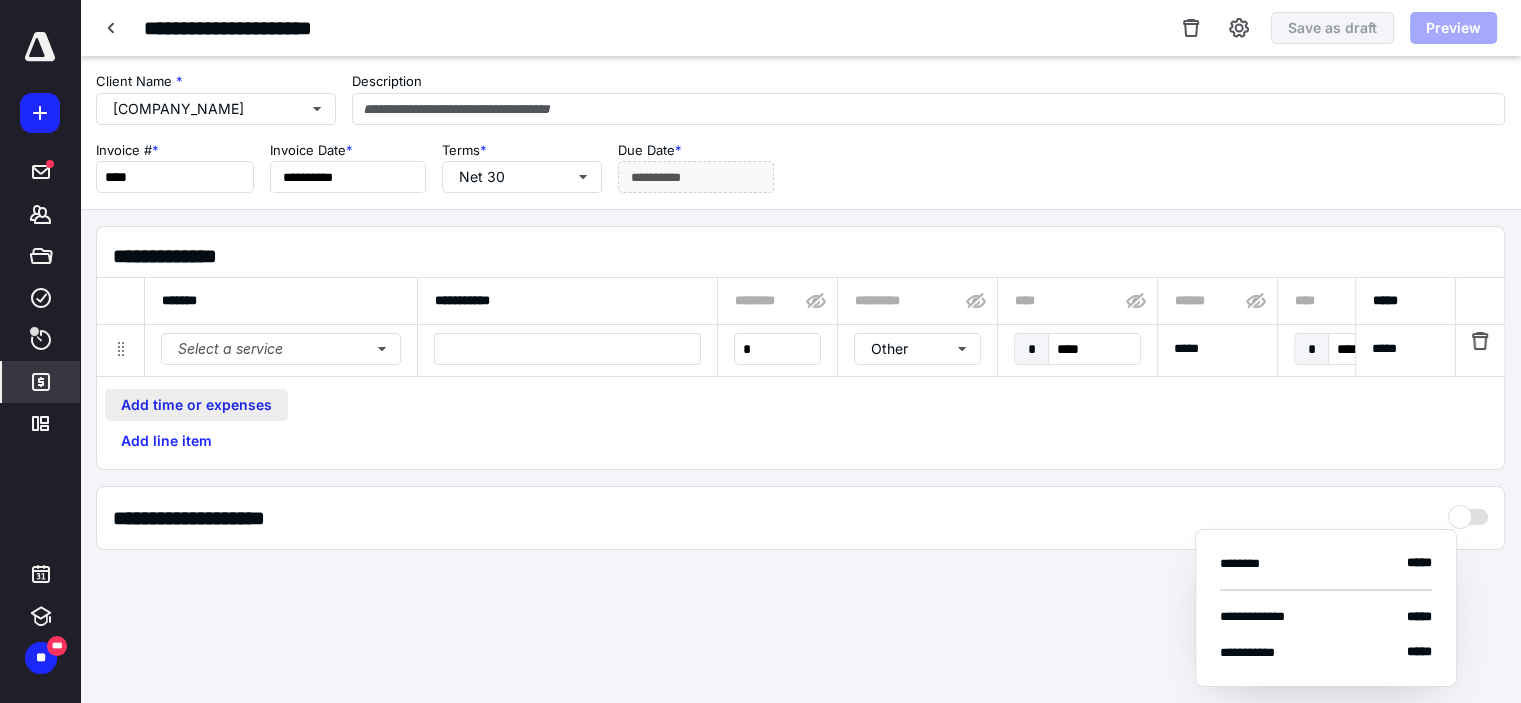 click on "Add time or expenses" at bounding box center (196, 405) 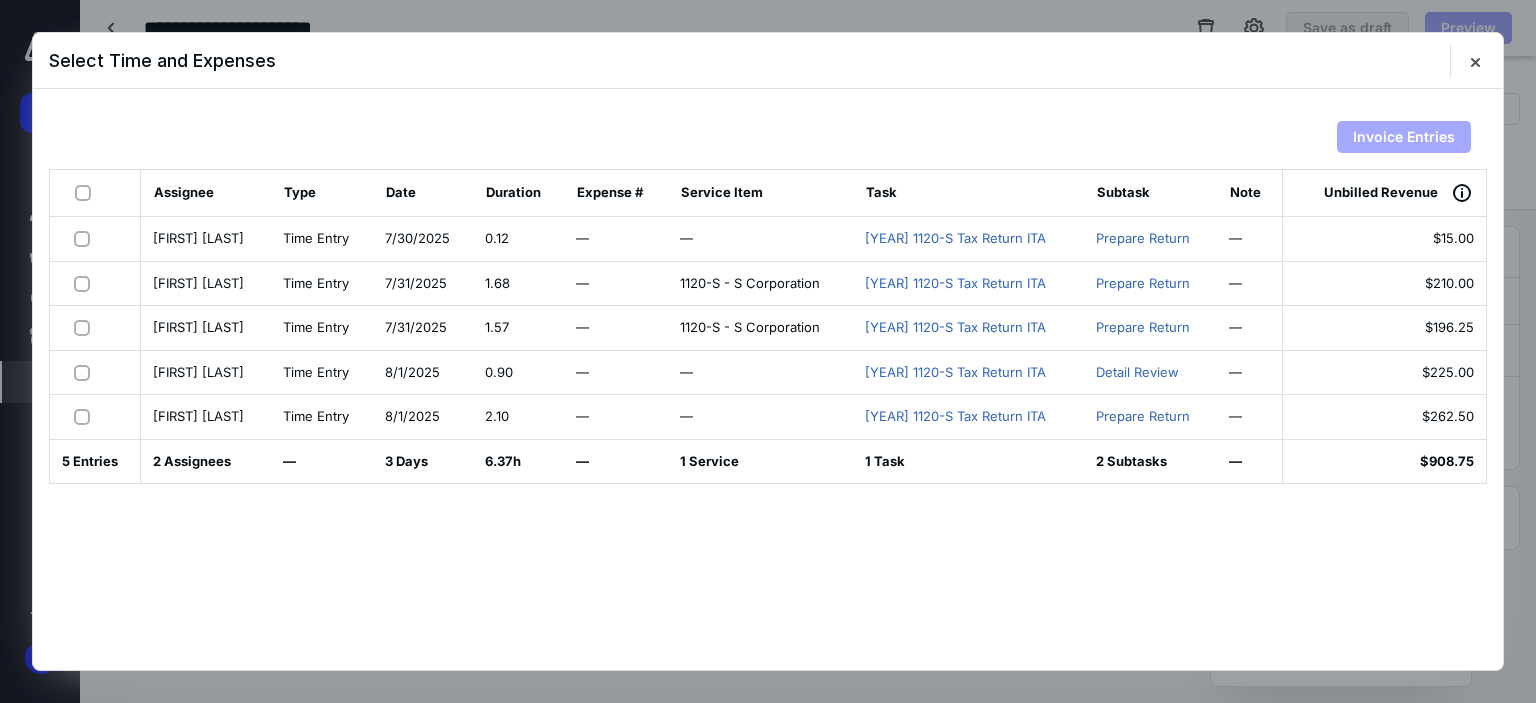 click at bounding box center (87, 193) 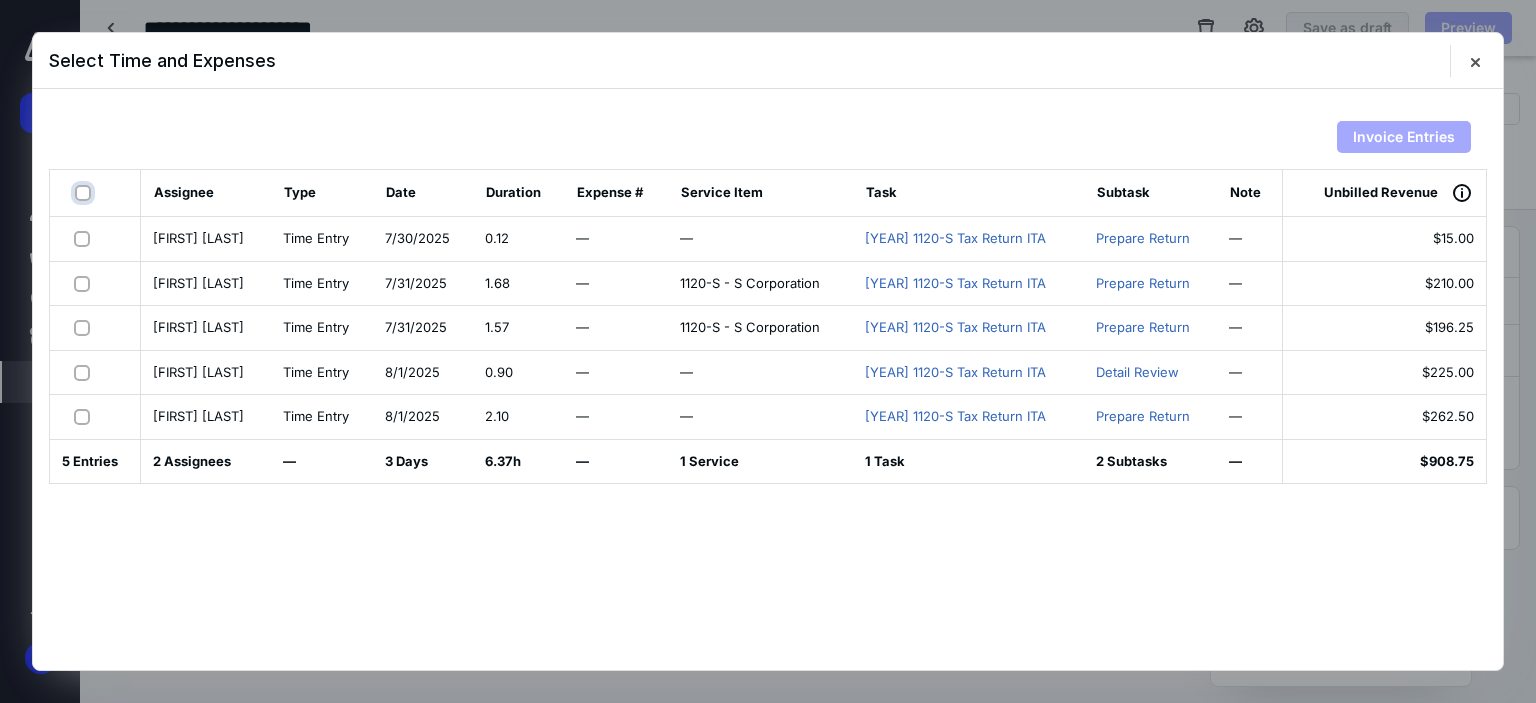 click at bounding box center (85, 193) 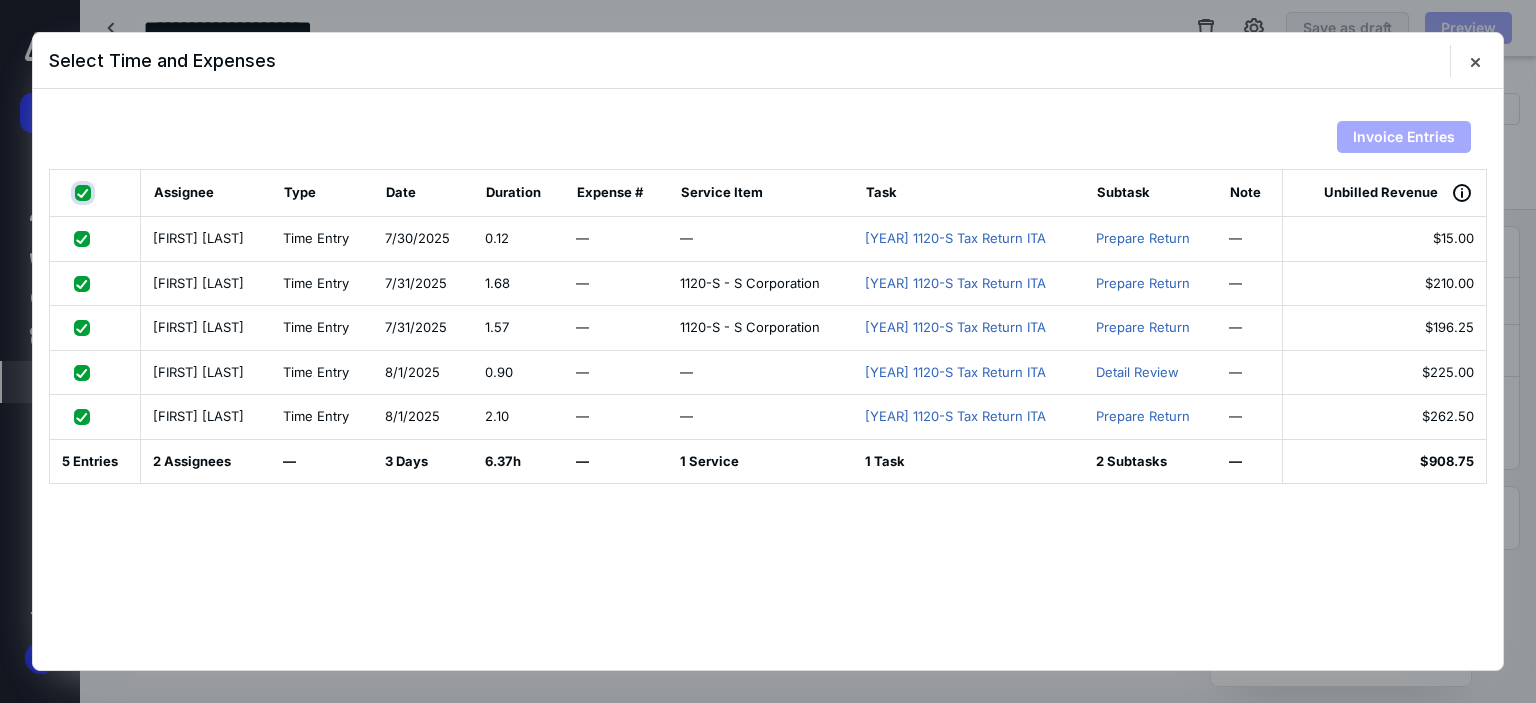 checkbox on "true" 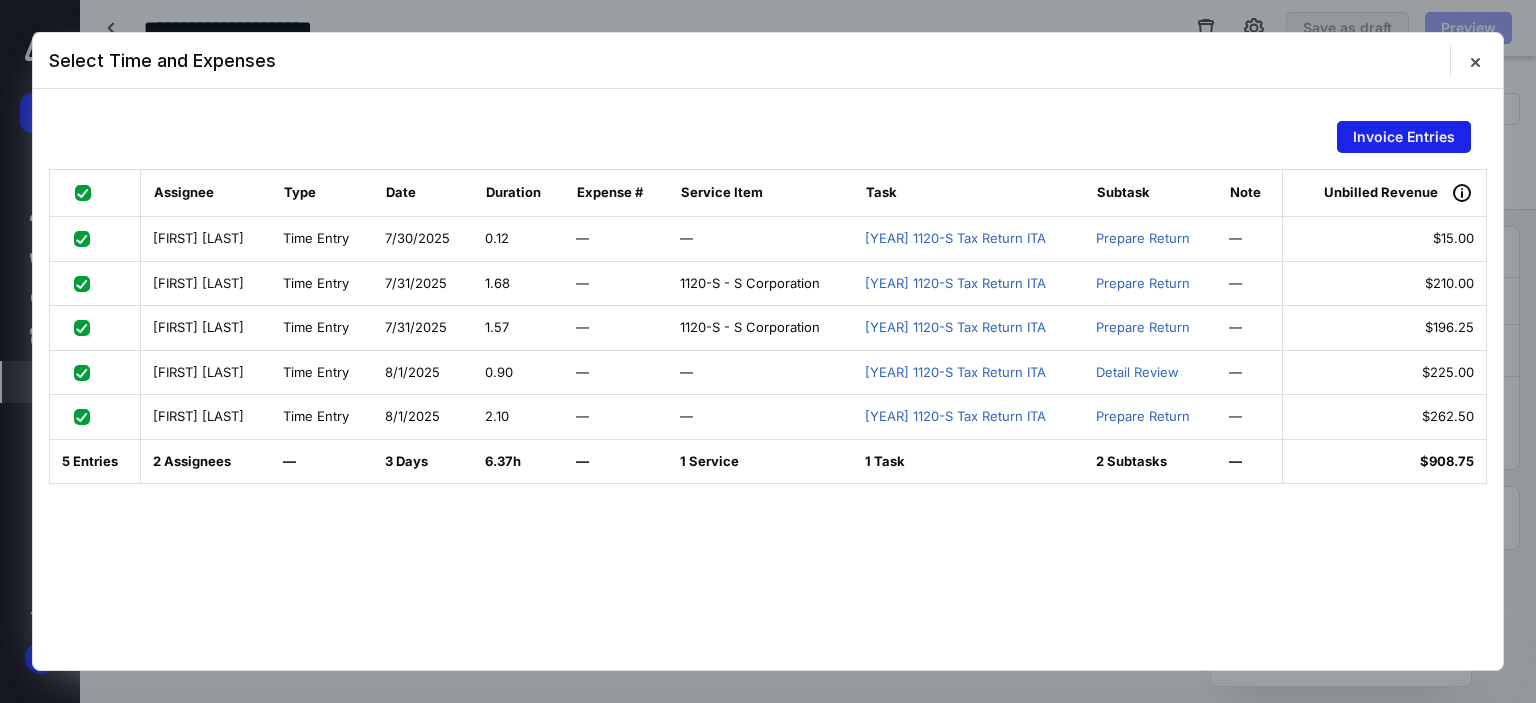 click on "Invoice Entries" at bounding box center [1404, 137] 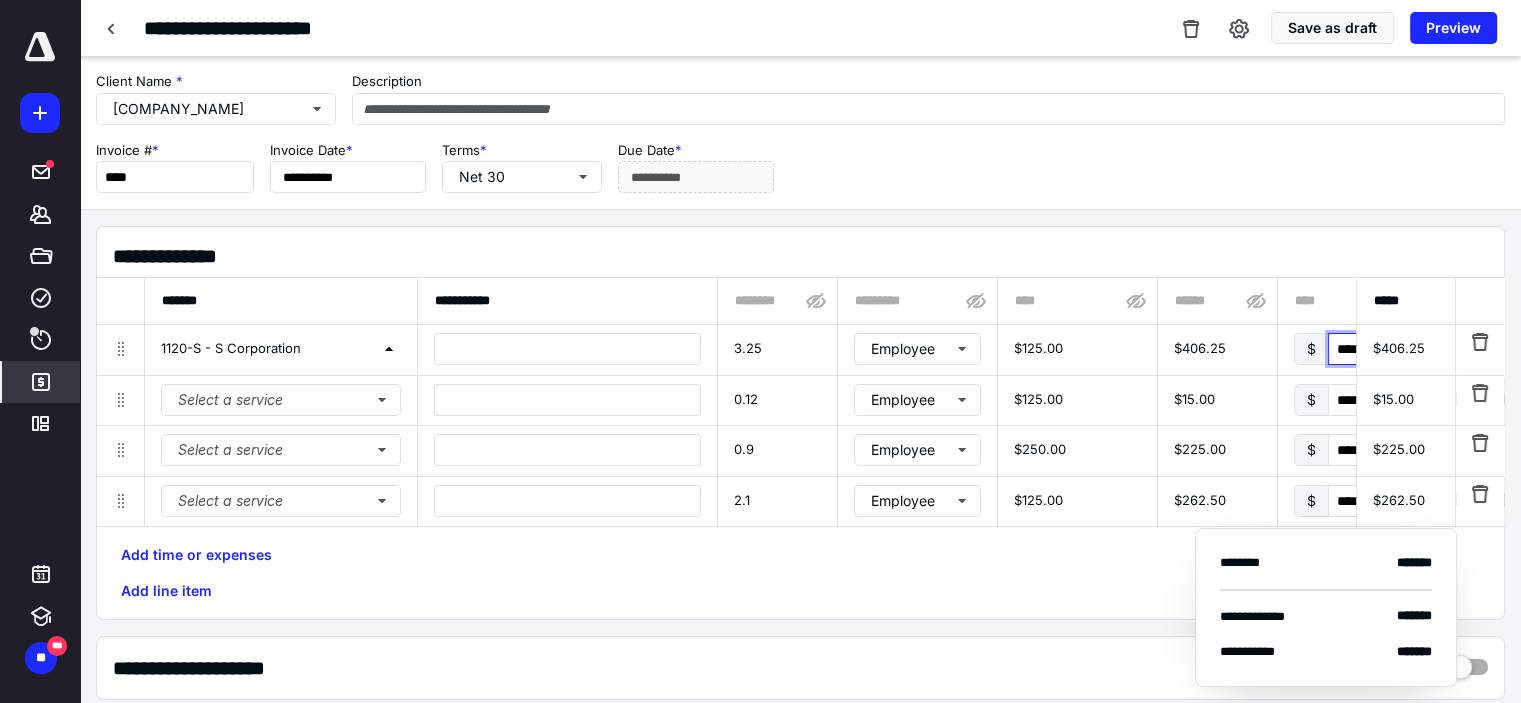 click on "****" at bounding box center [1374, 349] 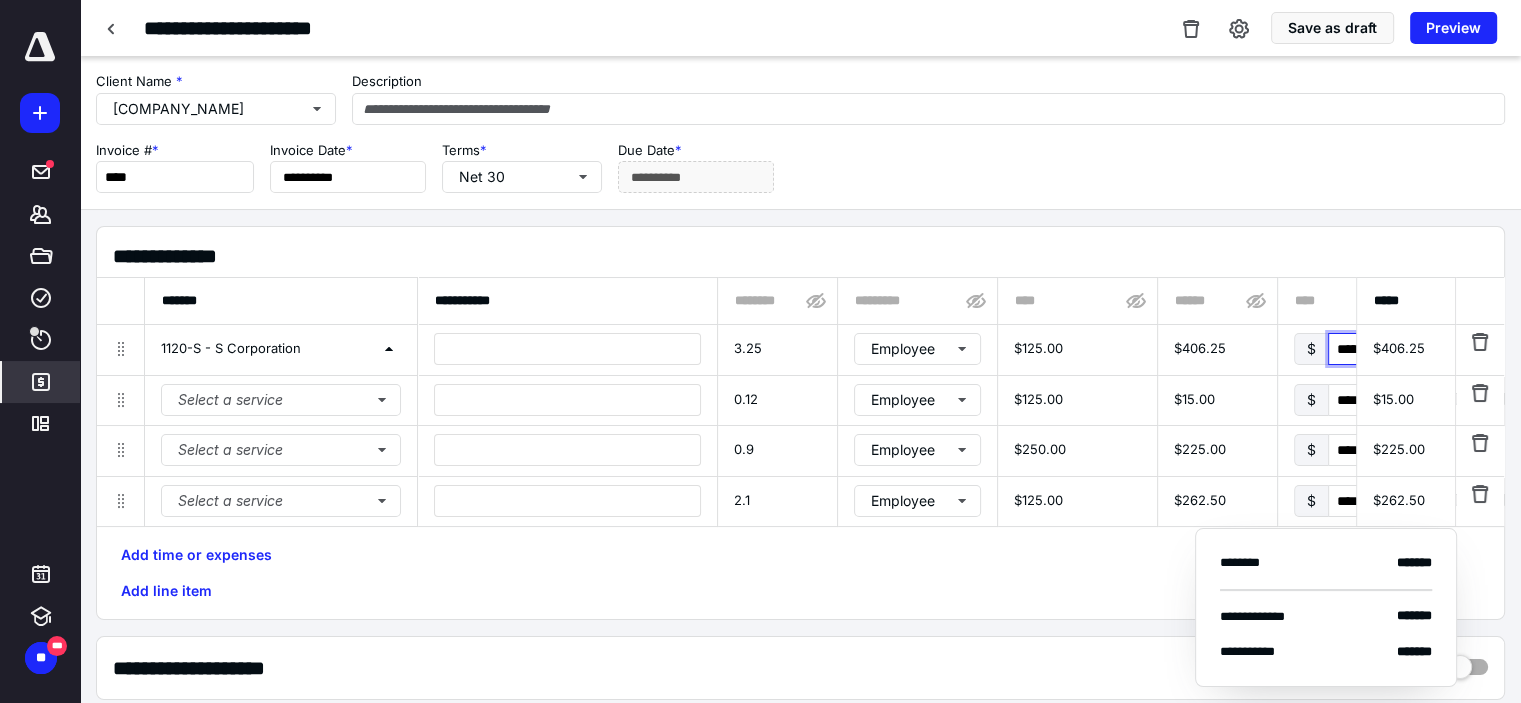 type on "*******" 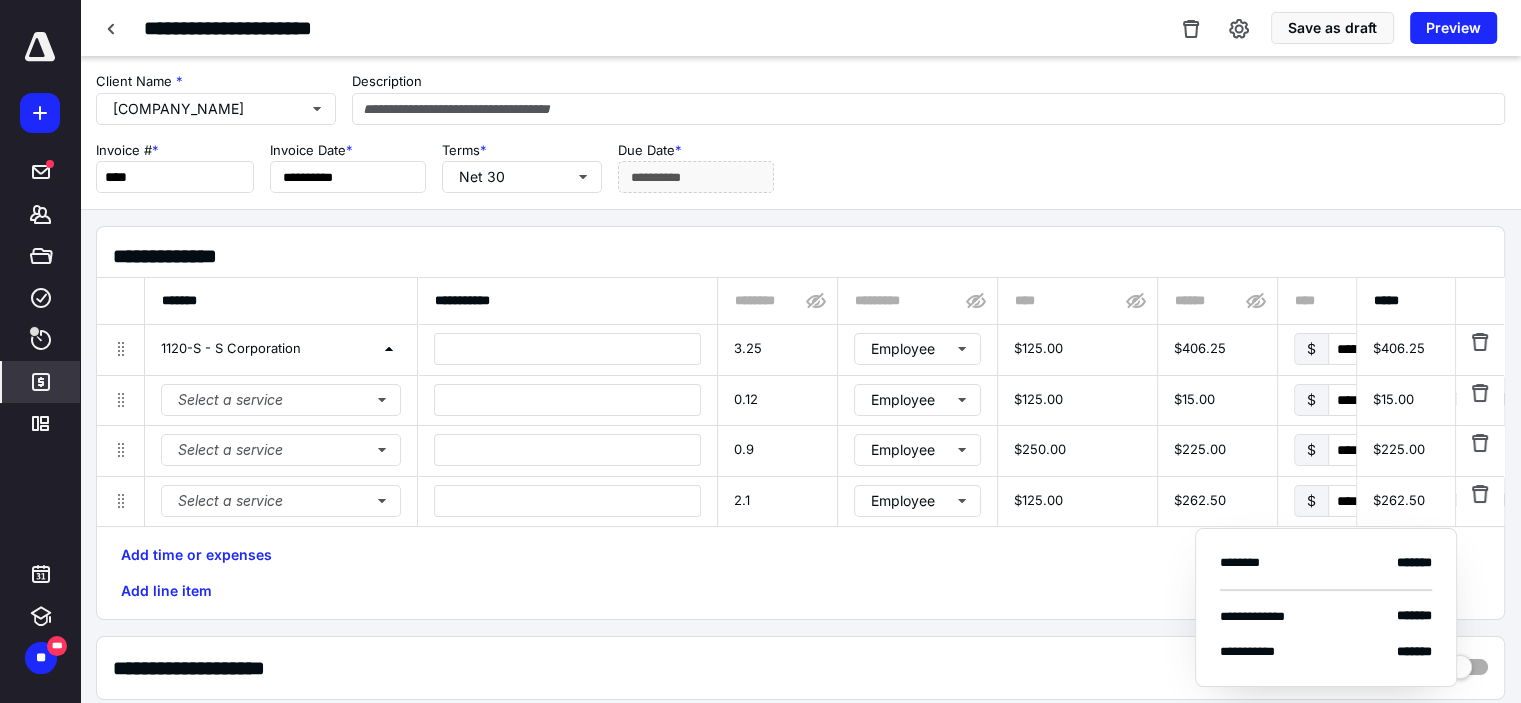 click on "Add time or expenses Add line item" at bounding box center (800, 573) 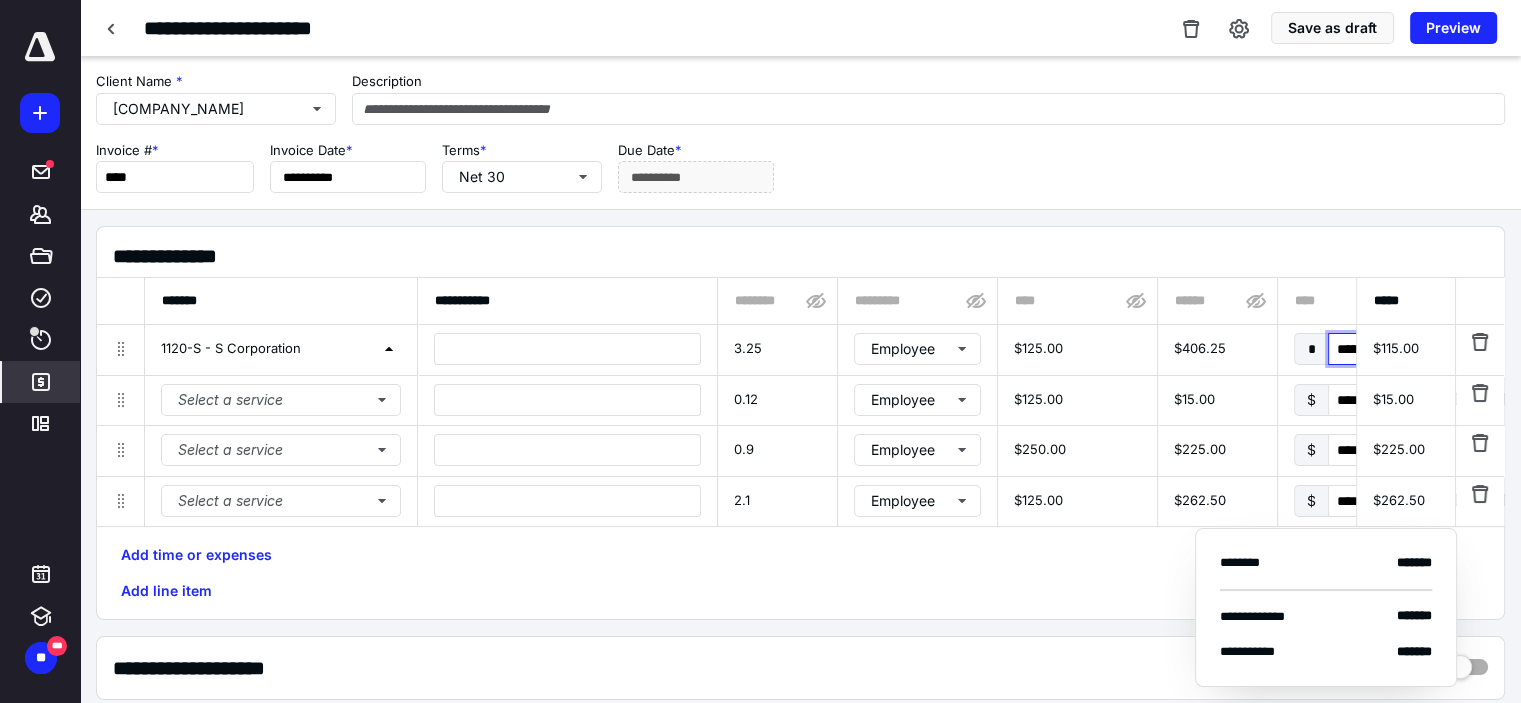 click on "*******" at bounding box center (1374, 349) 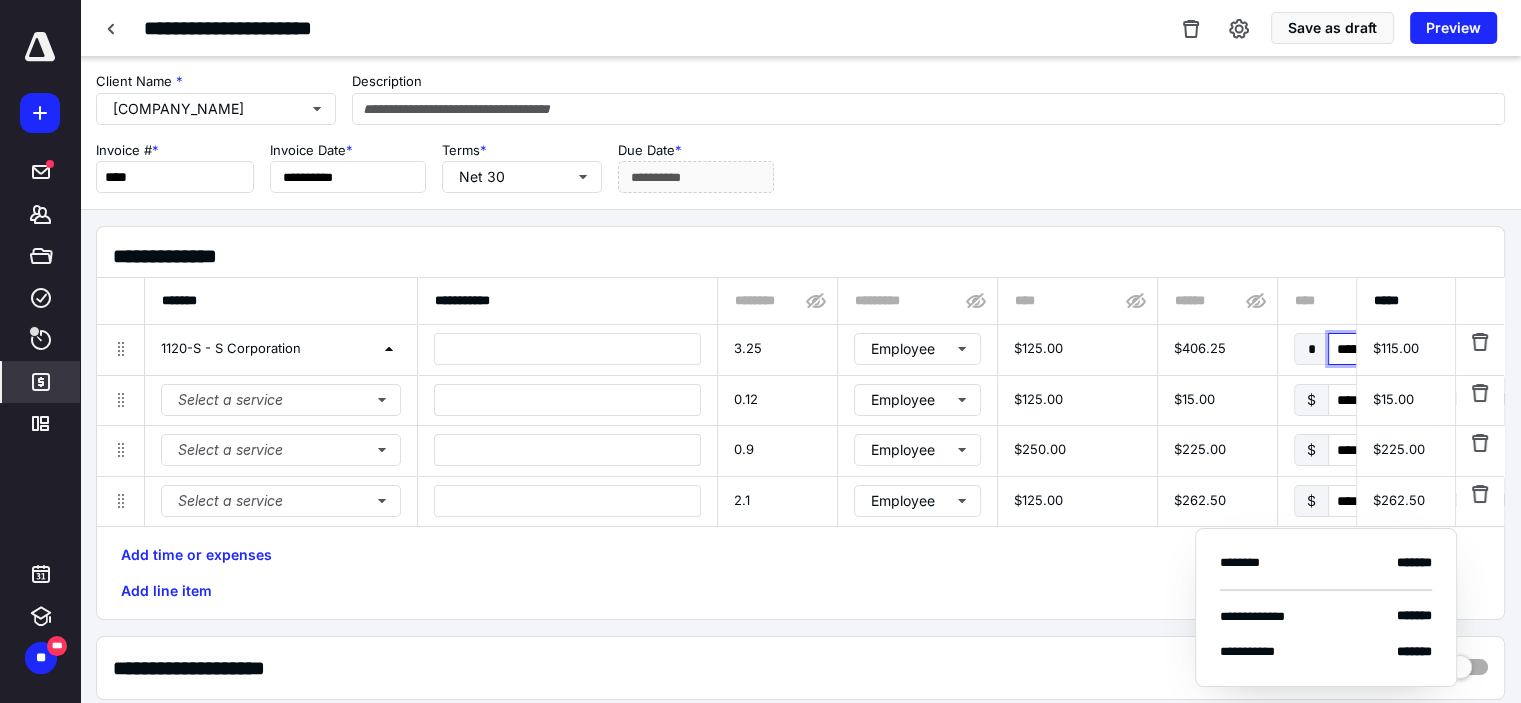 type on "******" 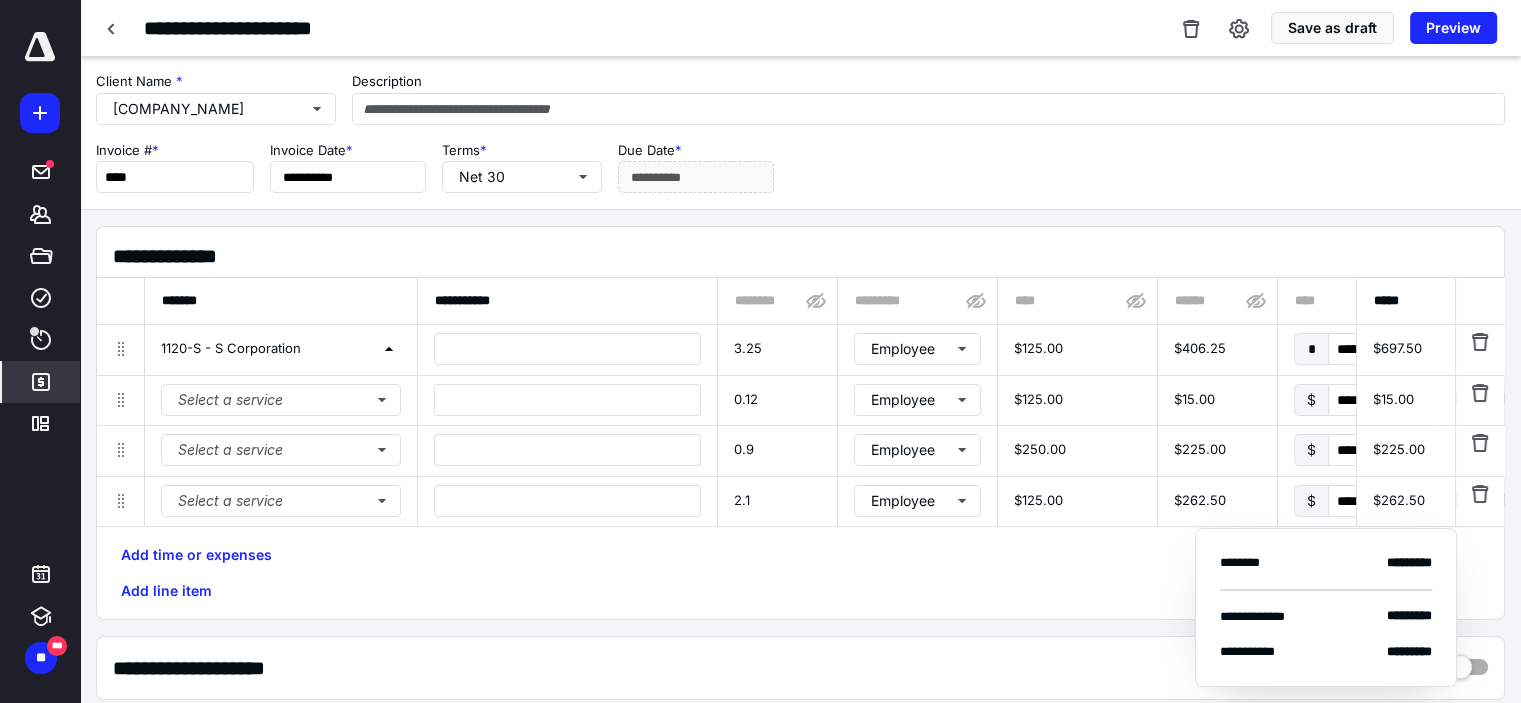 click on "**********" at bounding box center [800, 465] 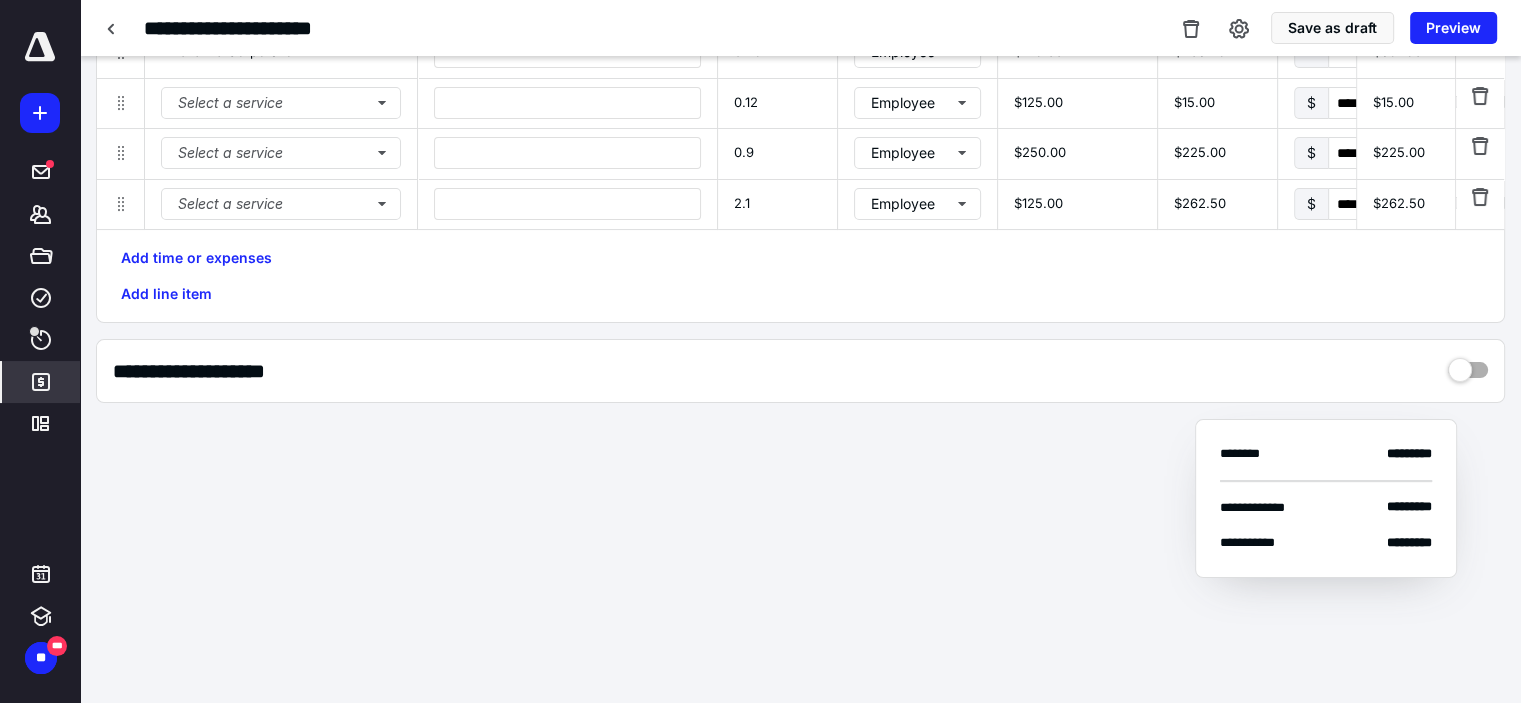 scroll, scrollTop: 299, scrollLeft: 0, axis: vertical 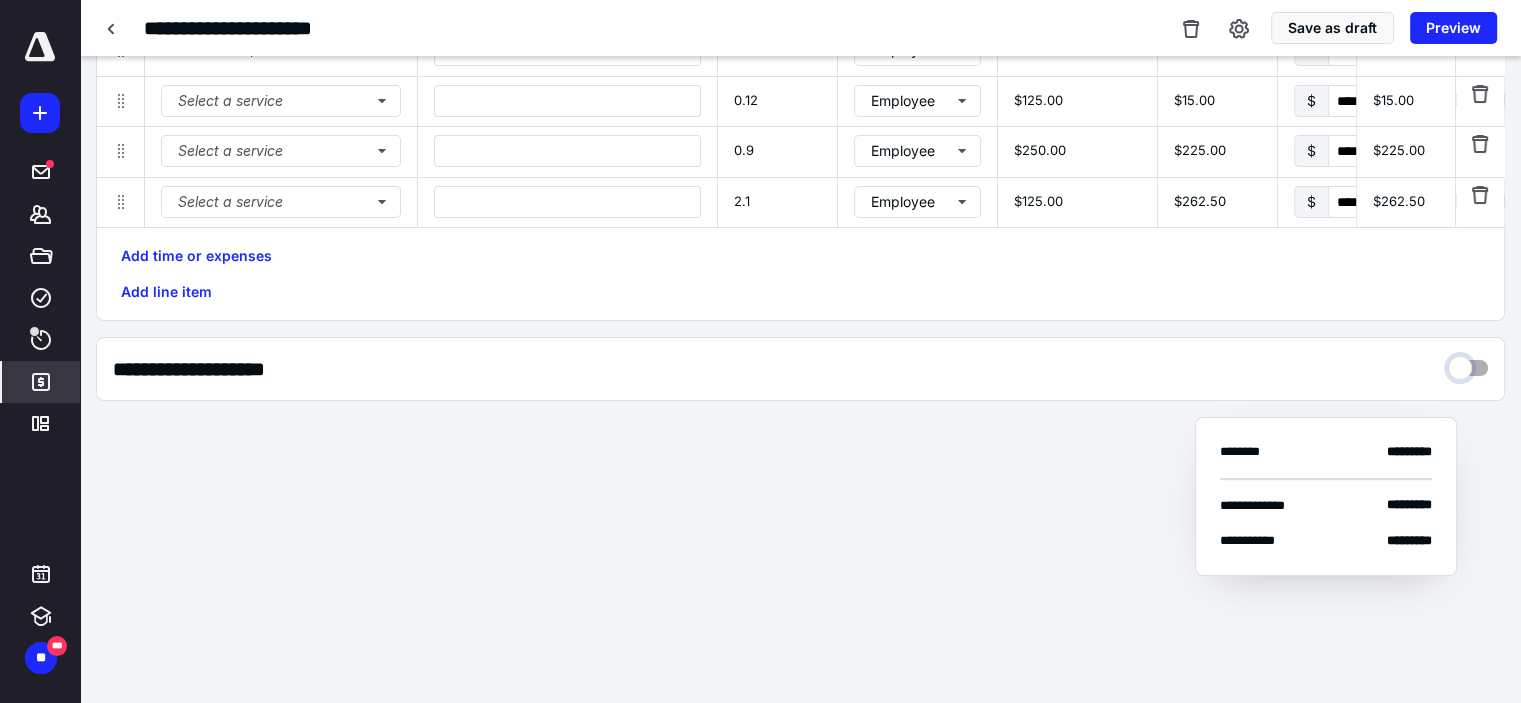 click at bounding box center [1468, 363] 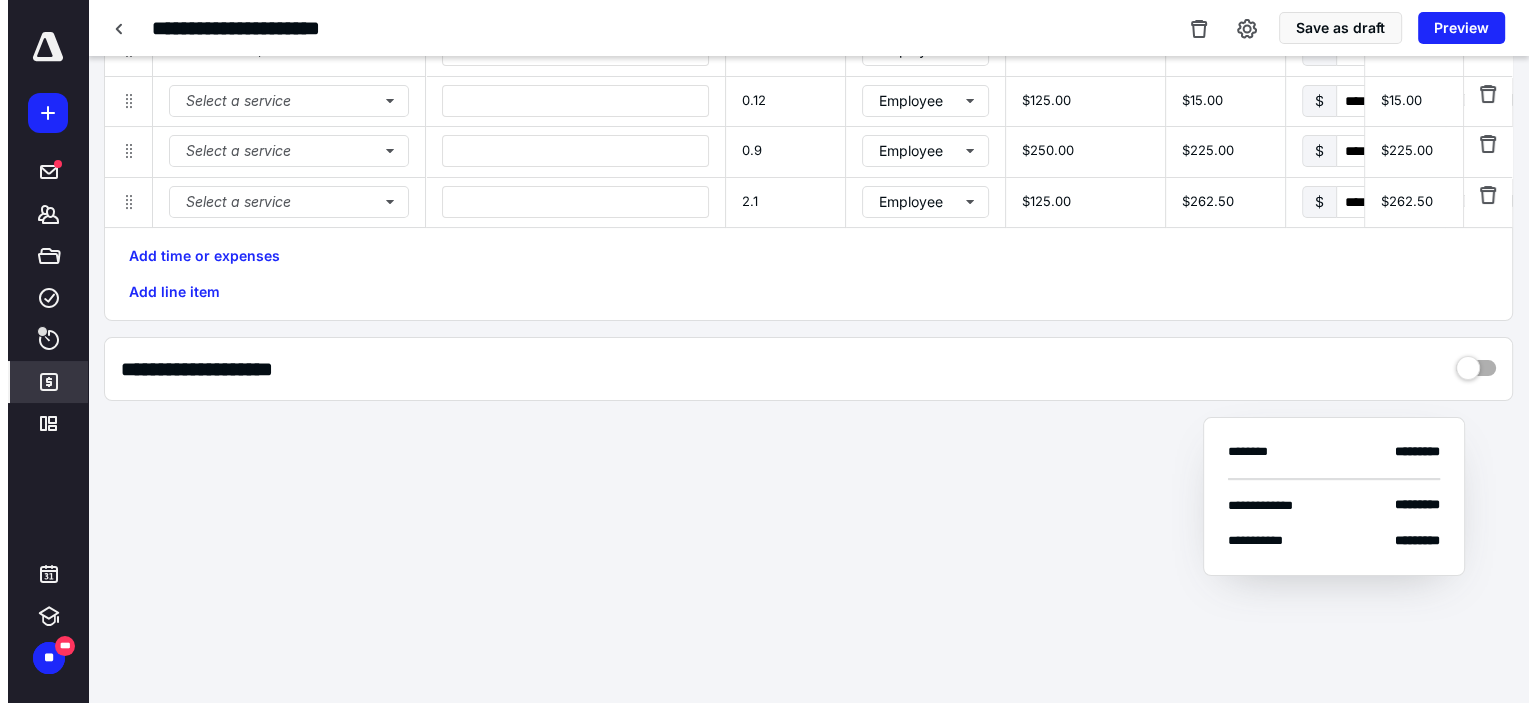 scroll, scrollTop: 295, scrollLeft: 0, axis: vertical 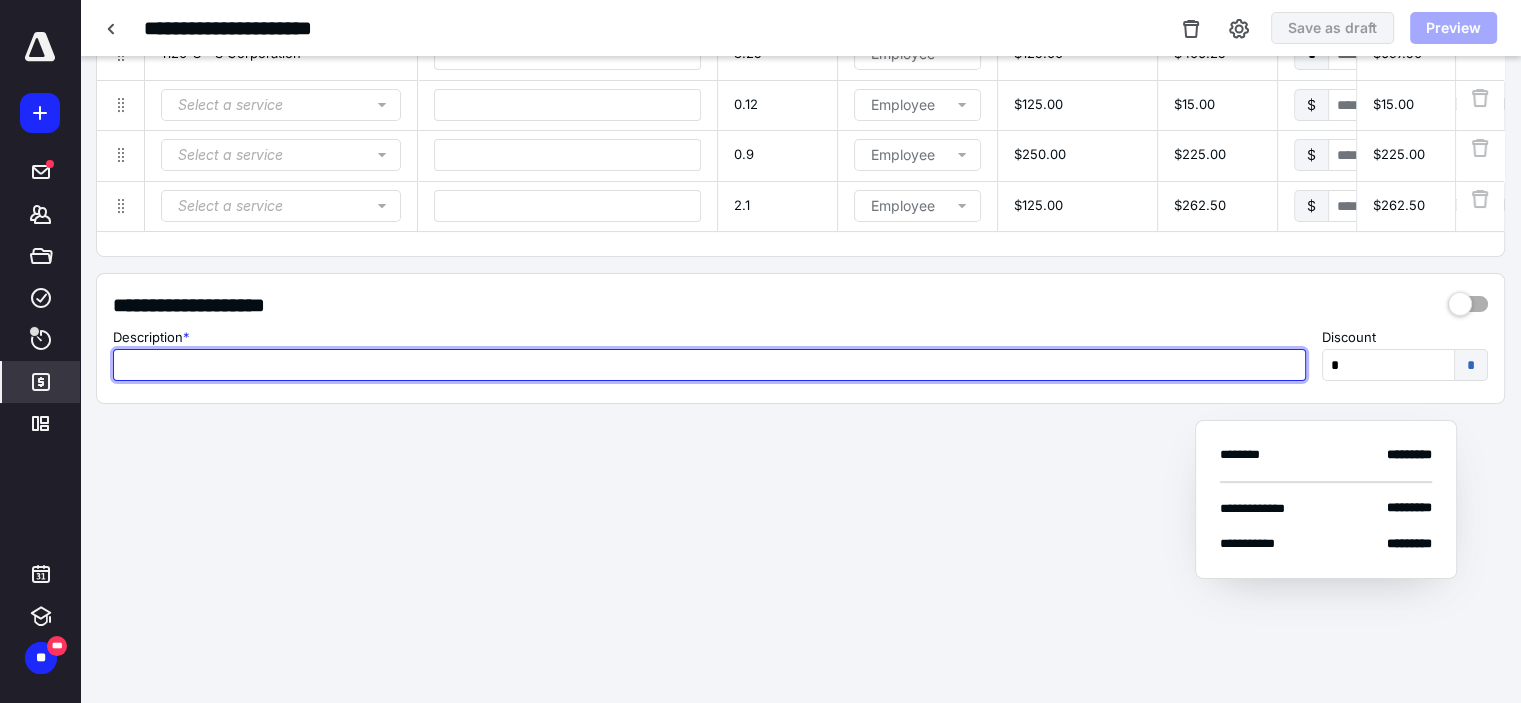 click at bounding box center (709, 365) 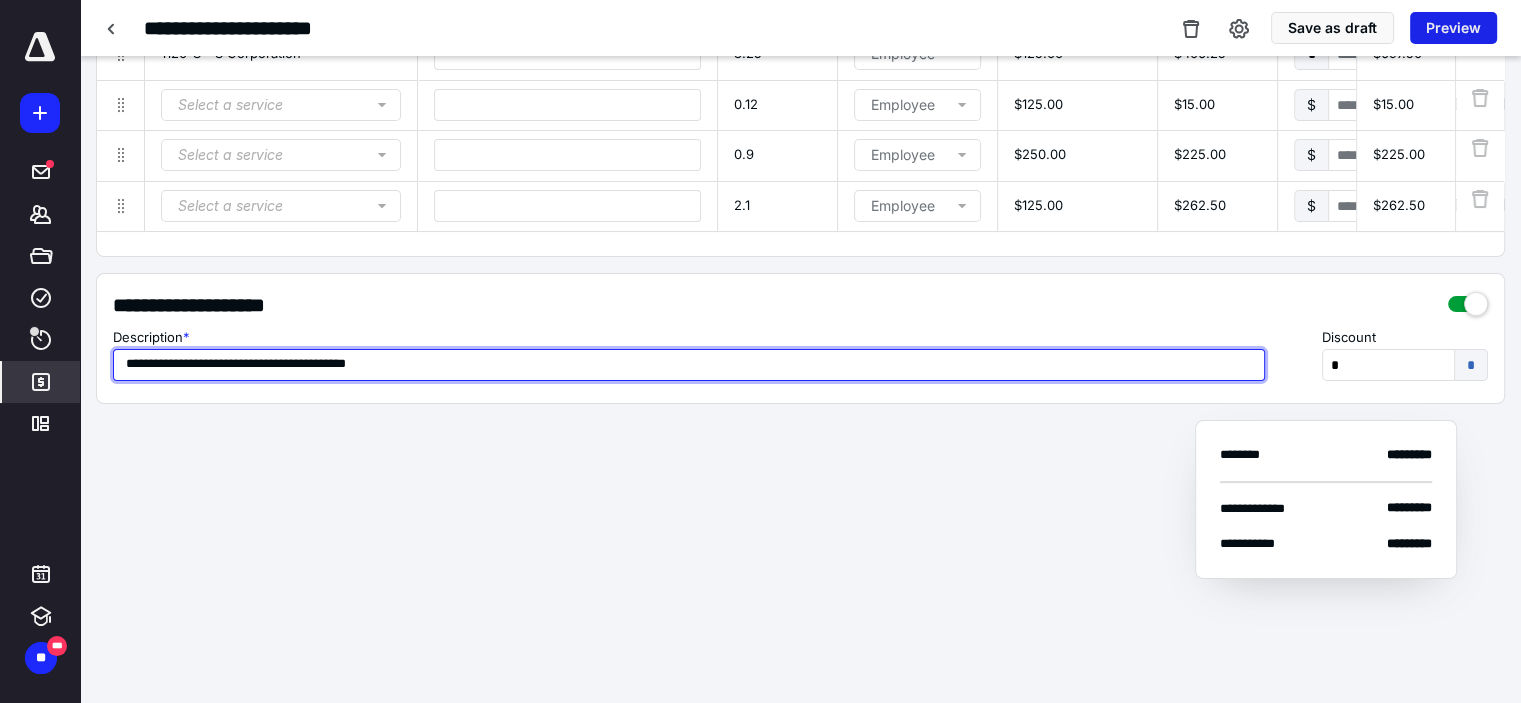 type on "**********" 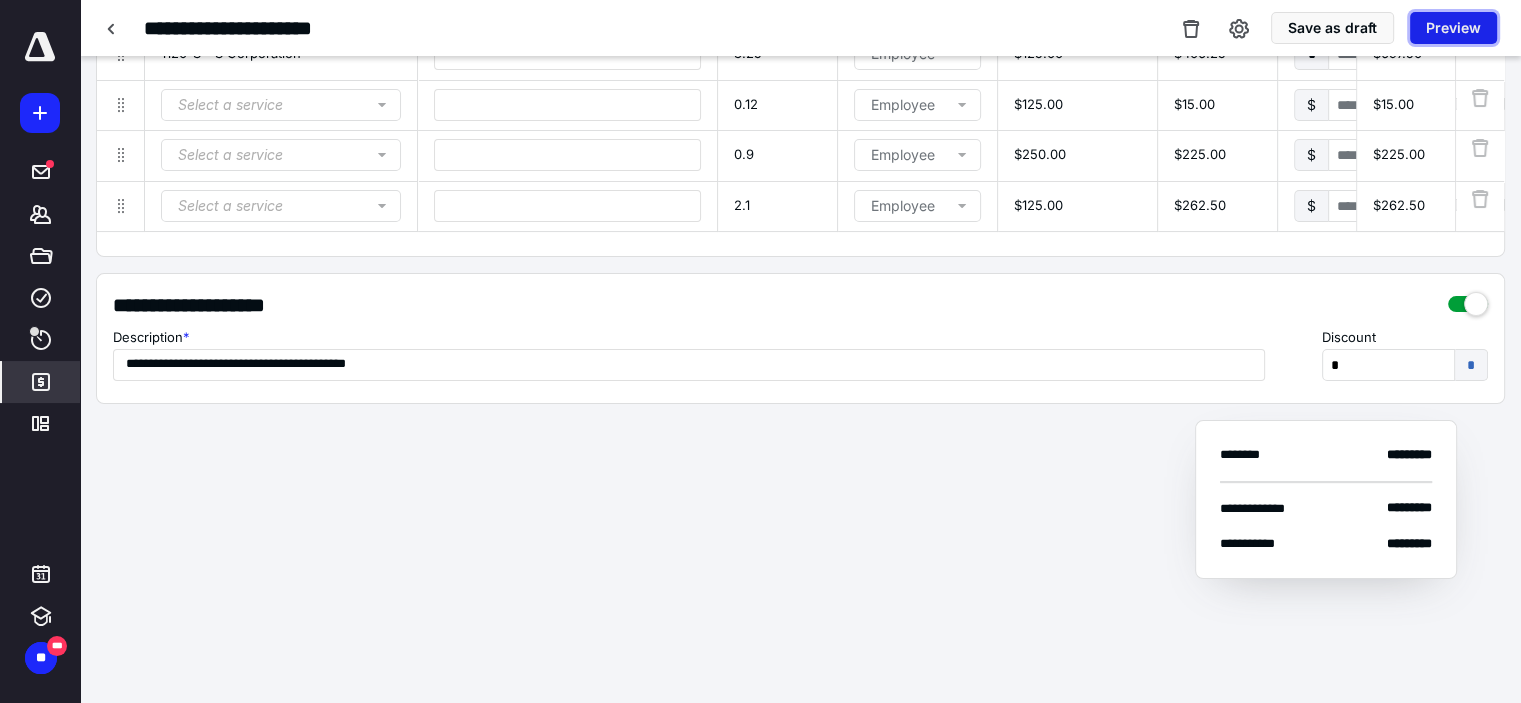 click on "Preview" at bounding box center [1453, 28] 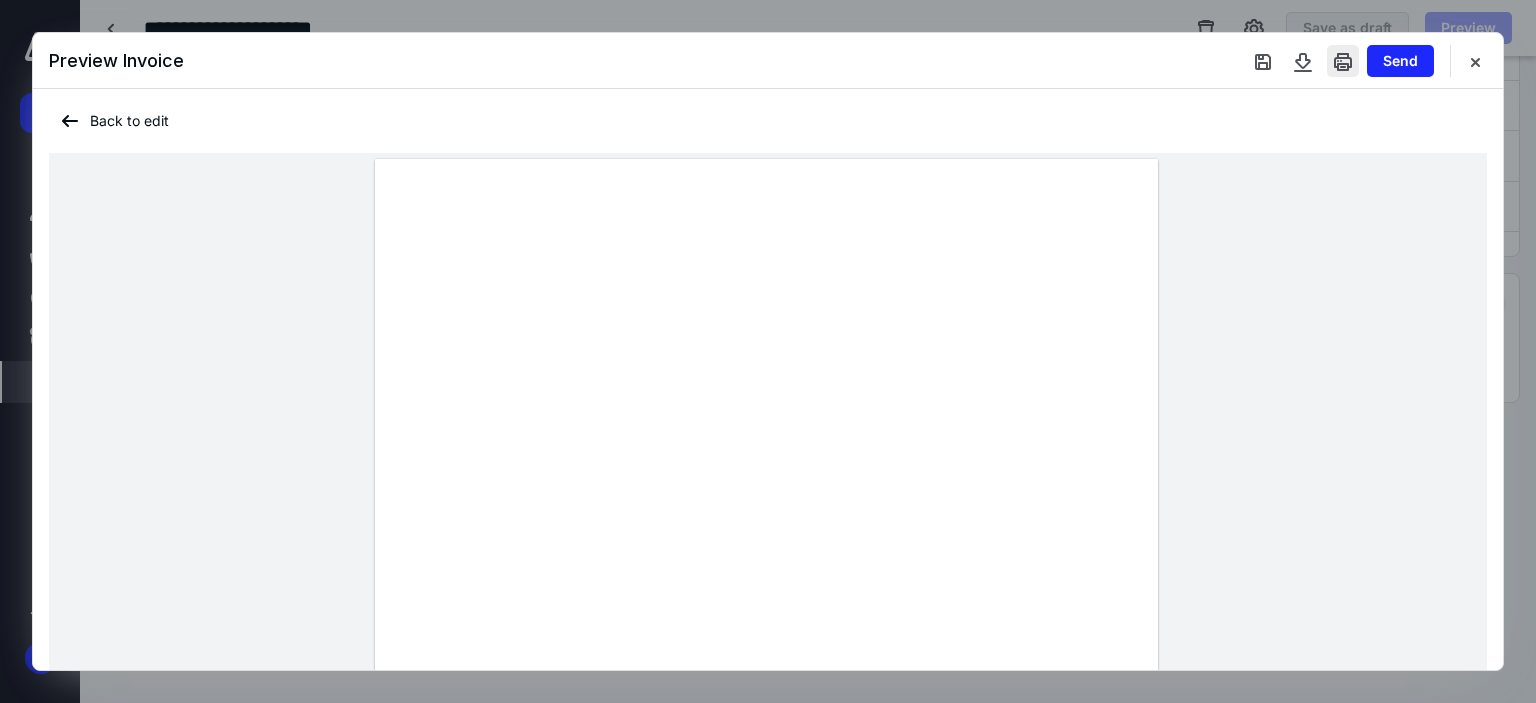click at bounding box center (1343, 61) 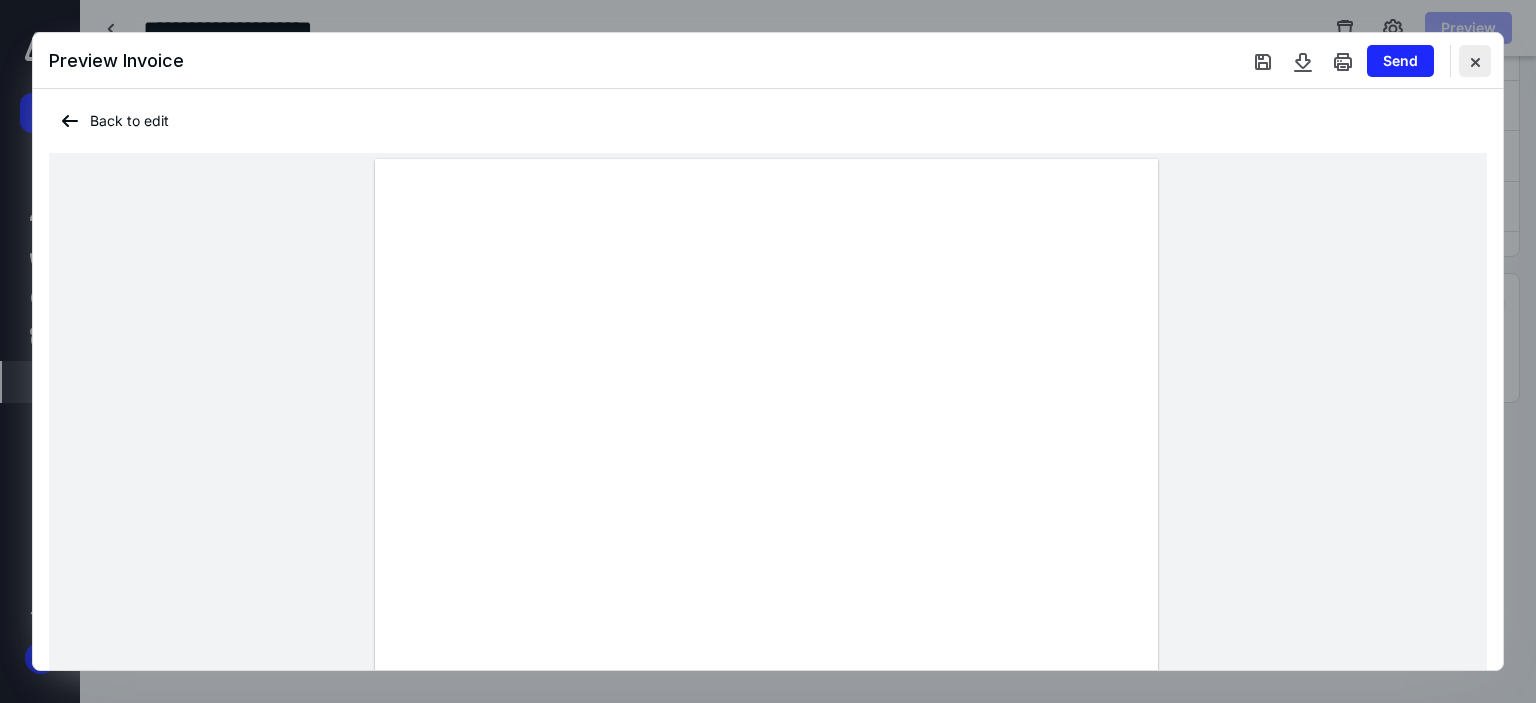 click at bounding box center (1475, 61) 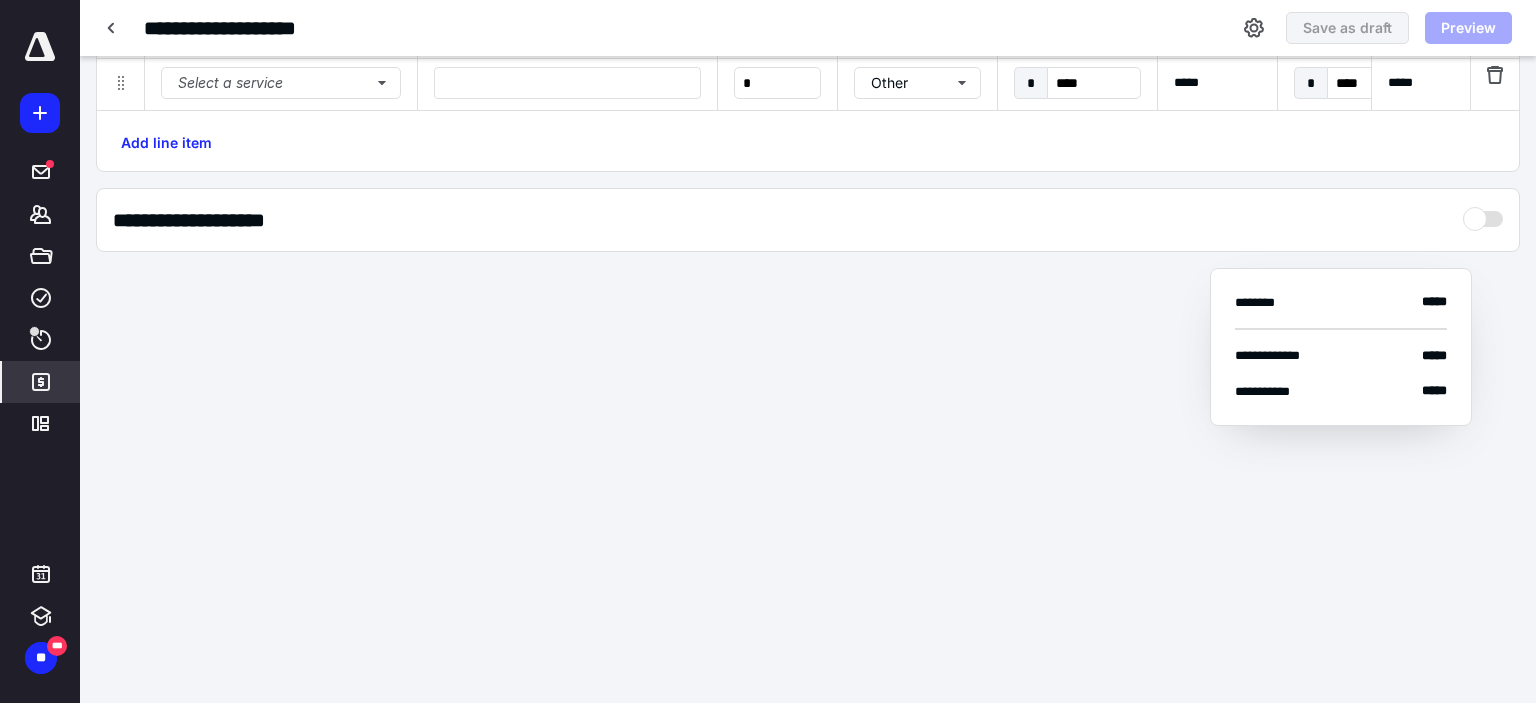 scroll, scrollTop: 0, scrollLeft: 0, axis: both 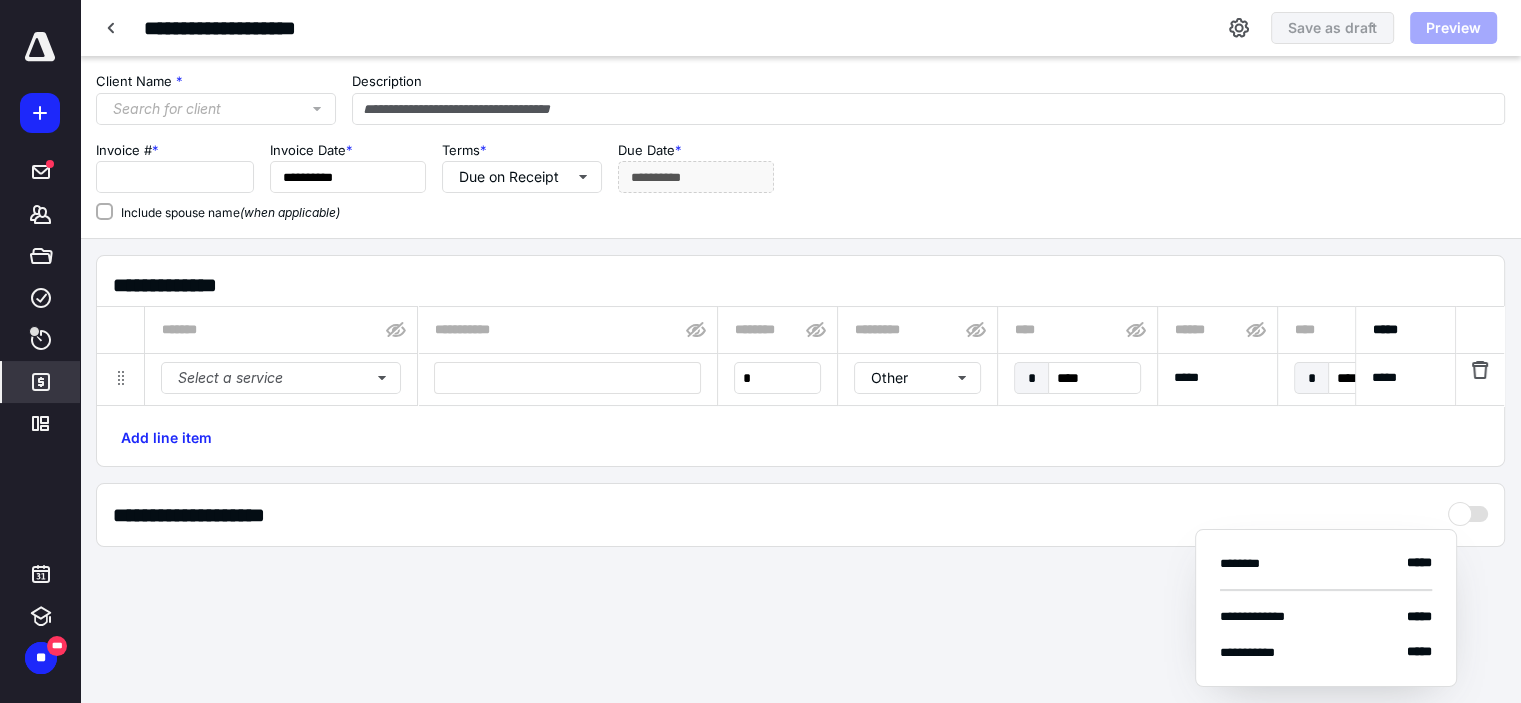 type on "****" 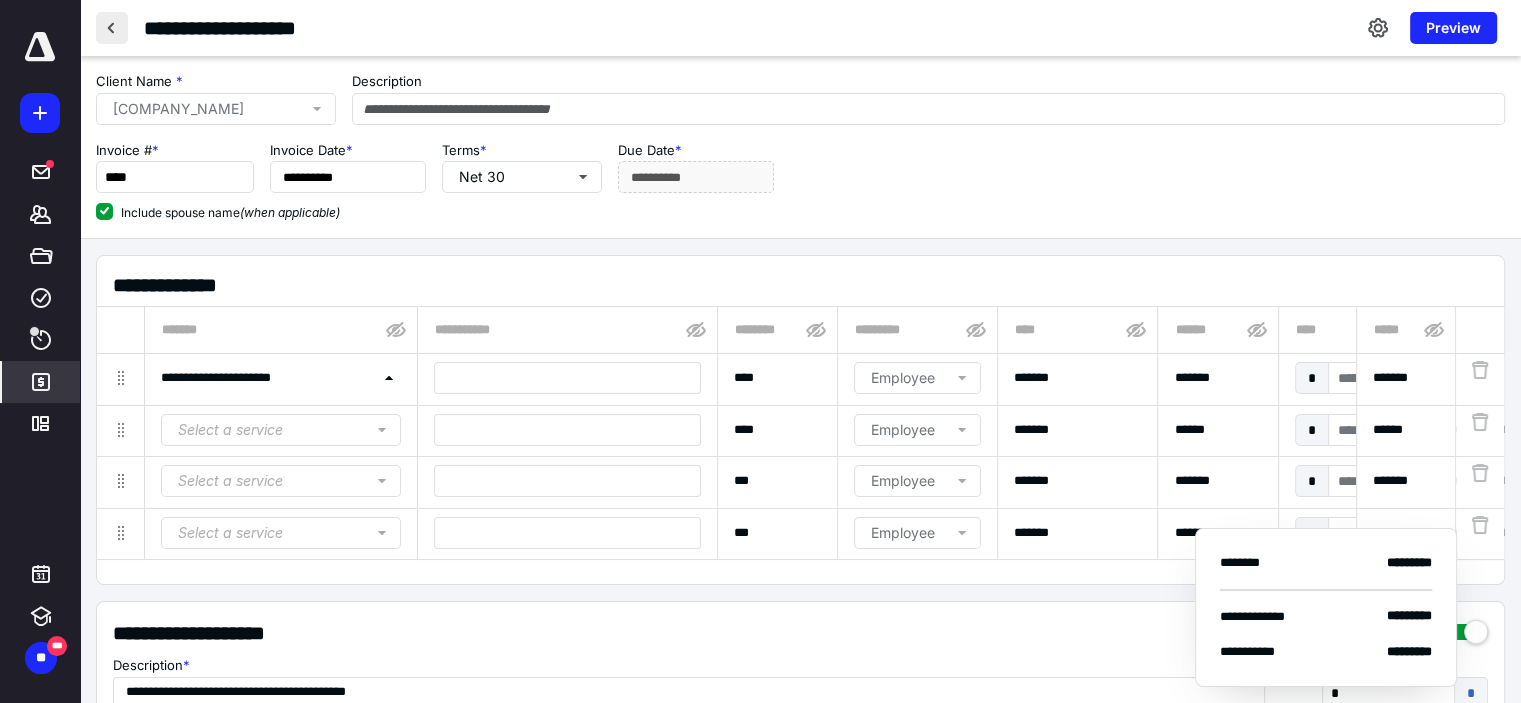 click at bounding box center (112, 28) 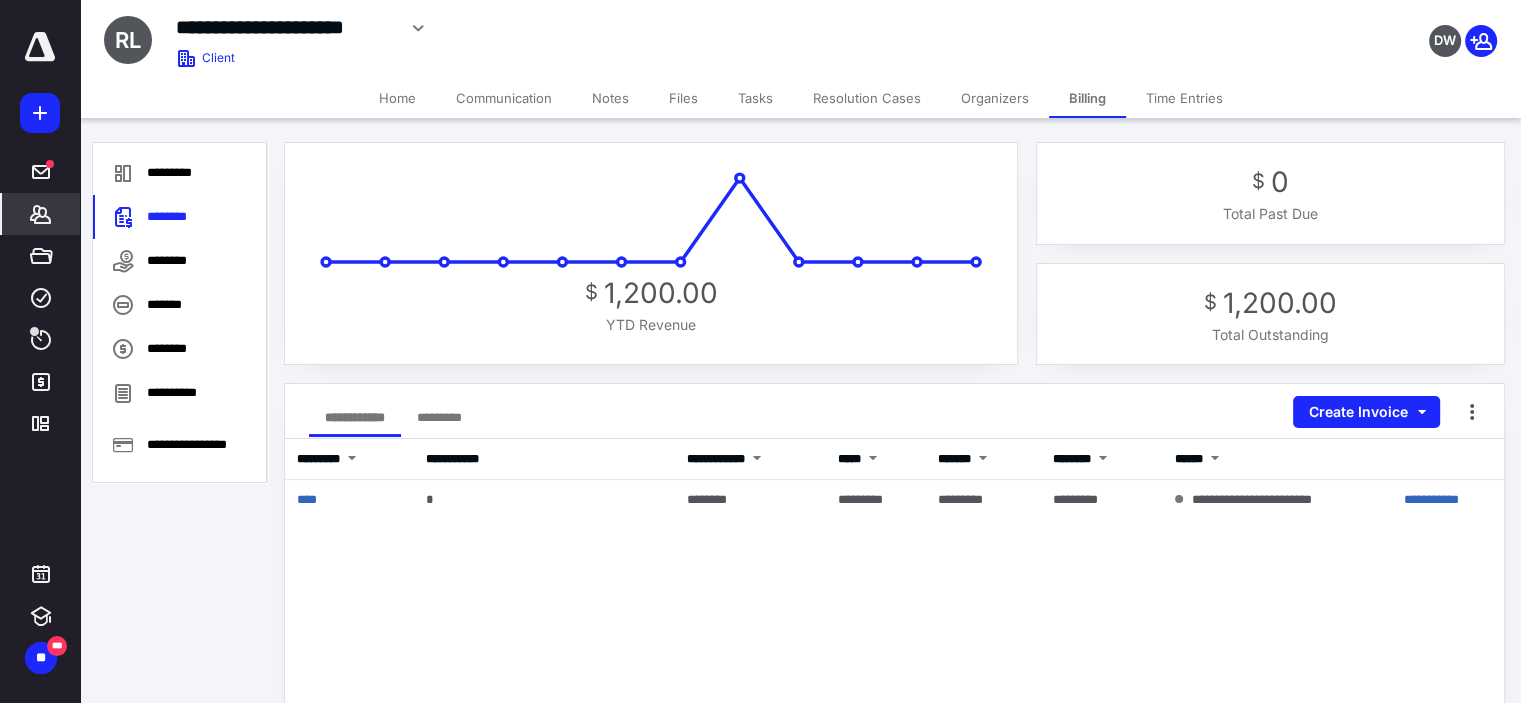 click on "Files" at bounding box center (683, 98) 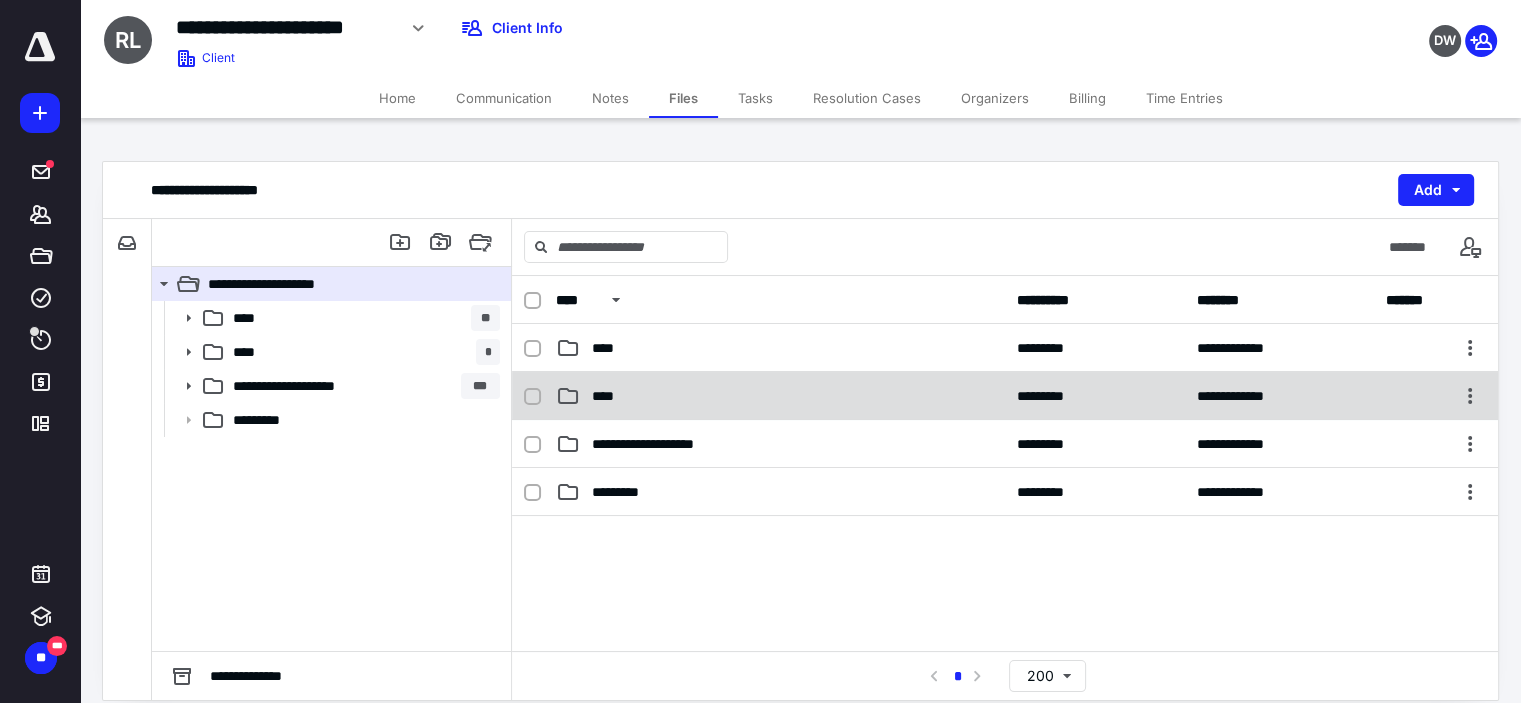 click on "****" at bounding box center (780, 396) 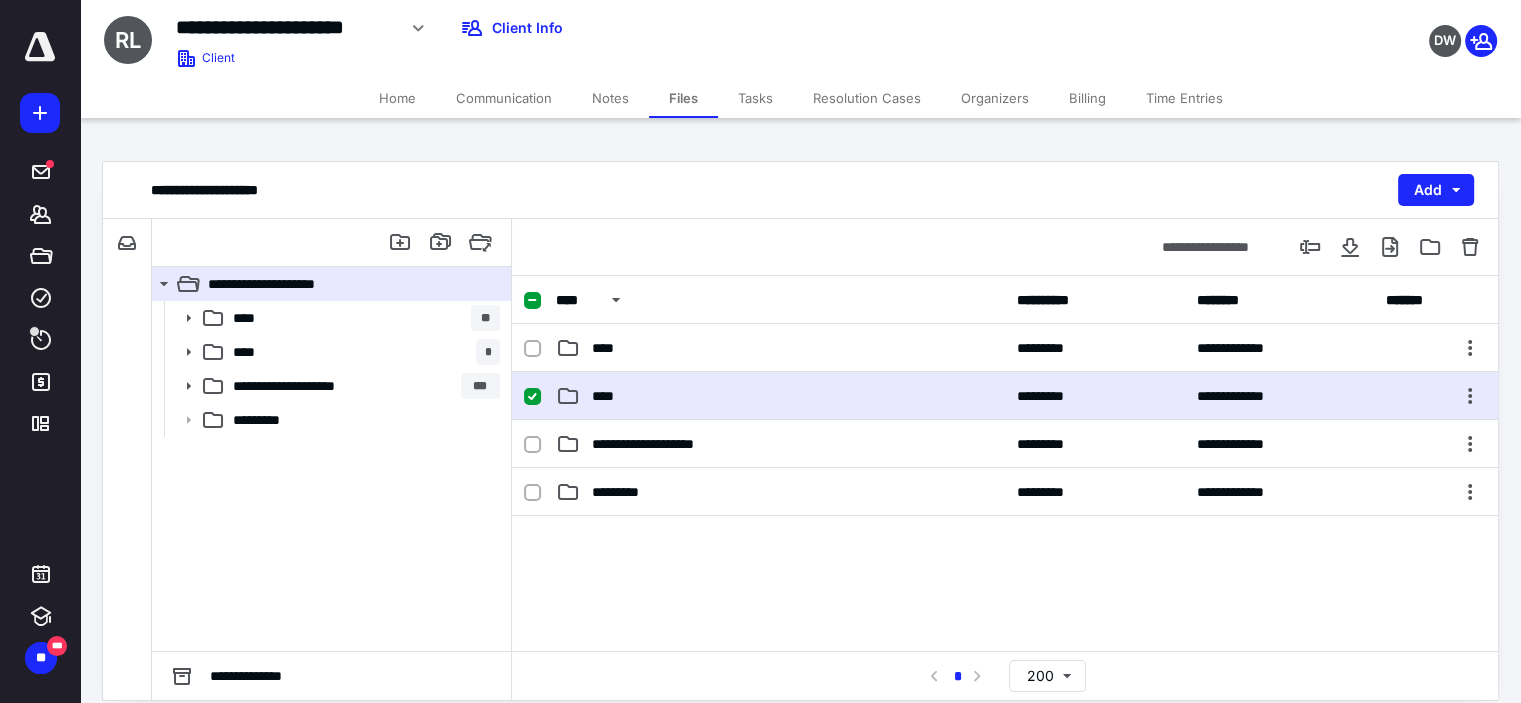 click on "****" at bounding box center (780, 396) 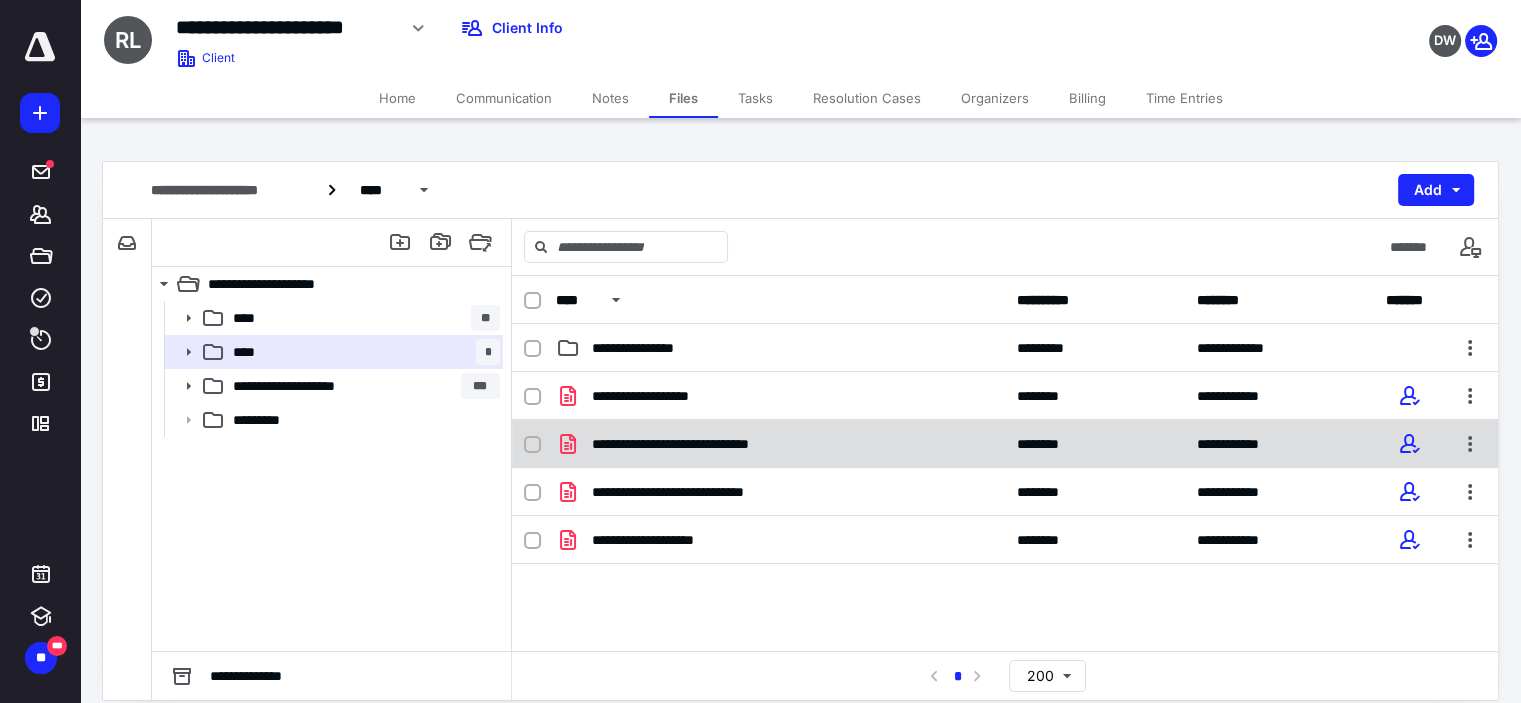 click on "**********" at bounding box center (780, 444) 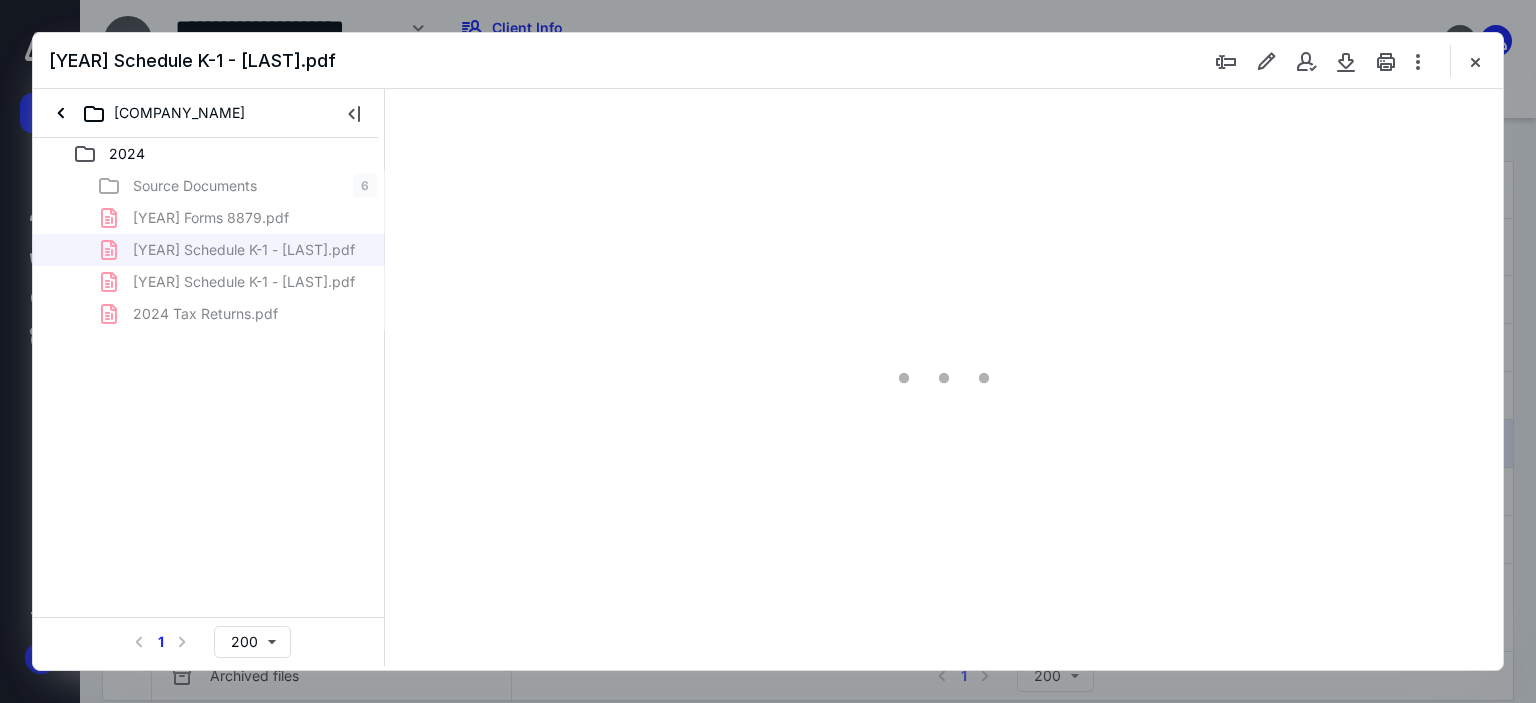 scroll, scrollTop: 0, scrollLeft: 0, axis: both 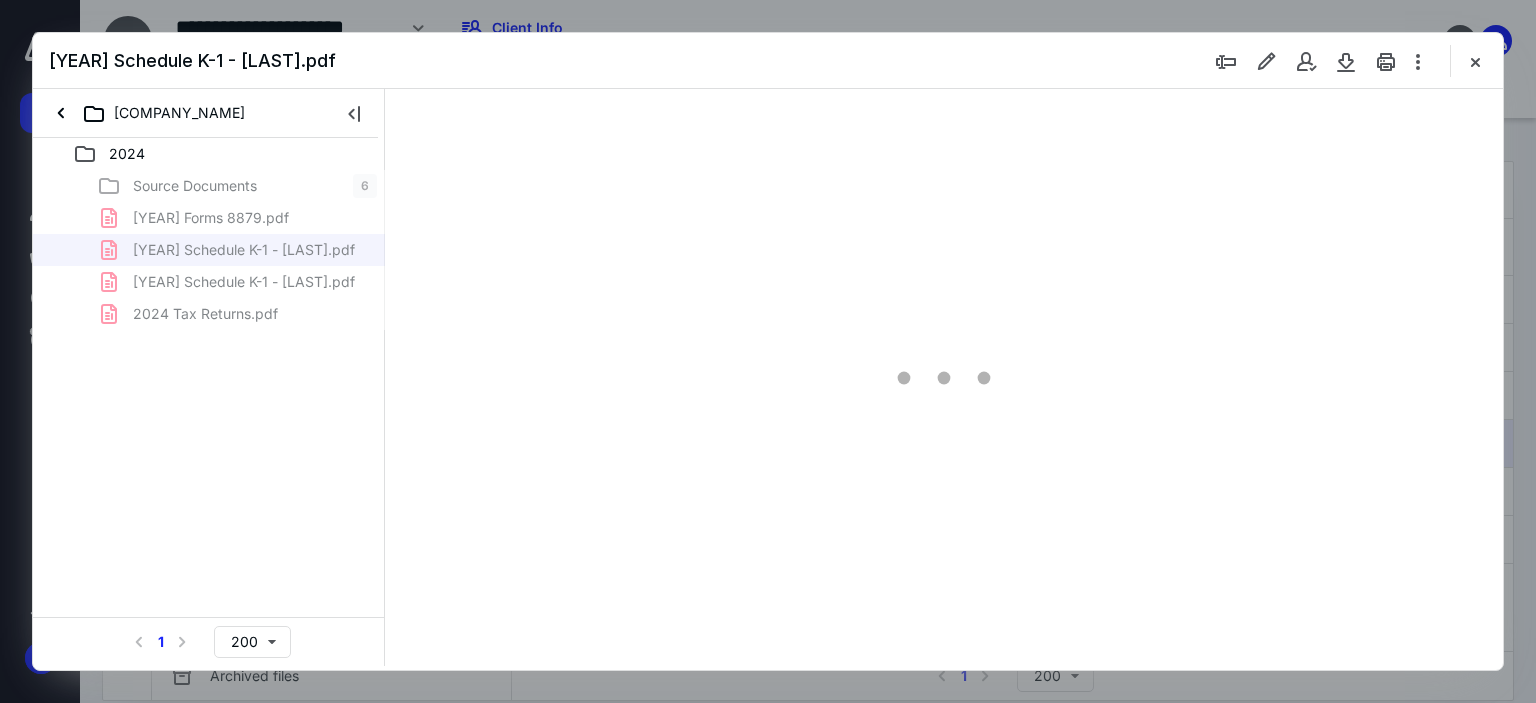 type on "63" 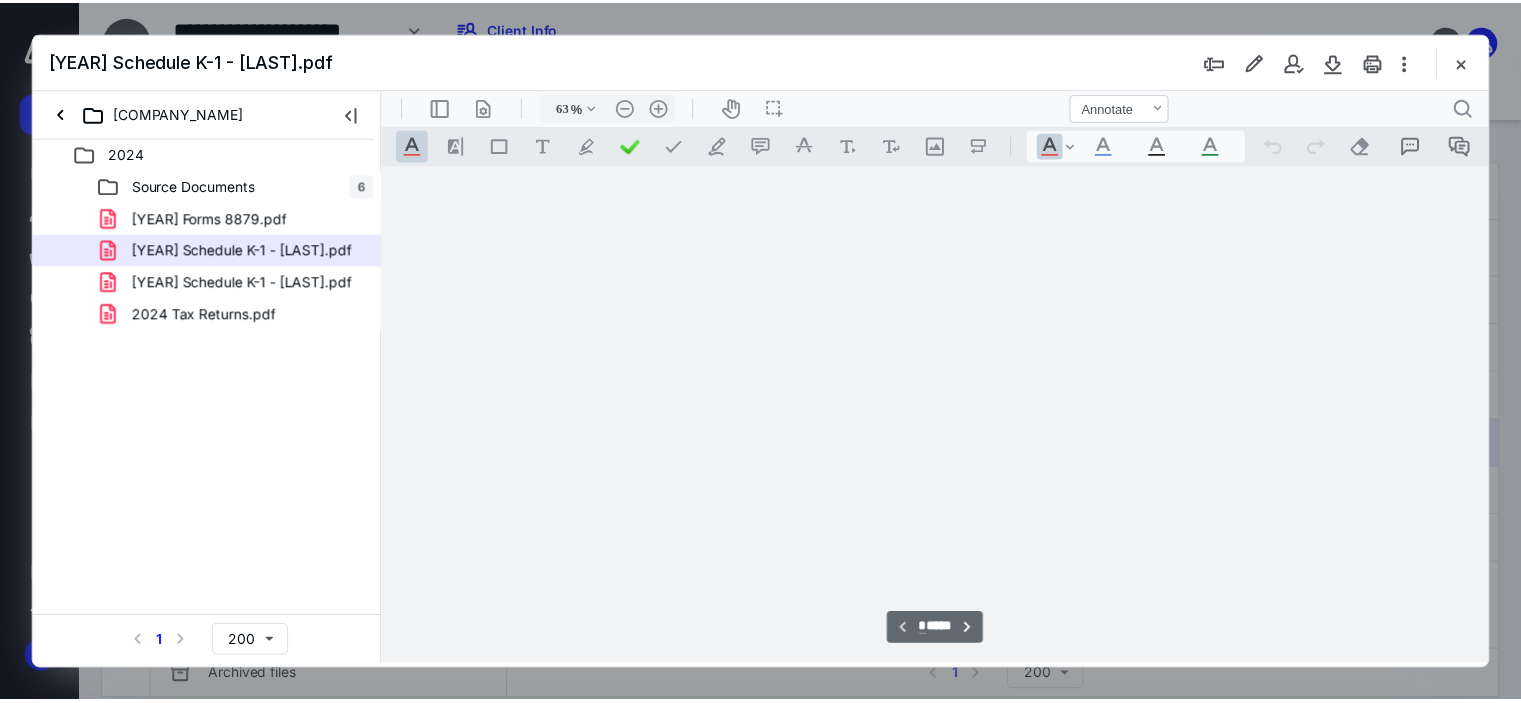 scroll, scrollTop: 79, scrollLeft: 0, axis: vertical 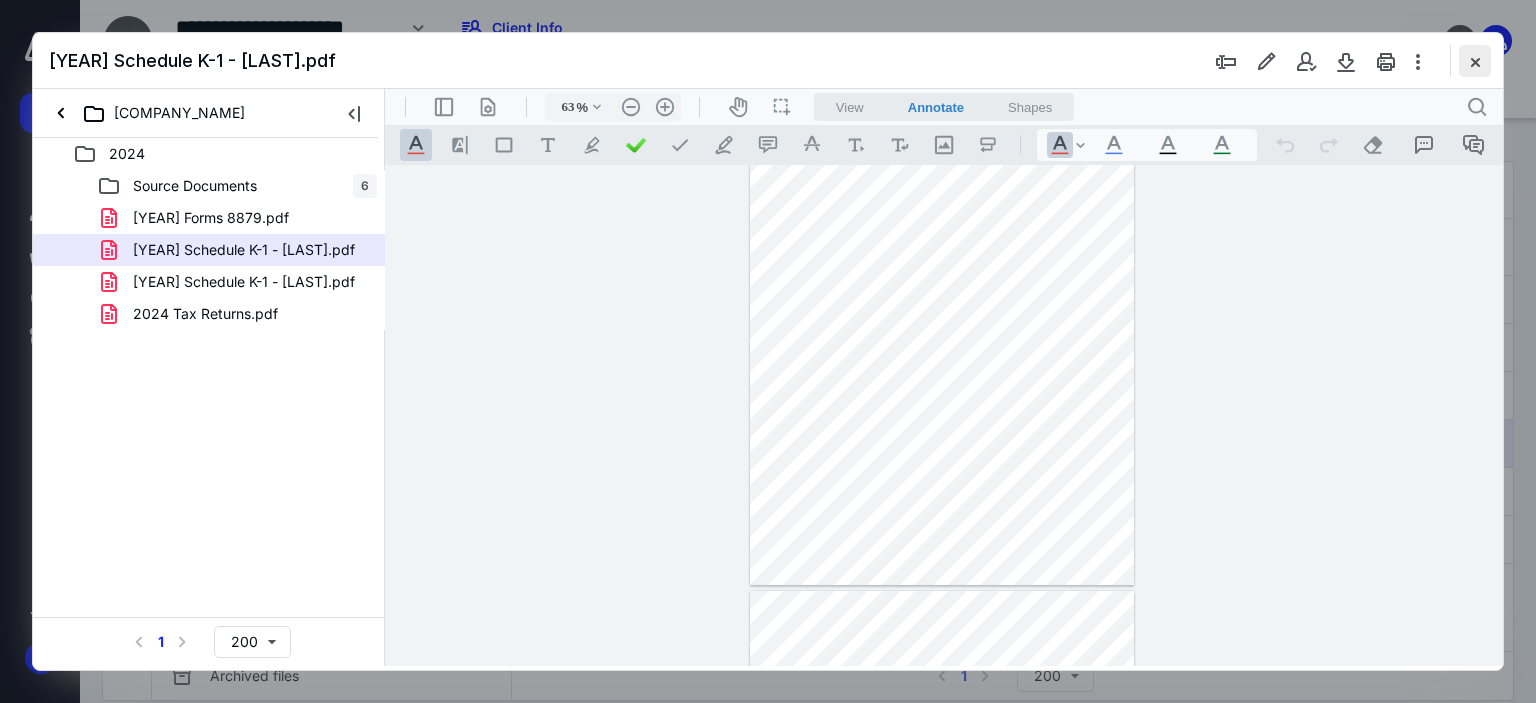 click at bounding box center [1475, 61] 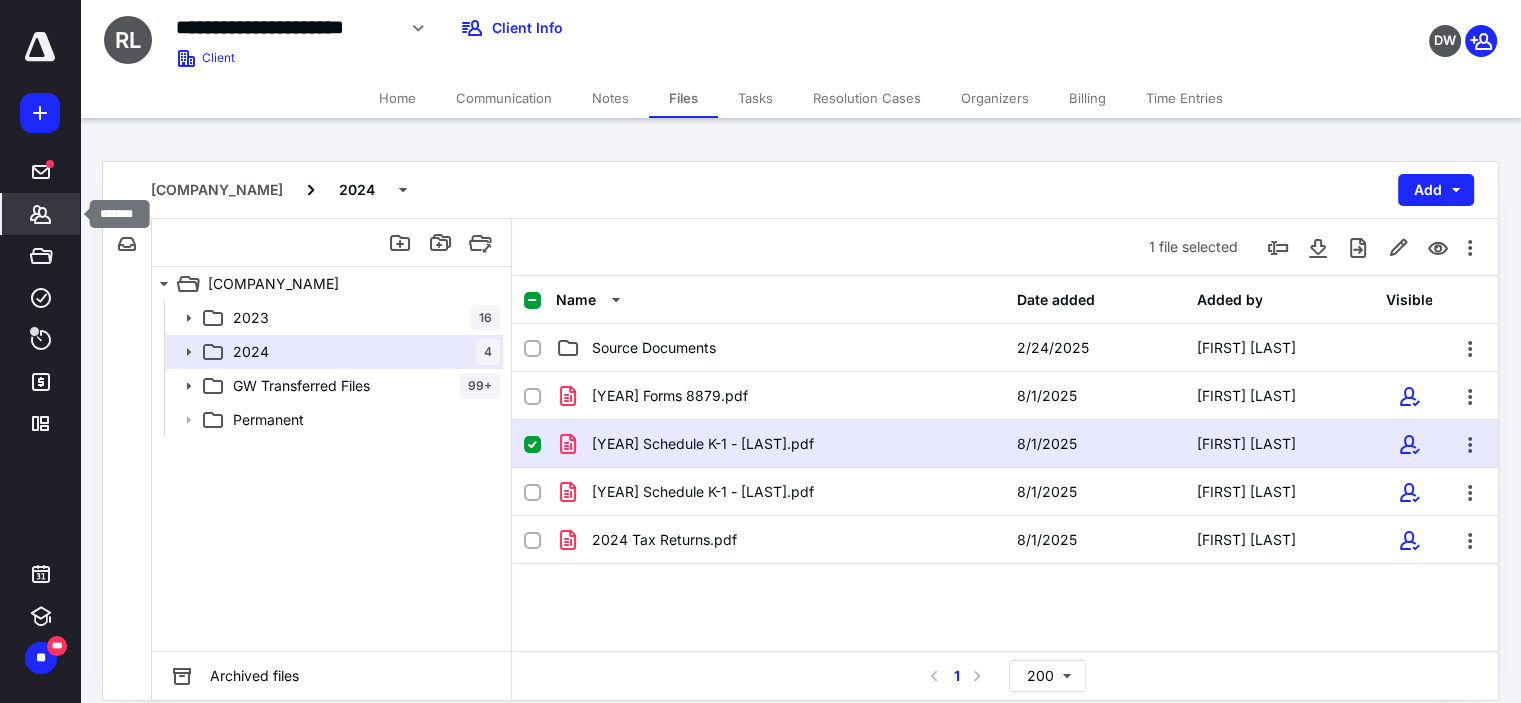 click 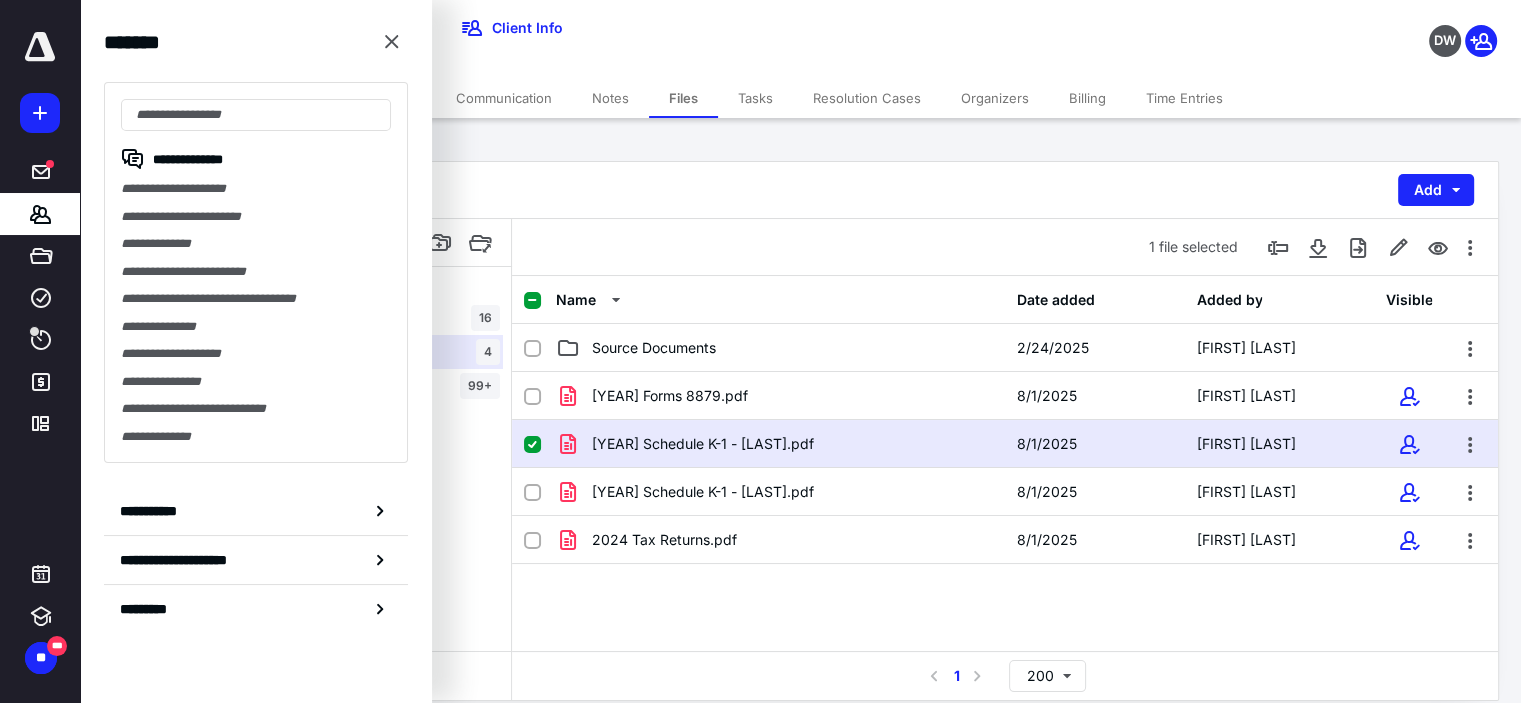 click on "**********" at bounding box center [256, 217] 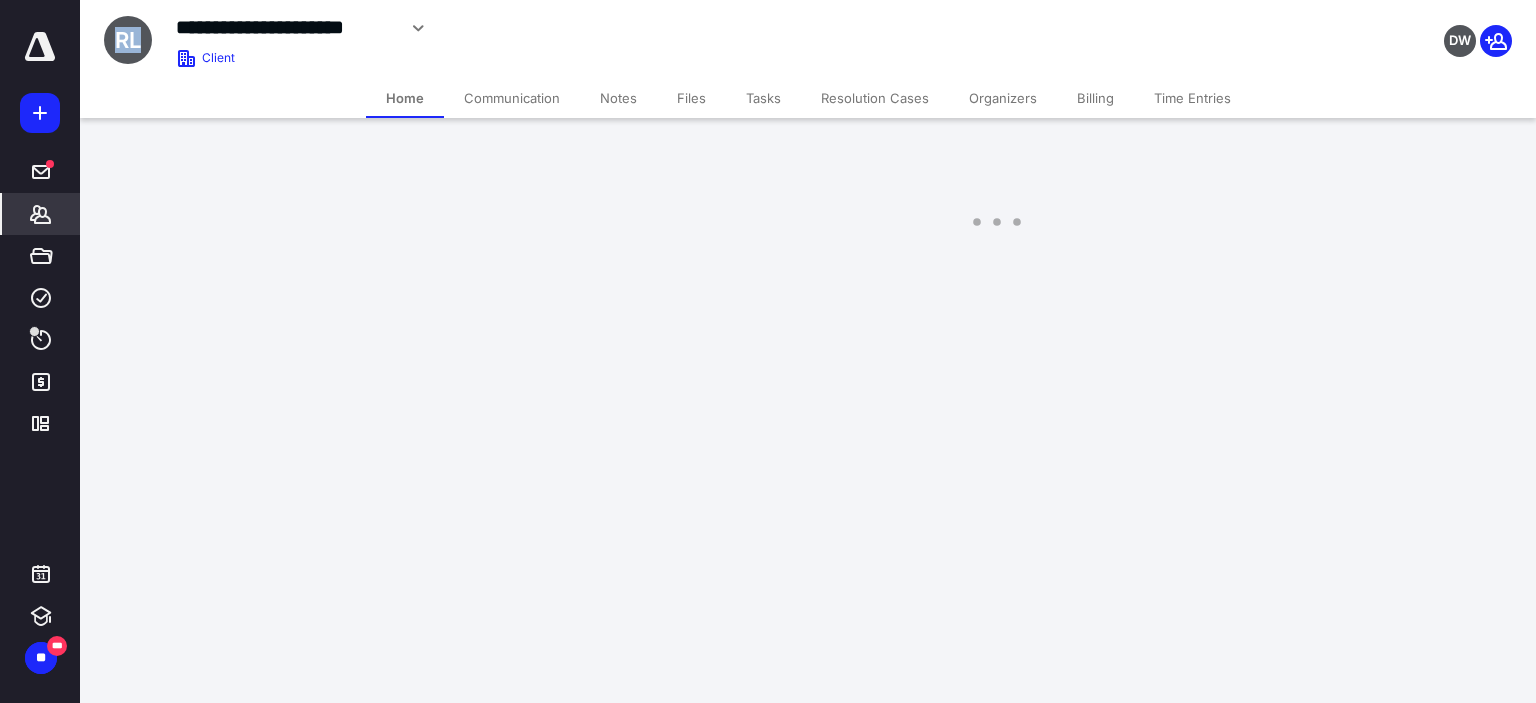click on "**********" at bounding box center (768, 133) 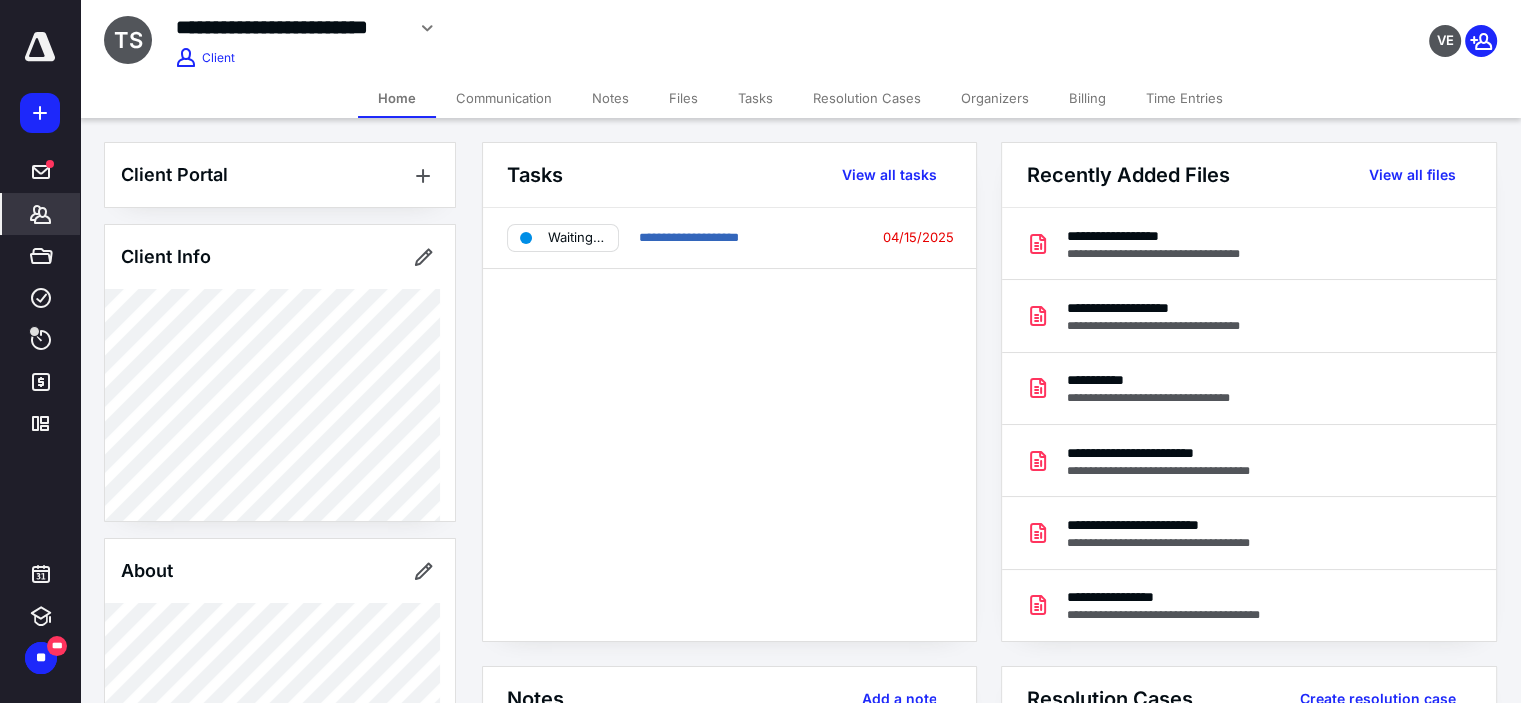 click on "Tasks" at bounding box center [755, 98] 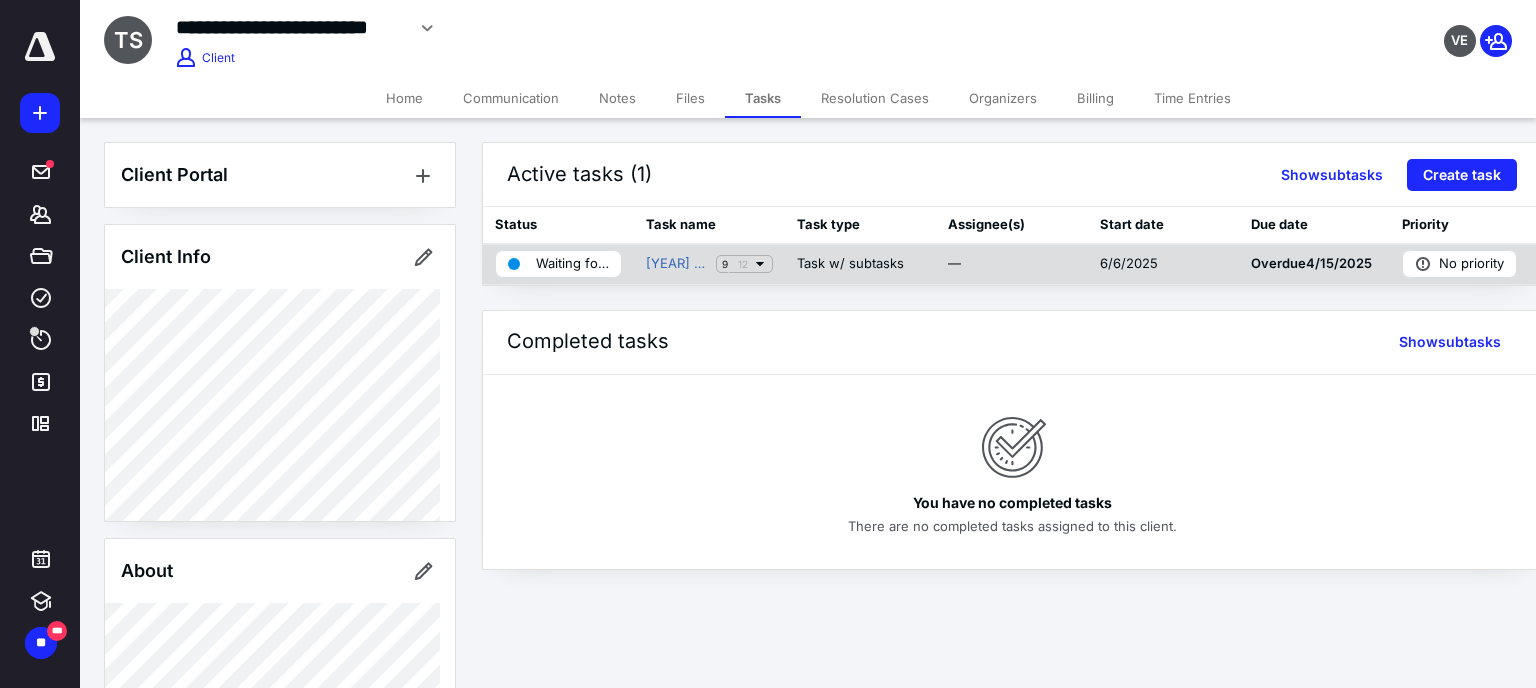 click on "[YEAR] 1040 Return ITA 9 12" at bounding box center [709, 264] 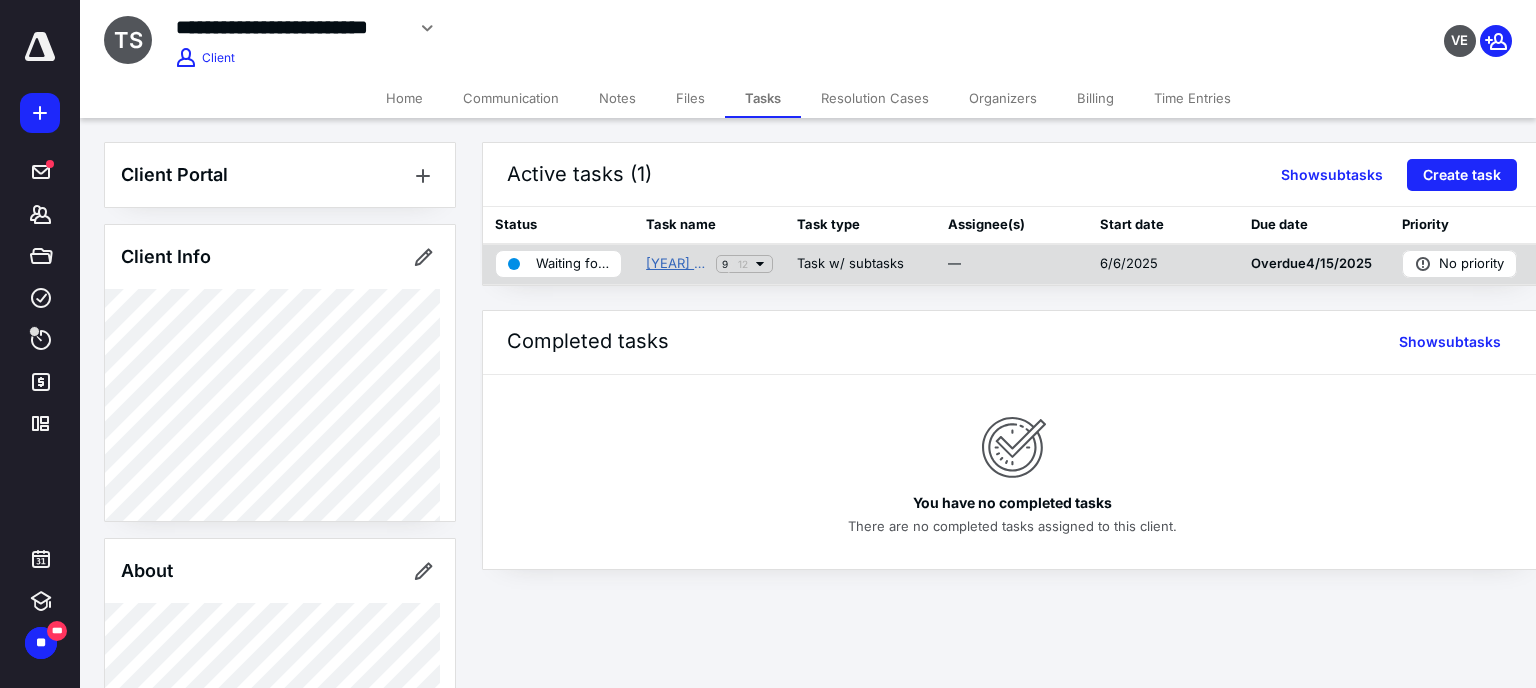 click on "[YEAR] 1040 Return ITA" at bounding box center [677, 264] 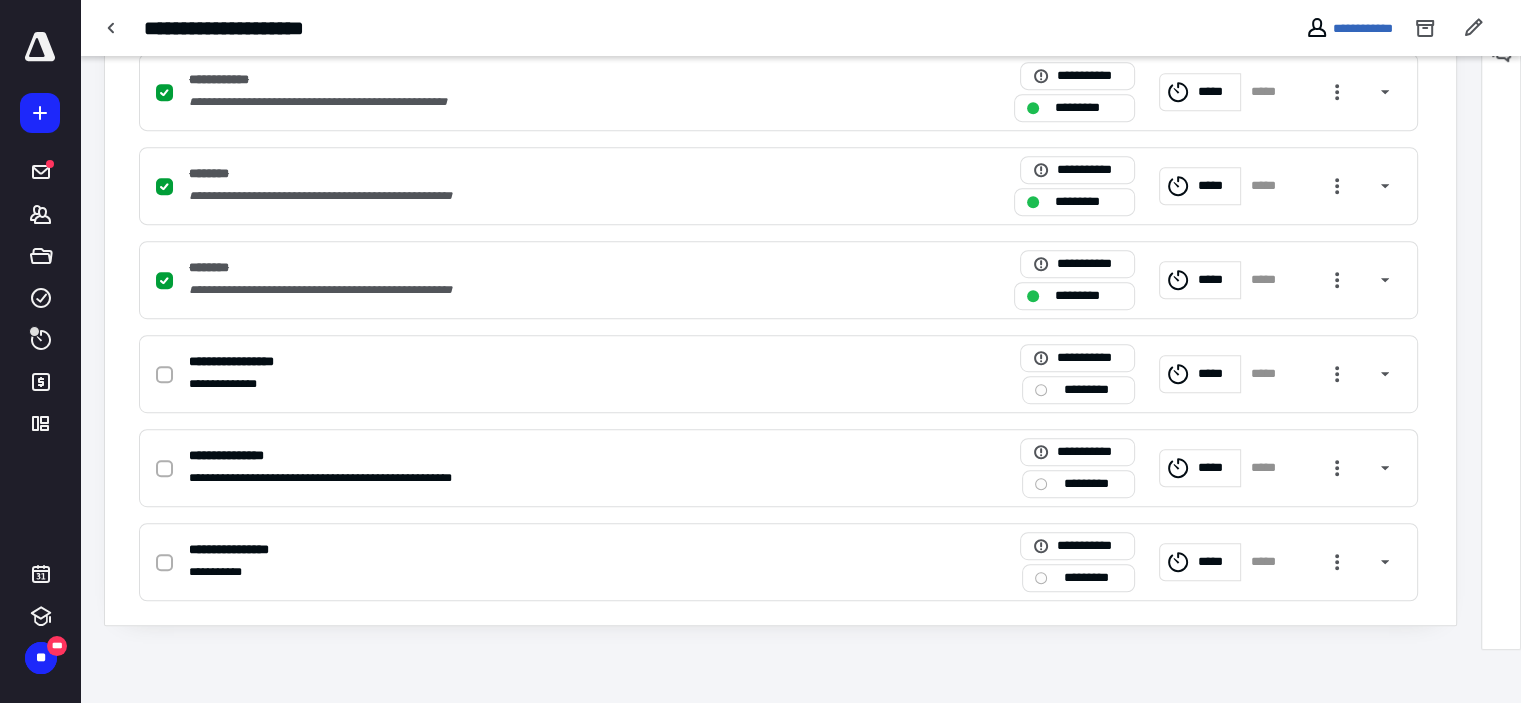 scroll, scrollTop: 1093, scrollLeft: 0, axis: vertical 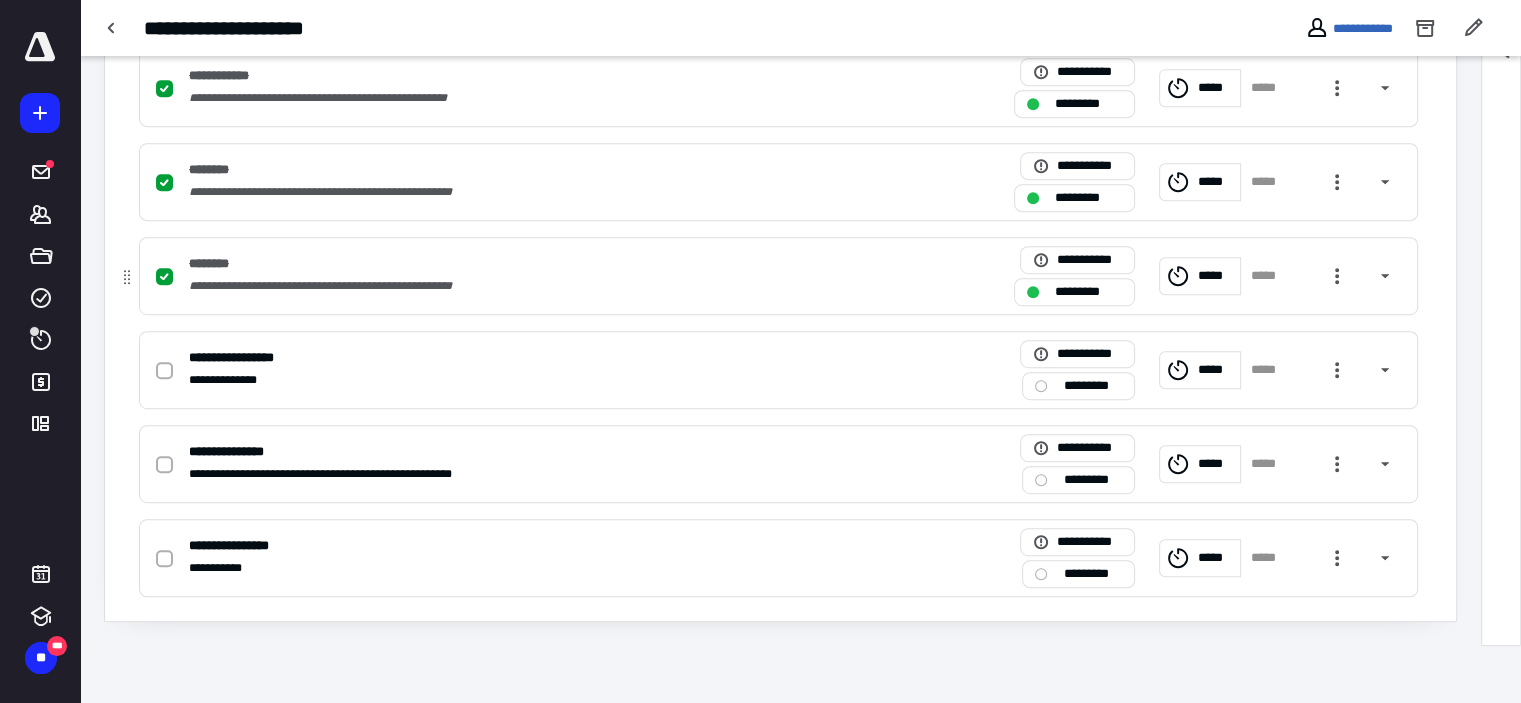 click on "********" at bounding box center (516, 264) 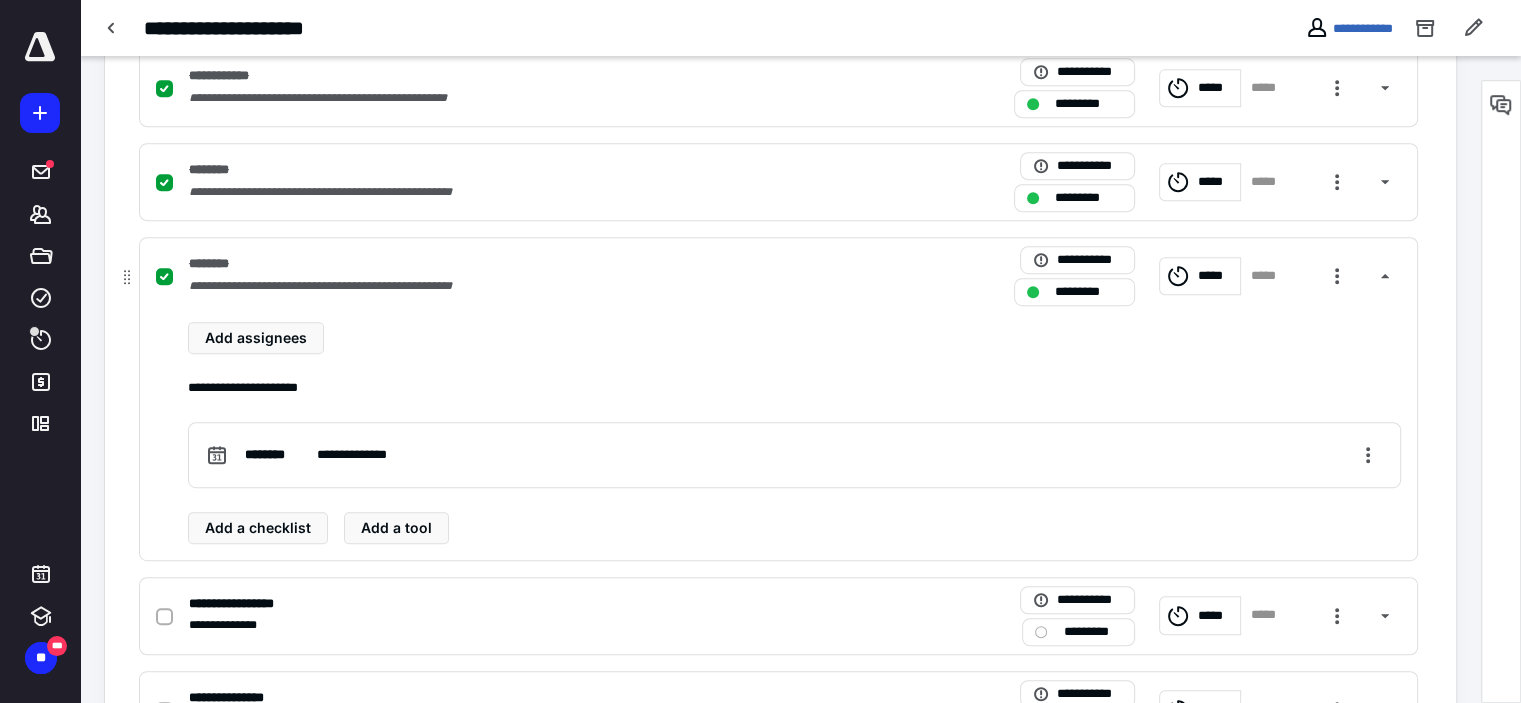 click on "********" at bounding box center (516, 264) 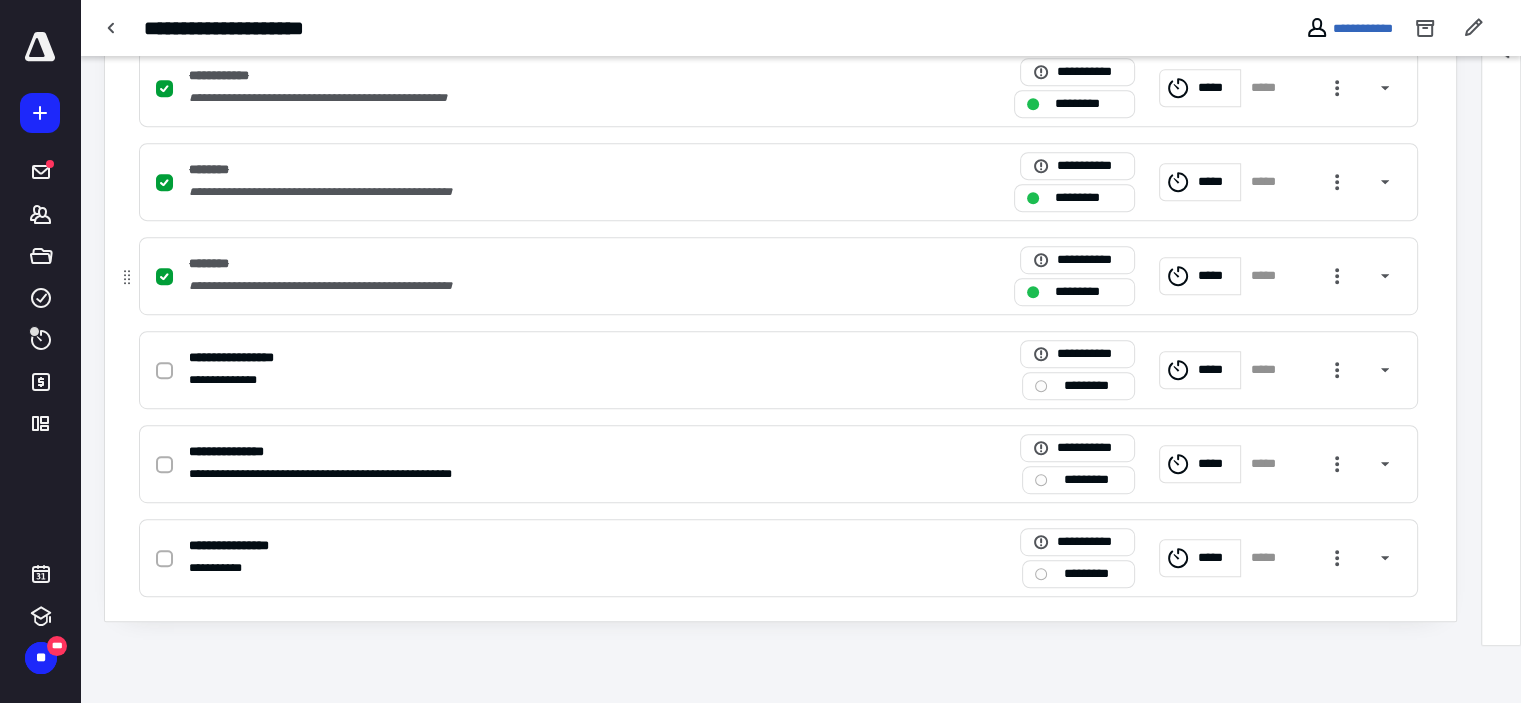 click 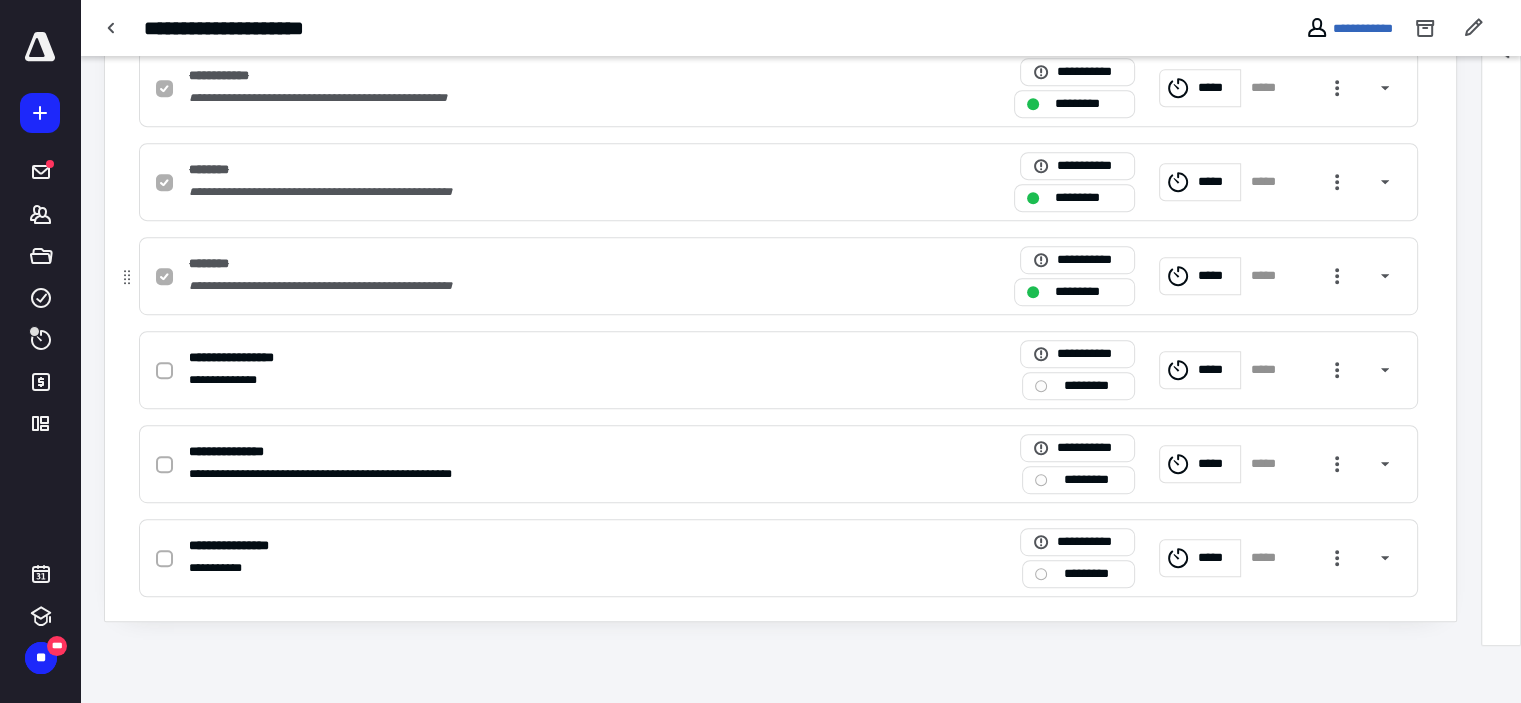 checkbox on "false" 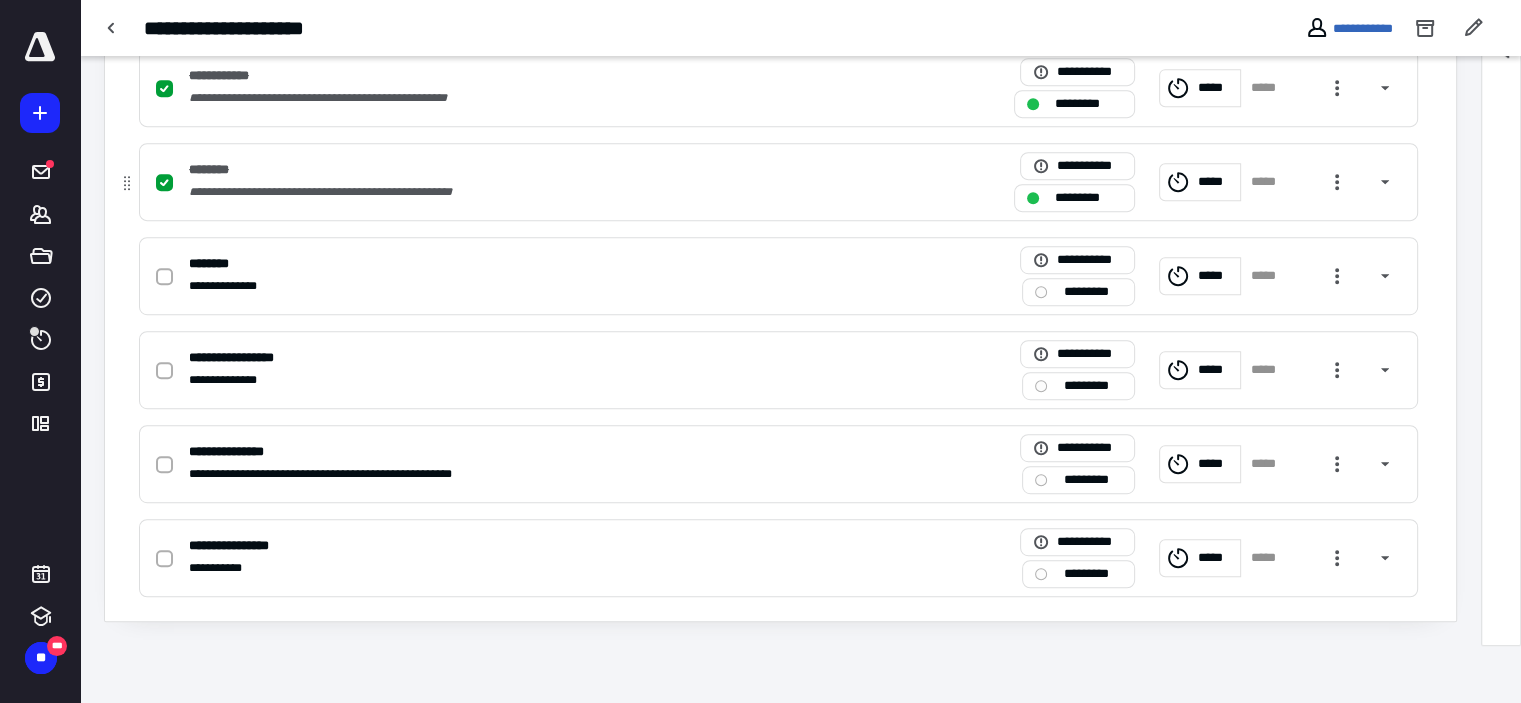 click on "**********" at bounding box center (516, 192) 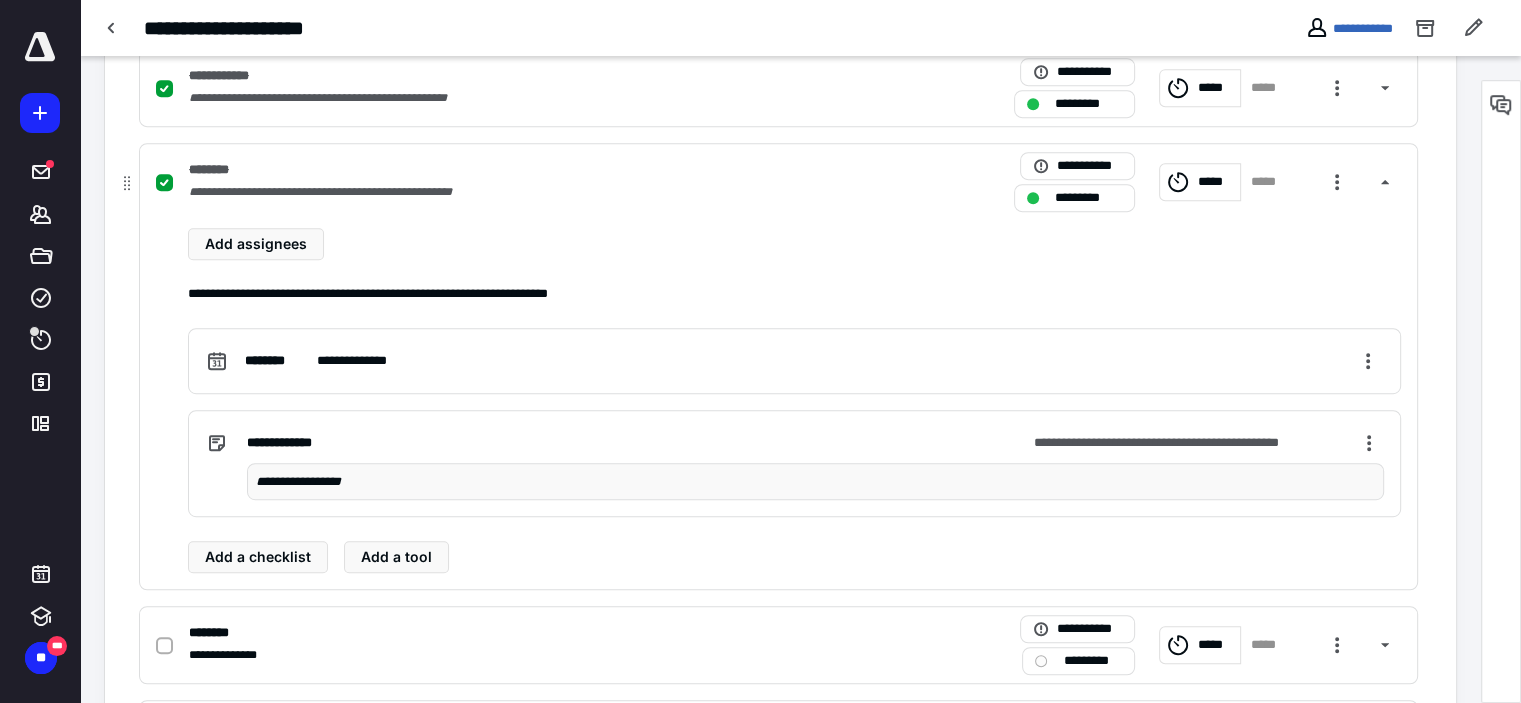 click on "**********" at bounding box center [516, 192] 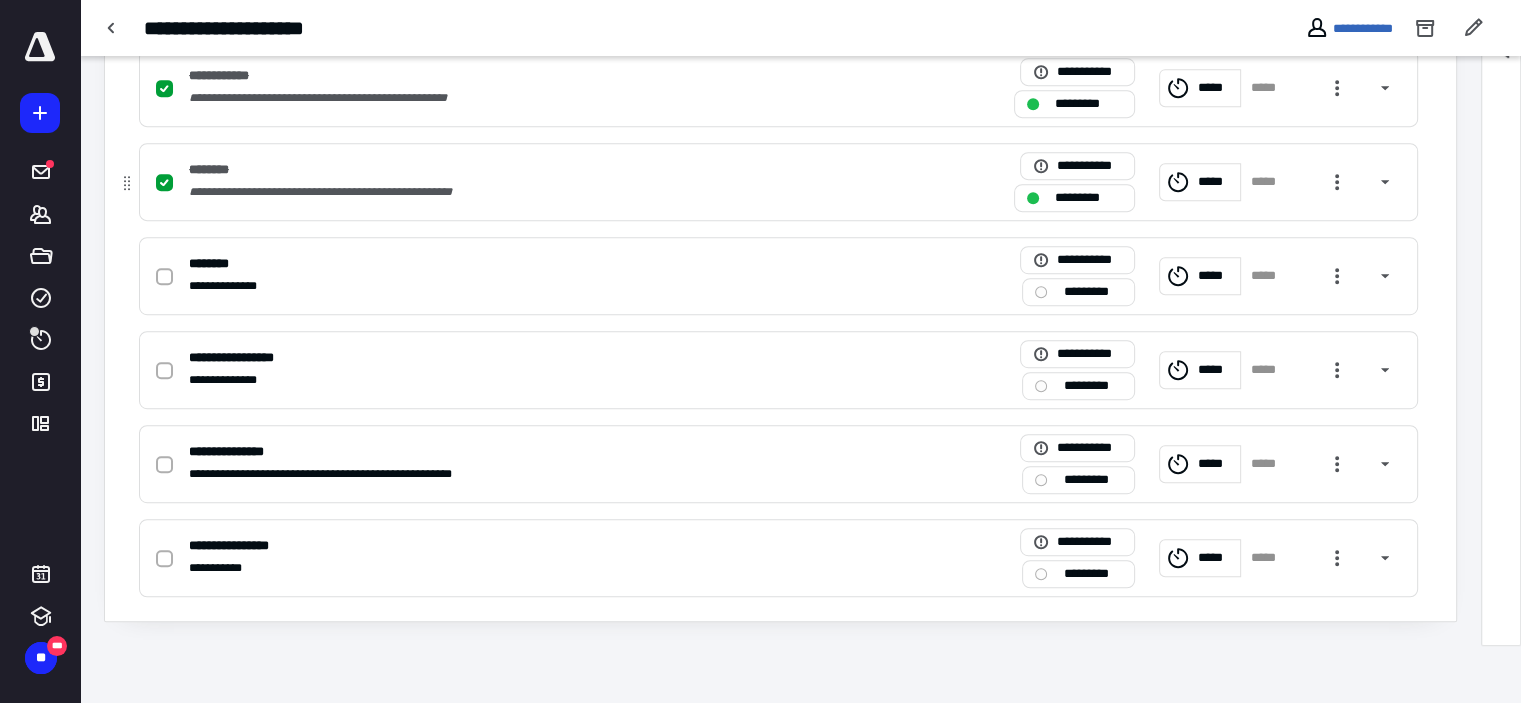 click on "**********" at bounding box center (516, 192) 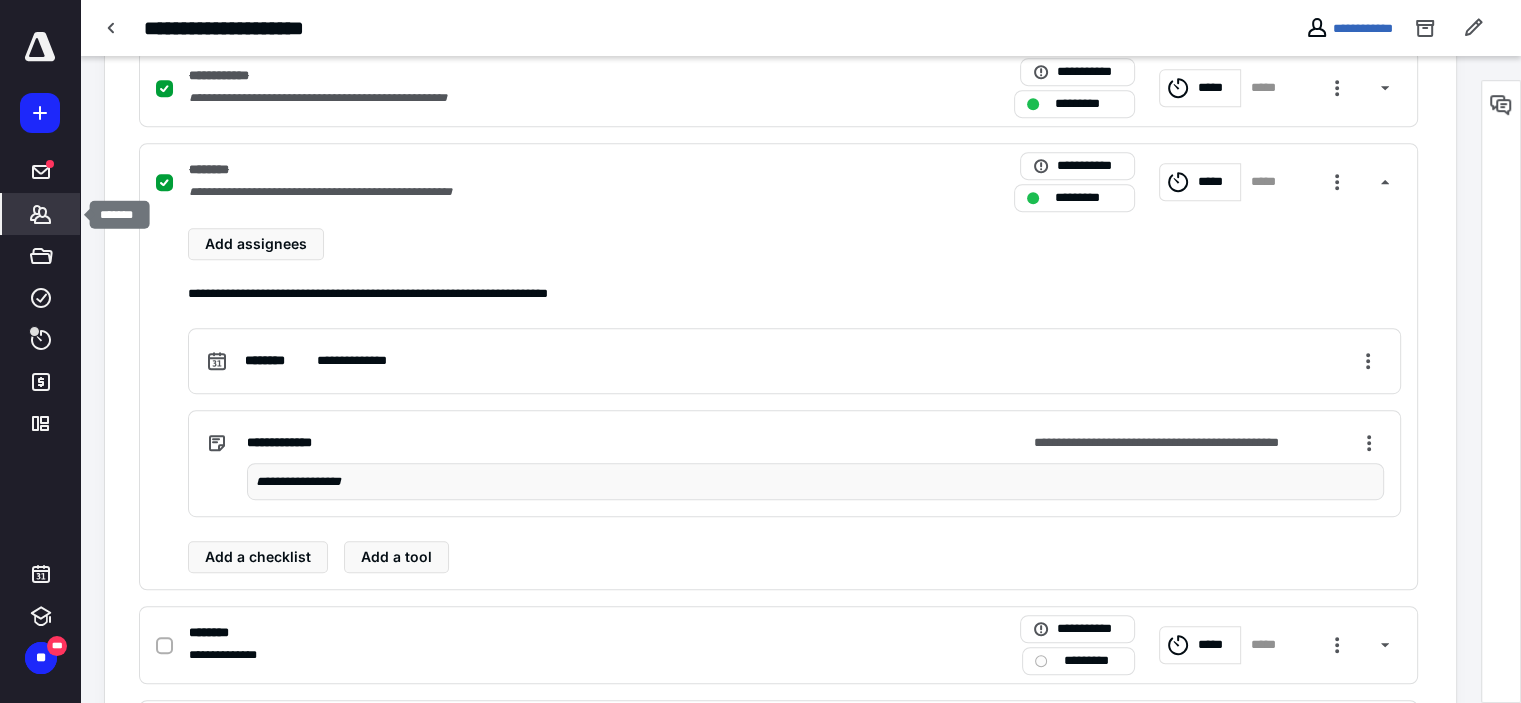 click 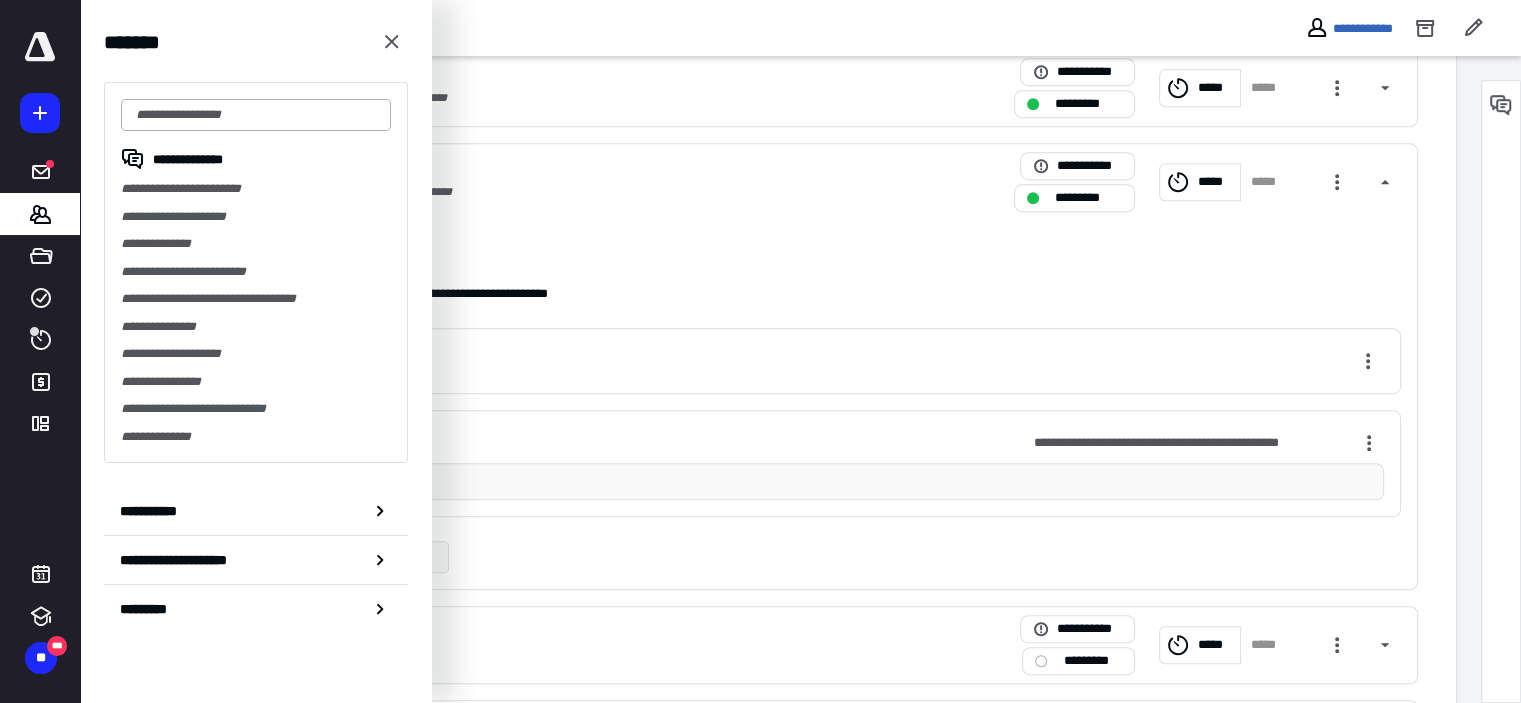 click at bounding box center [256, 115] 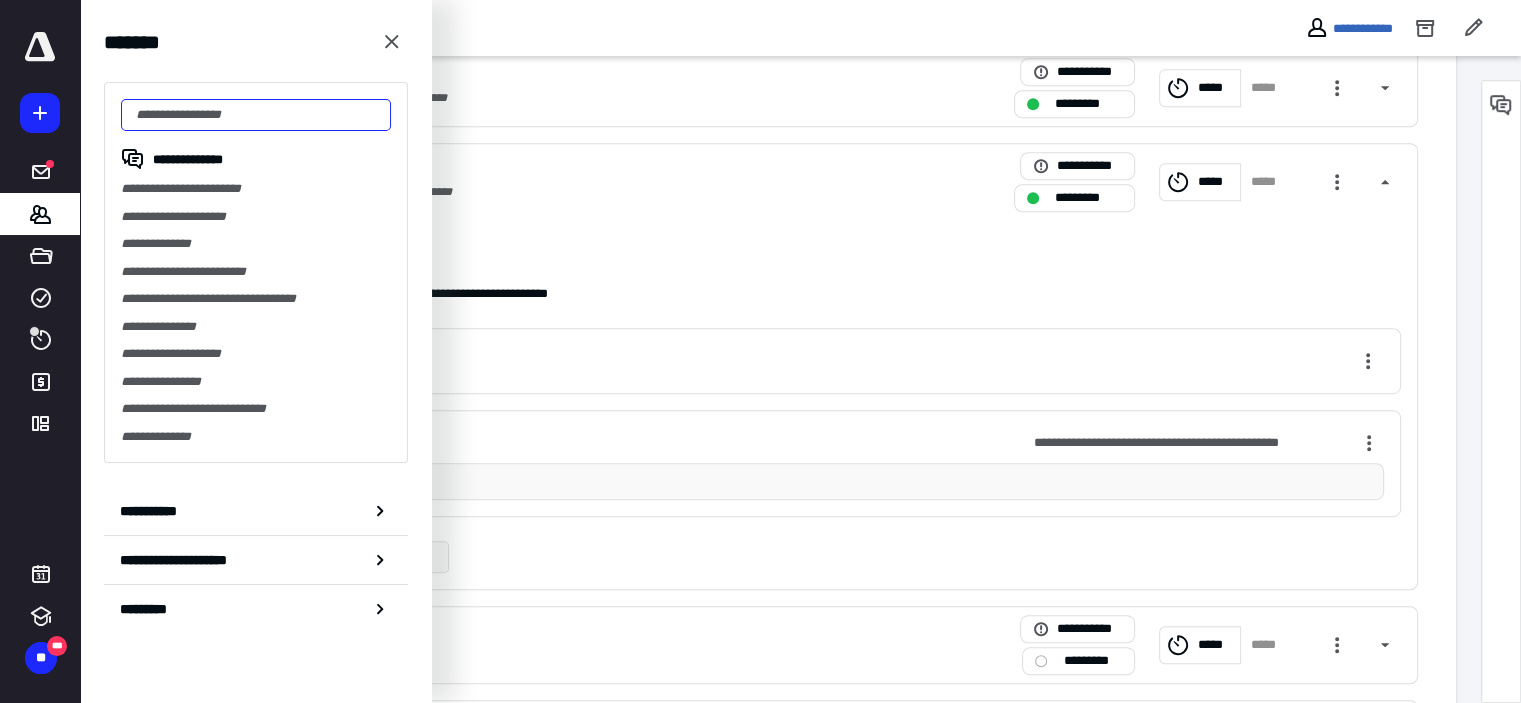 click at bounding box center [256, 115] 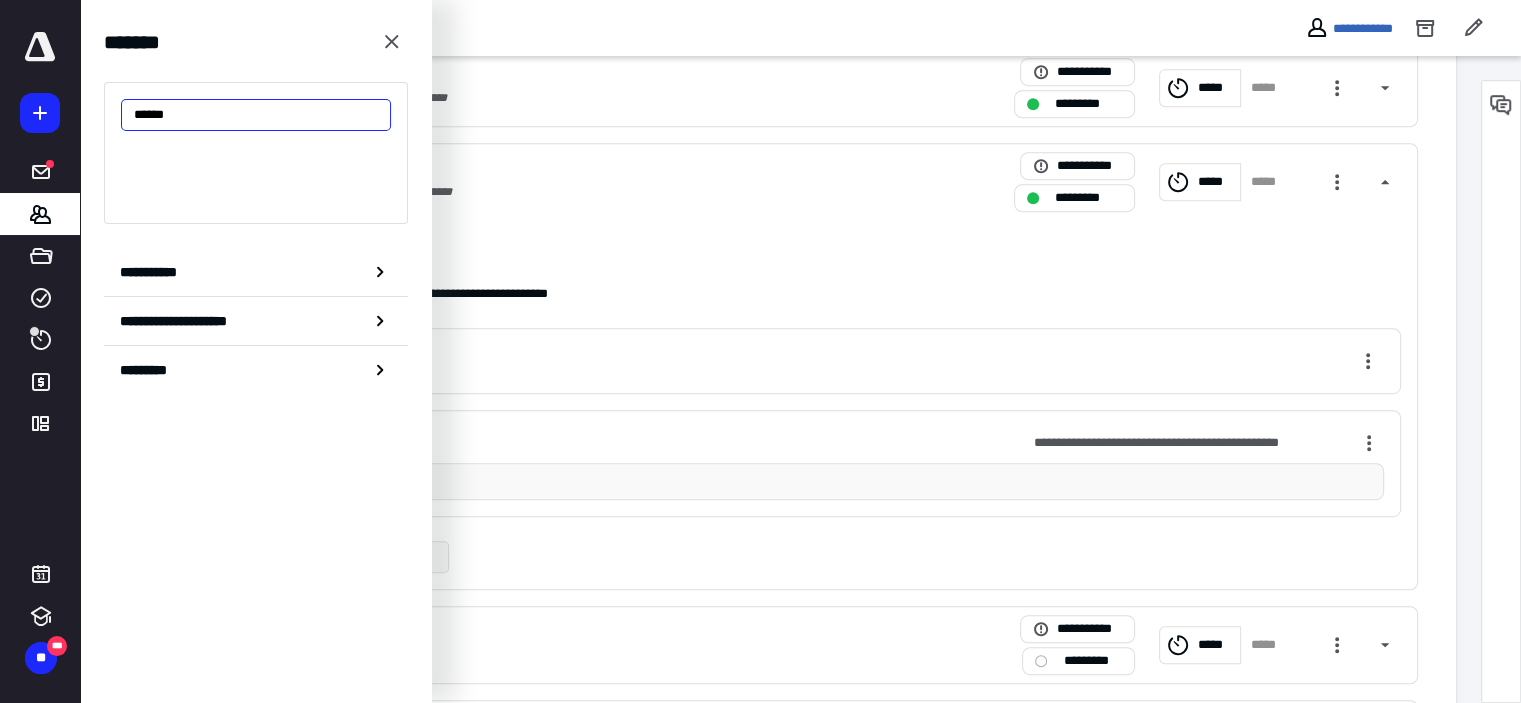 type on "******" 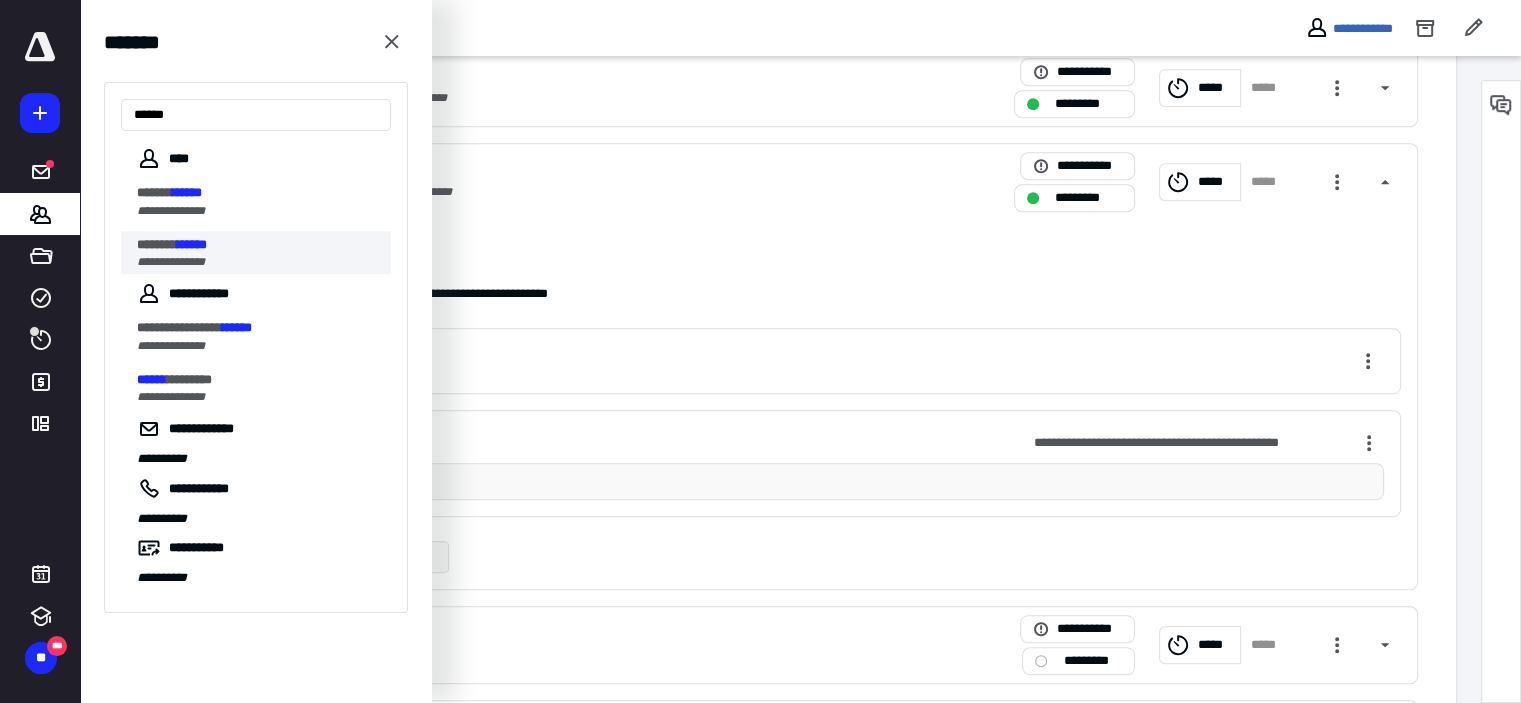 click on "**********" at bounding box center (171, 262) 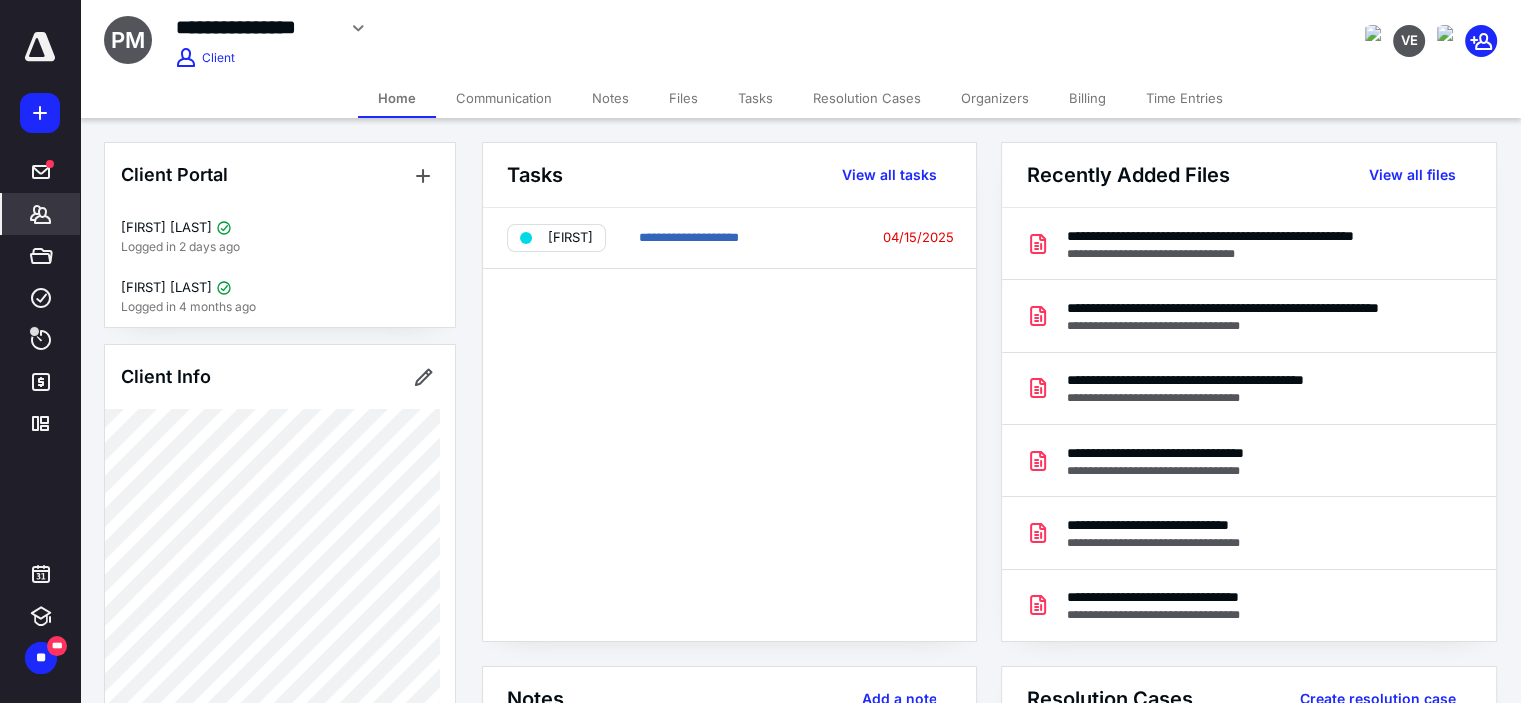 scroll, scrollTop: 0, scrollLeft: 0, axis: both 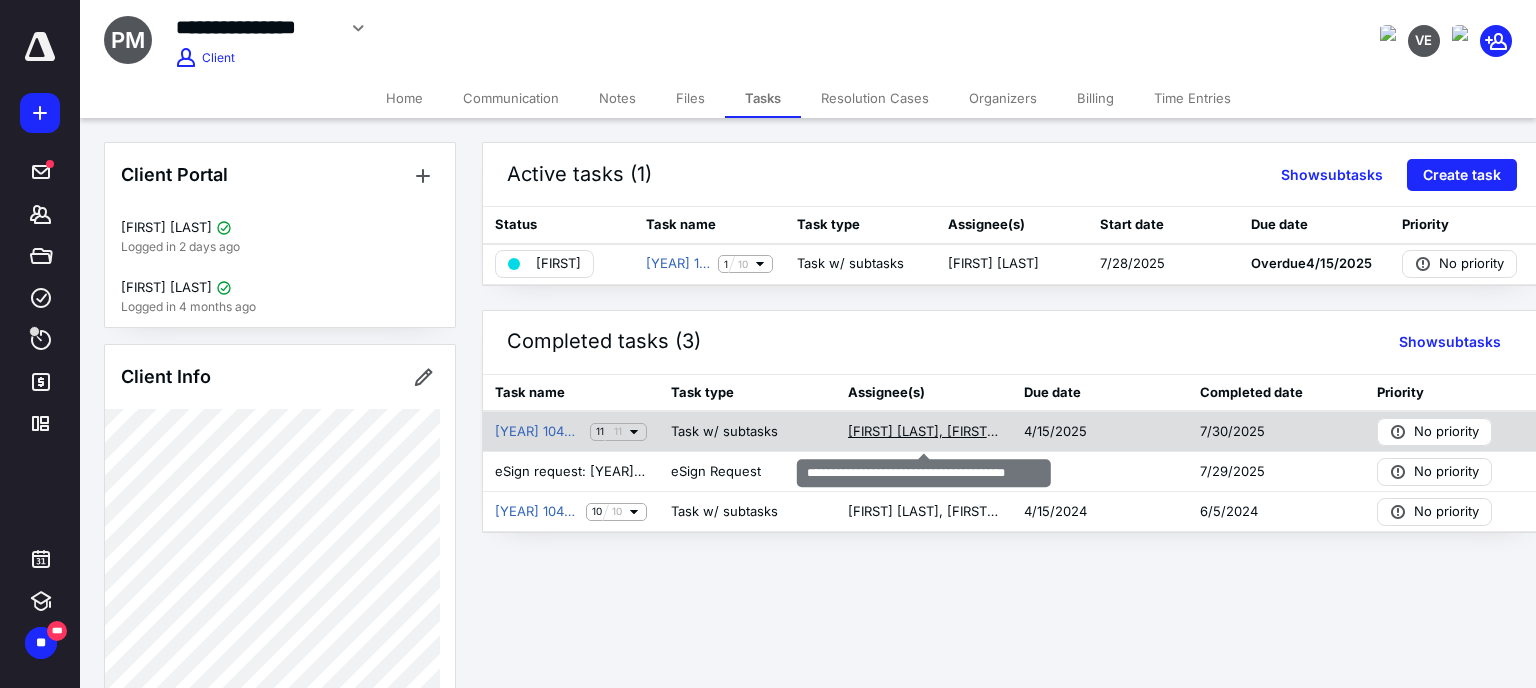 click on "[FIRST] [LAST], [FIRST] [LAST], [FIRST] [LAST]" at bounding box center [924, 432] 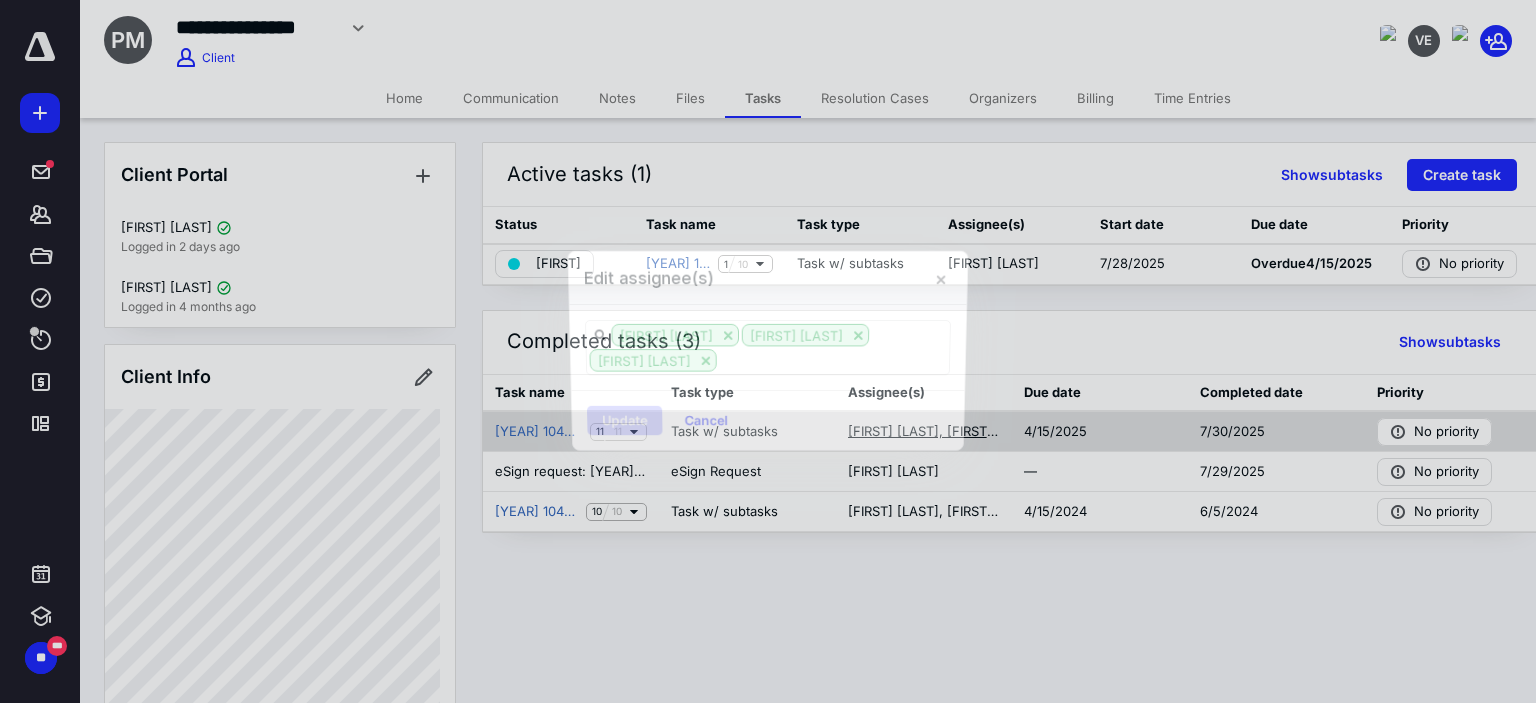 click on "Update Cancel" at bounding box center [768, 420] 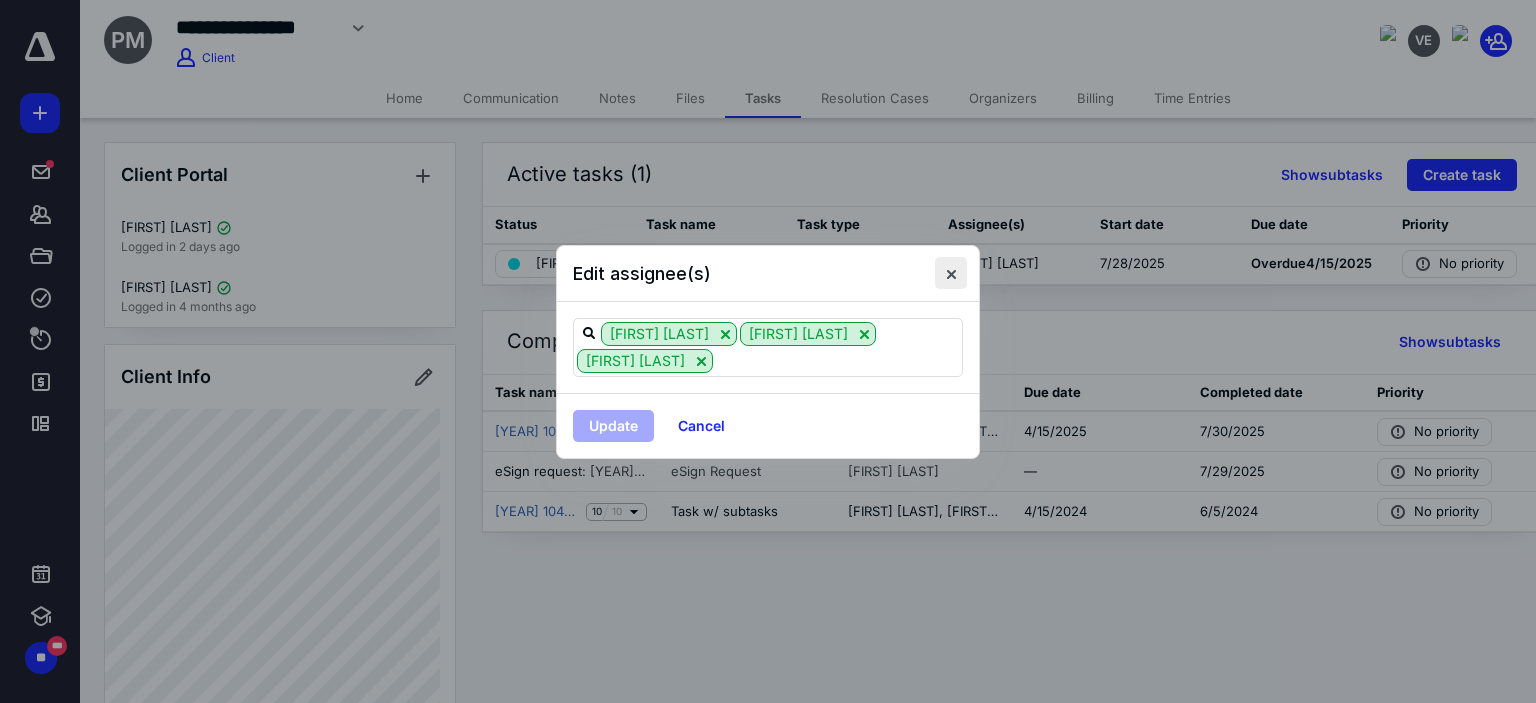 click at bounding box center (951, 273) 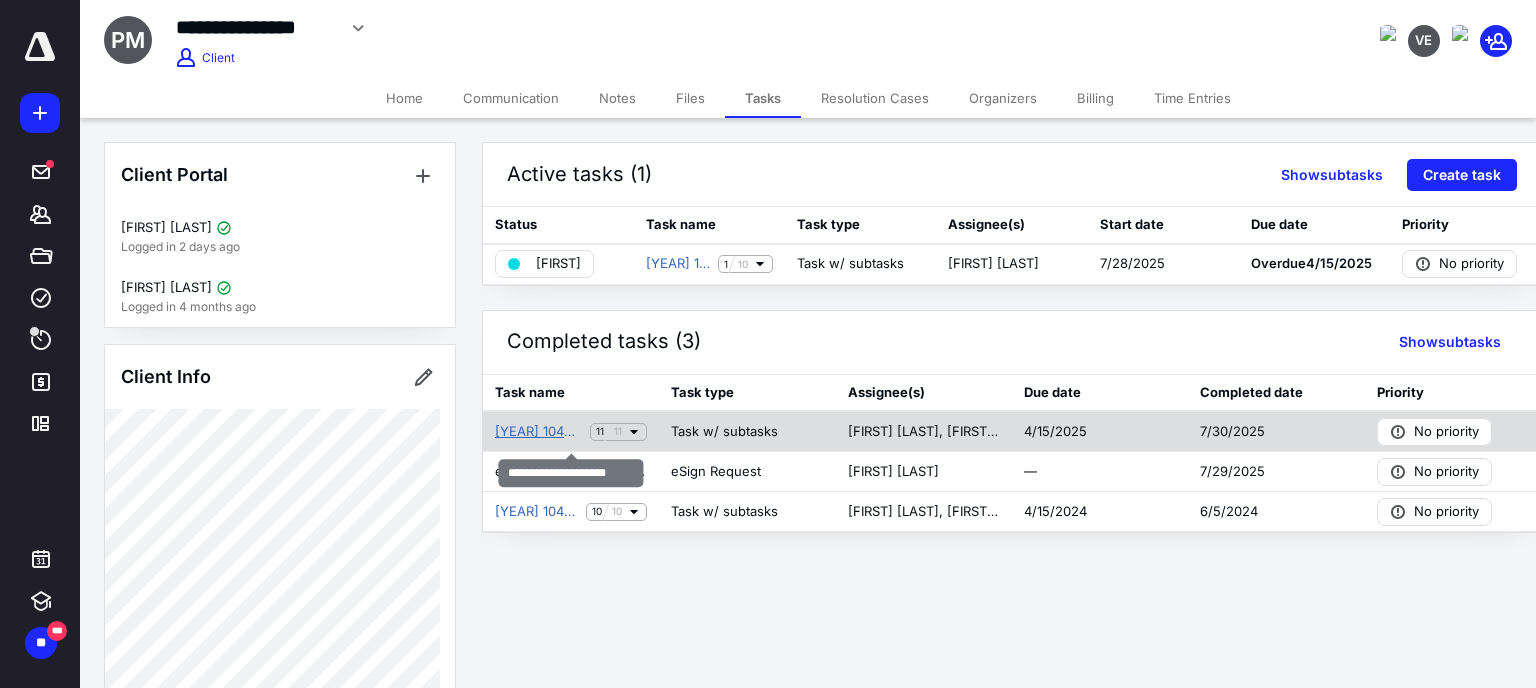 click on "[YEAR] 1040 Return ITA" at bounding box center (538, 432) 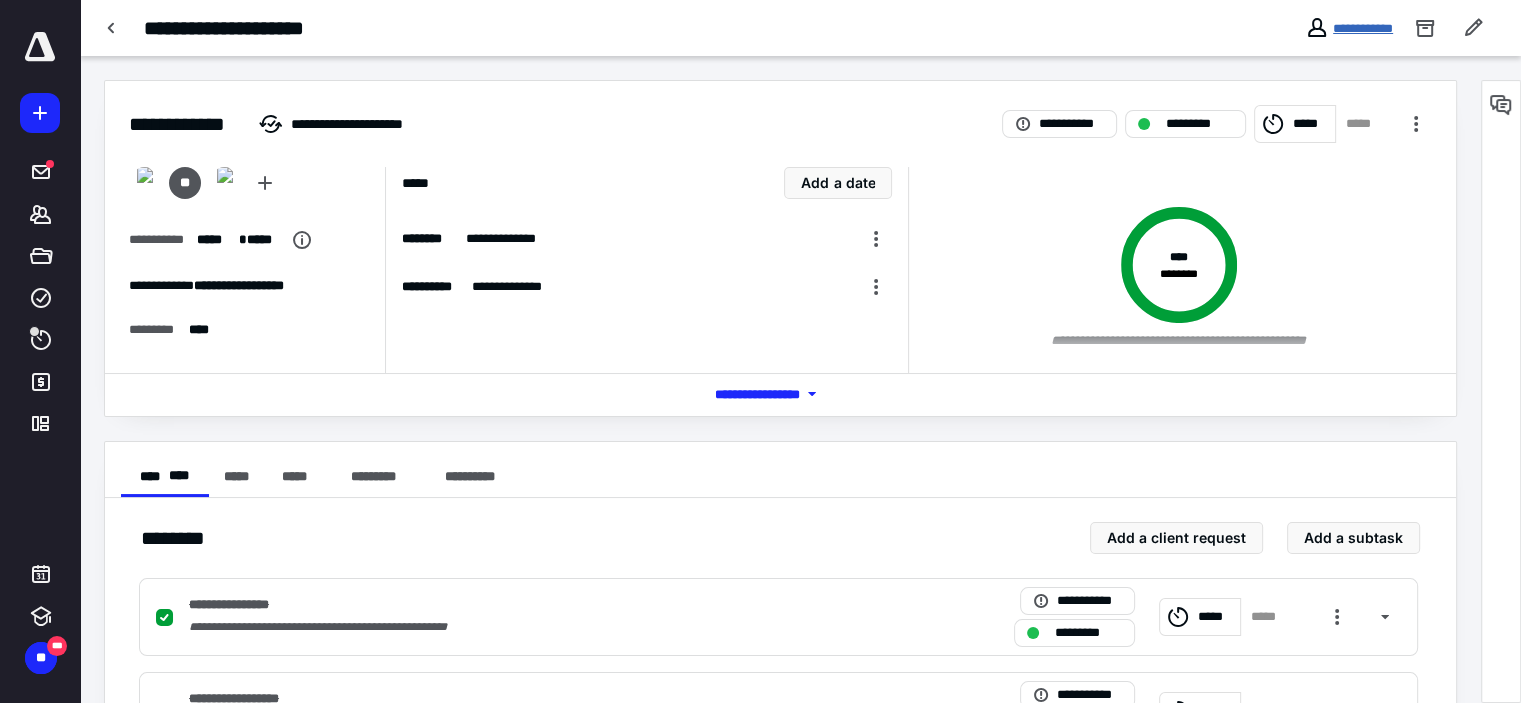 click on "**********" at bounding box center (1363, 28) 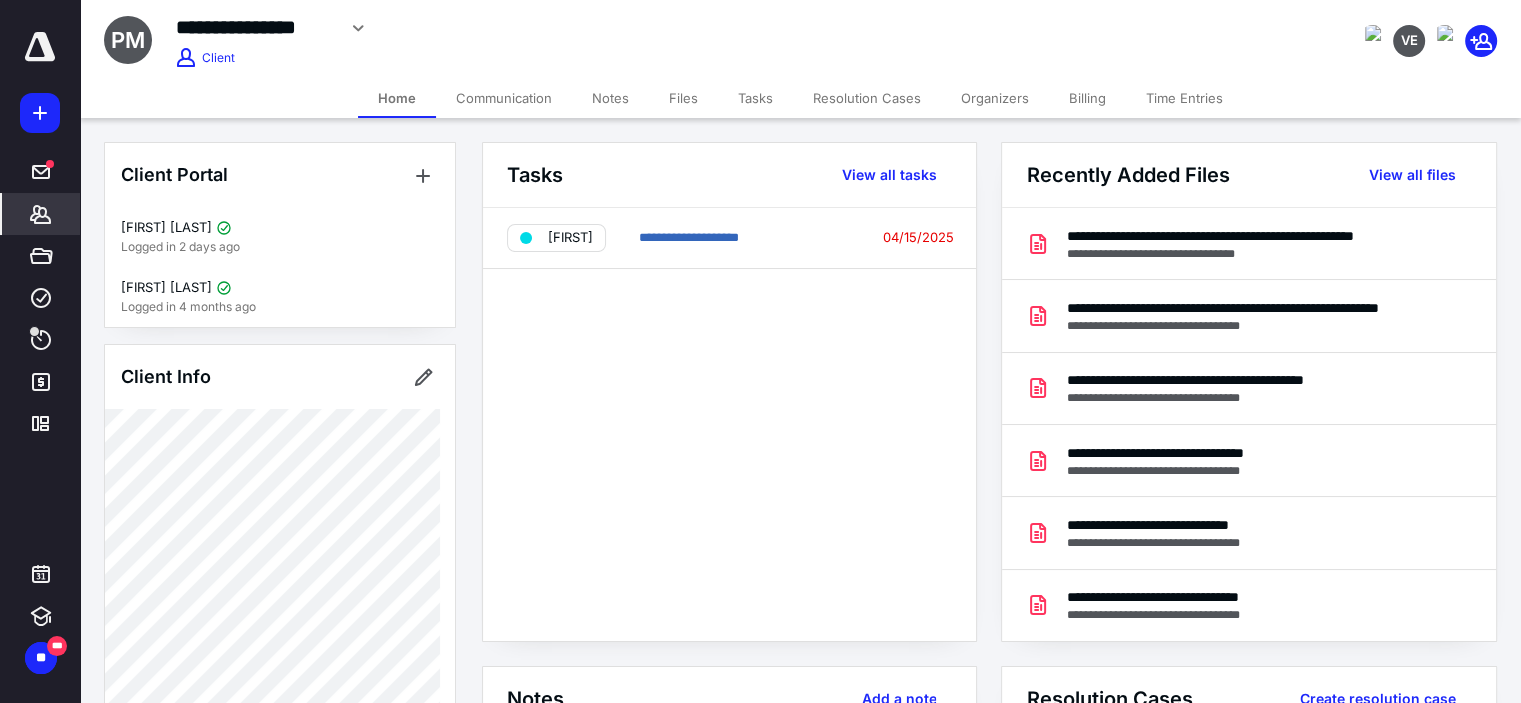 click on "Files" at bounding box center [683, 98] 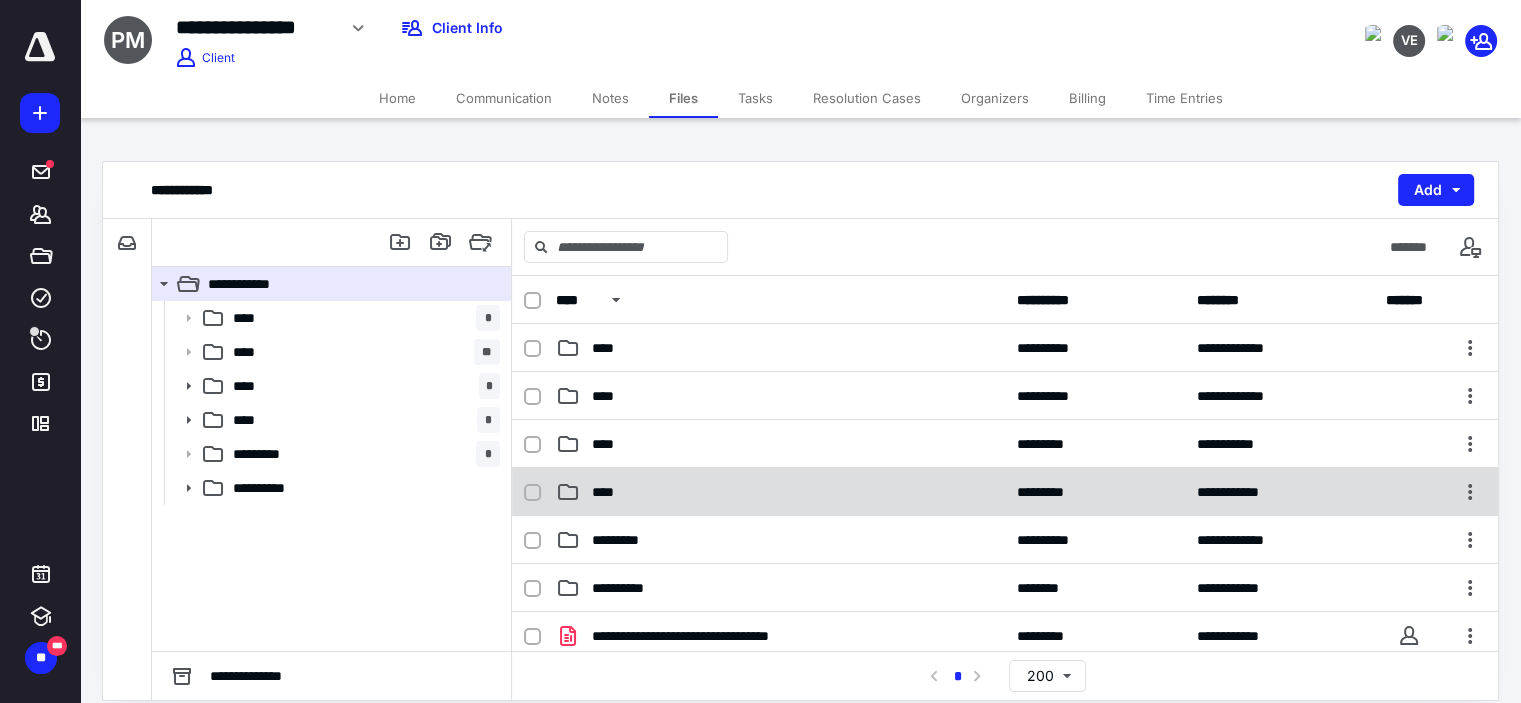 click on "**********" at bounding box center (1005, 492) 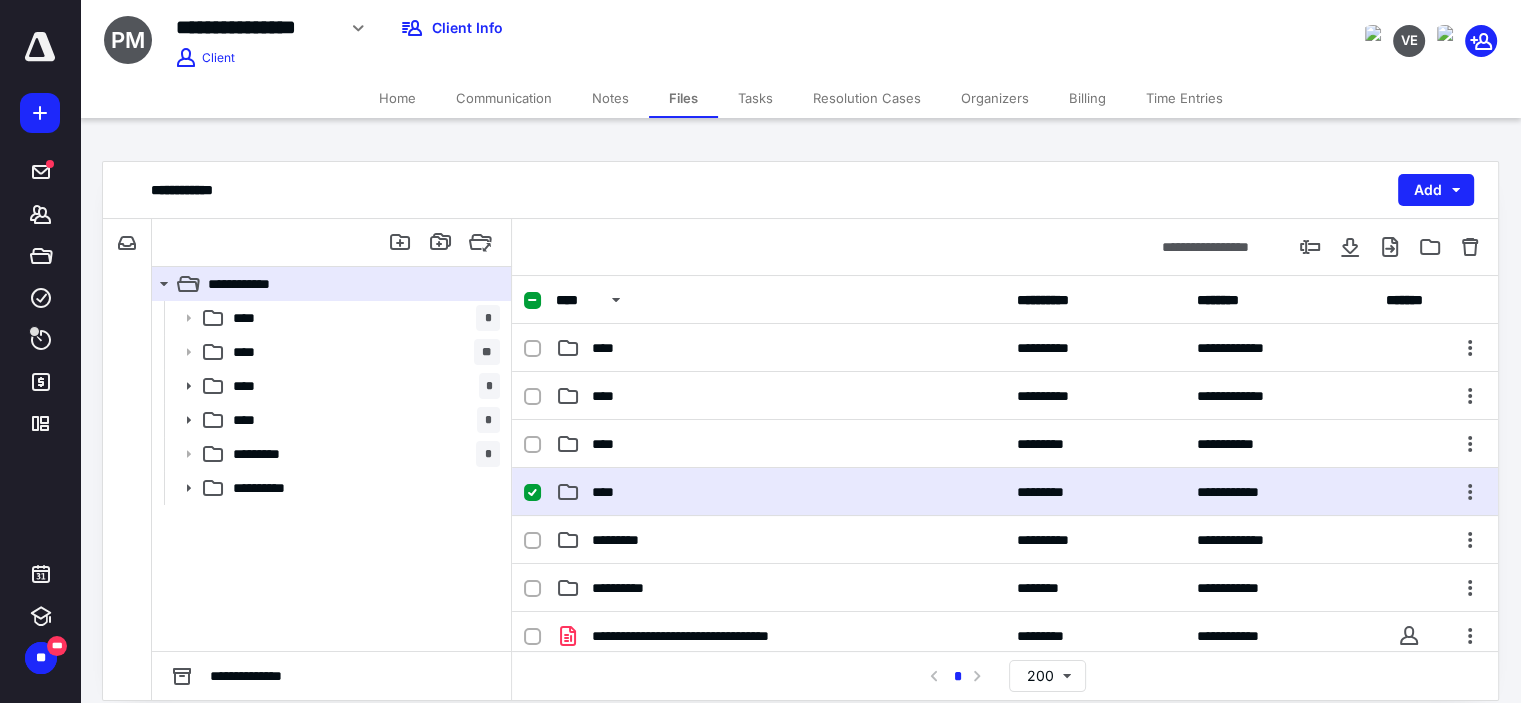 click on "**********" at bounding box center (1005, 492) 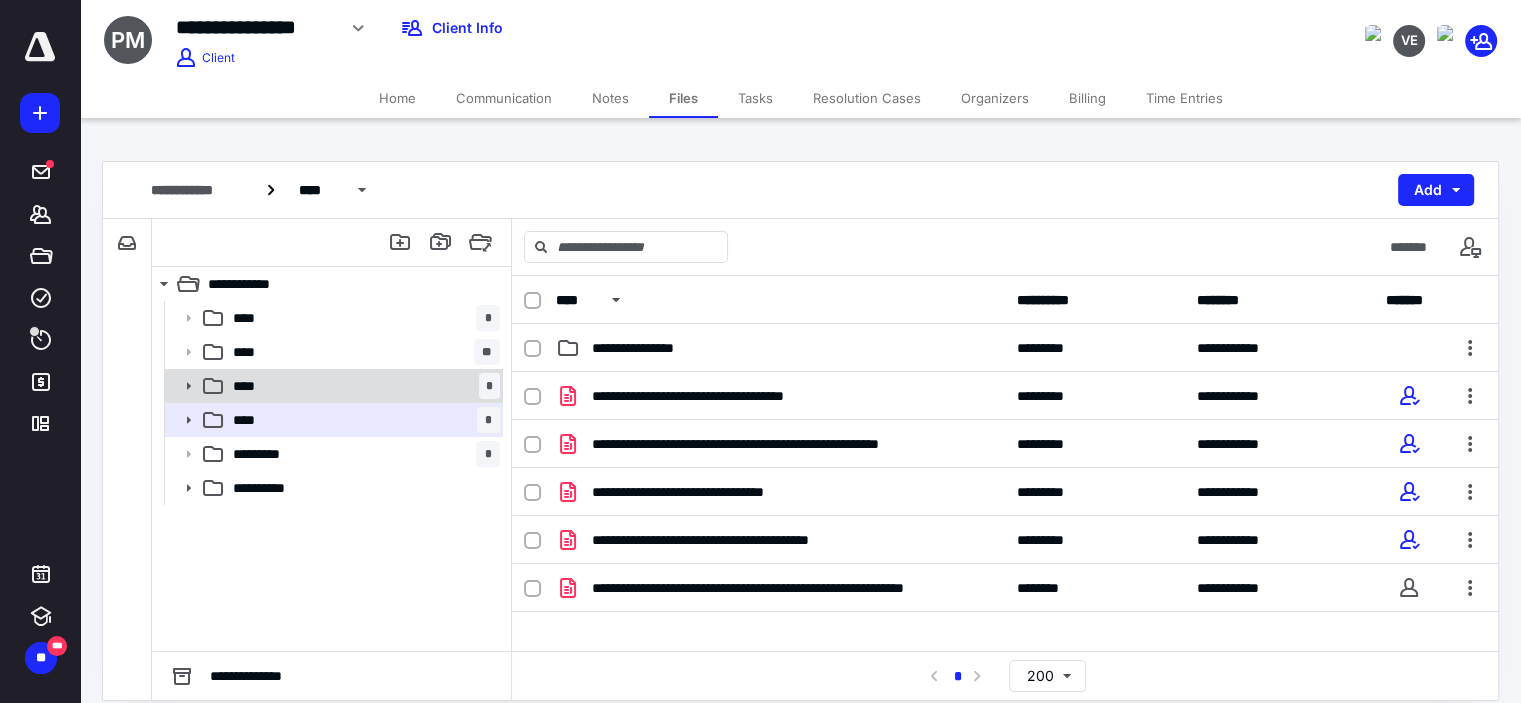click on "****" at bounding box center [246, 386] 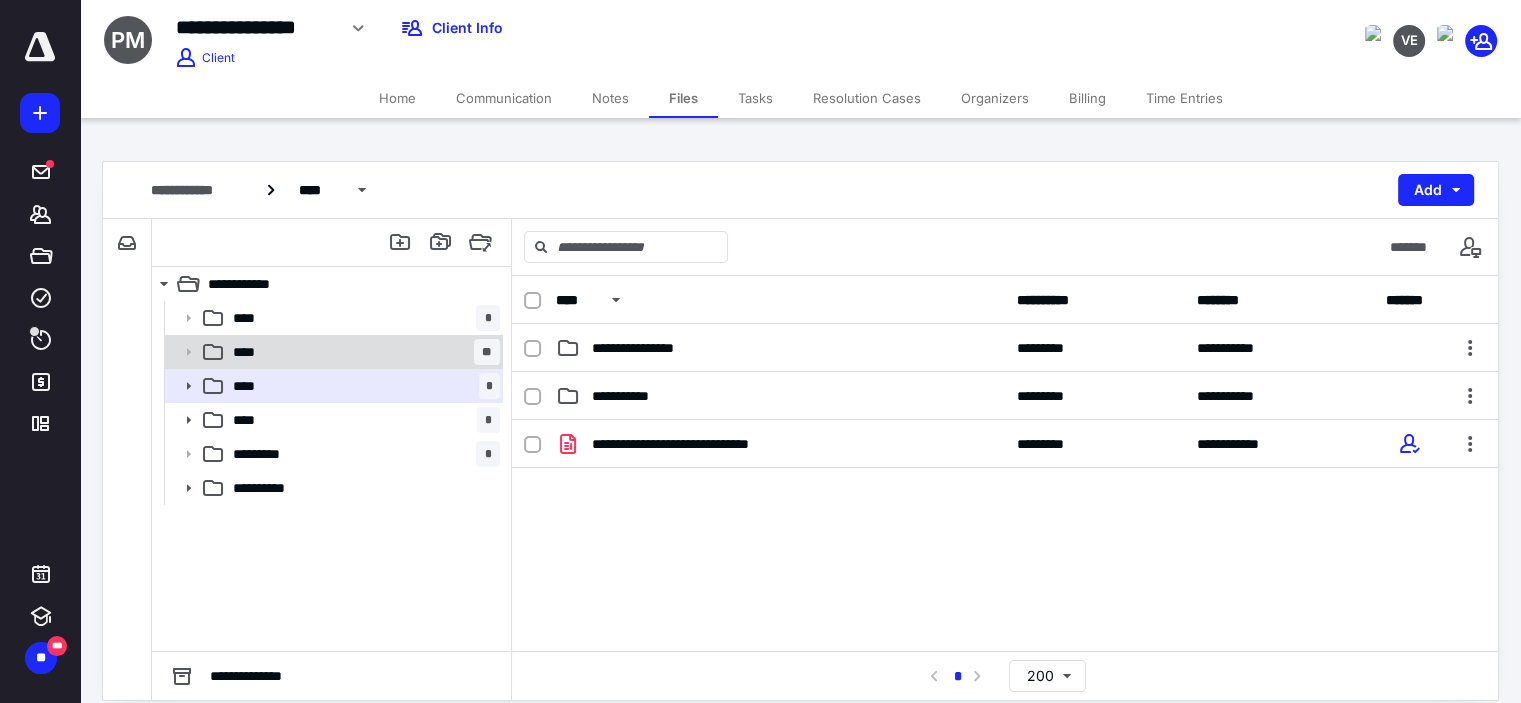 click on "**** **" at bounding box center [362, 352] 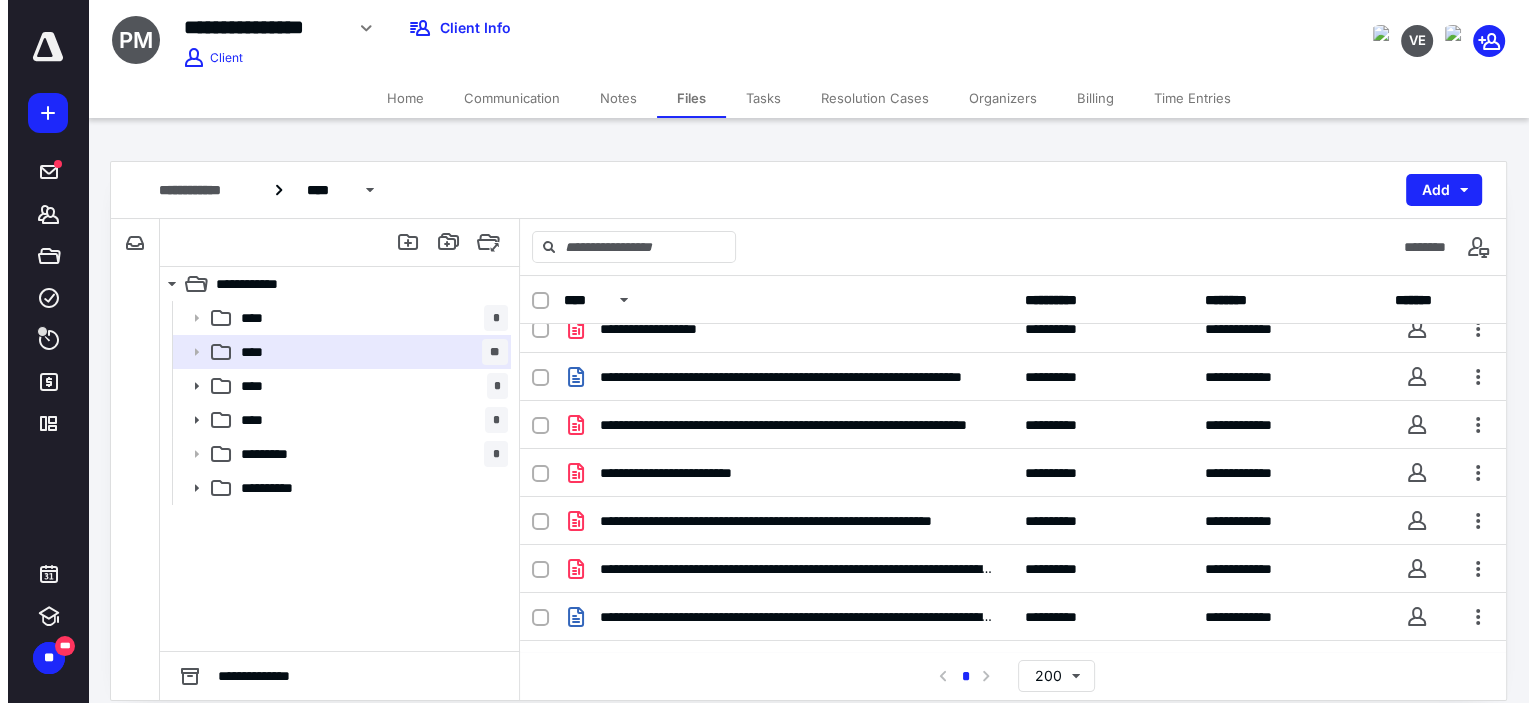 scroll, scrollTop: 197, scrollLeft: 0, axis: vertical 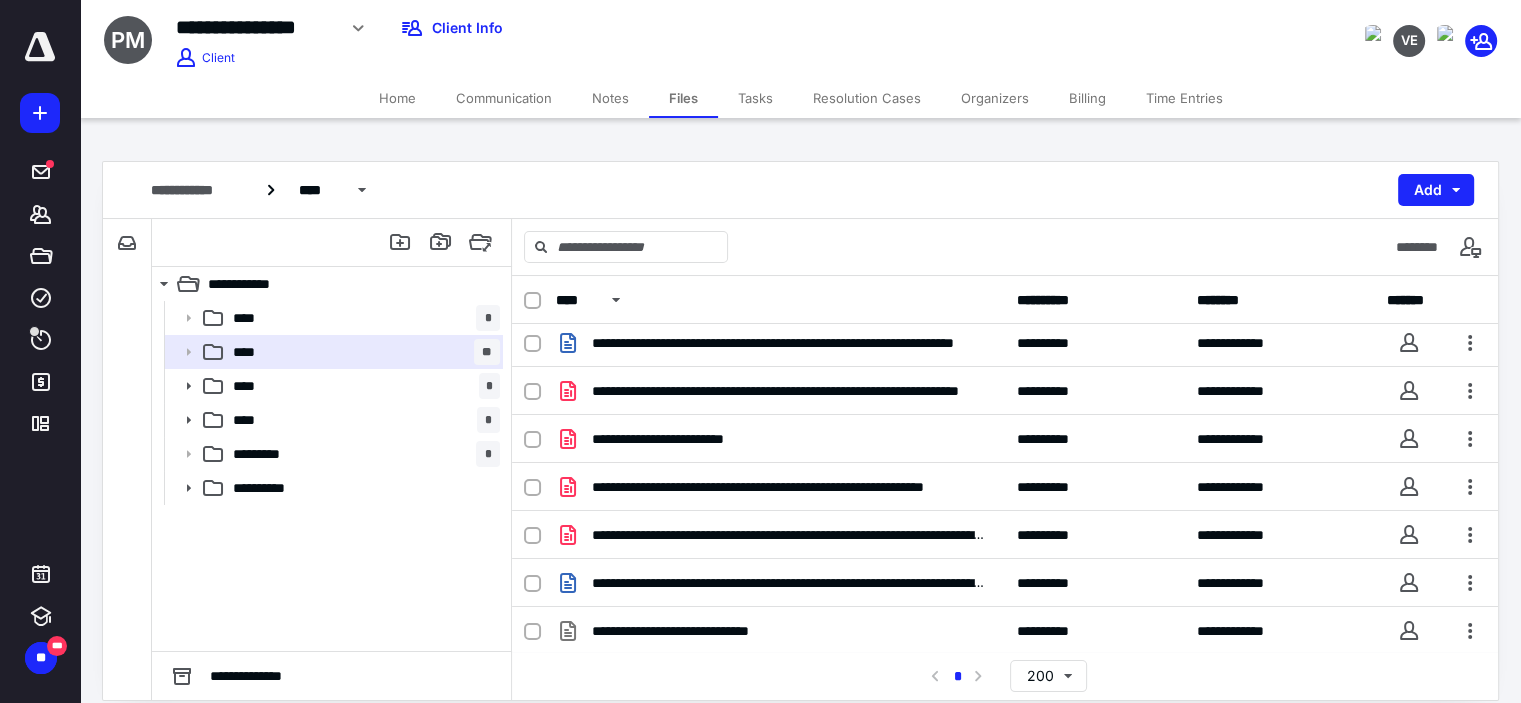 click on "Tasks" at bounding box center [755, 98] 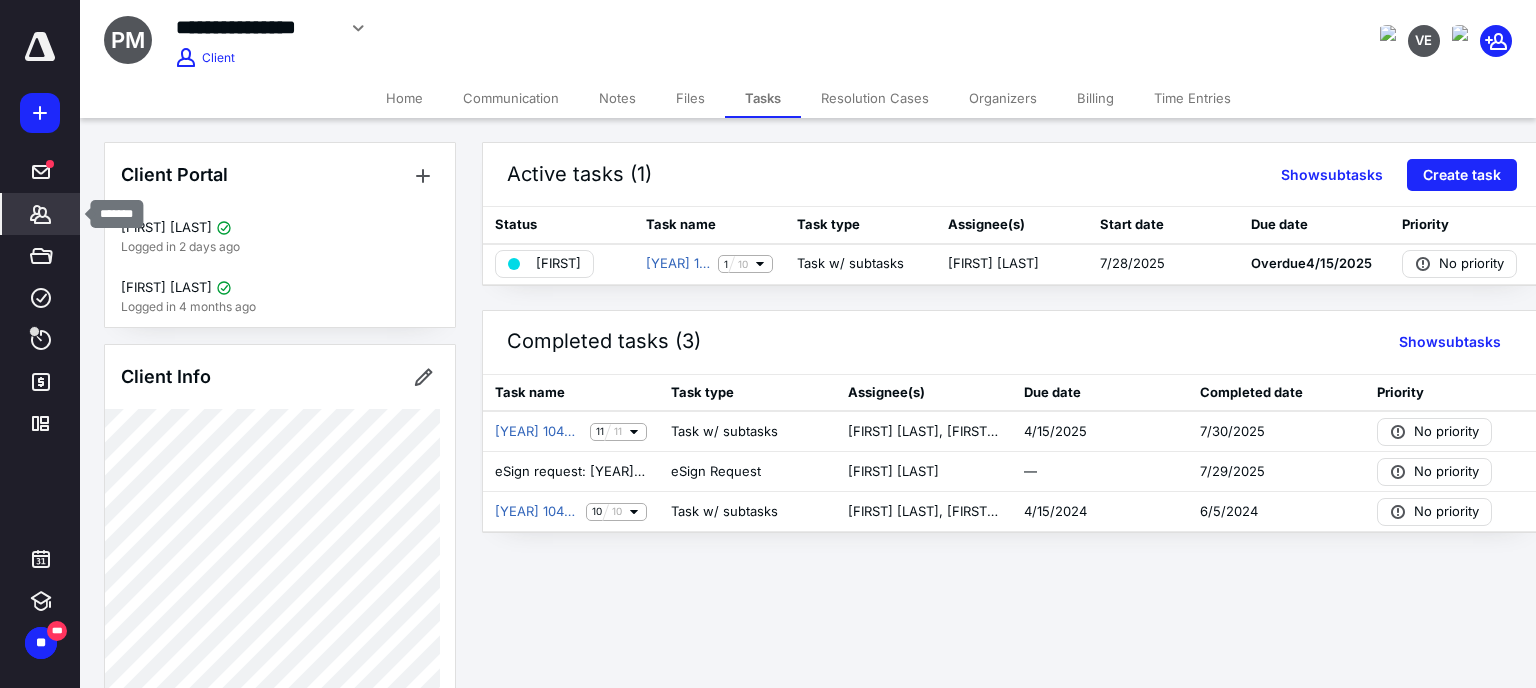 click 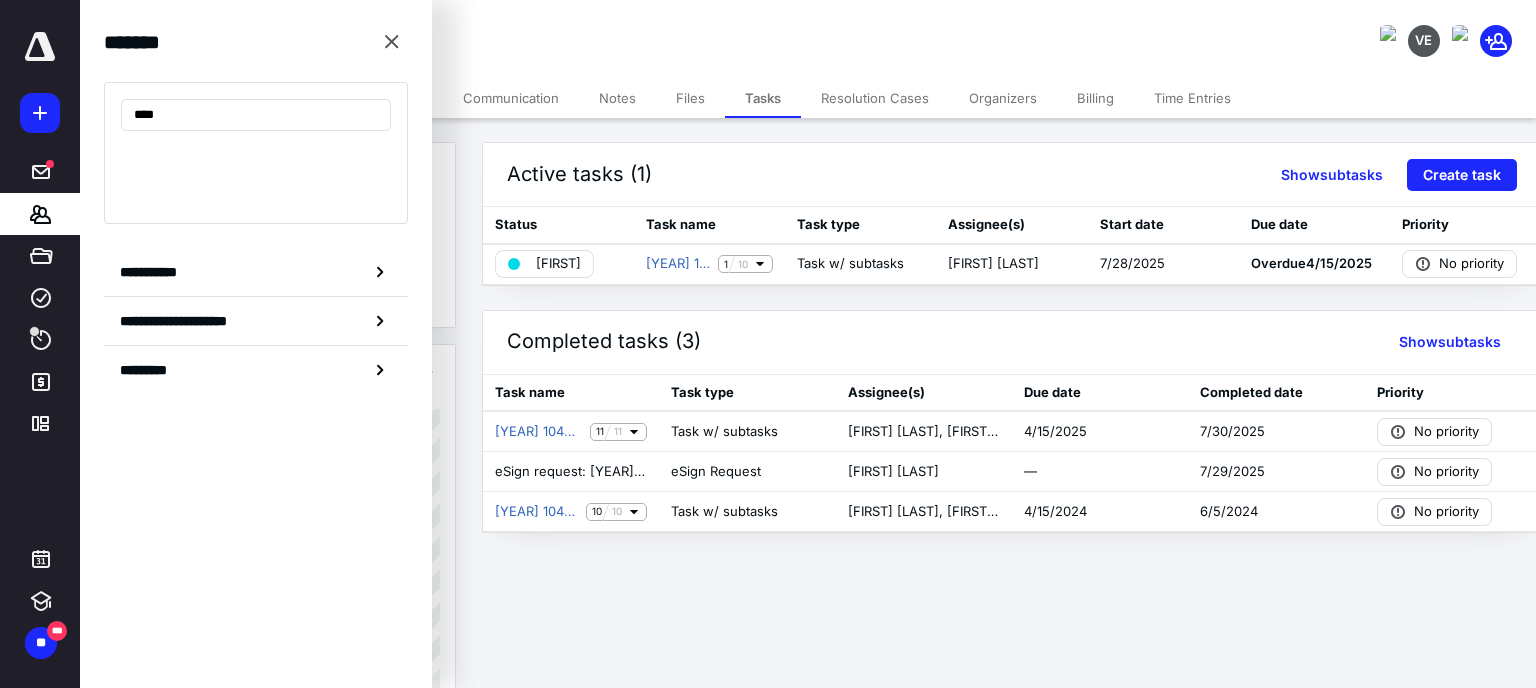 type on "****" 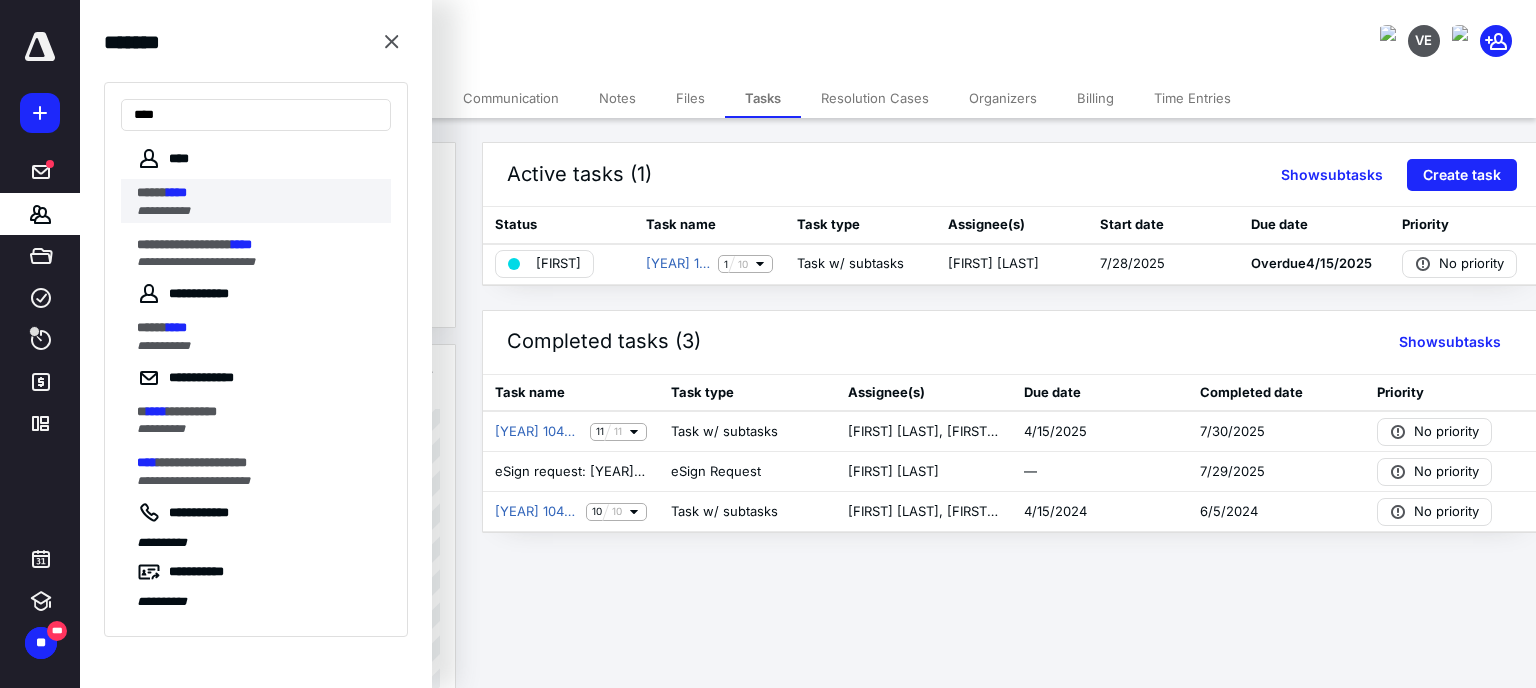 click on "**********" at bounding box center (163, 211) 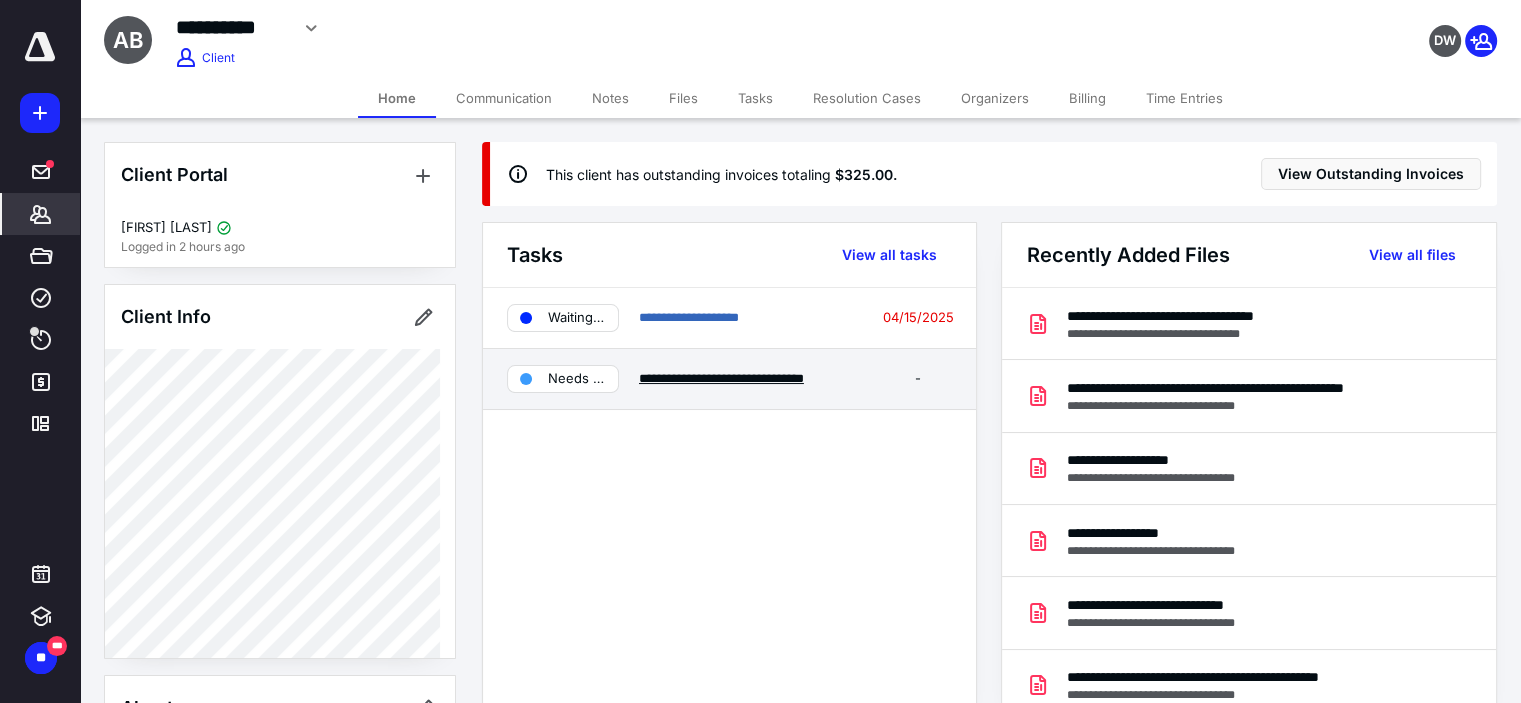 click on "**********" at bounding box center (721, 378) 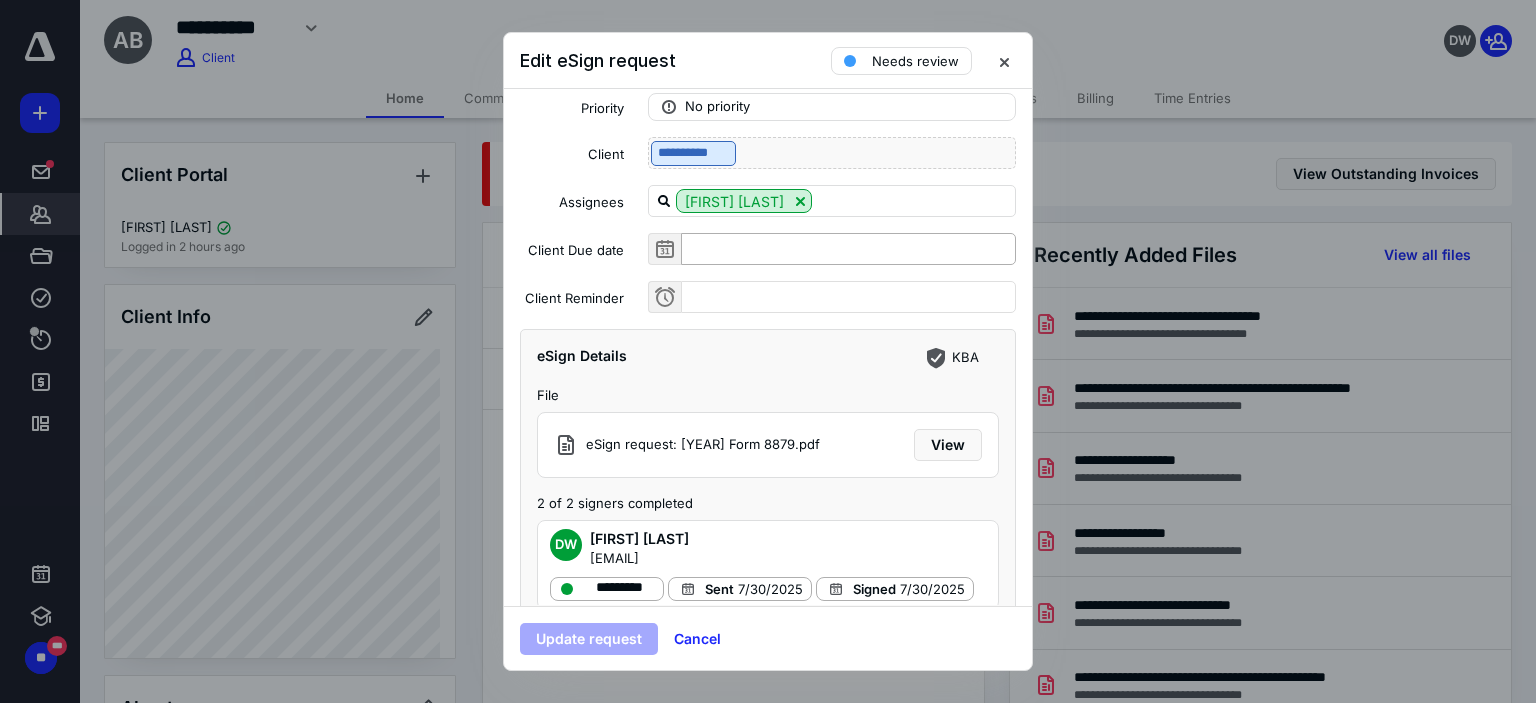 scroll, scrollTop: 132, scrollLeft: 0, axis: vertical 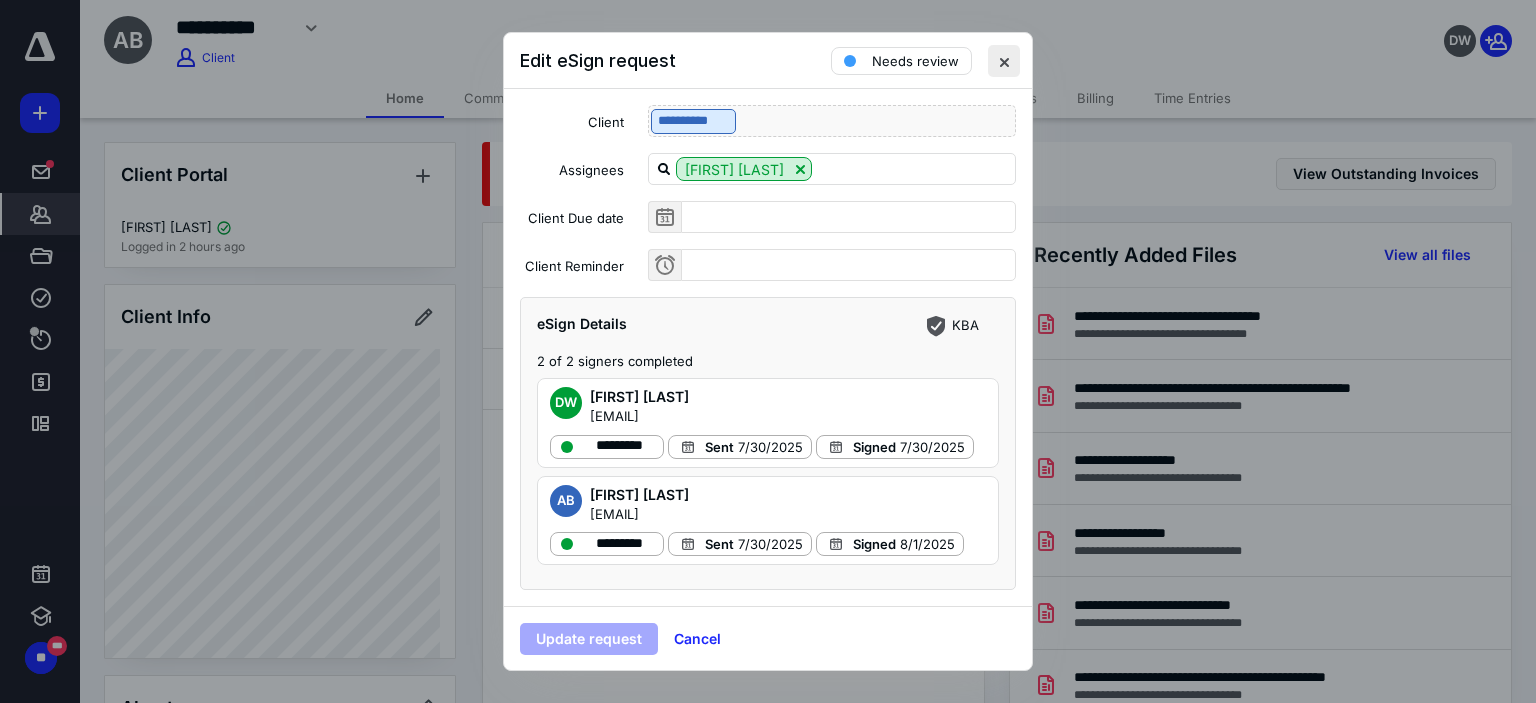 click at bounding box center [1004, 61] 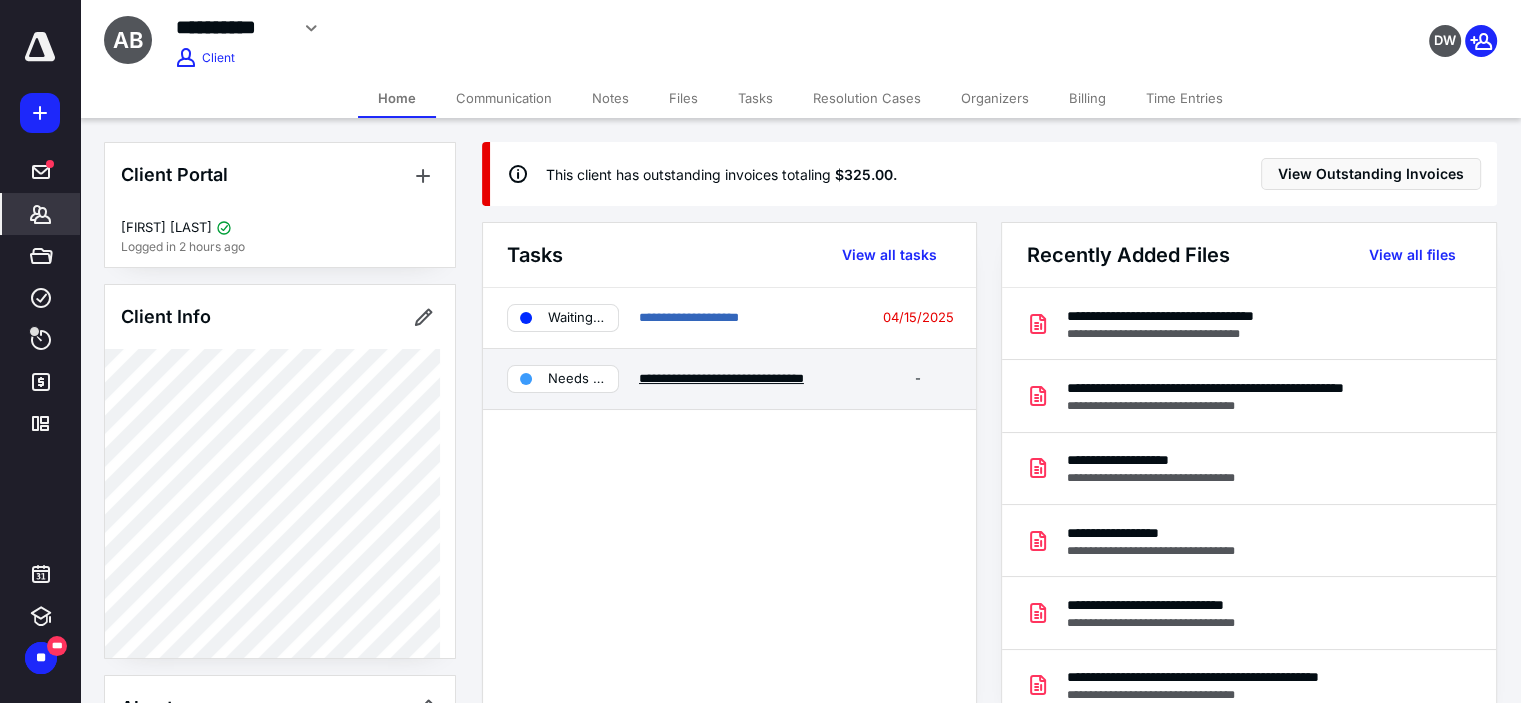 click on "**********" at bounding box center [721, 378] 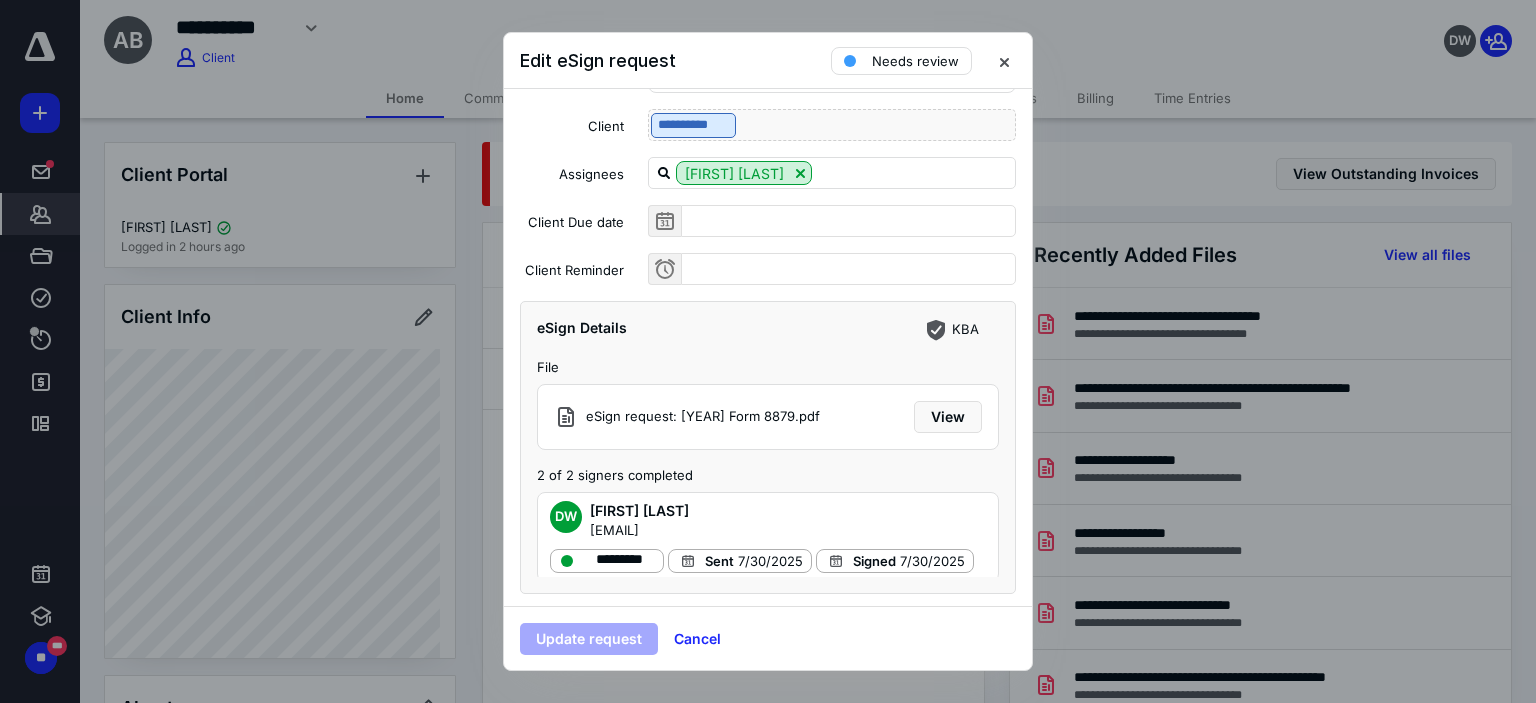 scroll, scrollTop: 132, scrollLeft: 0, axis: vertical 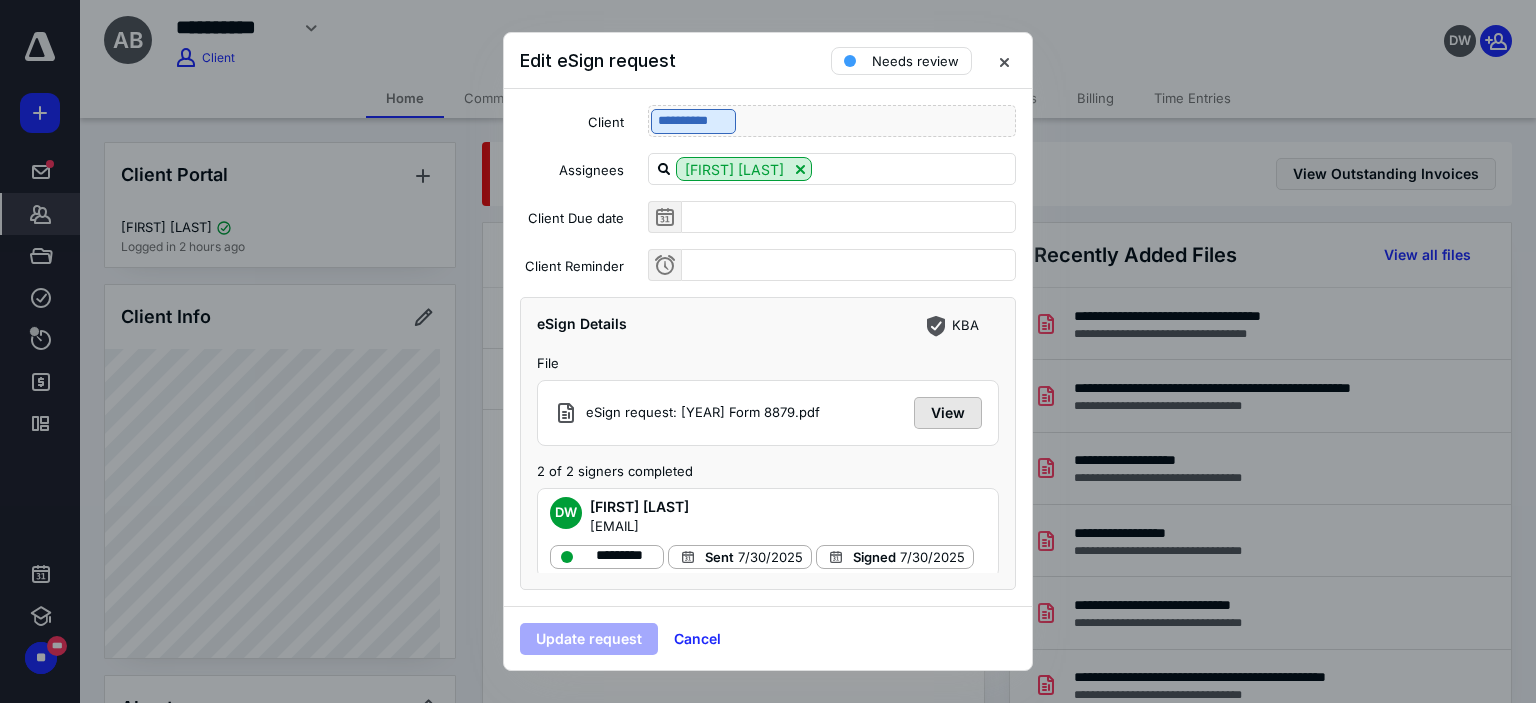 click on "View" at bounding box center [948, 413] 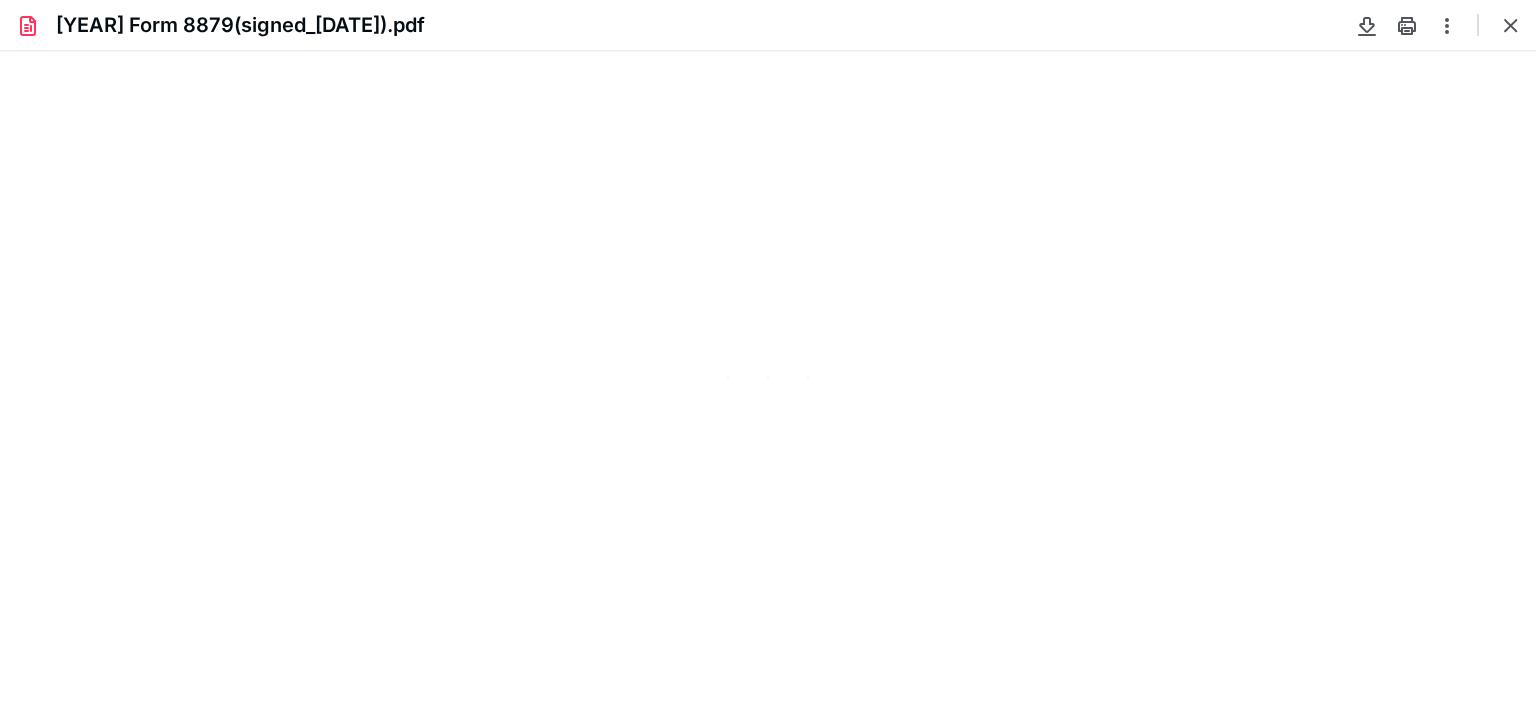 scroll, scrollTop: 0, scrollLeft: 0, axis: both 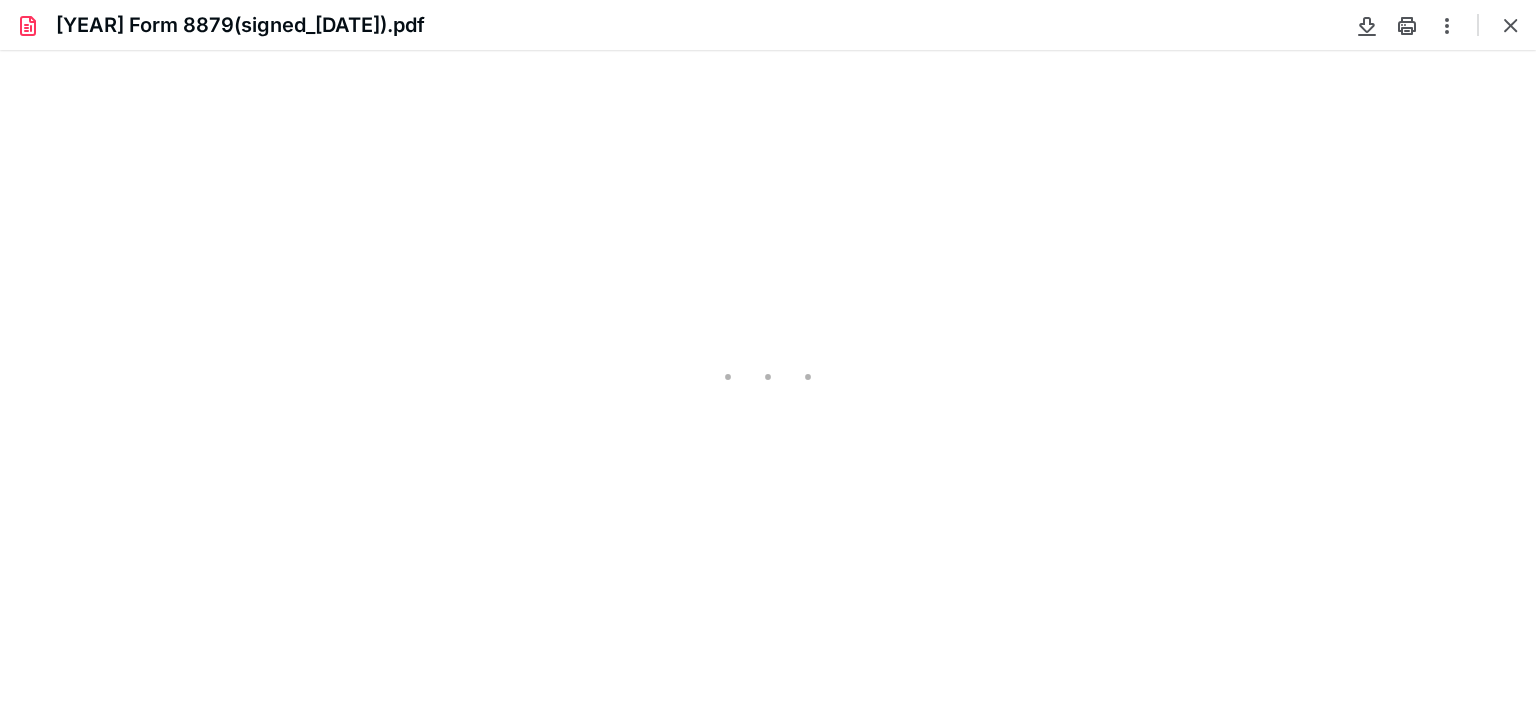 type on "78" 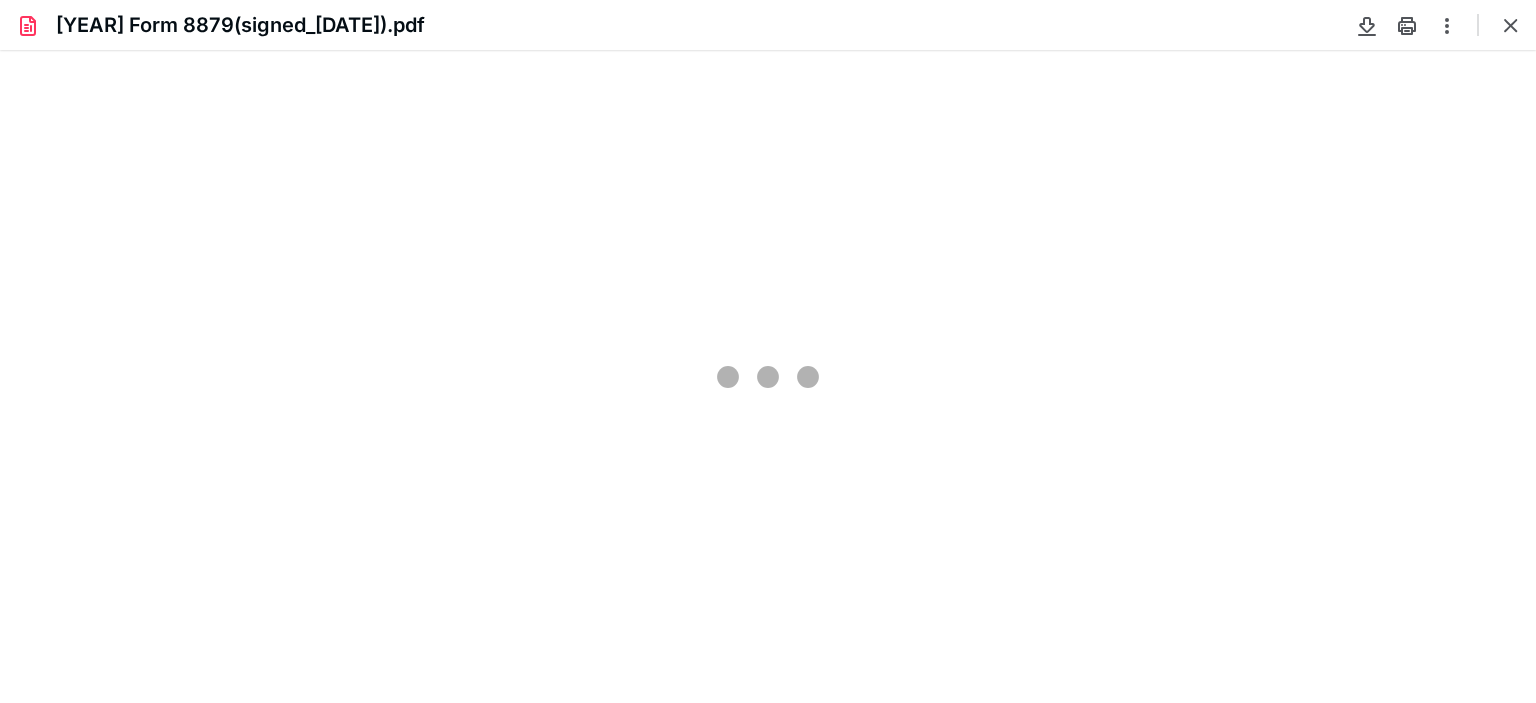 scroll, scrollTop: 39, scrollLeft: 0, axis: vertical 